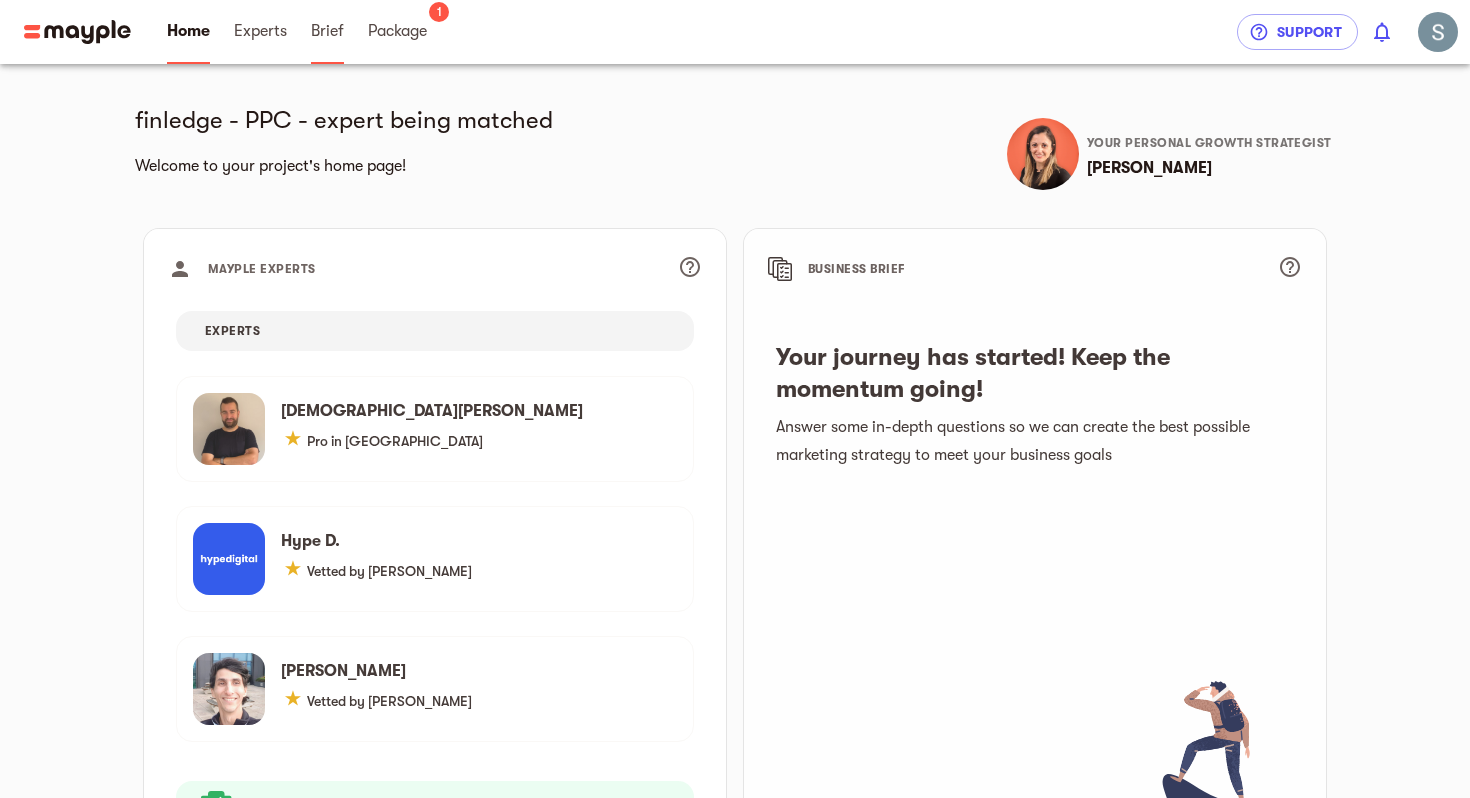scroll, scrollTop: 0, scrollLeft: 0, axis: both 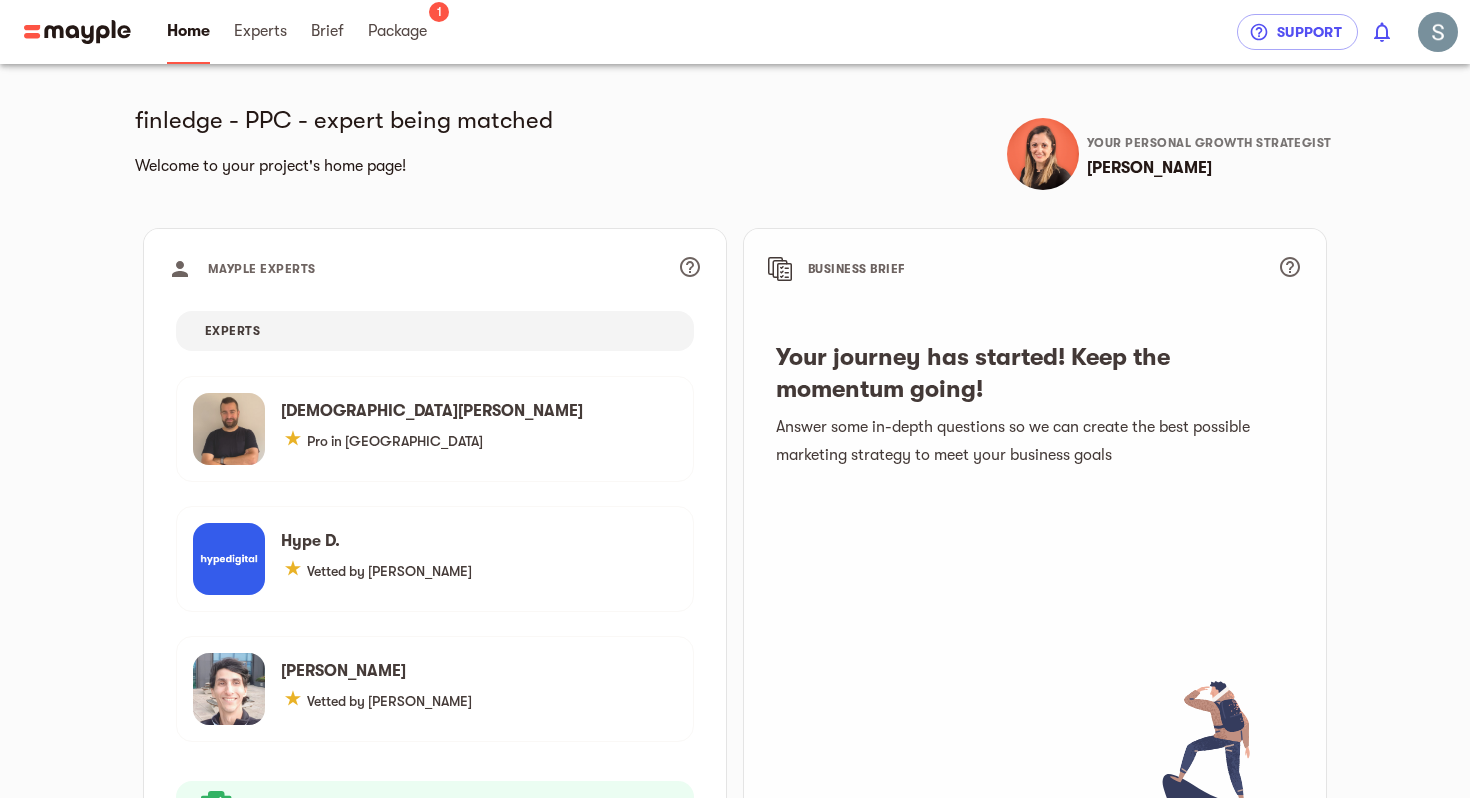 click at bounding box center [77, 32] 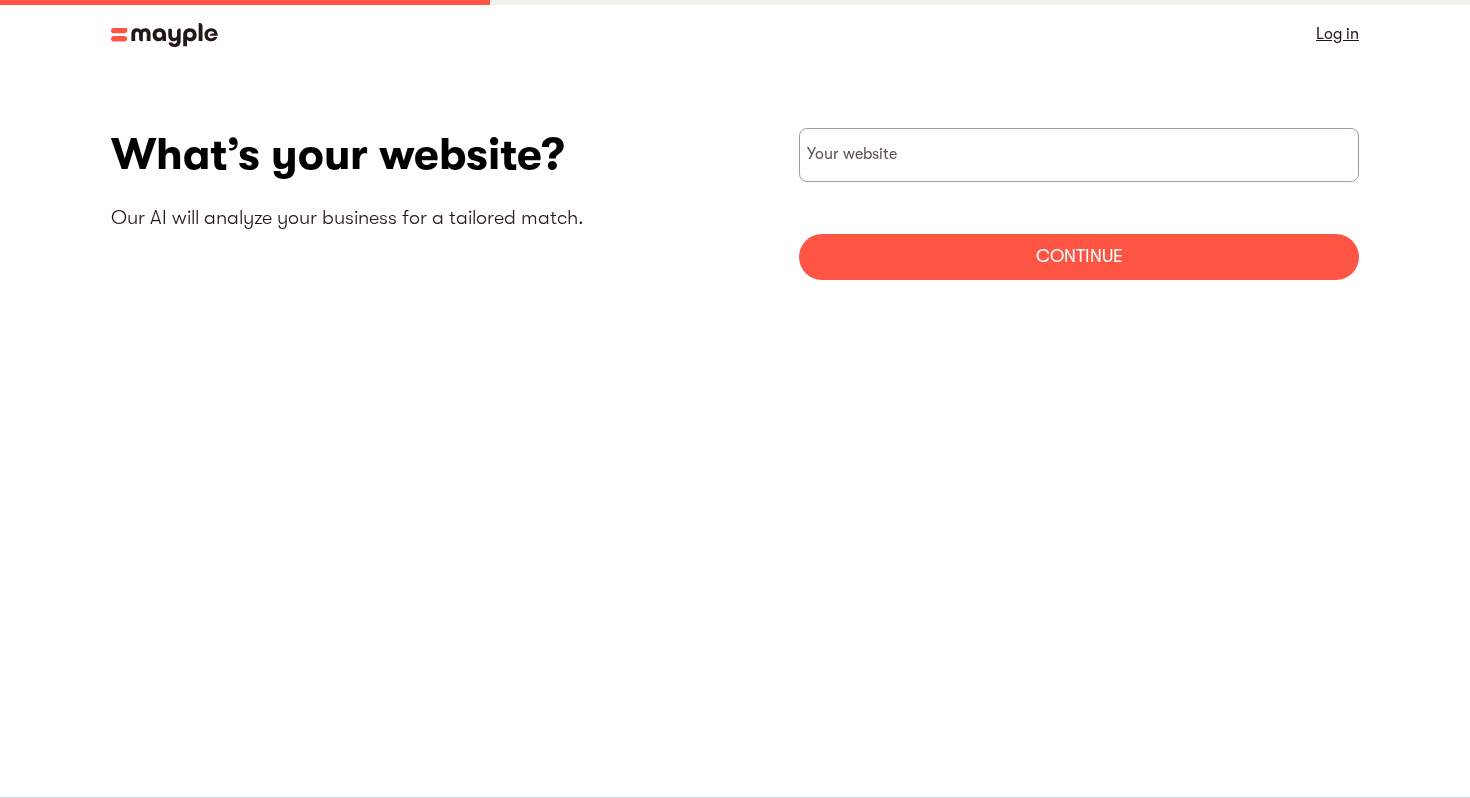 scroll, scrollTop: 0, scrollLeft: 0, axis: both 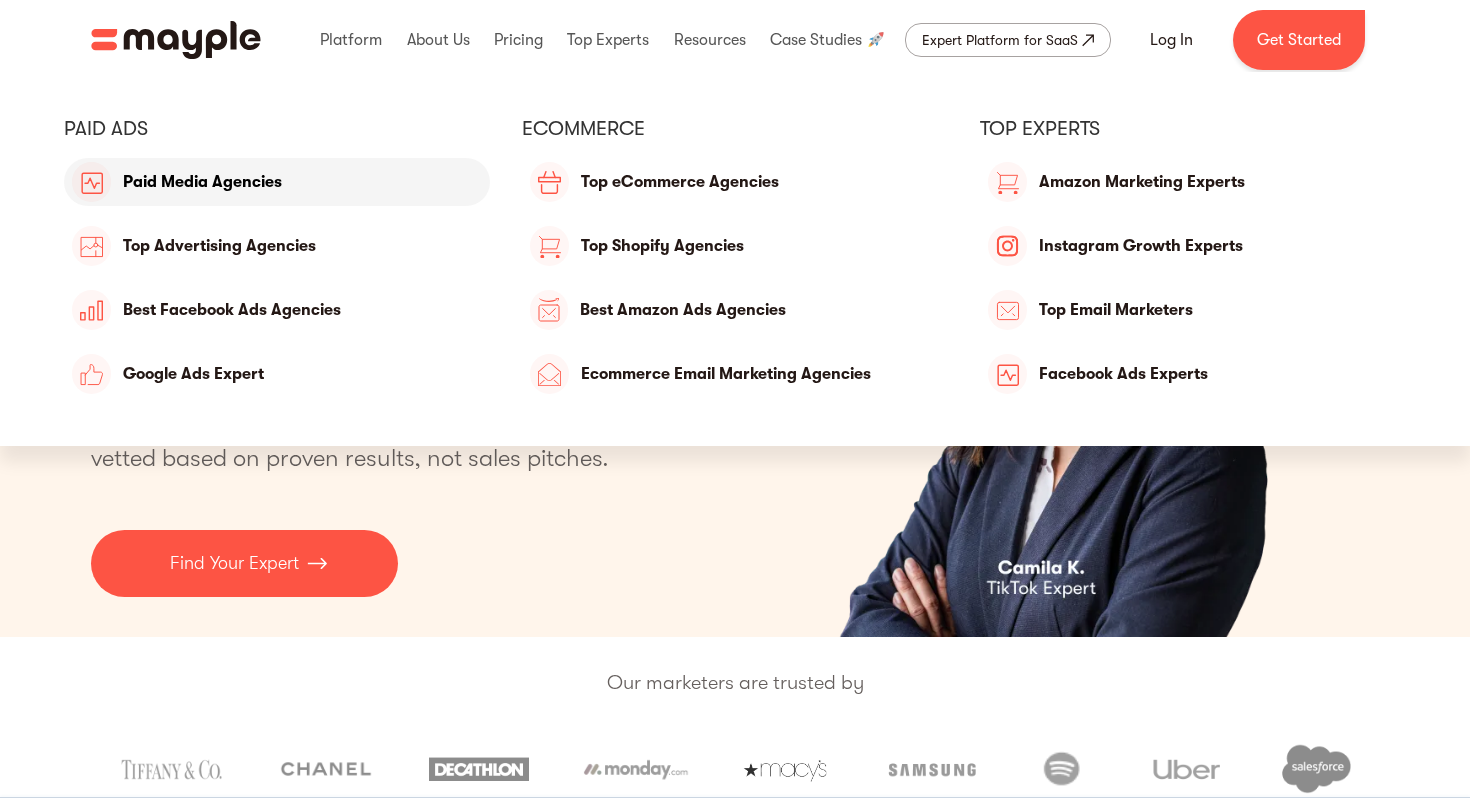 click on "Paid Media Agencies" at bounding box center (277, 182) 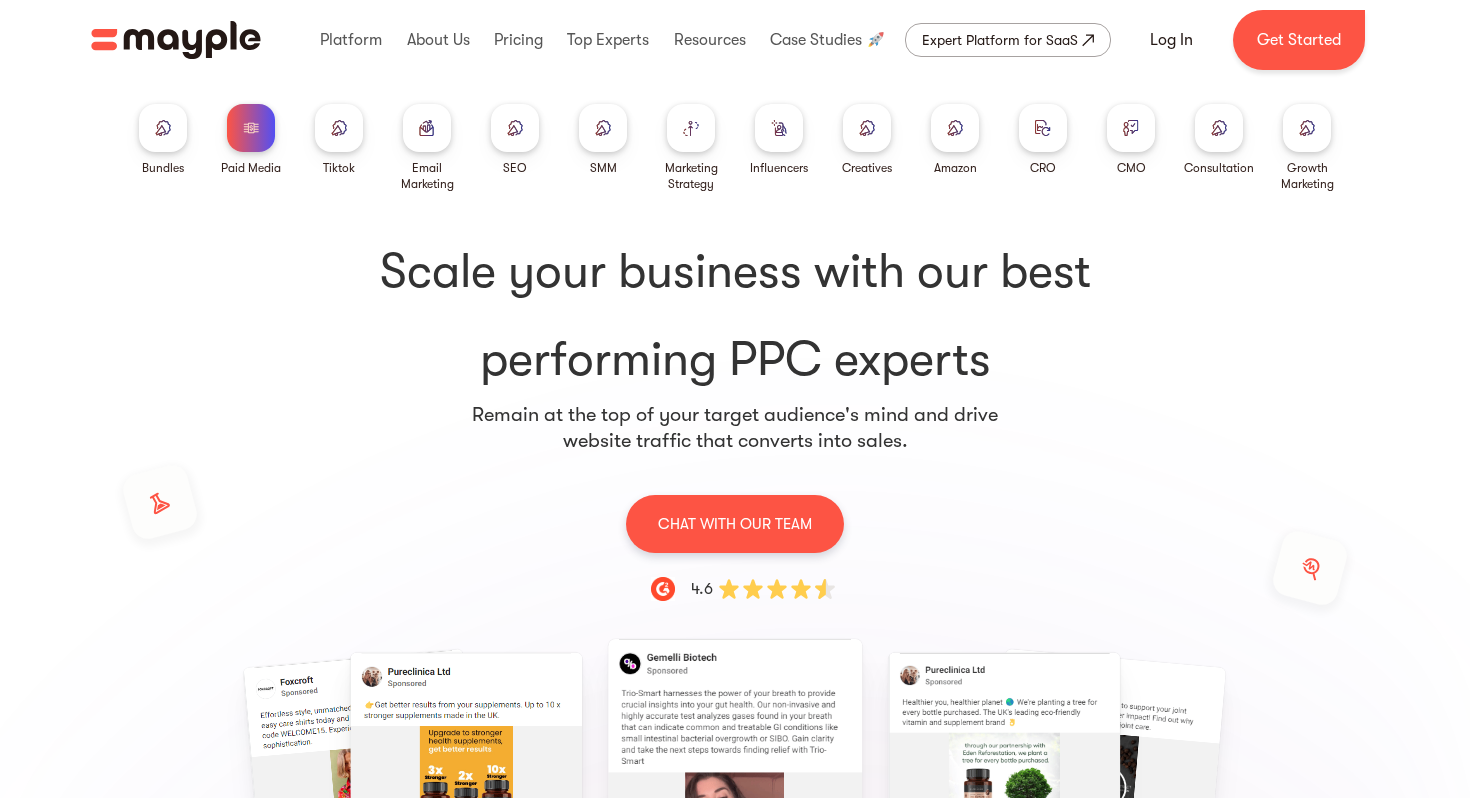 scroll, scrollTop: 0, scrollLeft: 0, axis: both 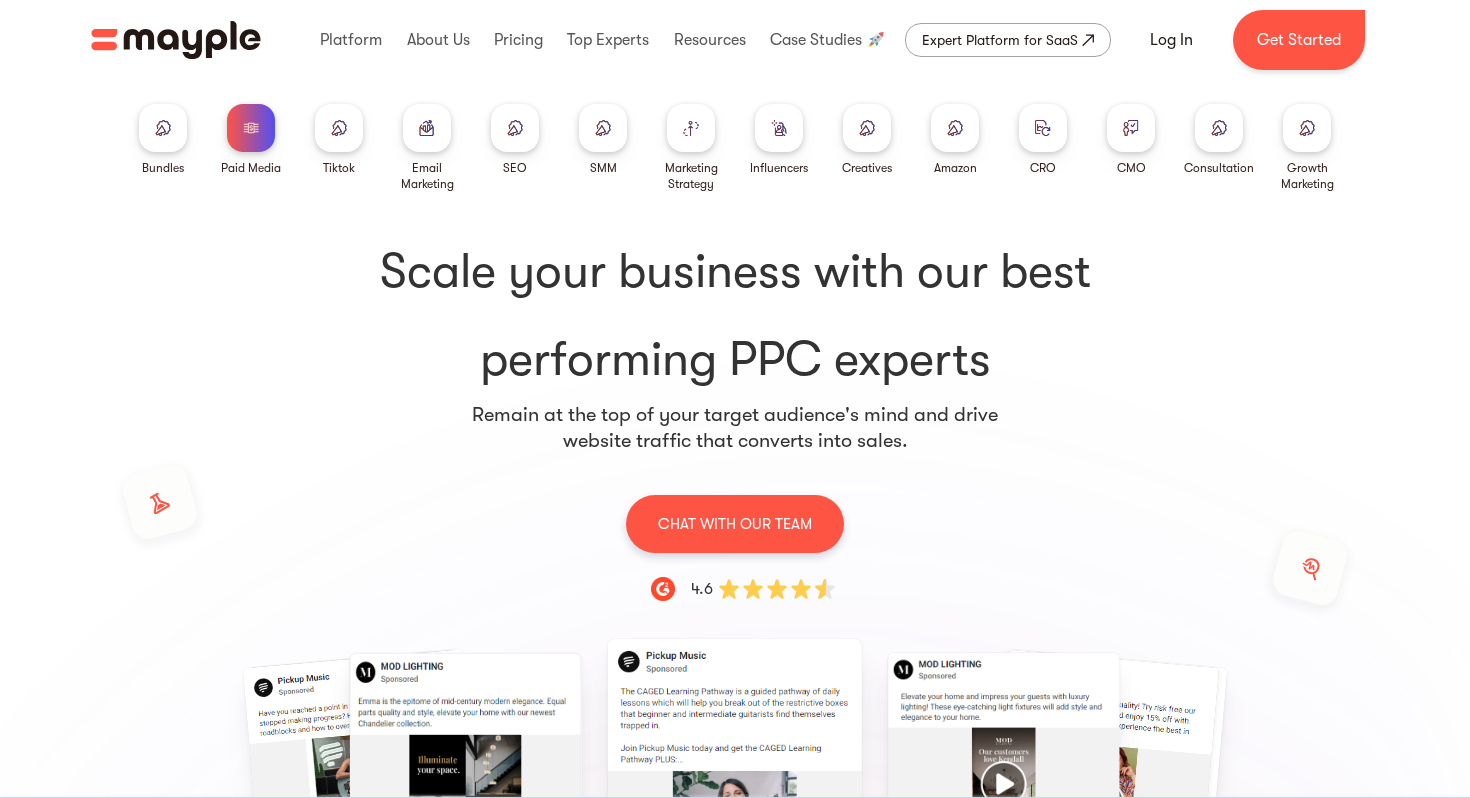 click at bounding box center [163, 127] 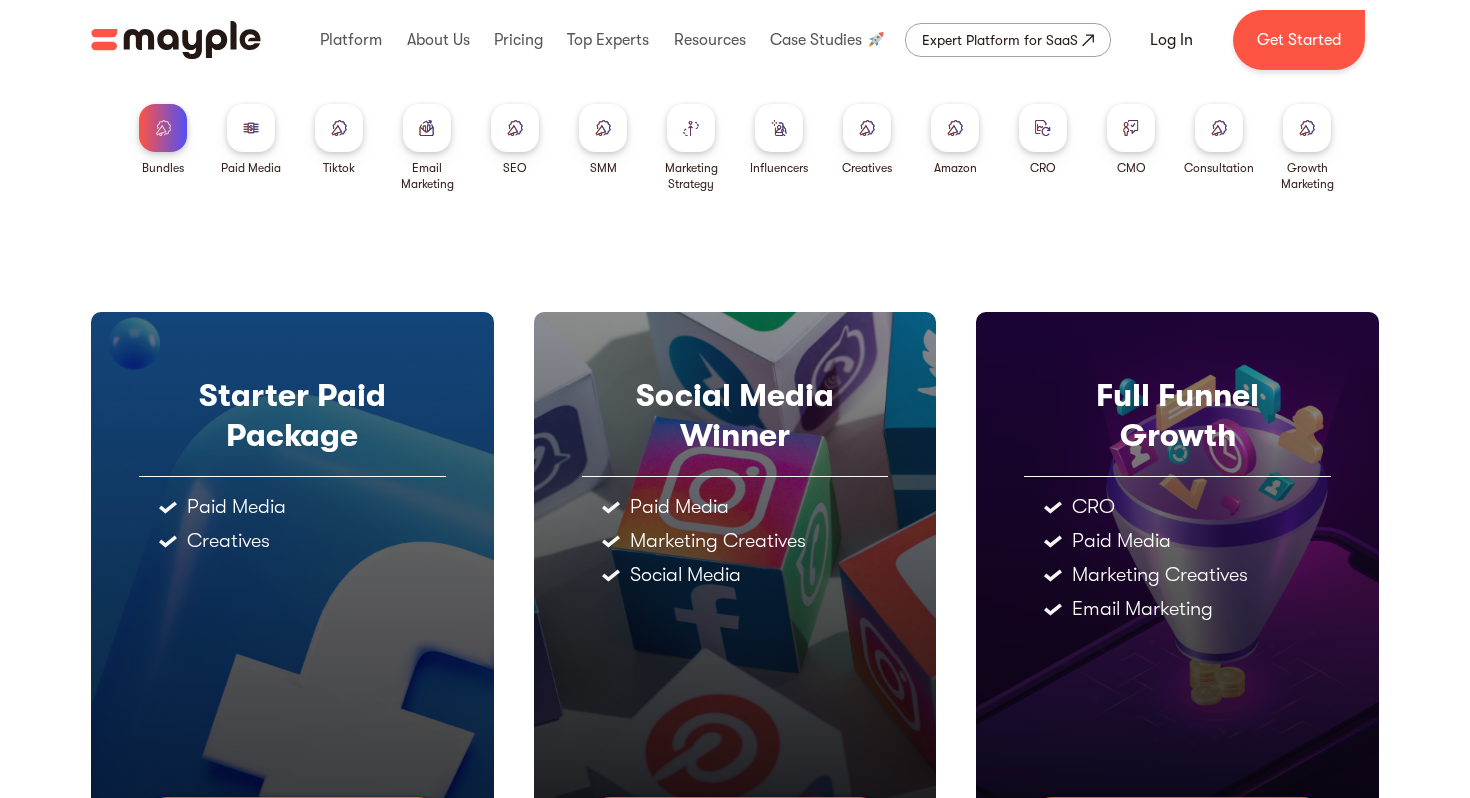scroll, scrollTop: 0, scrollLeft: 0, axis: both 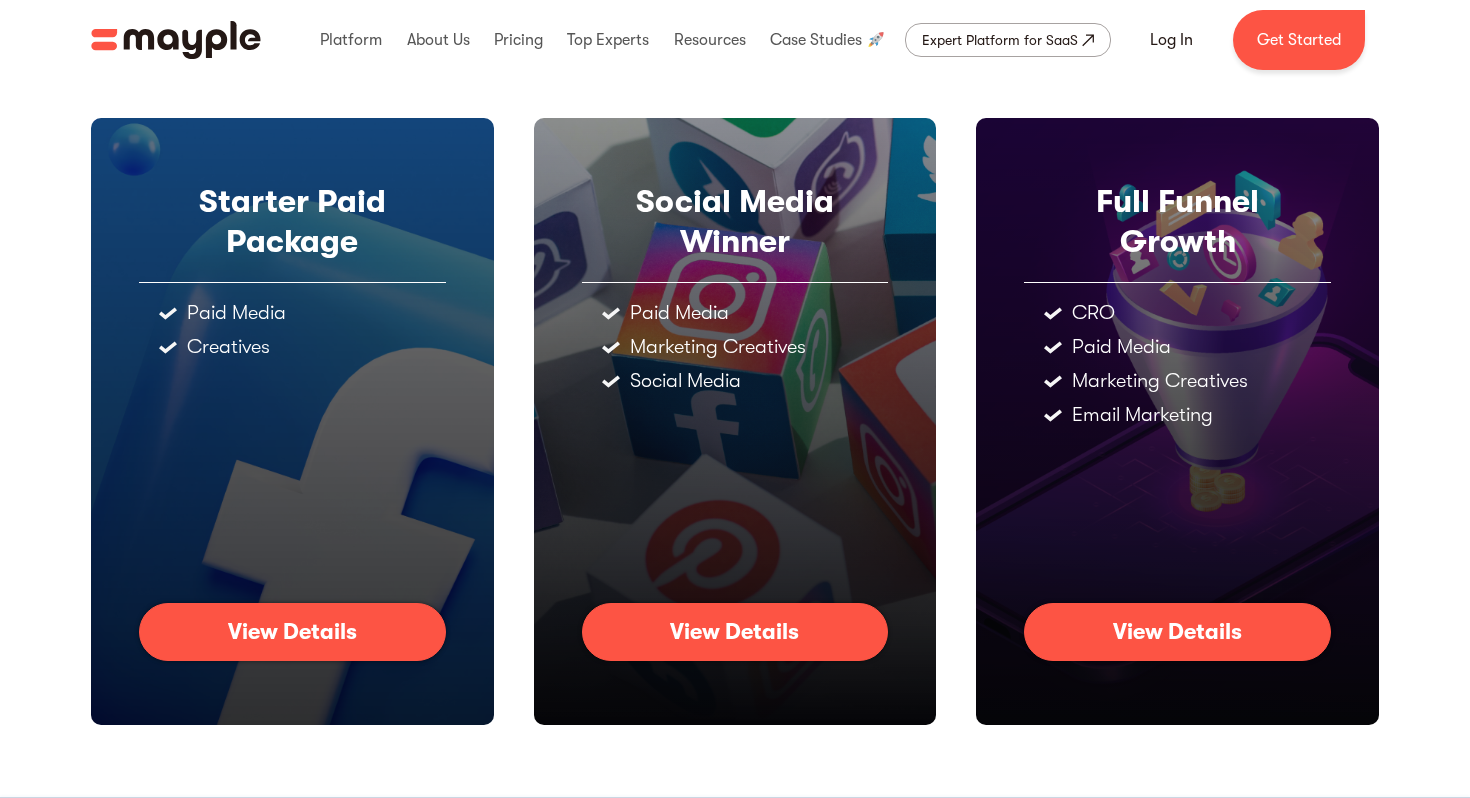 click on "View Details" at bounding box center [292, 632] 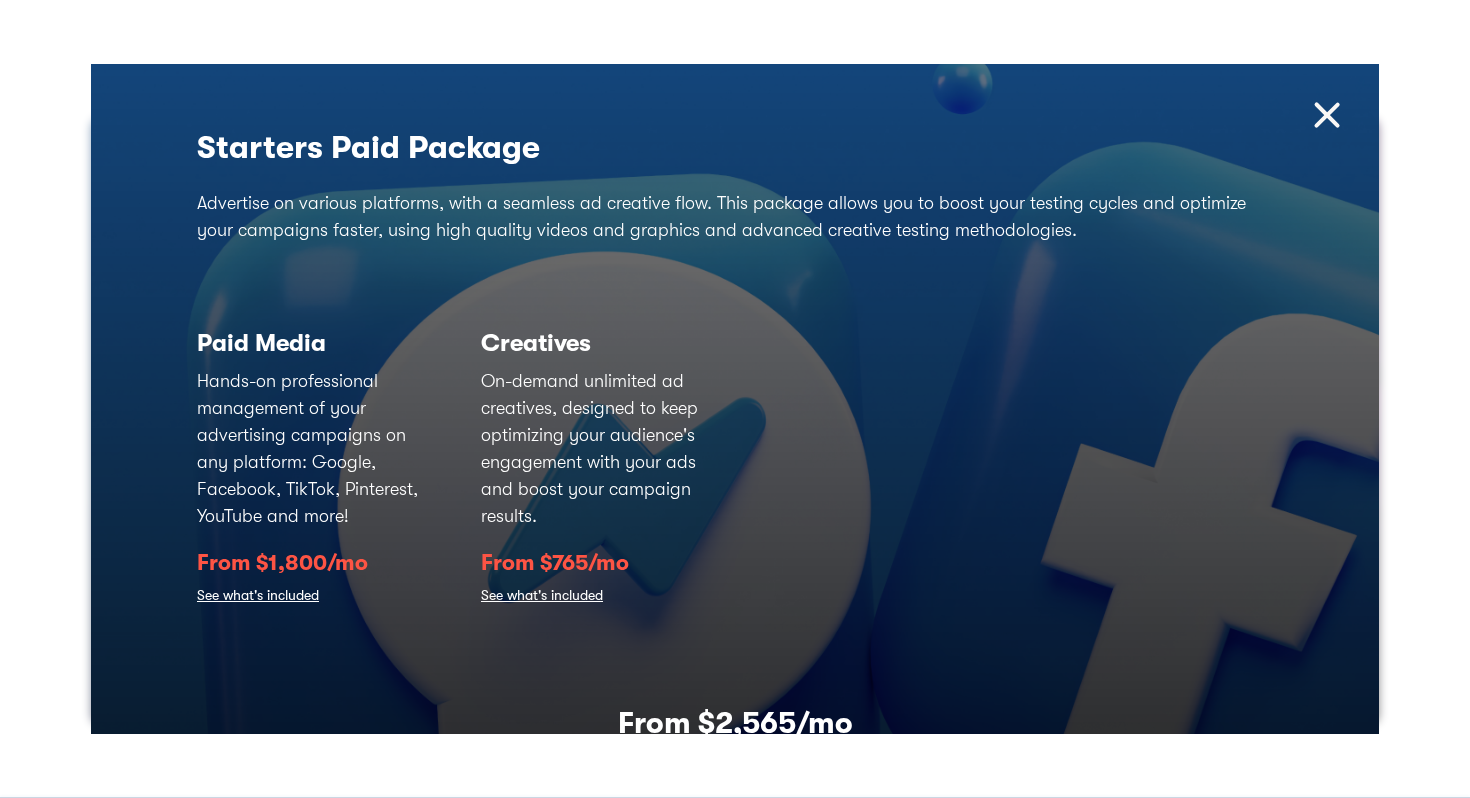 click at bounding box center (1327, 115) 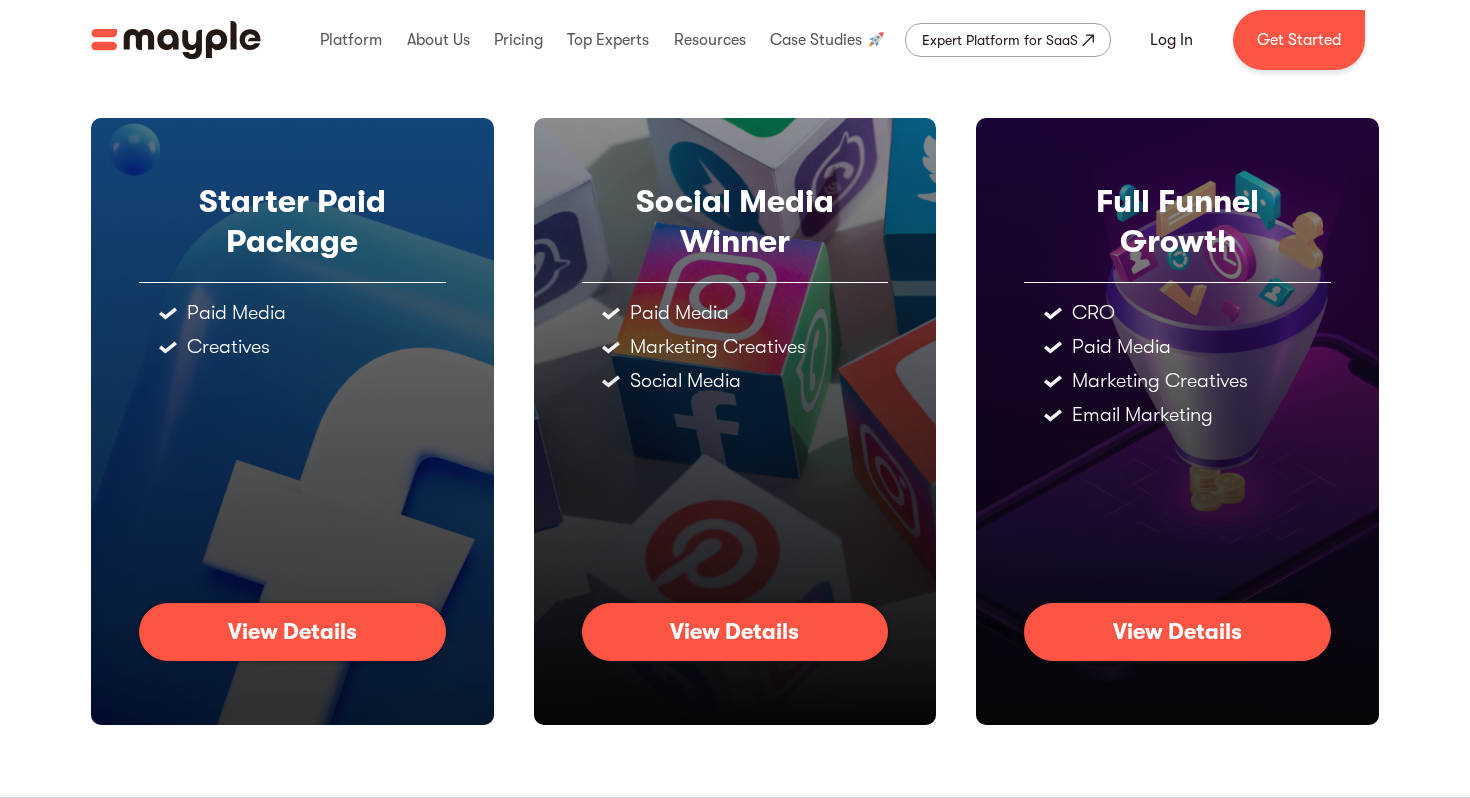 scroll, scrollTop: 0, scrollLeft: 0, axis: both 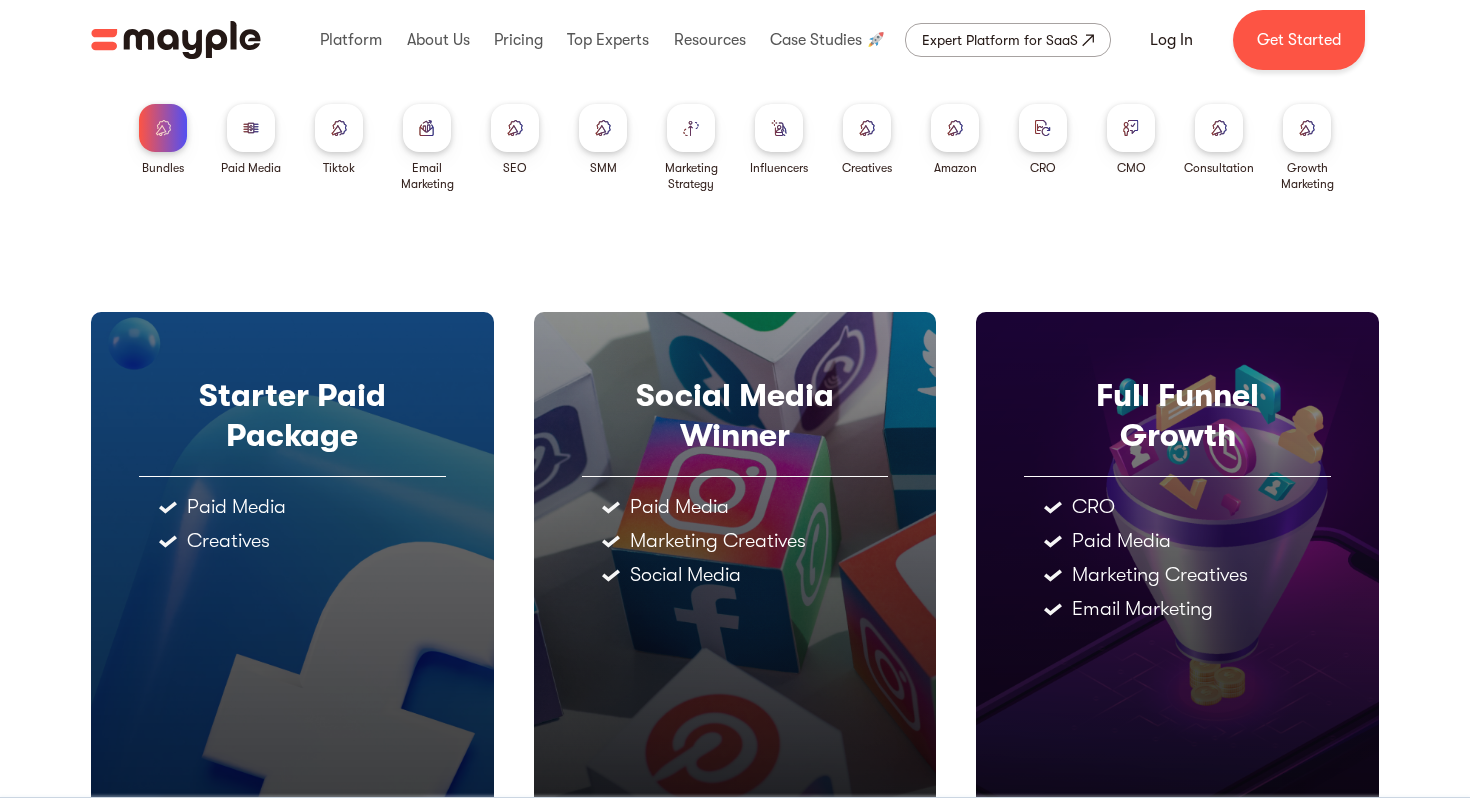 click at bounding box center [339, 128] 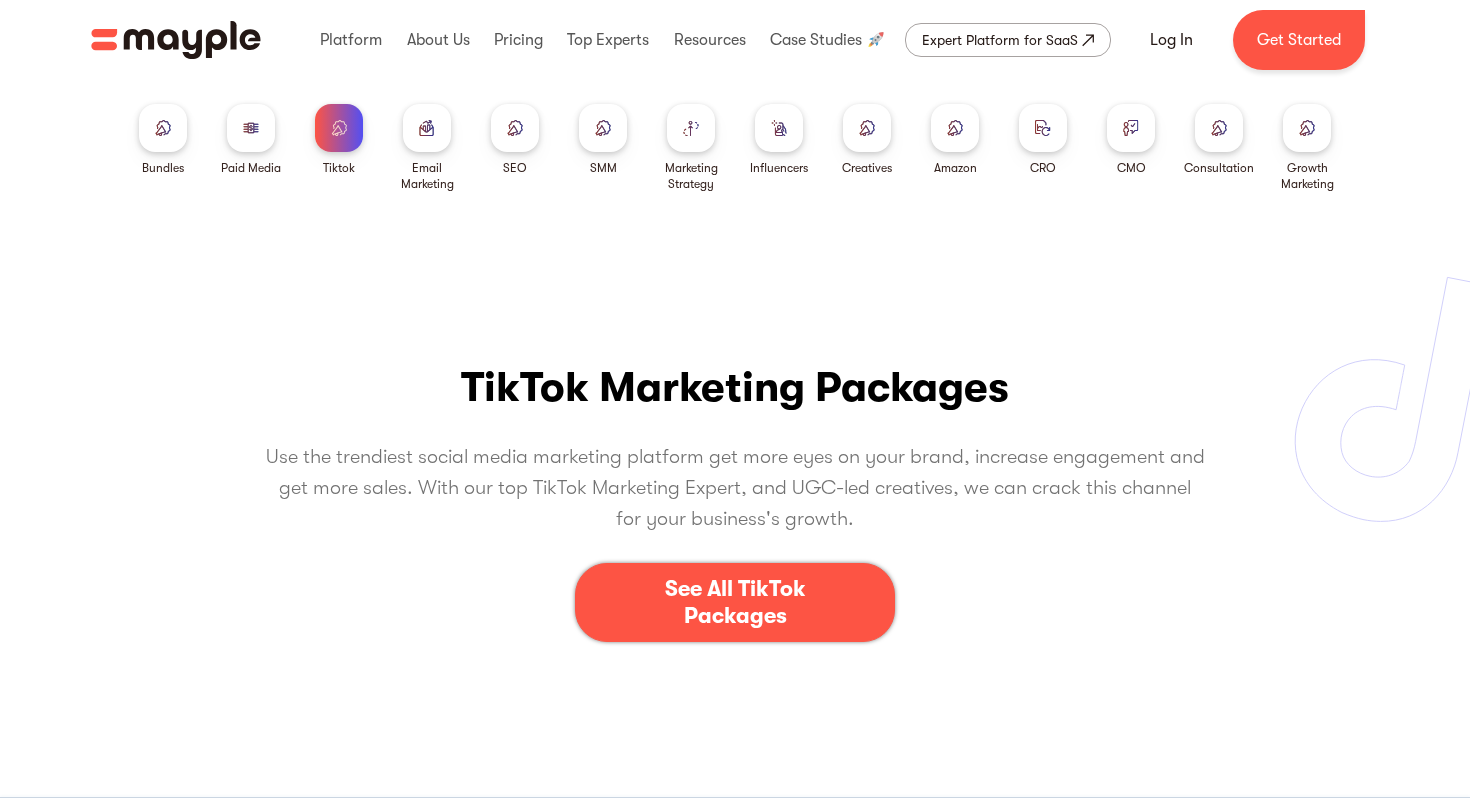 scroll, scrollTop: 0, scrollLeft: 0, axis: both 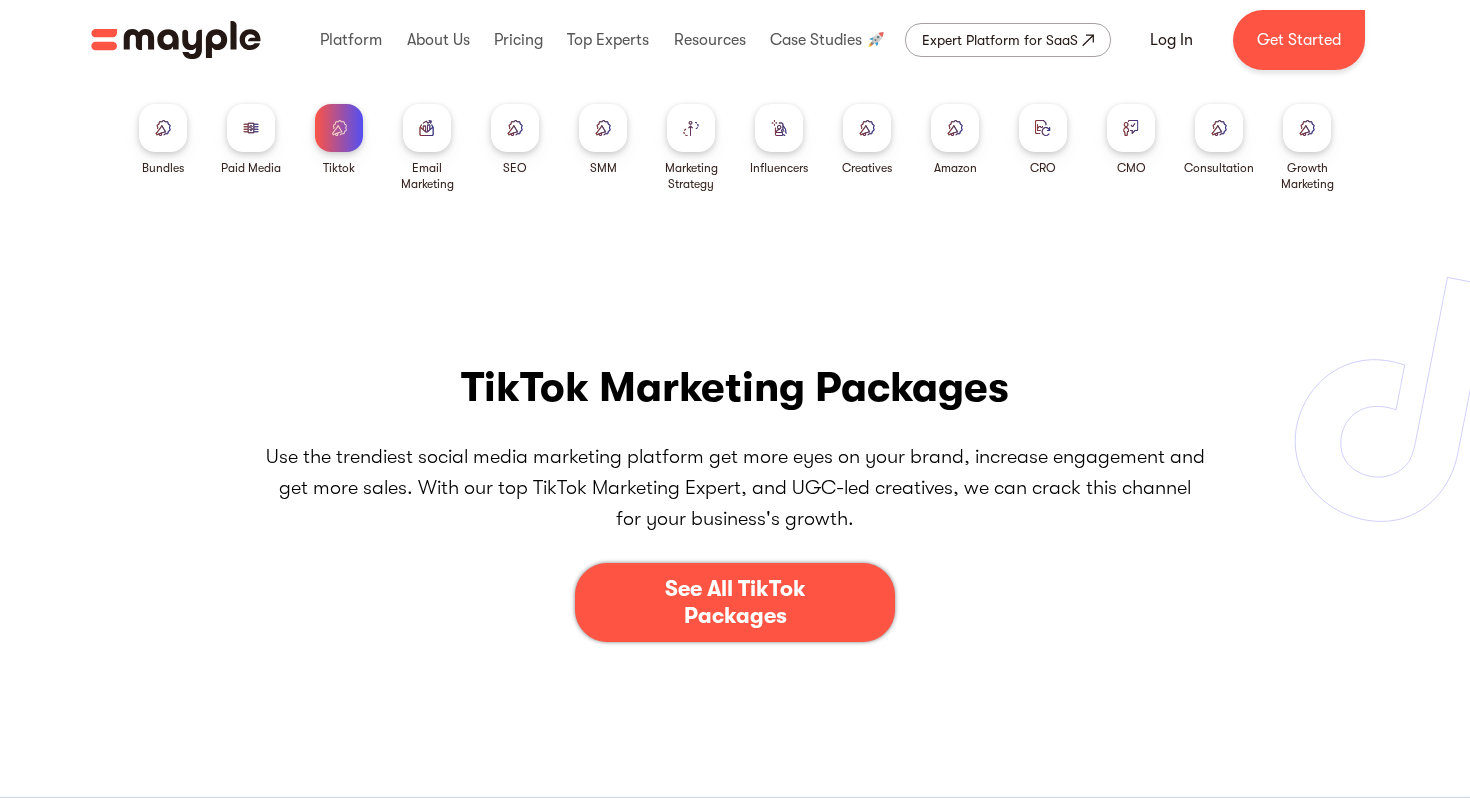 click on "See All TikTok Packages" at bounding box center (735, 602) 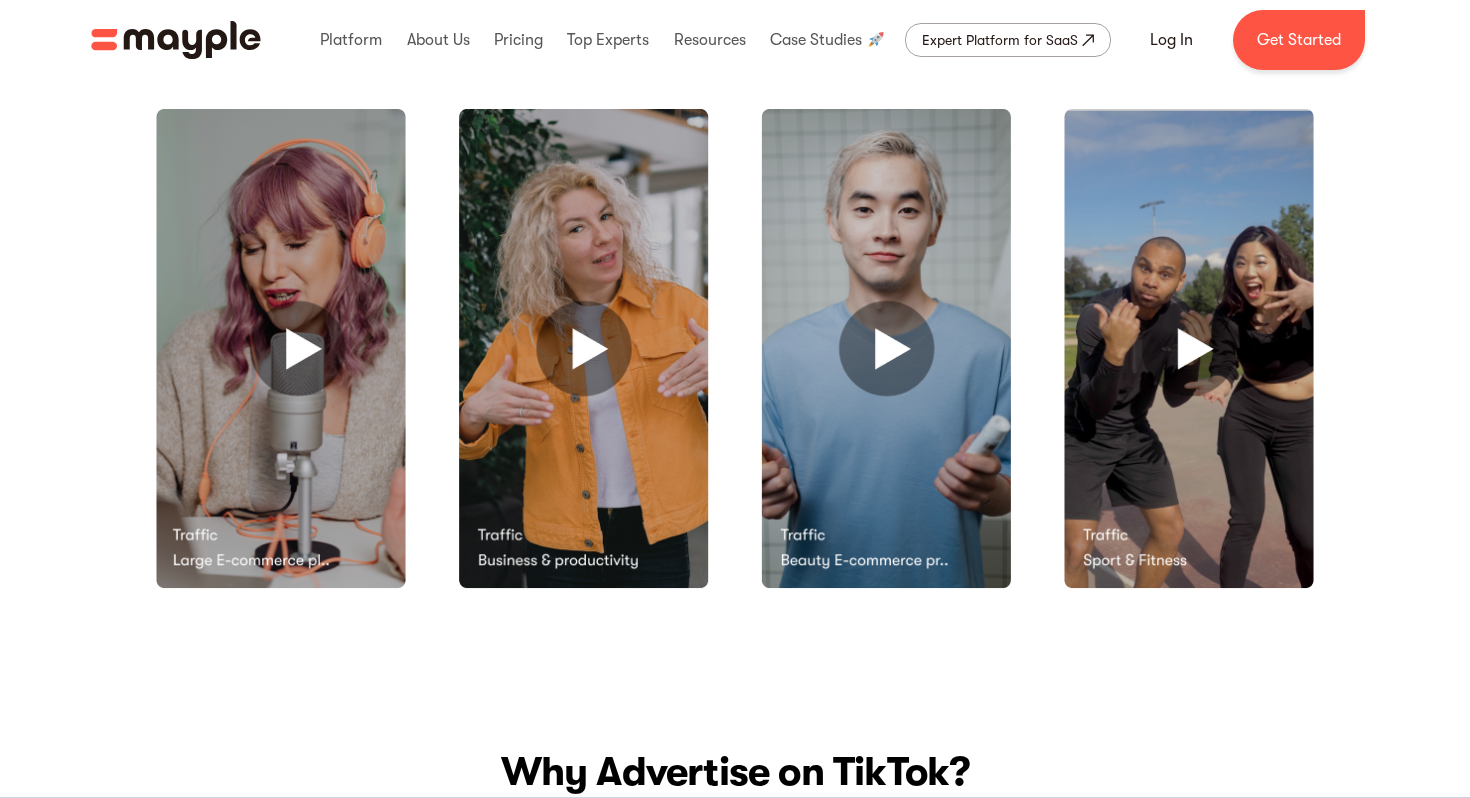 scroll, scrollTop: 0, scrollLeft: 0, axis: both 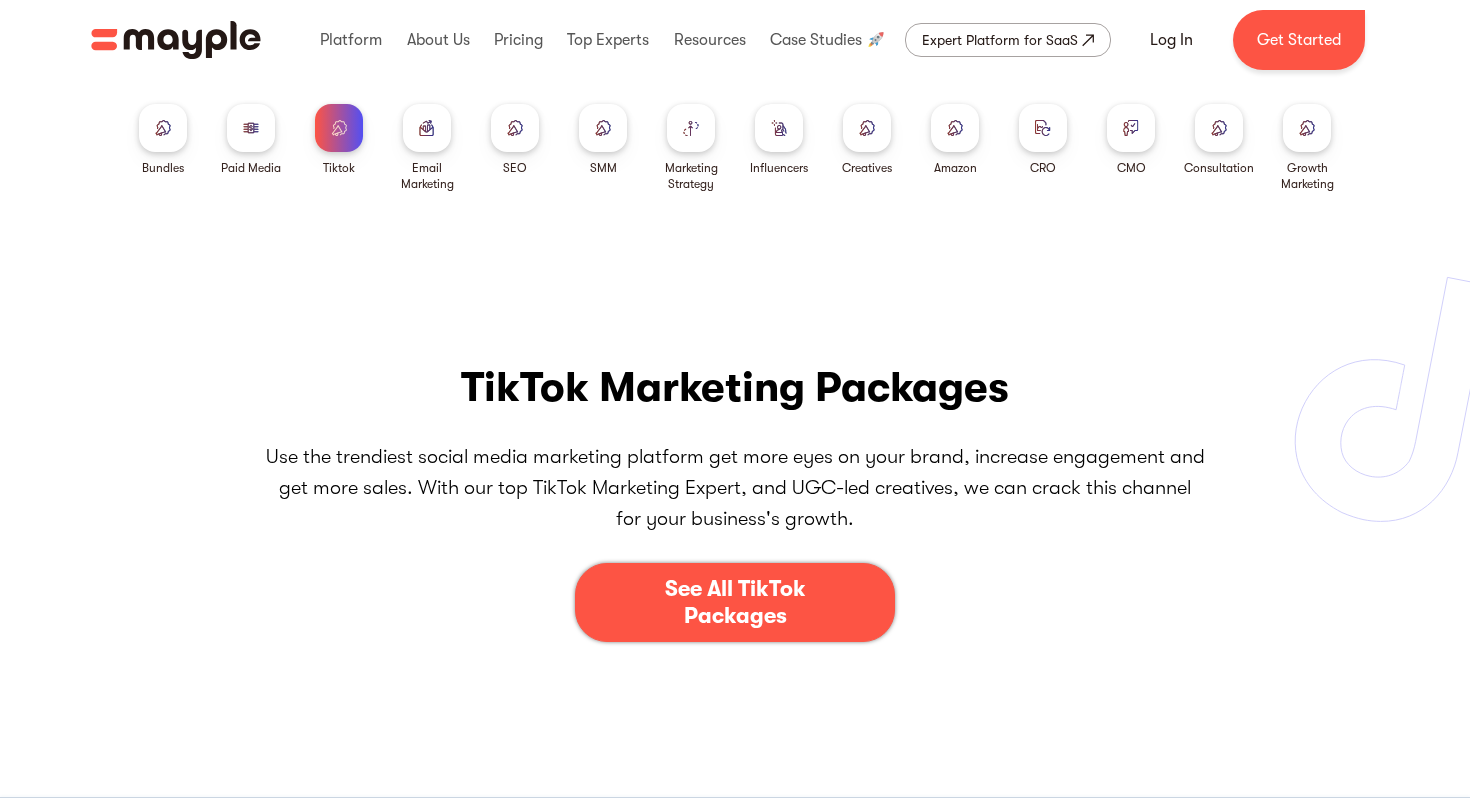 click at bounding box center (163, 128) 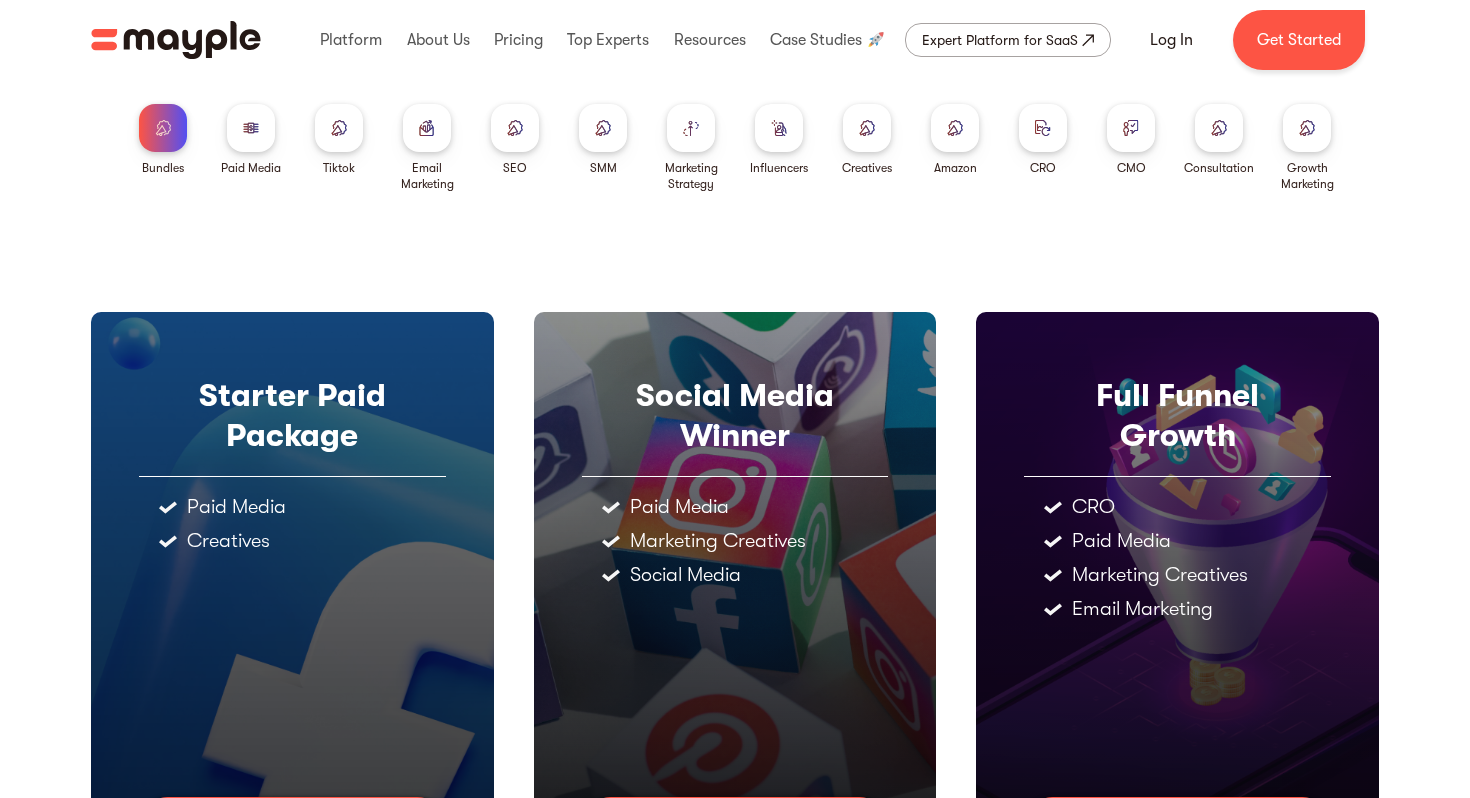 scroll, scrollTop: 0, scrollLeft: 0, axis: both 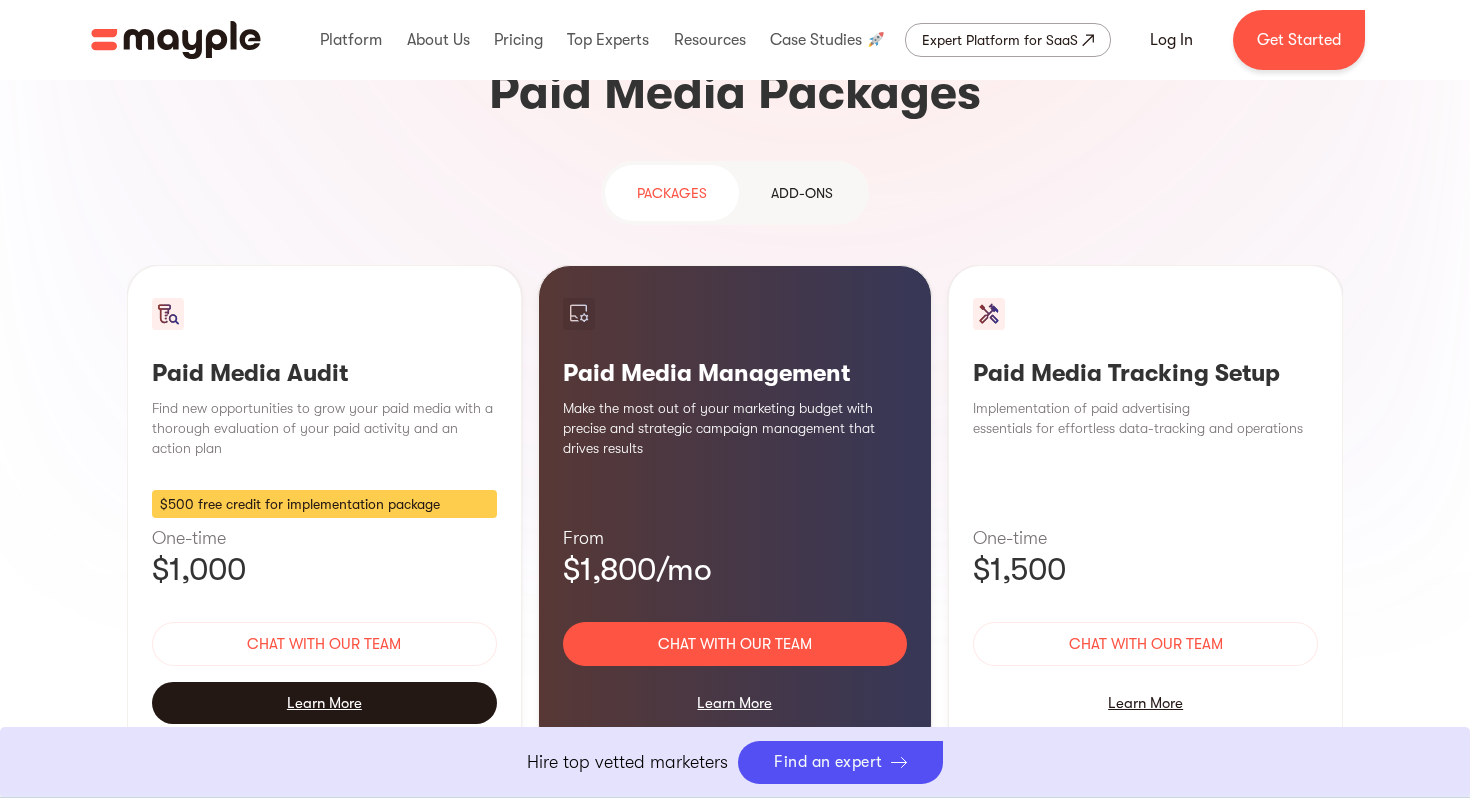 click on "Learn More" at bounding box center (324, 703) 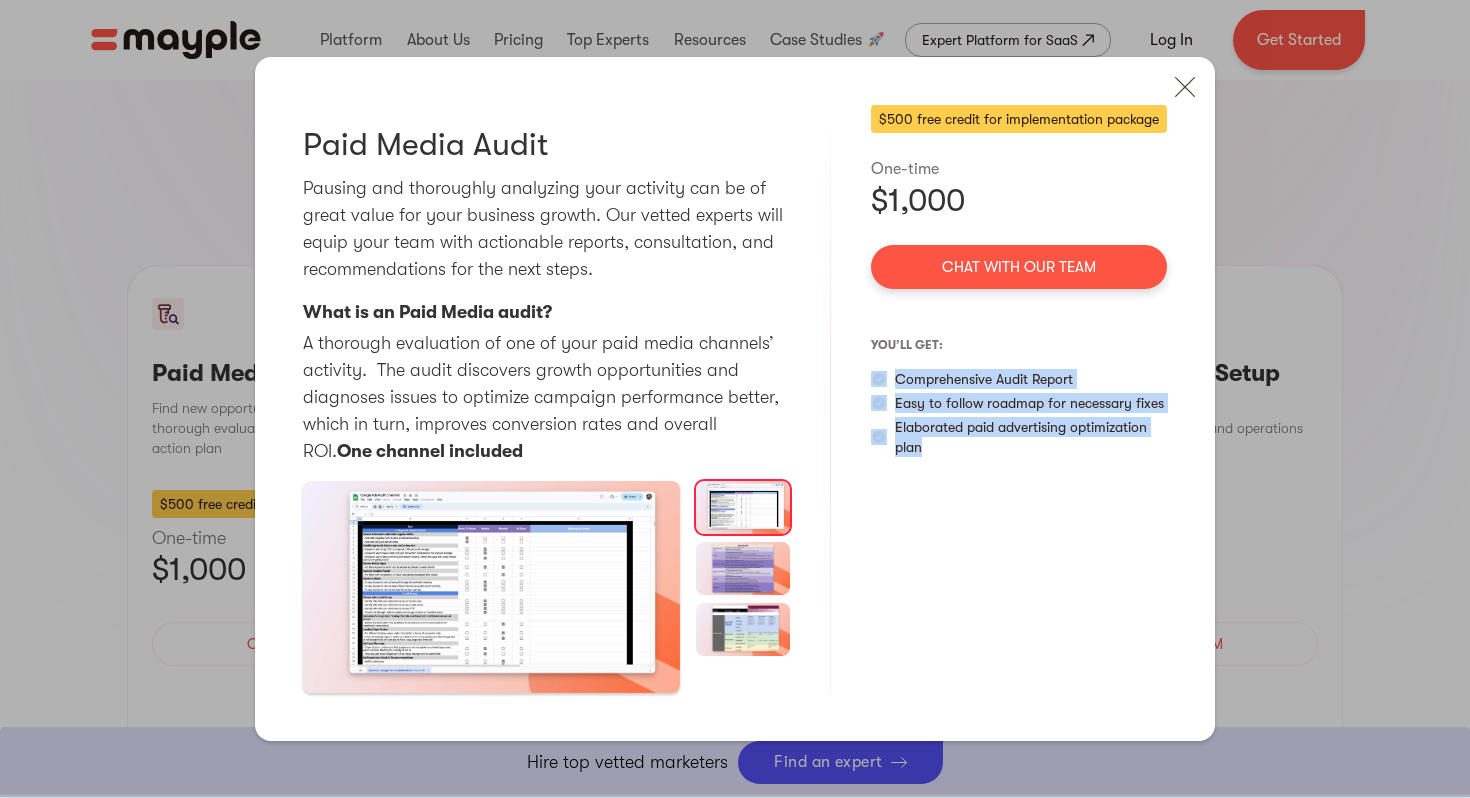 drag, startPoint x: 890, startPoint y: 384, endPoint x: 944, endPoint y: 451, distance: 86.05231 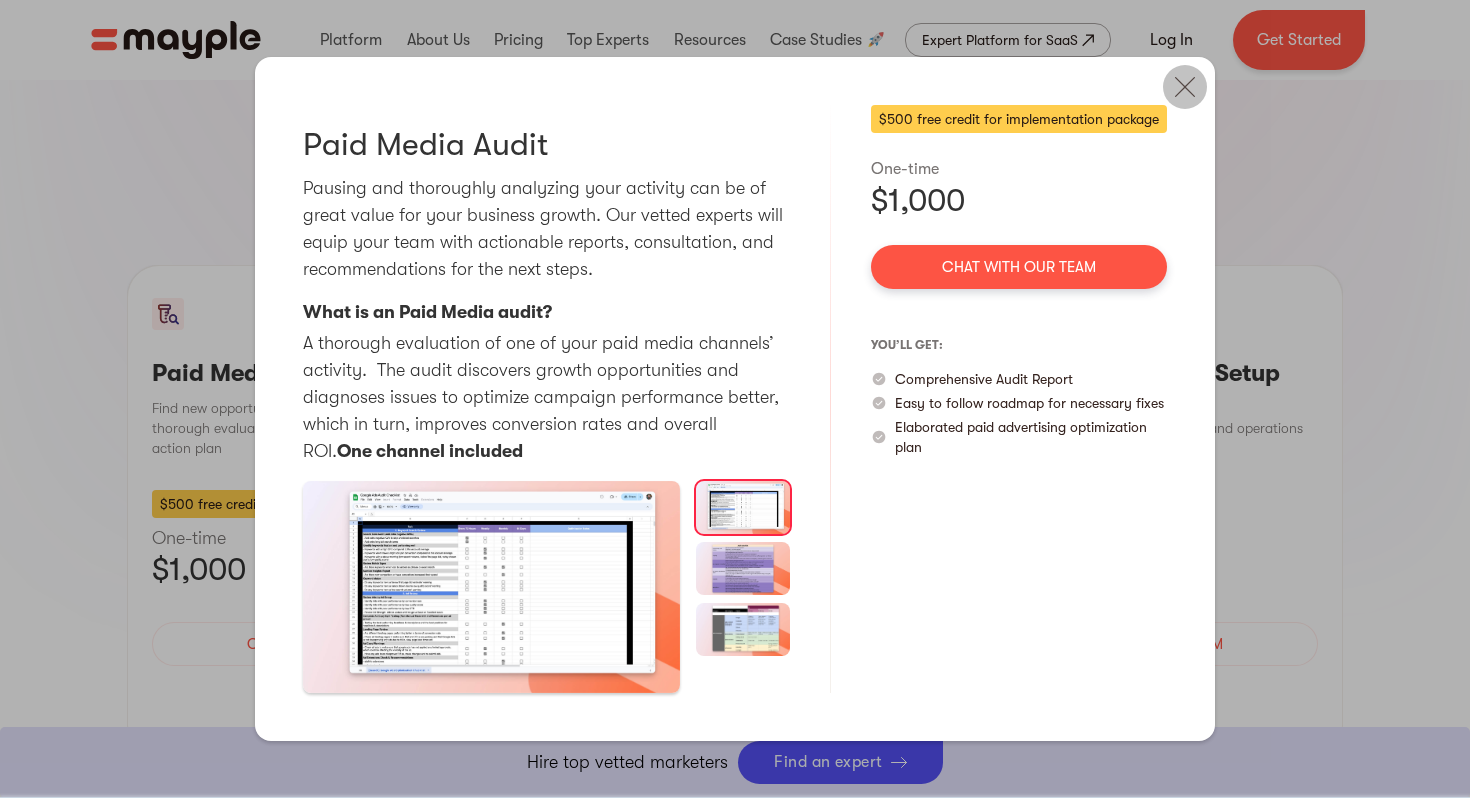 click at bounding box center (1185, 87) 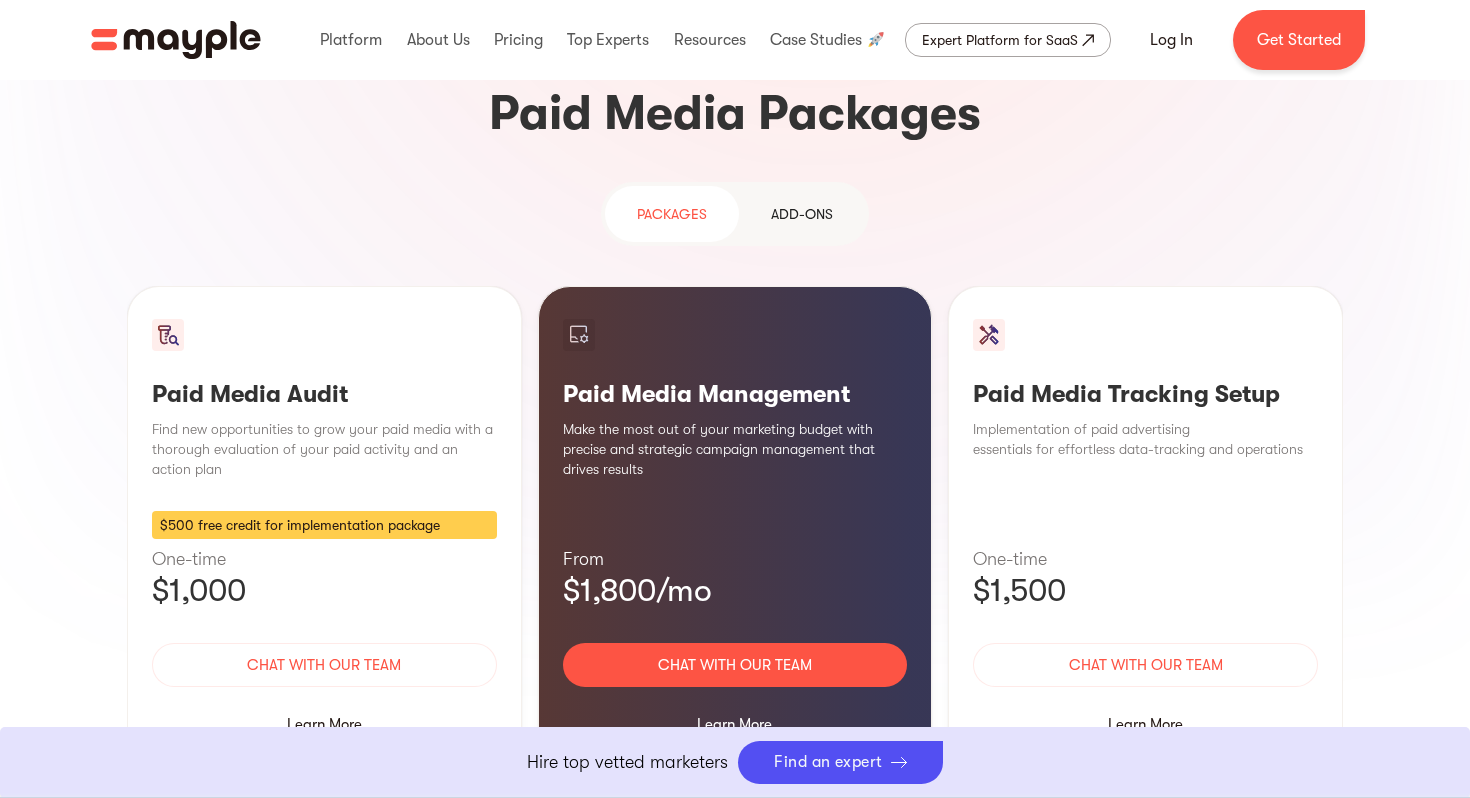 scroll, scrollTop: 1694, scrollLeft: 0, axis: vertical 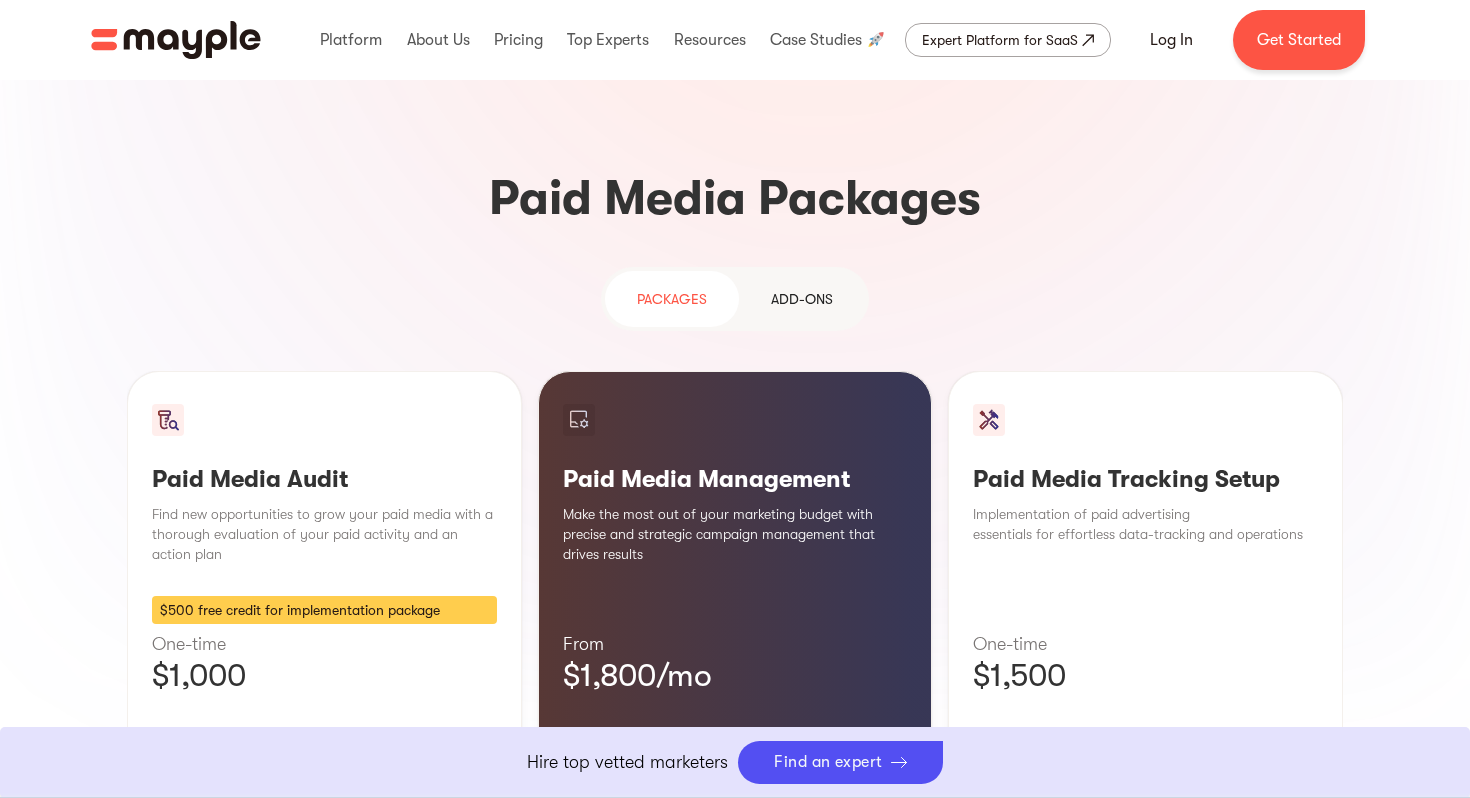 click on "Learn More" at bounding box center (324, 809) 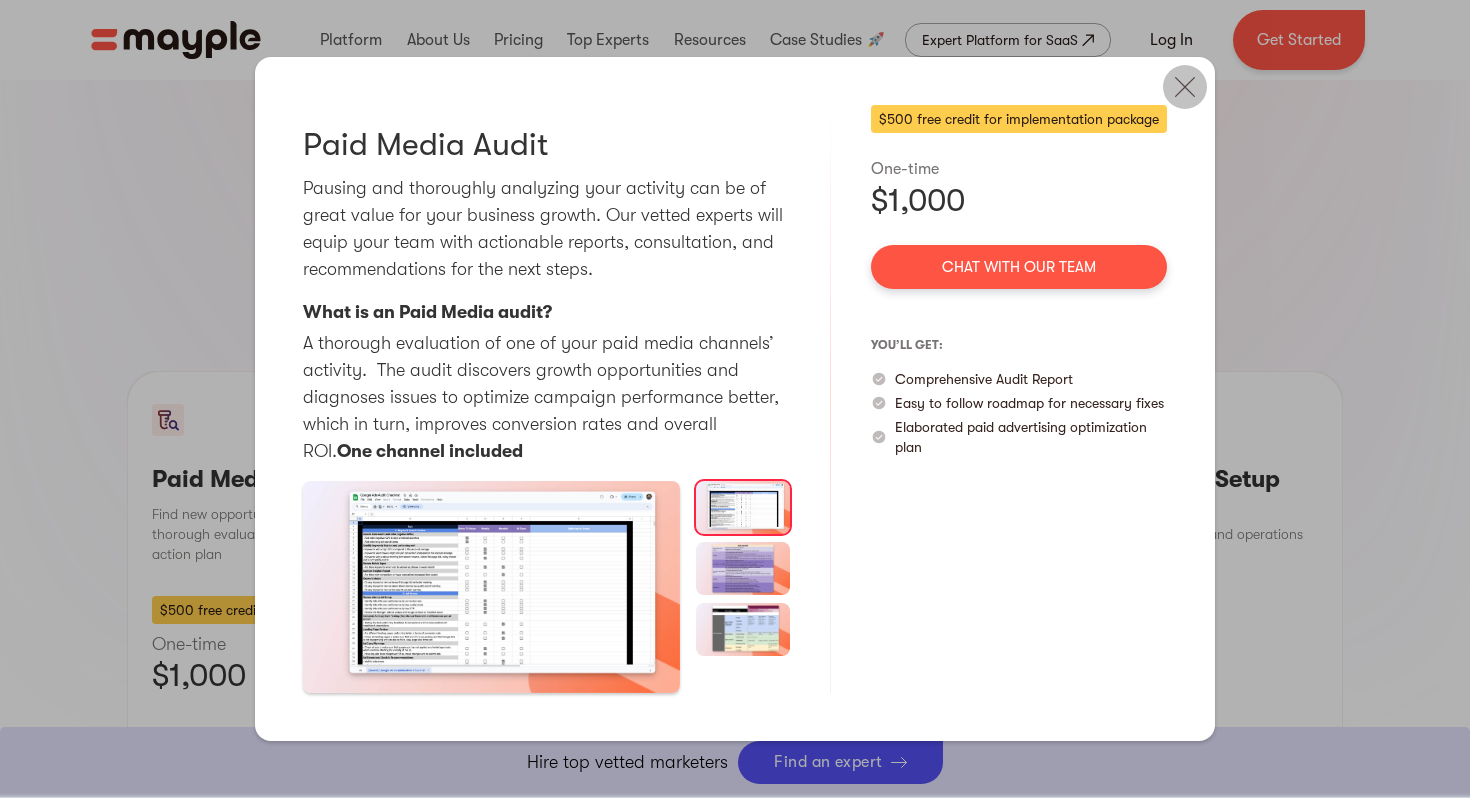 click at bounding box center [1185, 87] 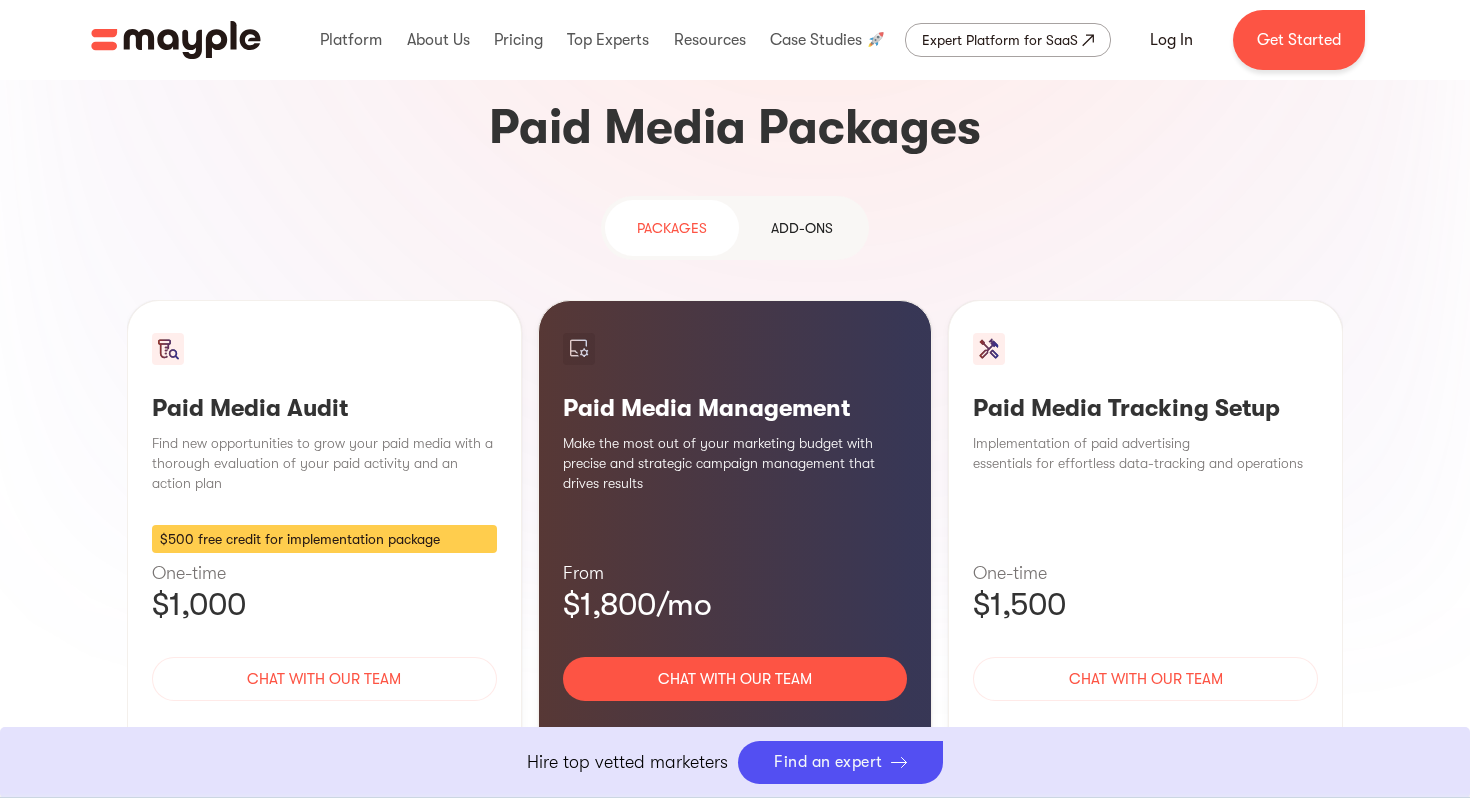 scroll, scrollTop: 1769, scrollLeft: 0, axis: vertical 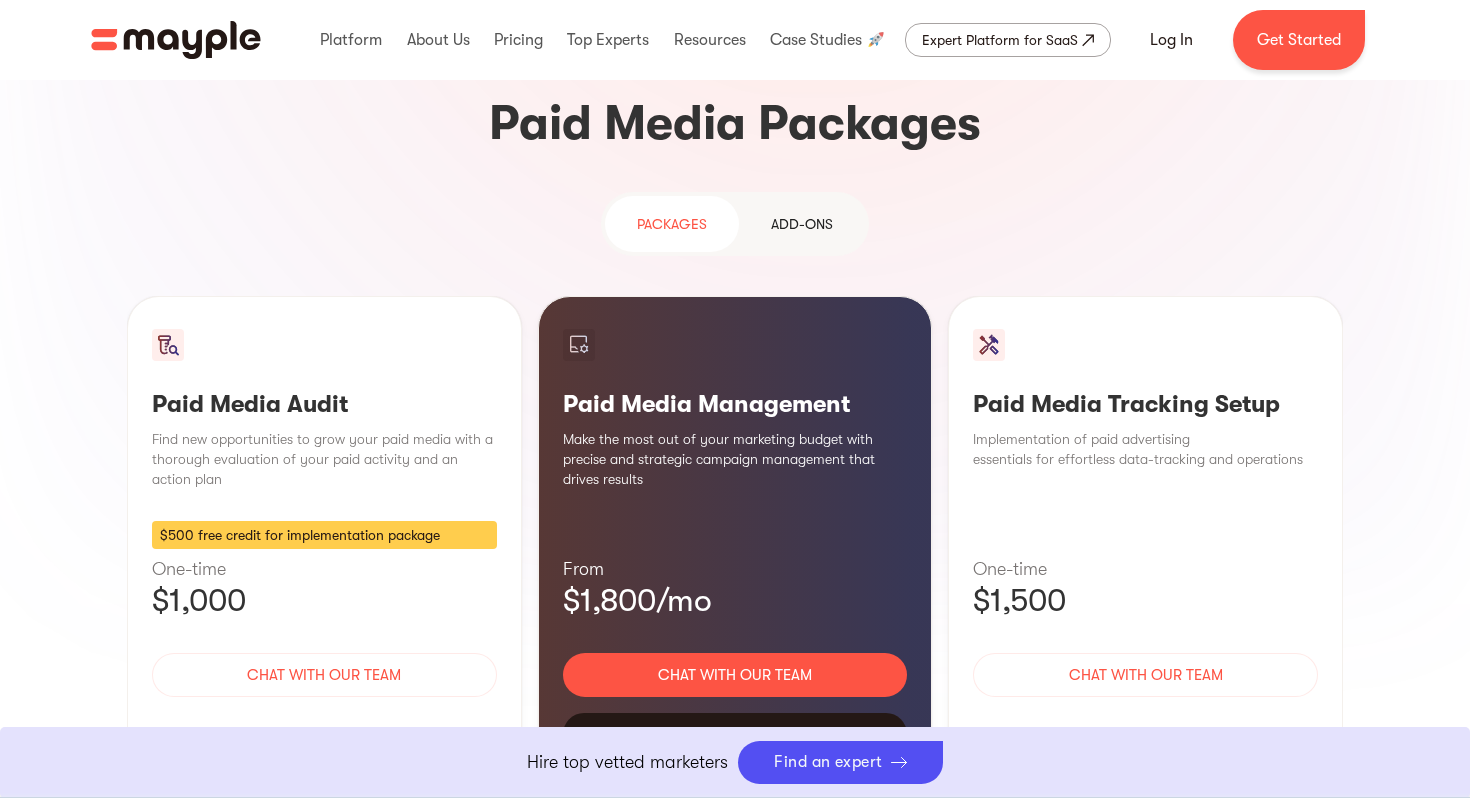 click on "Learn More" at bounding box center (735, 734) 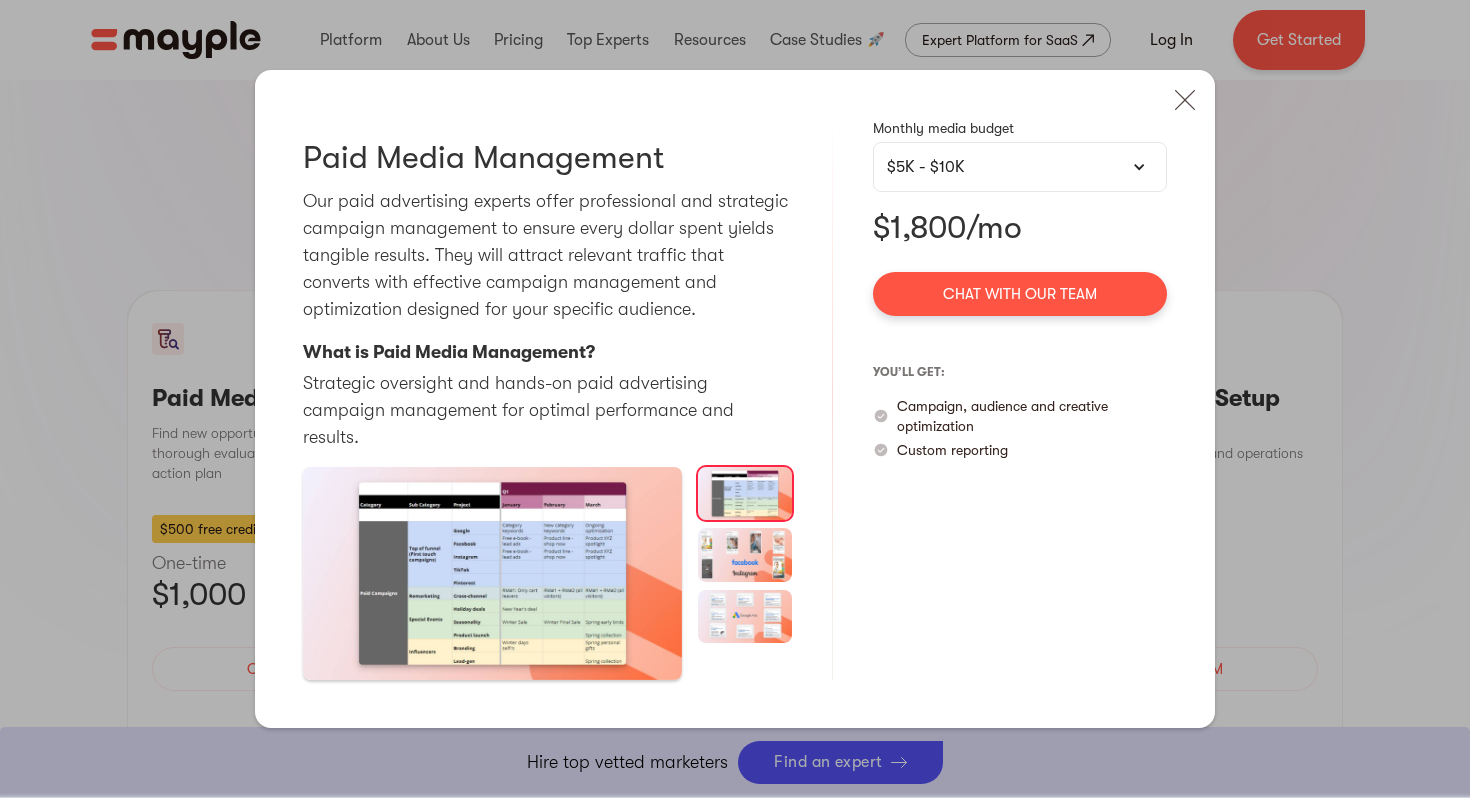 scroll, scrollTop: 1784, scrollLeft: 0, axis: vertical 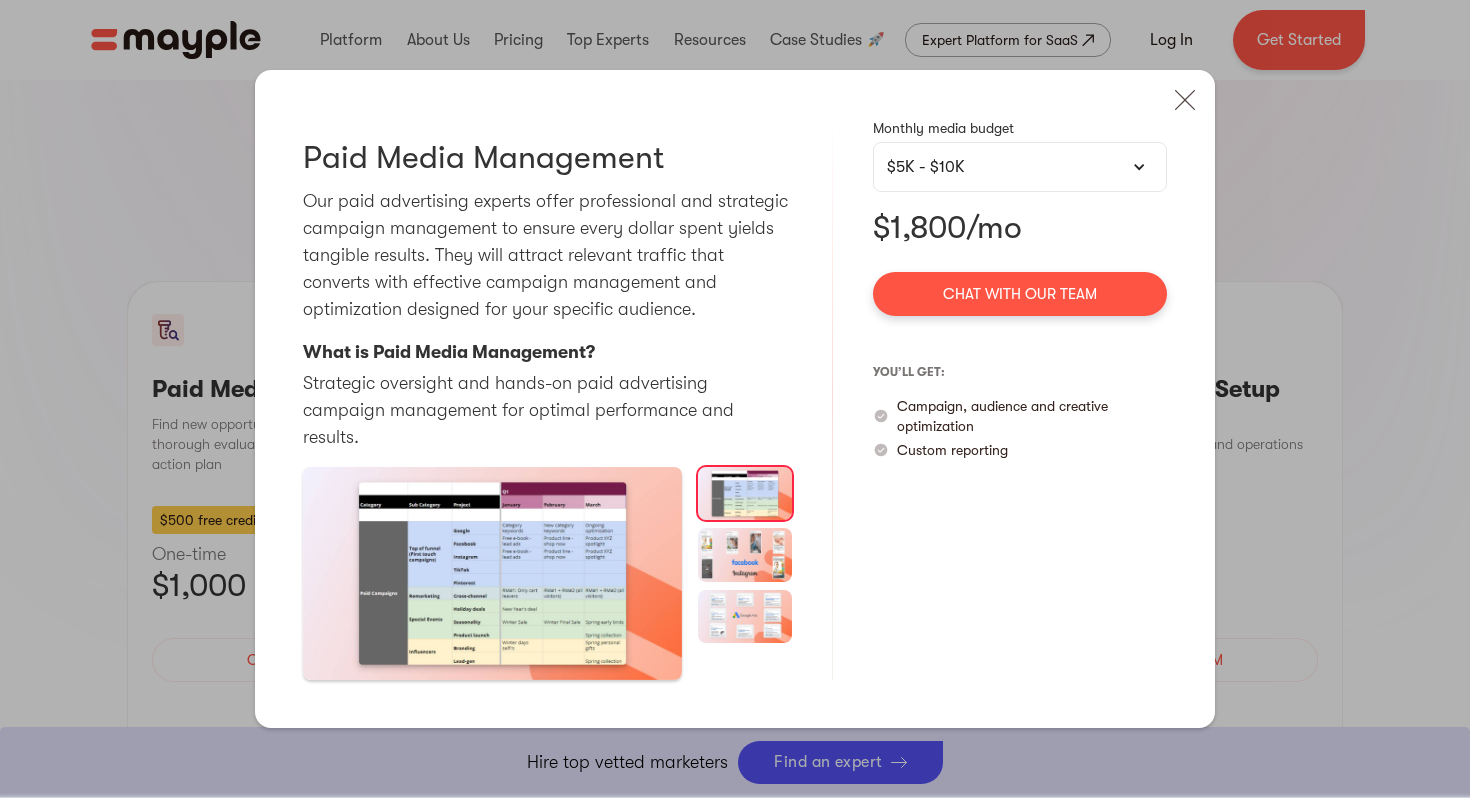 click at bounding box center [492, 573] 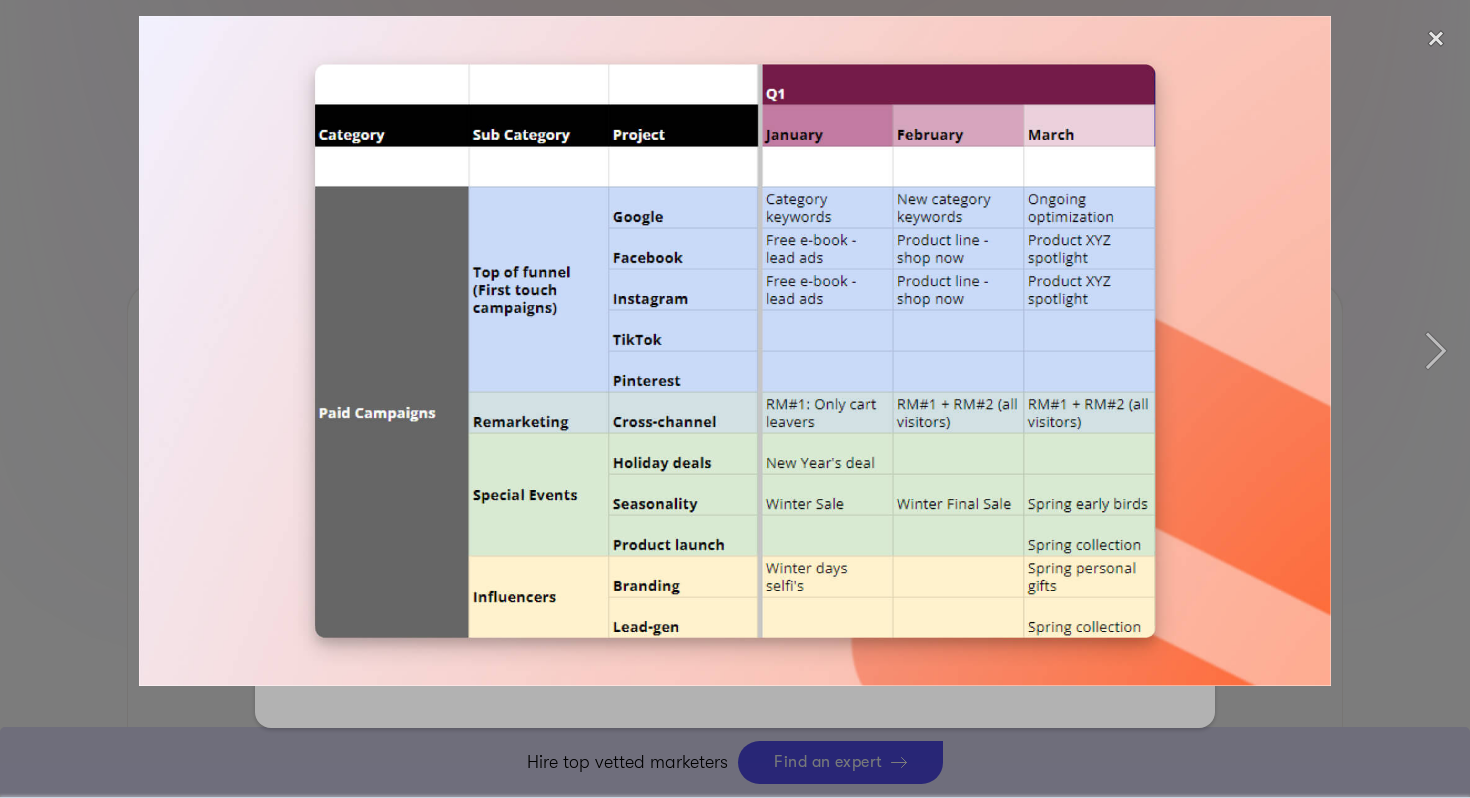 click at bounding box center [734, 351] 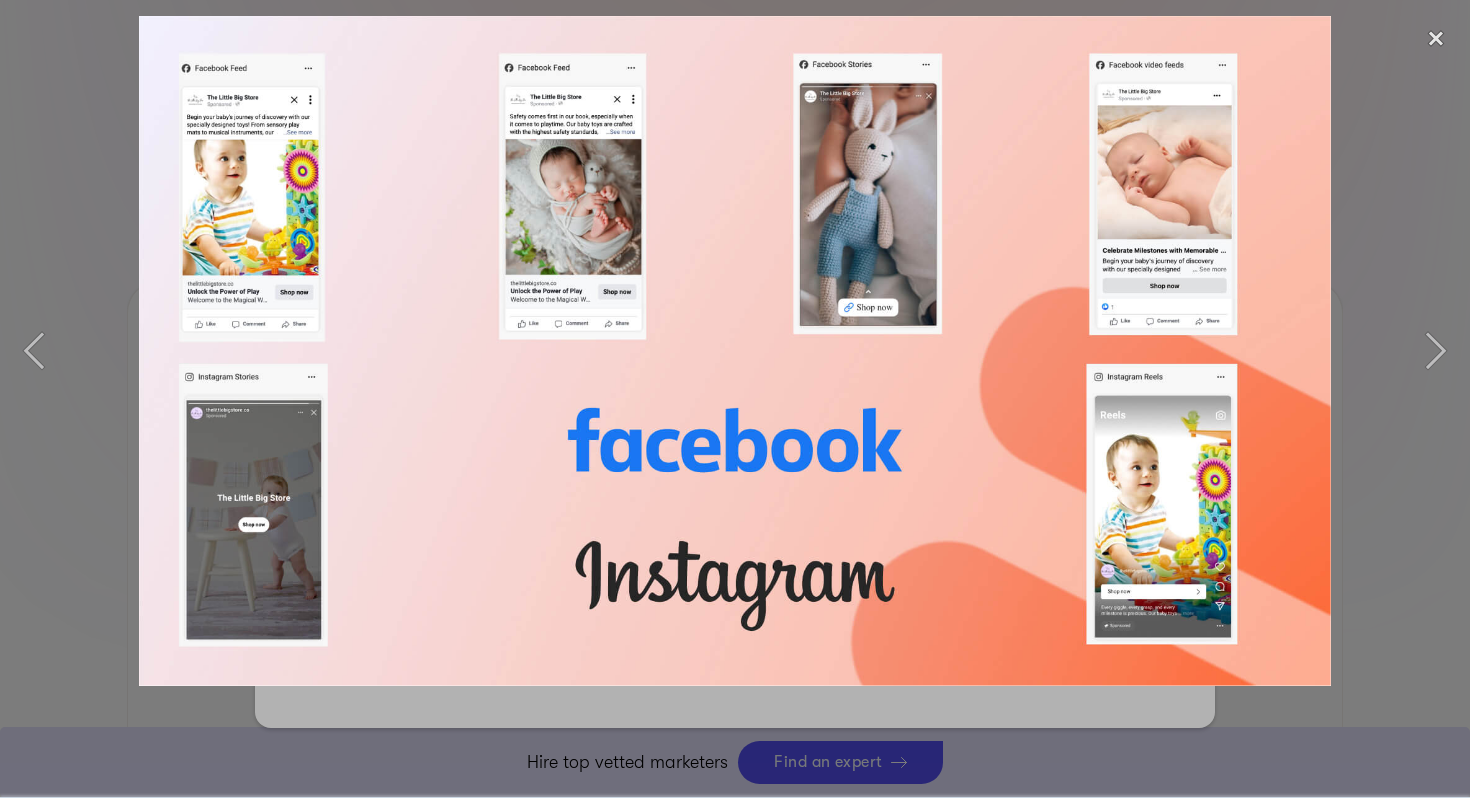click at bounding box center (734, 351) 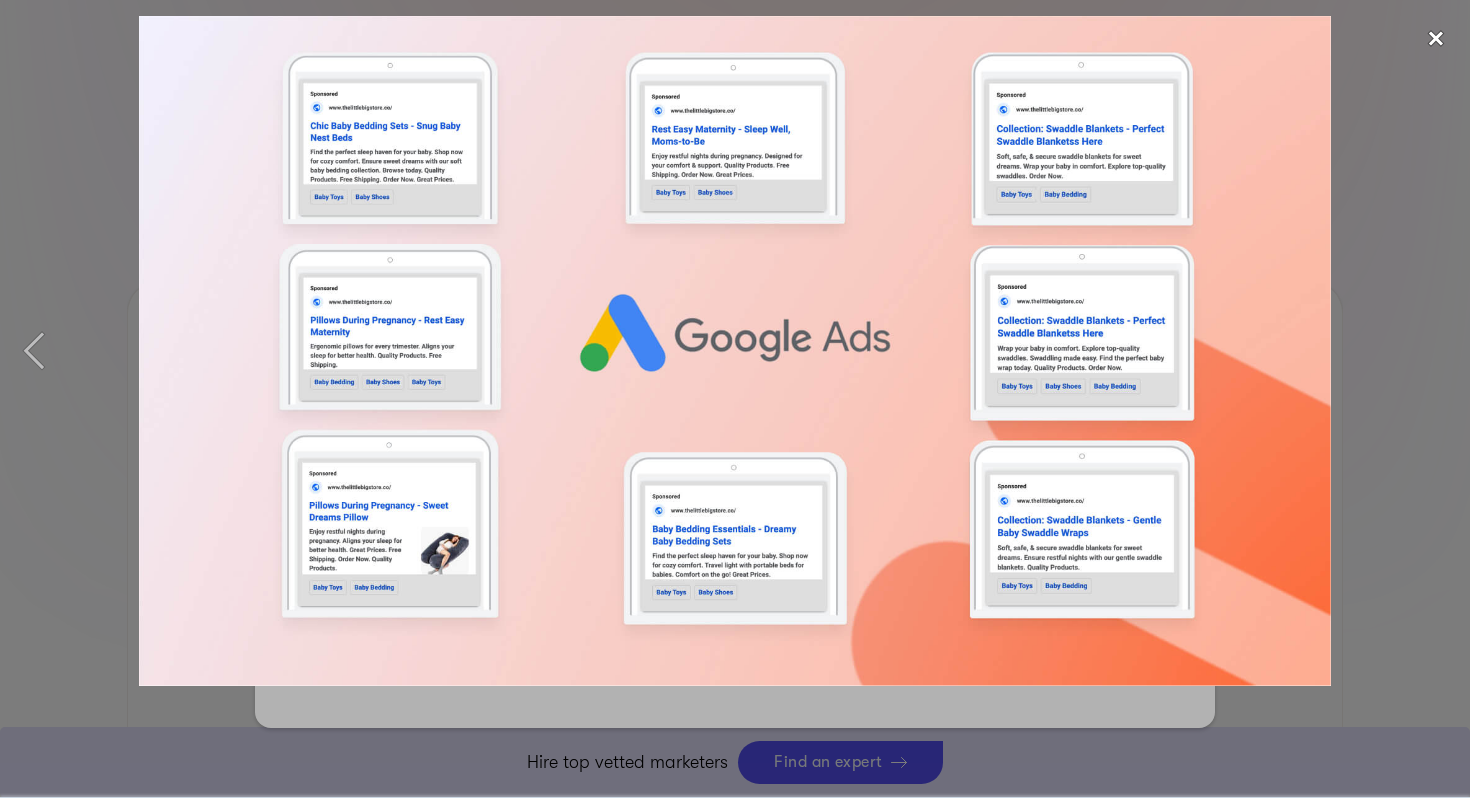 click at bounding box center [1436, 38] 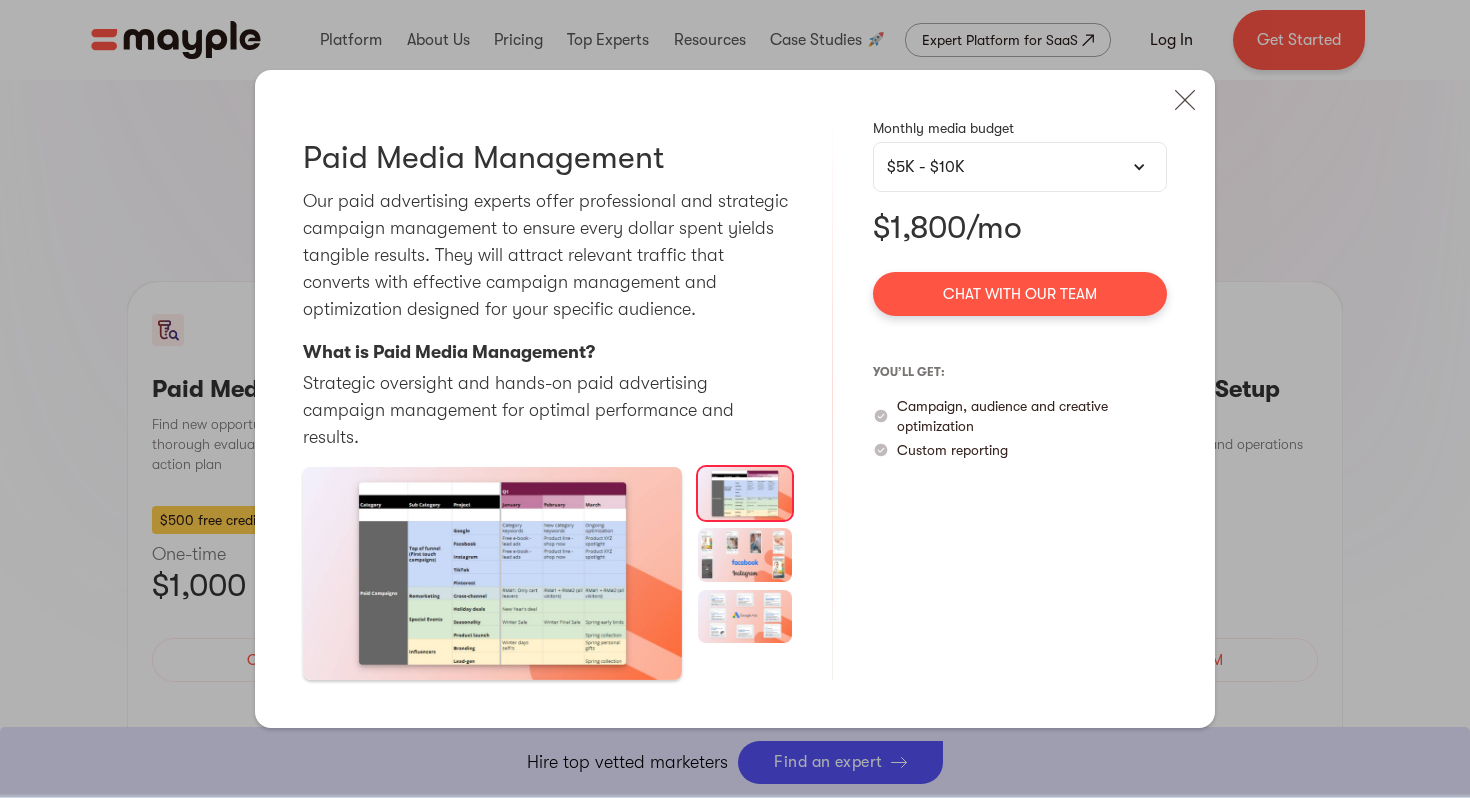 click on "$5K - $10K" at bounding box center [1020, 167] 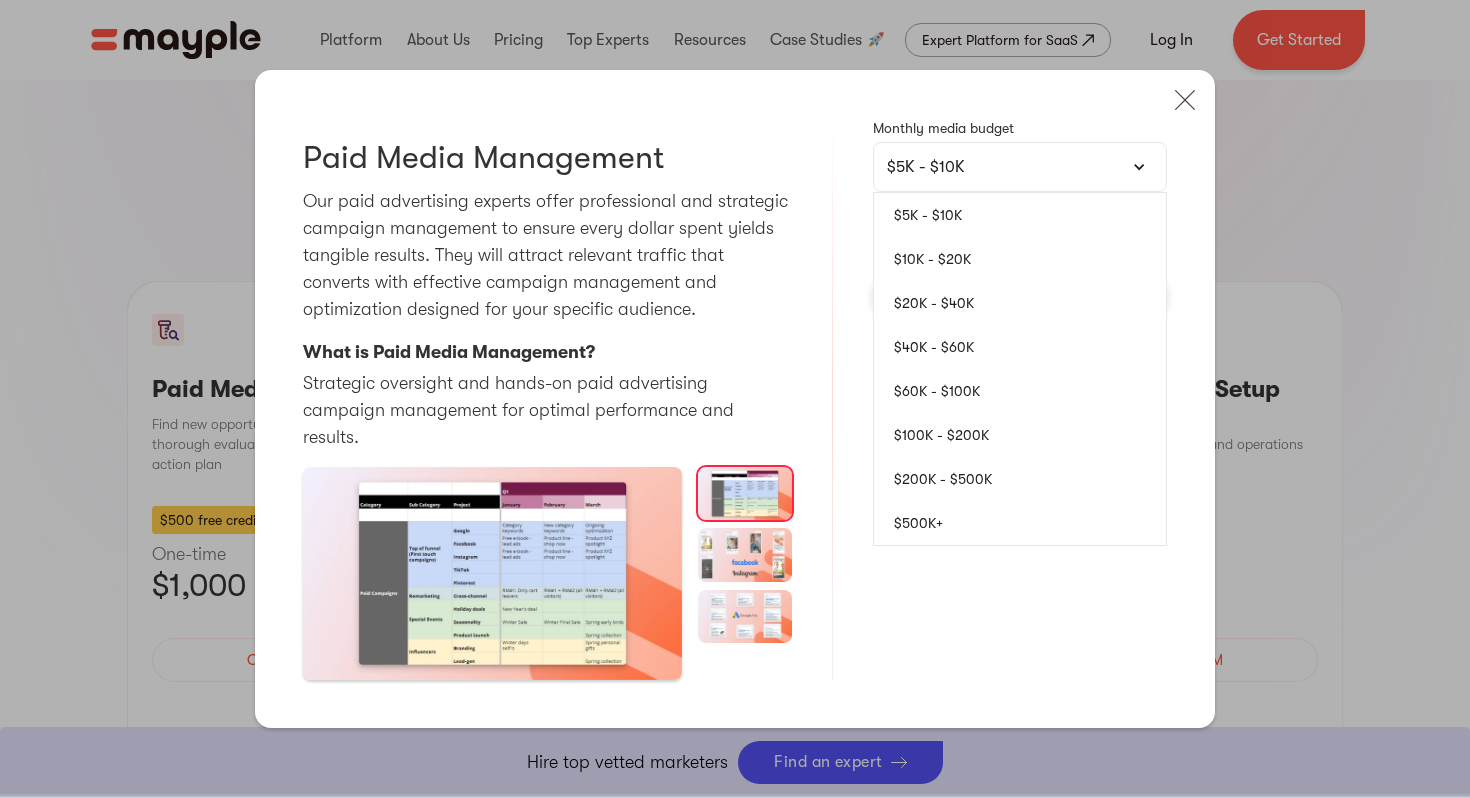 click on "$500K+" at bounding box center (1020, 523) 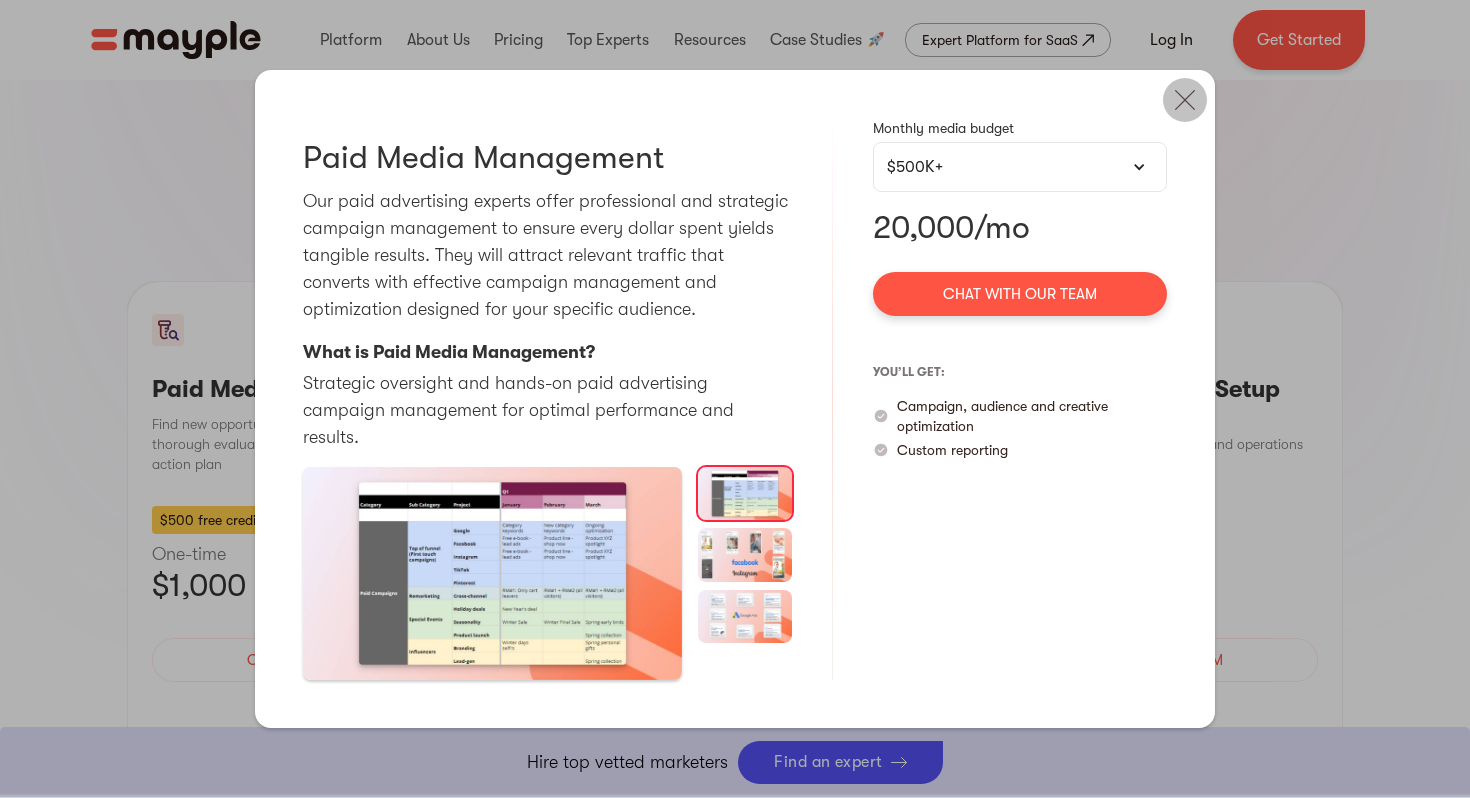 click at bounding box center (1185, 100) 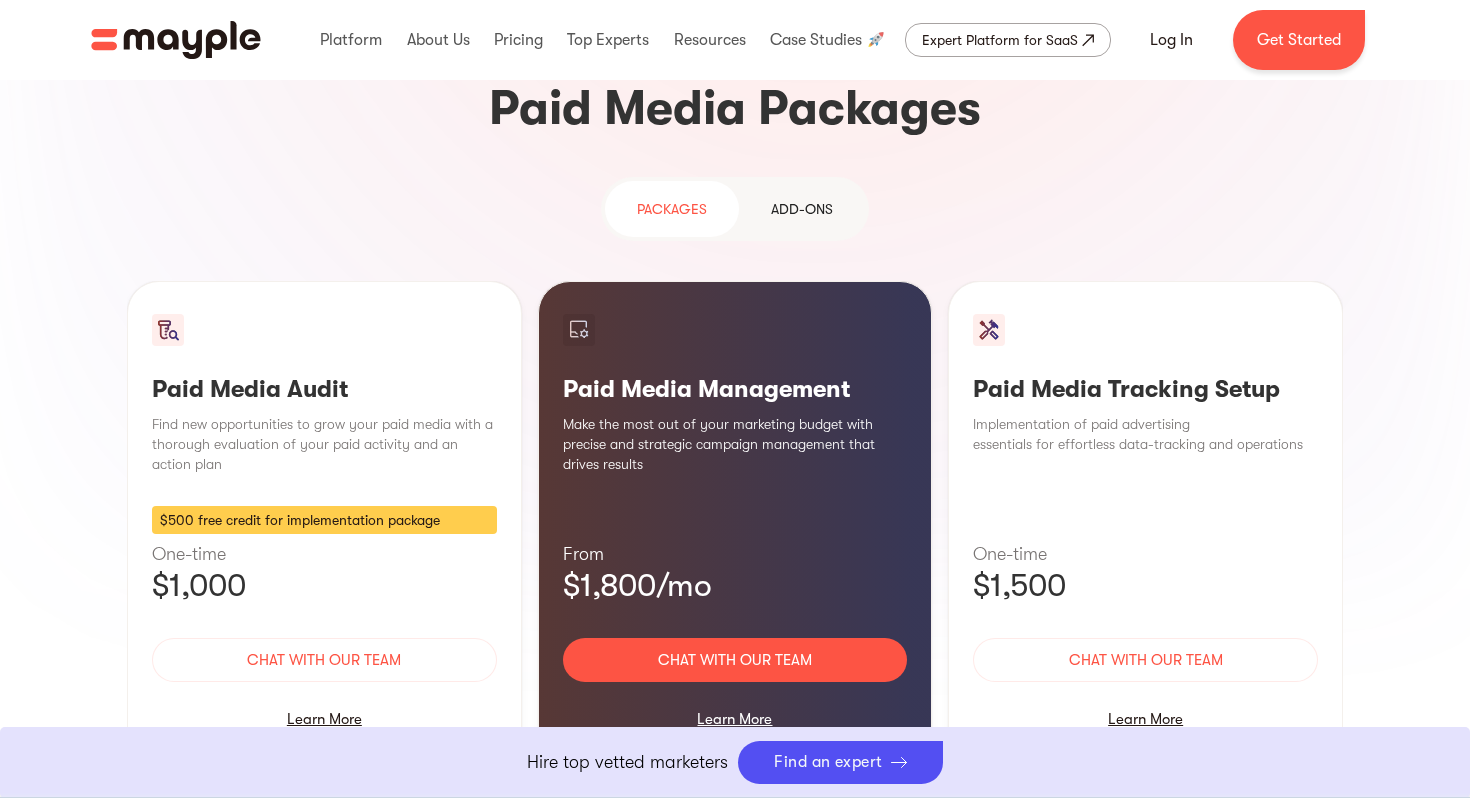 click on "Paid Media Tracking Setup Implementation of paid advertising  essentials for effortless data-tracking and operations One-time $1,500 Chat with our team Learn More" at bounding box center [1145, 527] 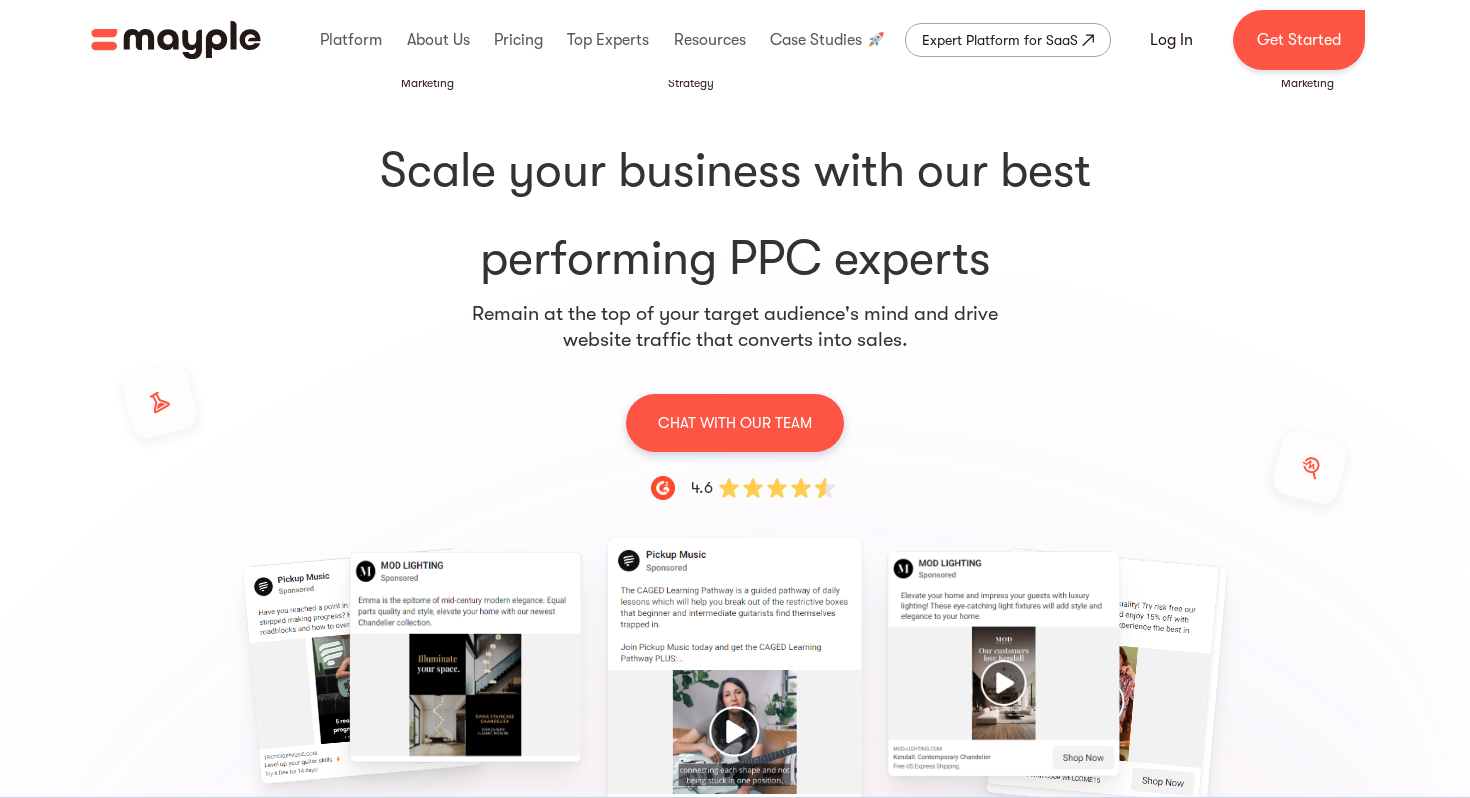 scroll, scrollTop: 0, scrollLeft: 0, axis: both 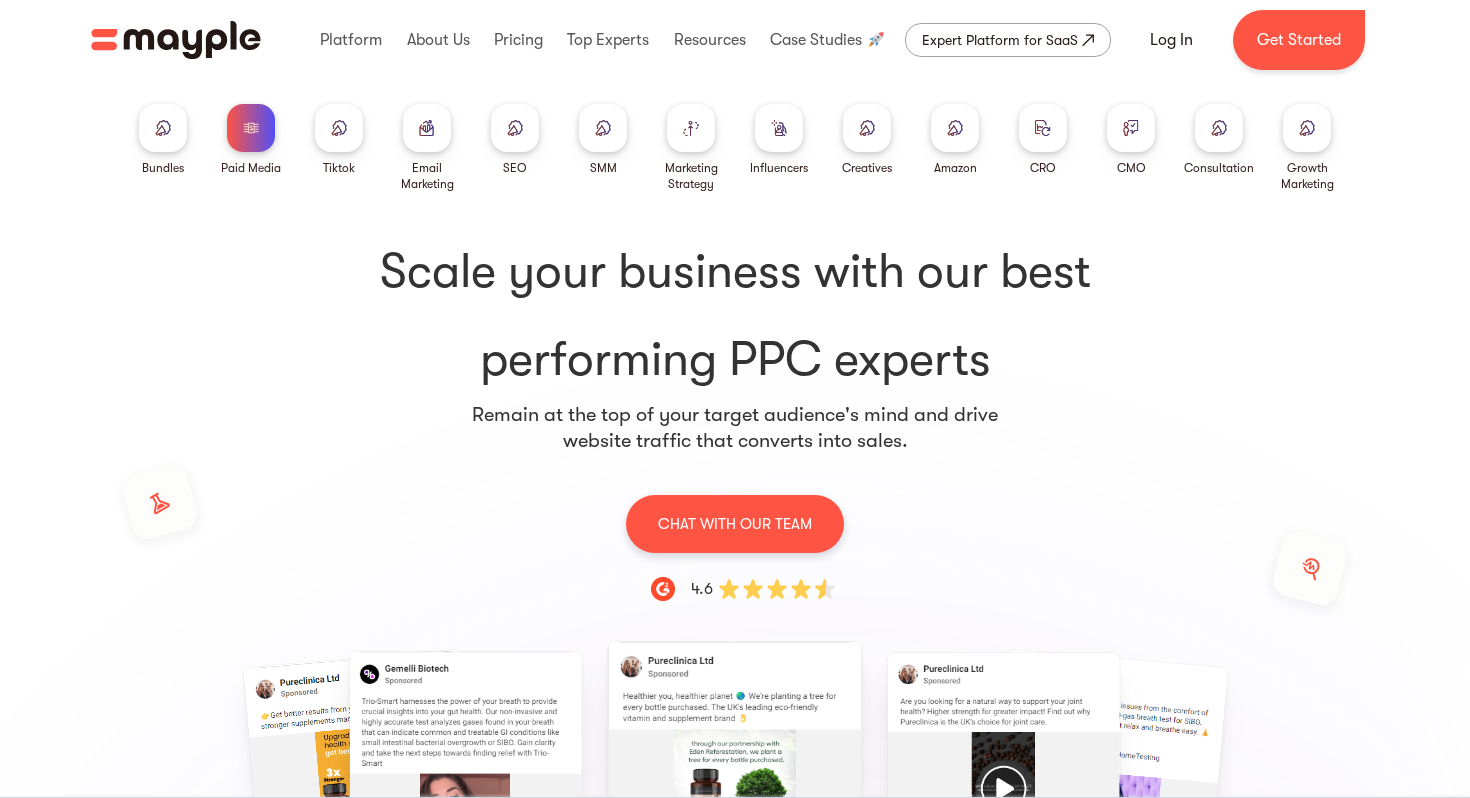 click at bounding box center [339, 128] 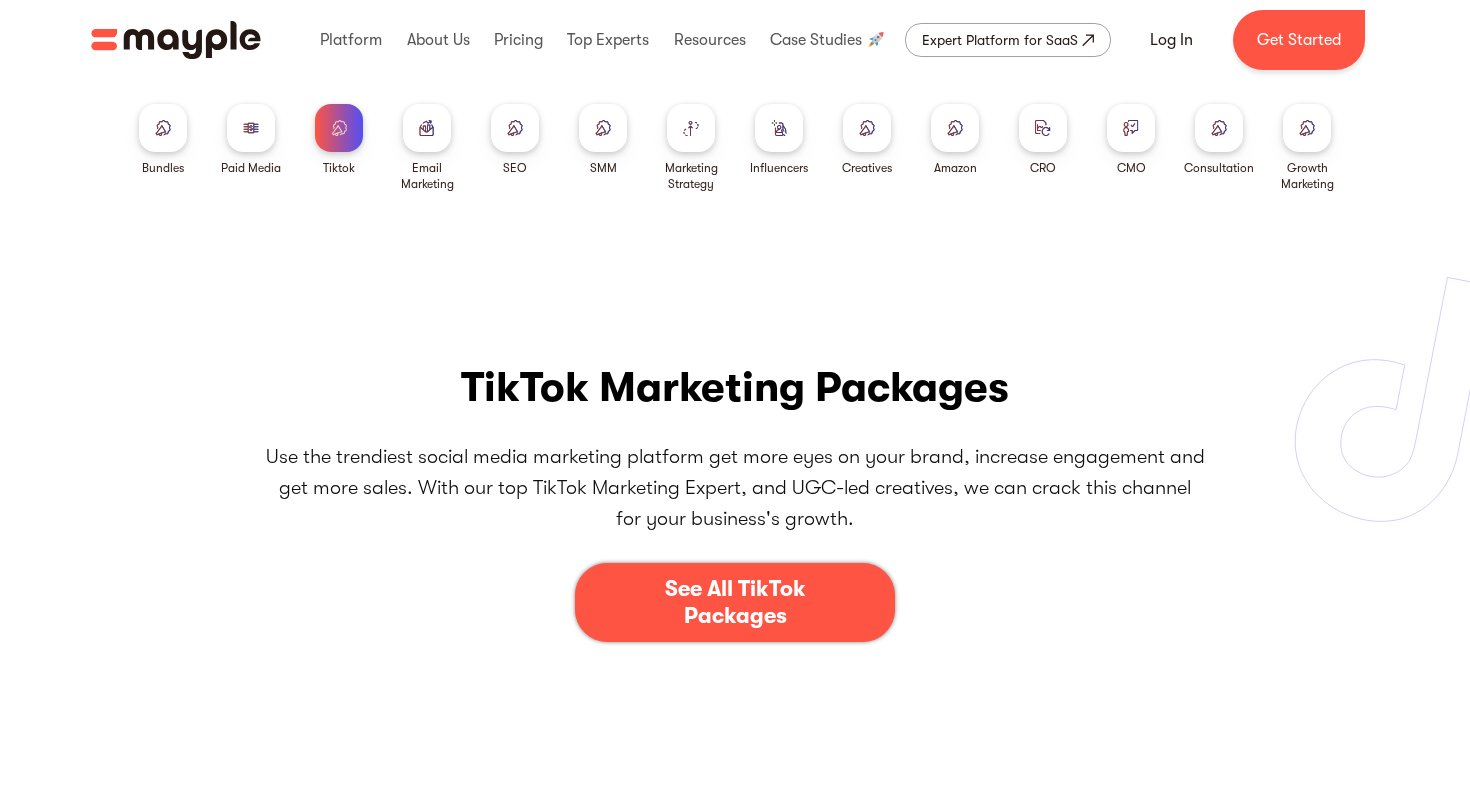 scroll, scrollTop: 0, scrollLeft: 0, axis: both 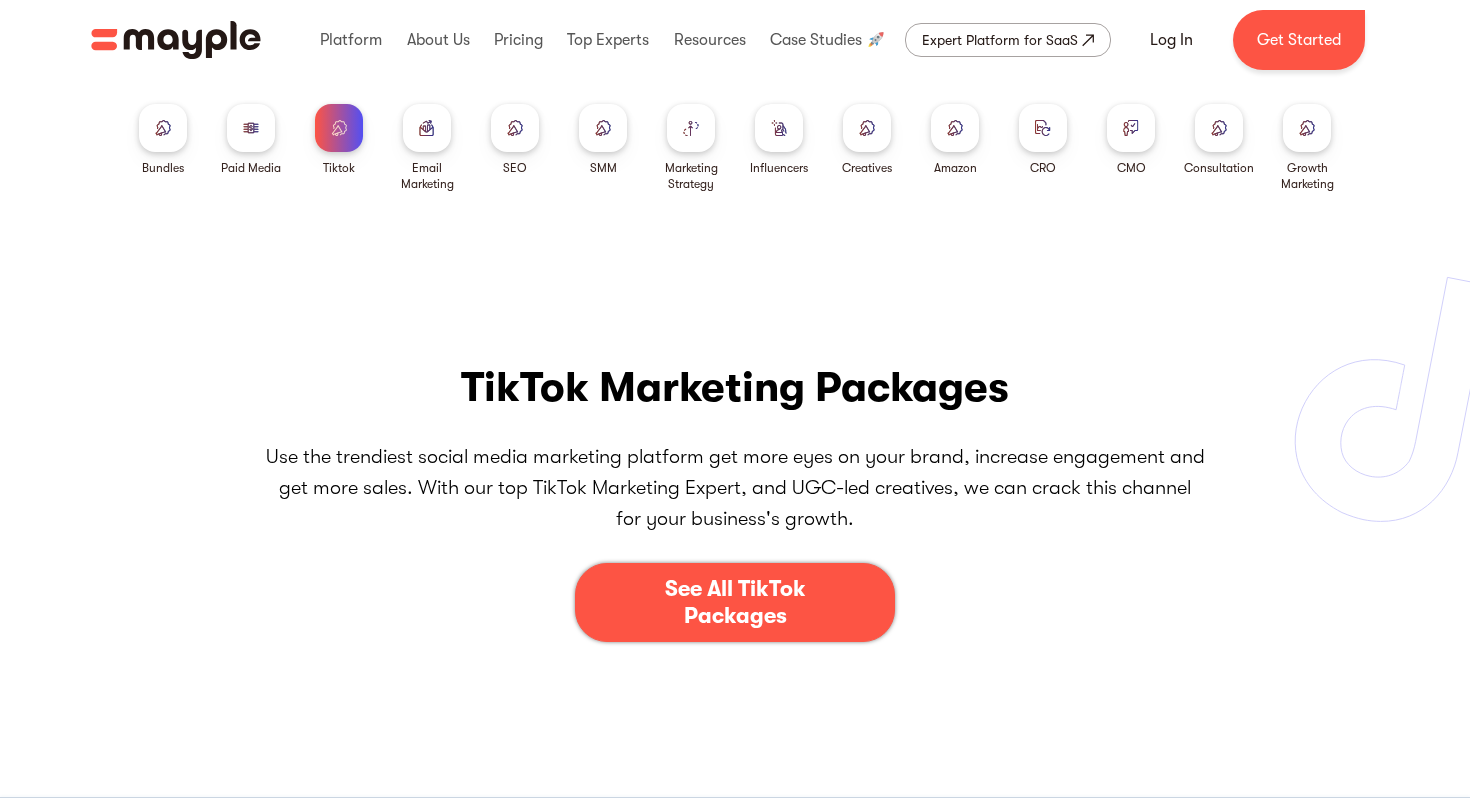 click at bounding box center (251, 128) 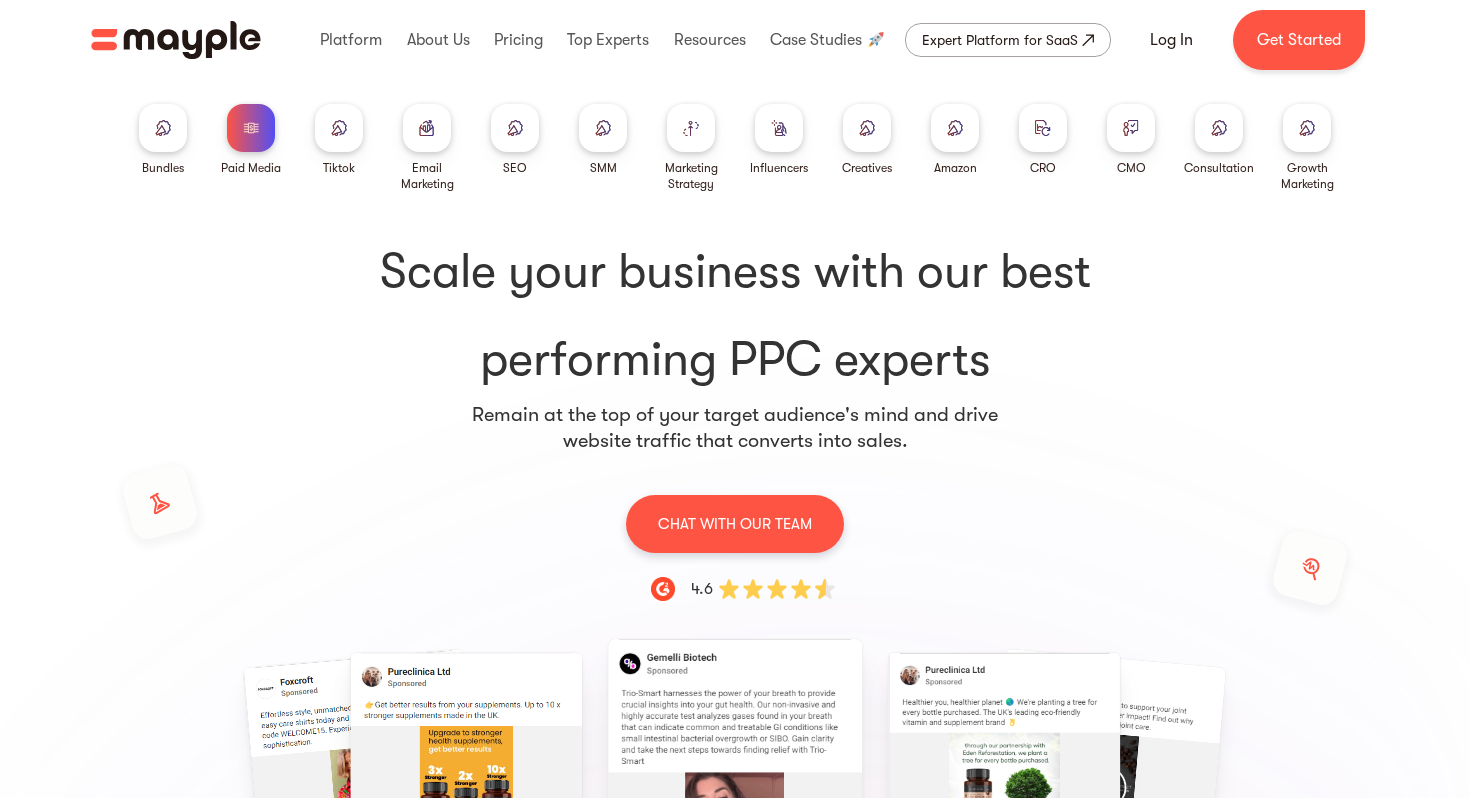 scroll, scrollTop: 0, scrollLeft: 0, axis: both 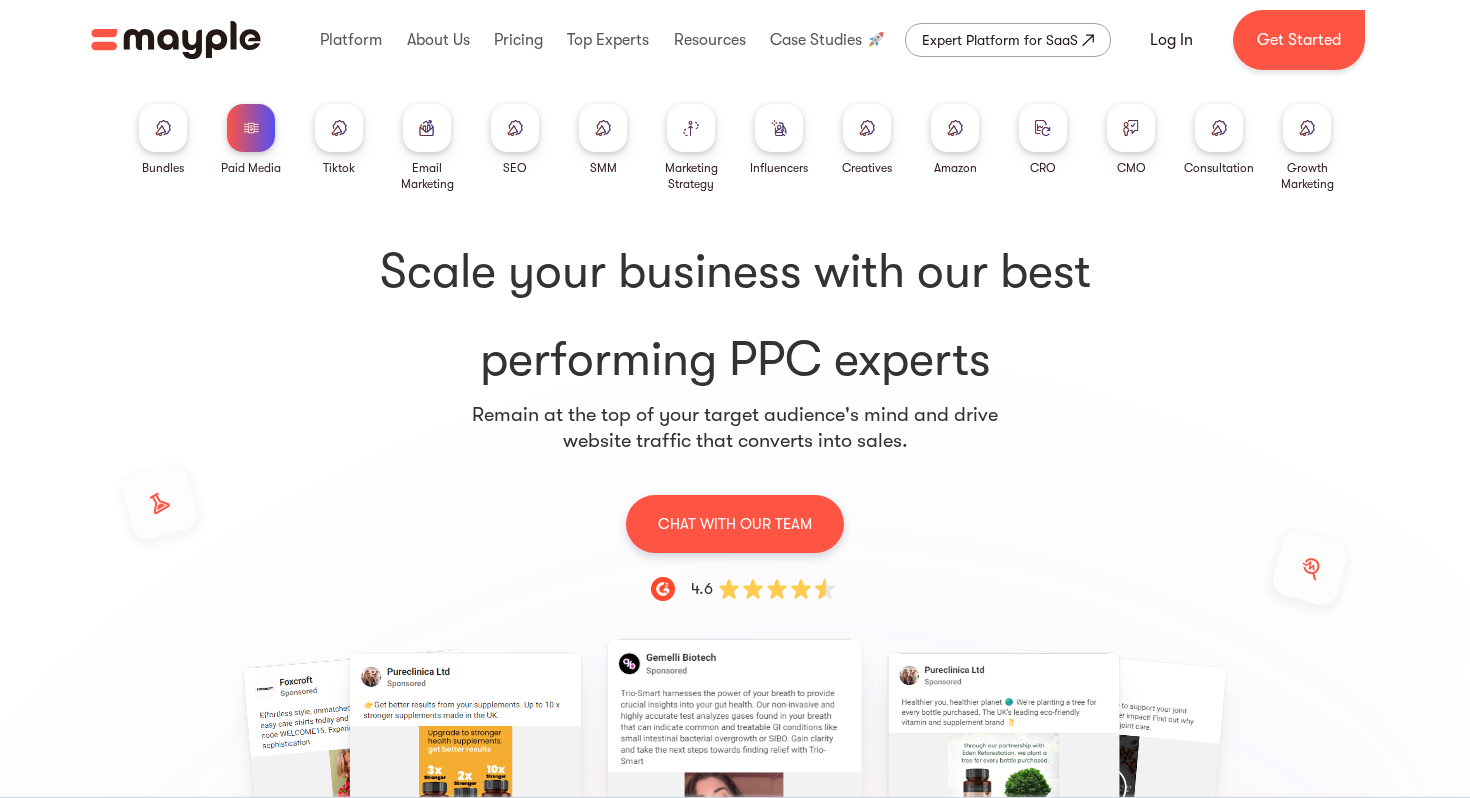 click at bounding box center (339, 128) 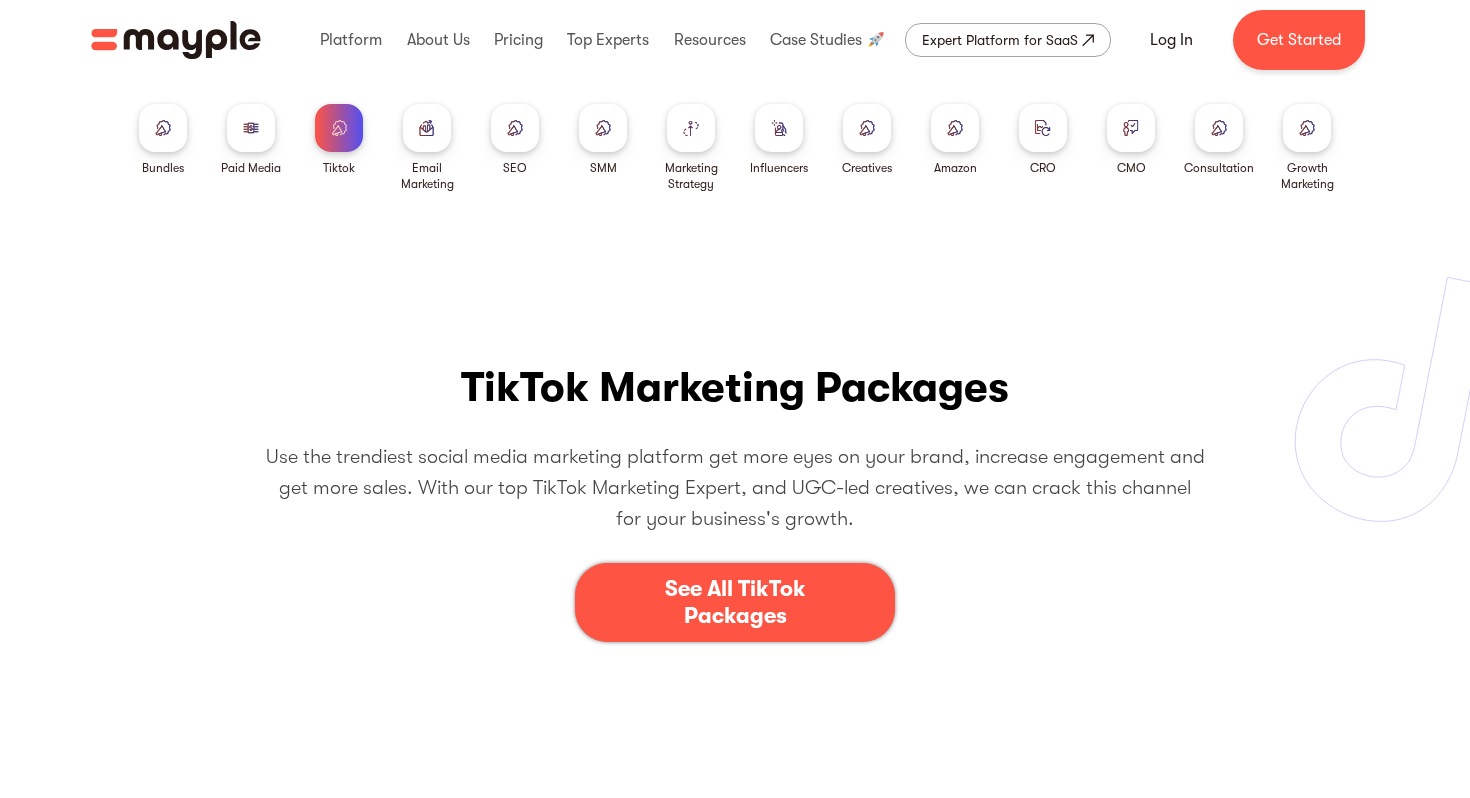 scroll, scrollTop: 0, scrollLeft: 0, axis: both 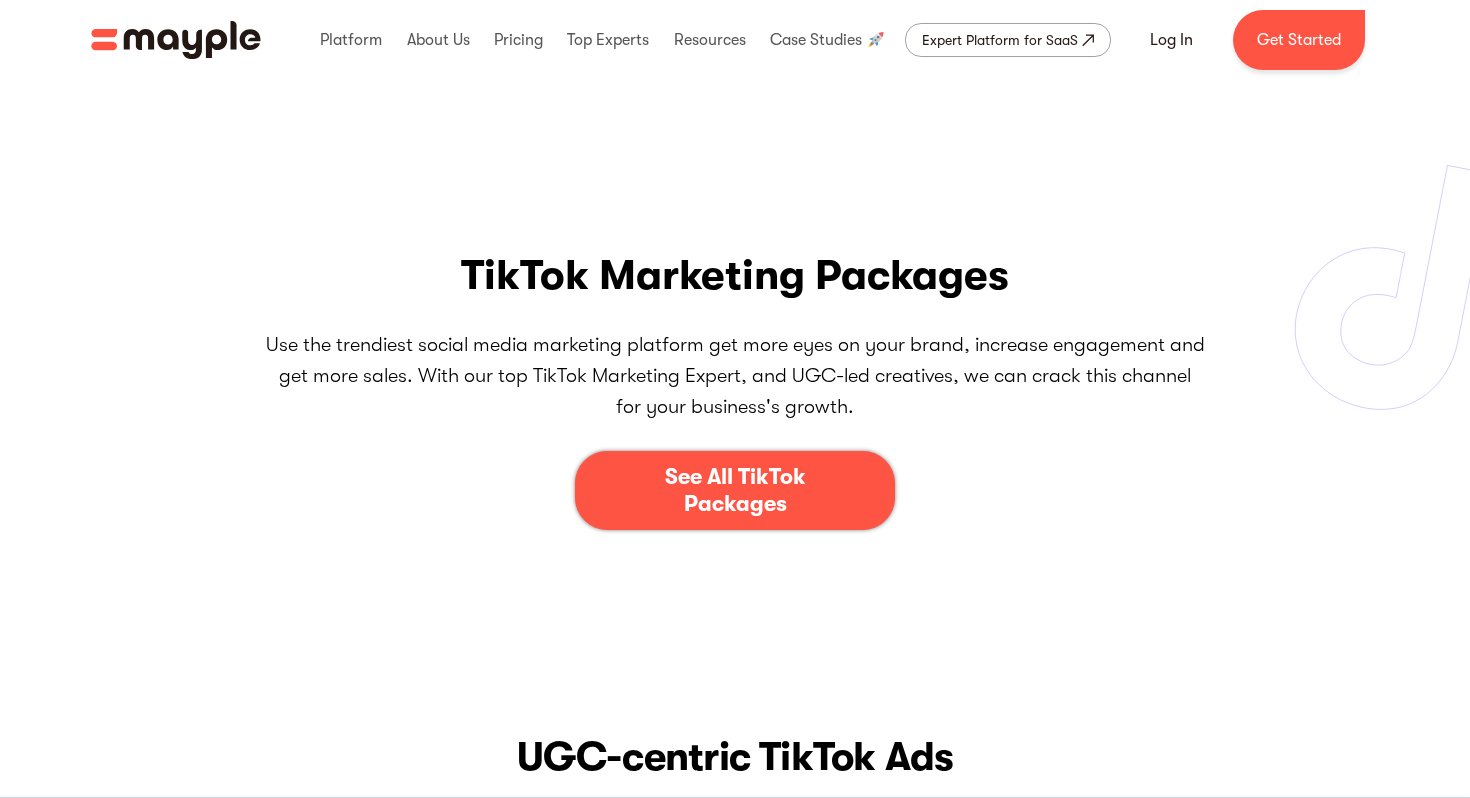 click on "See All TikTok Packages" at bounding box center [735, 490] 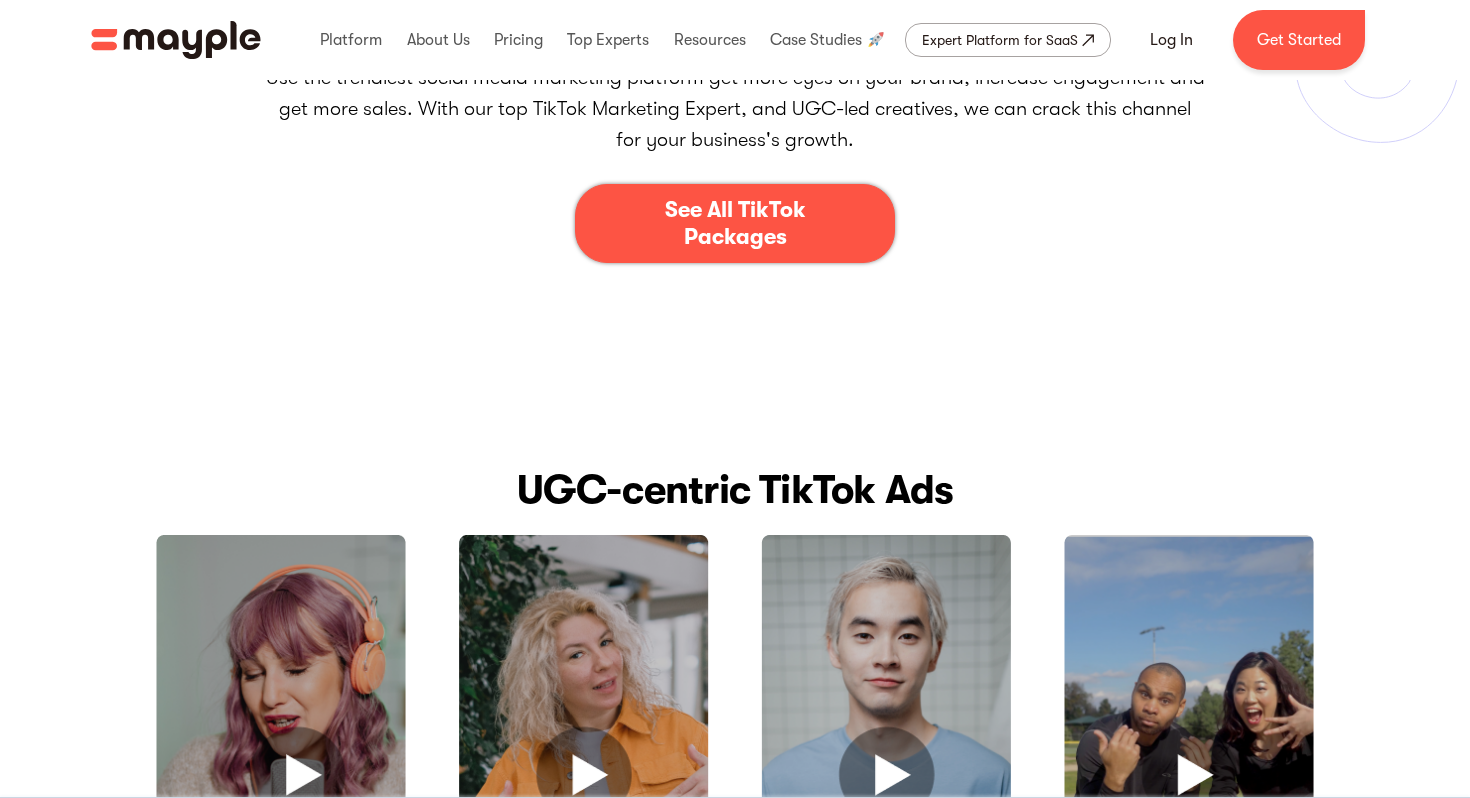scroll, scrollTop: 0, scrollLeft: 0, axis: both 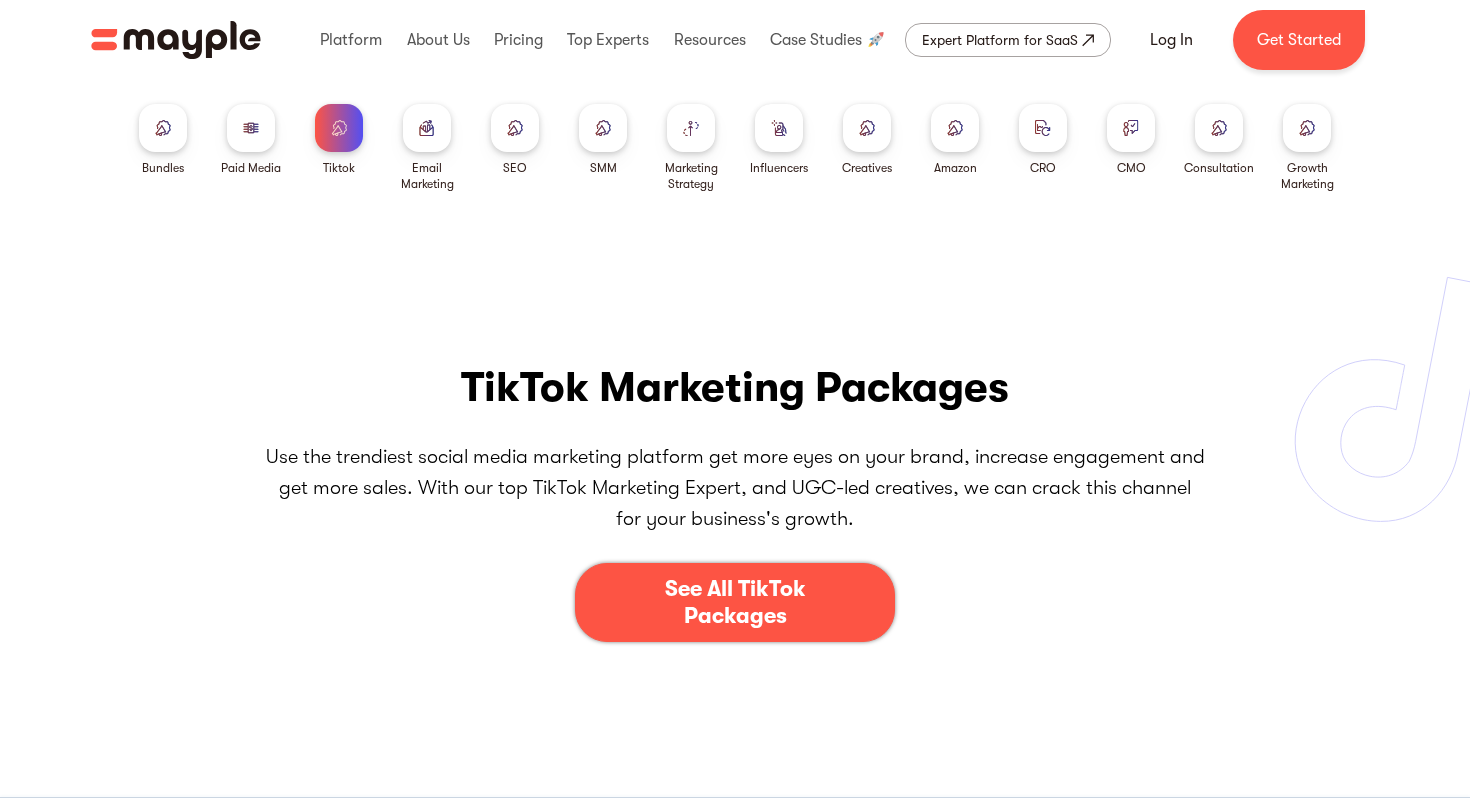 click at bounding box center (251, 128) 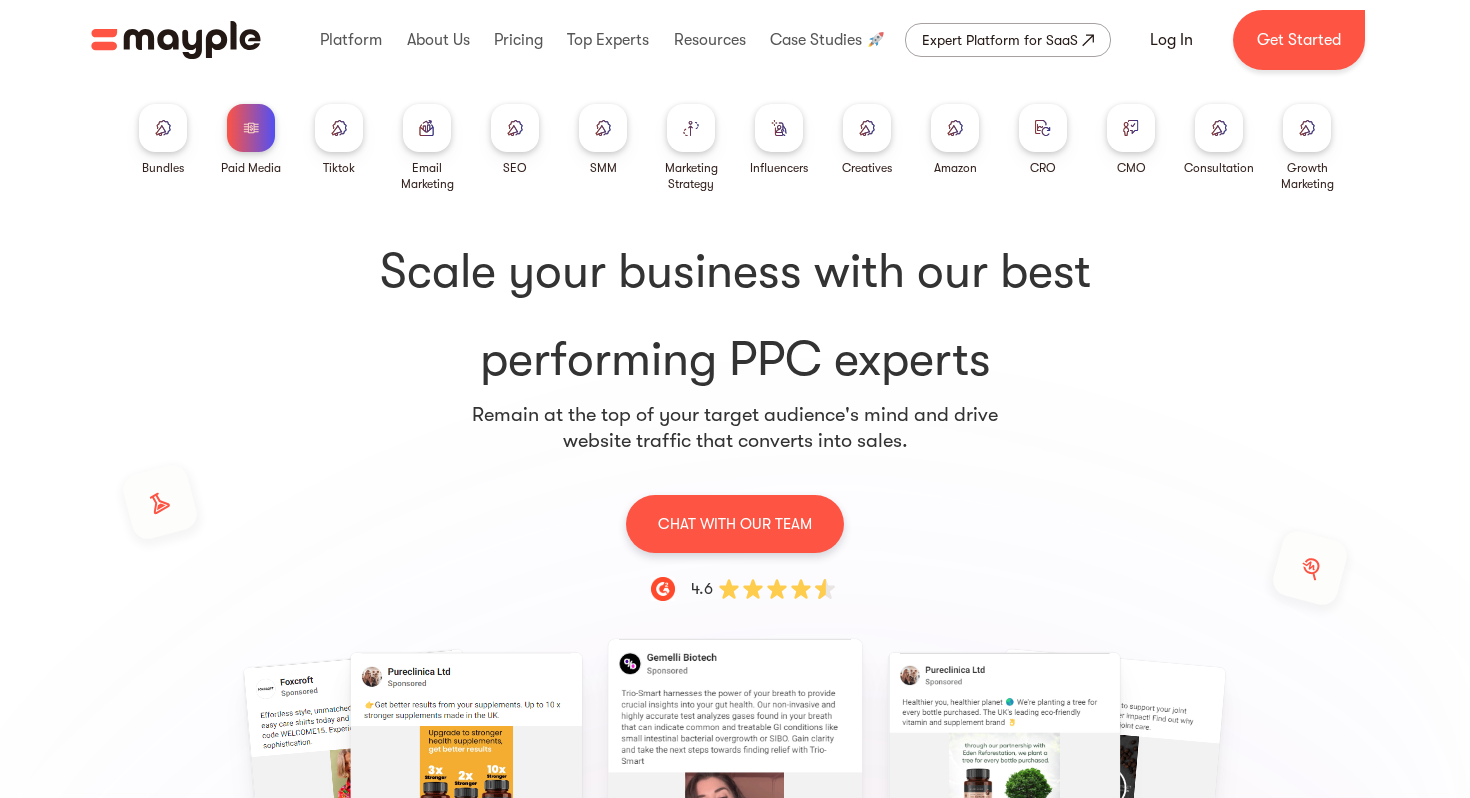 scroll, scrollTop: 0, scrollLeft: 0, axis: both 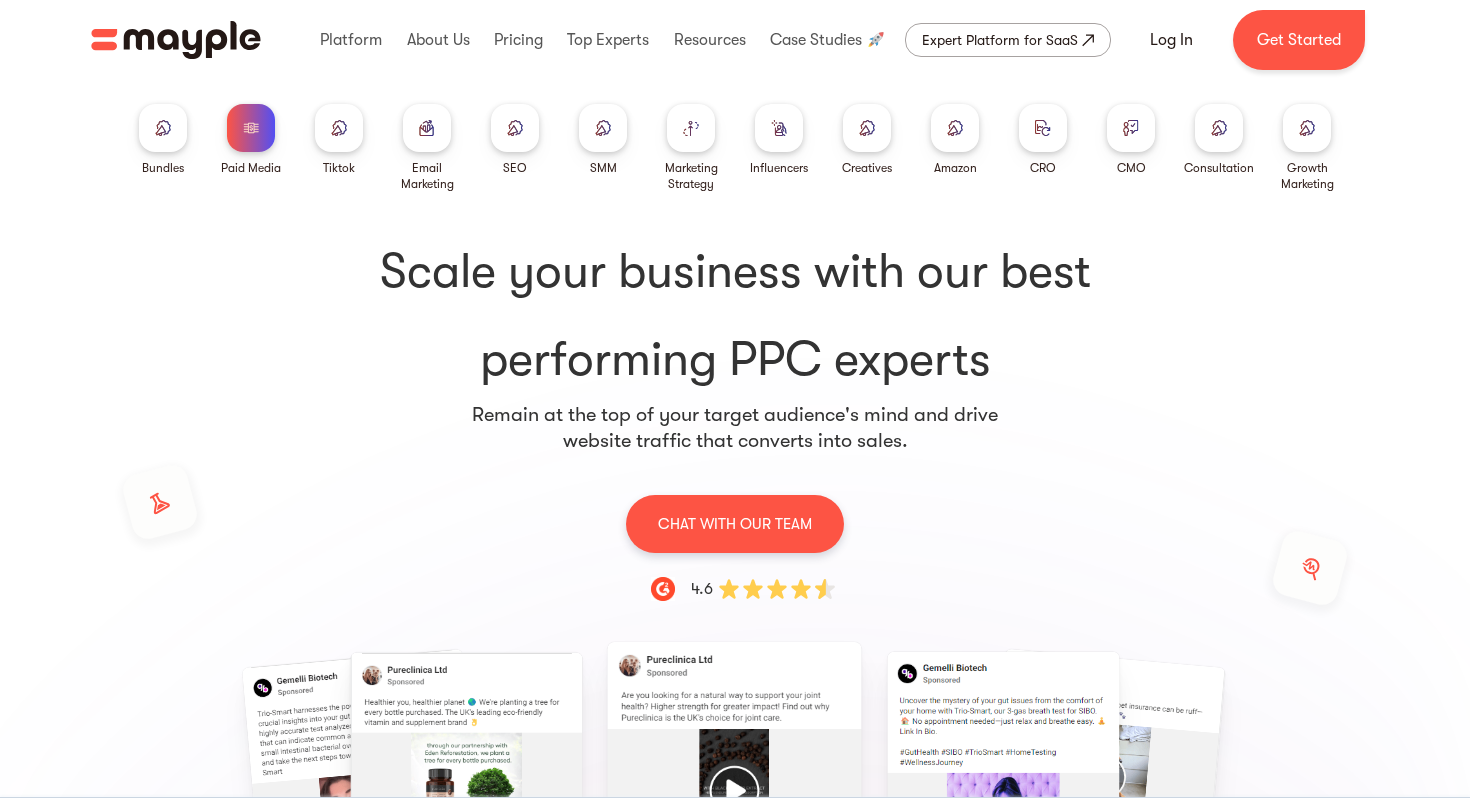 click on "Bundles" at bounding box center (163, 168) 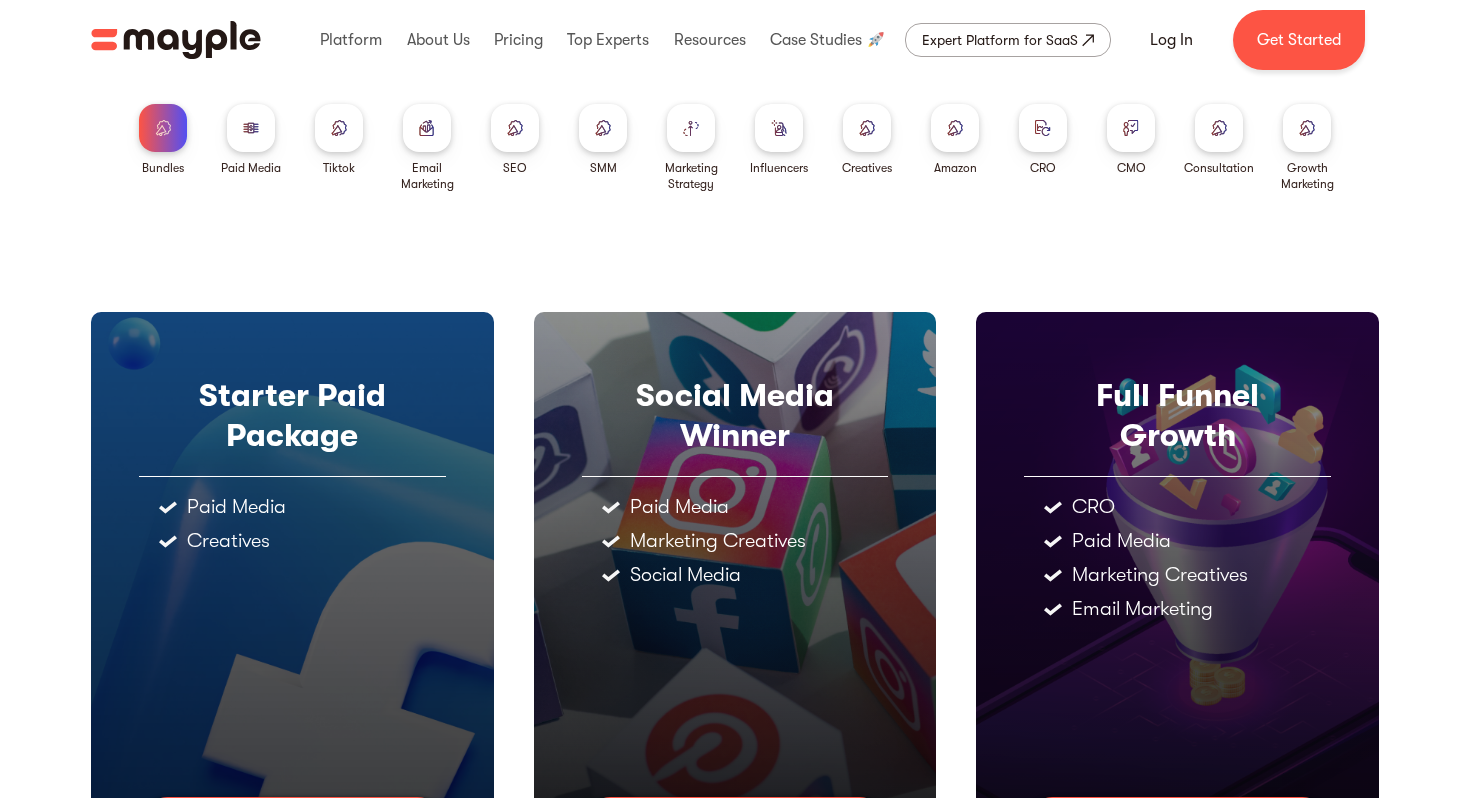 scroll, scrollTop: 0, scrollLeft: 0, axis: both 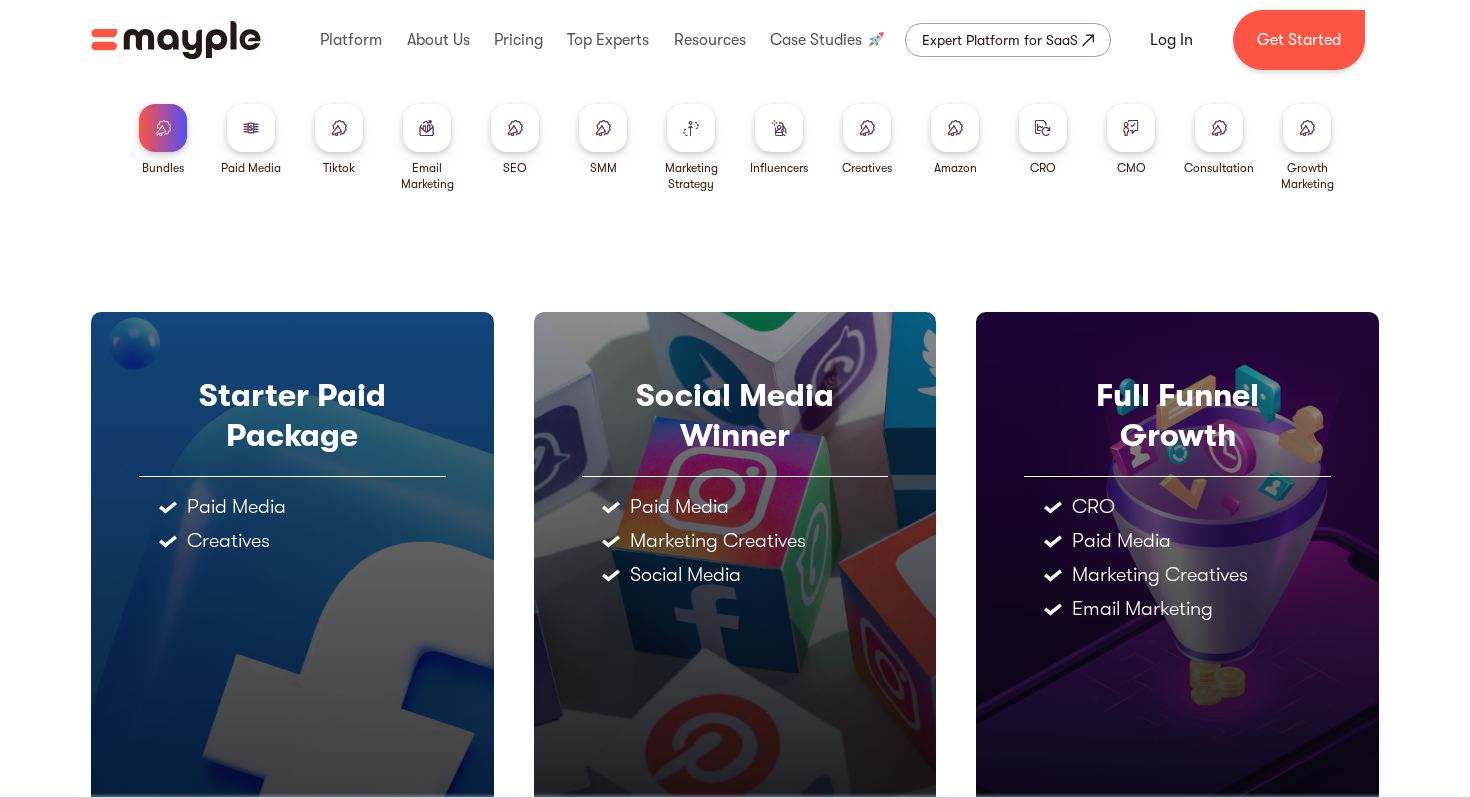 click at bounding box center [251, 128] 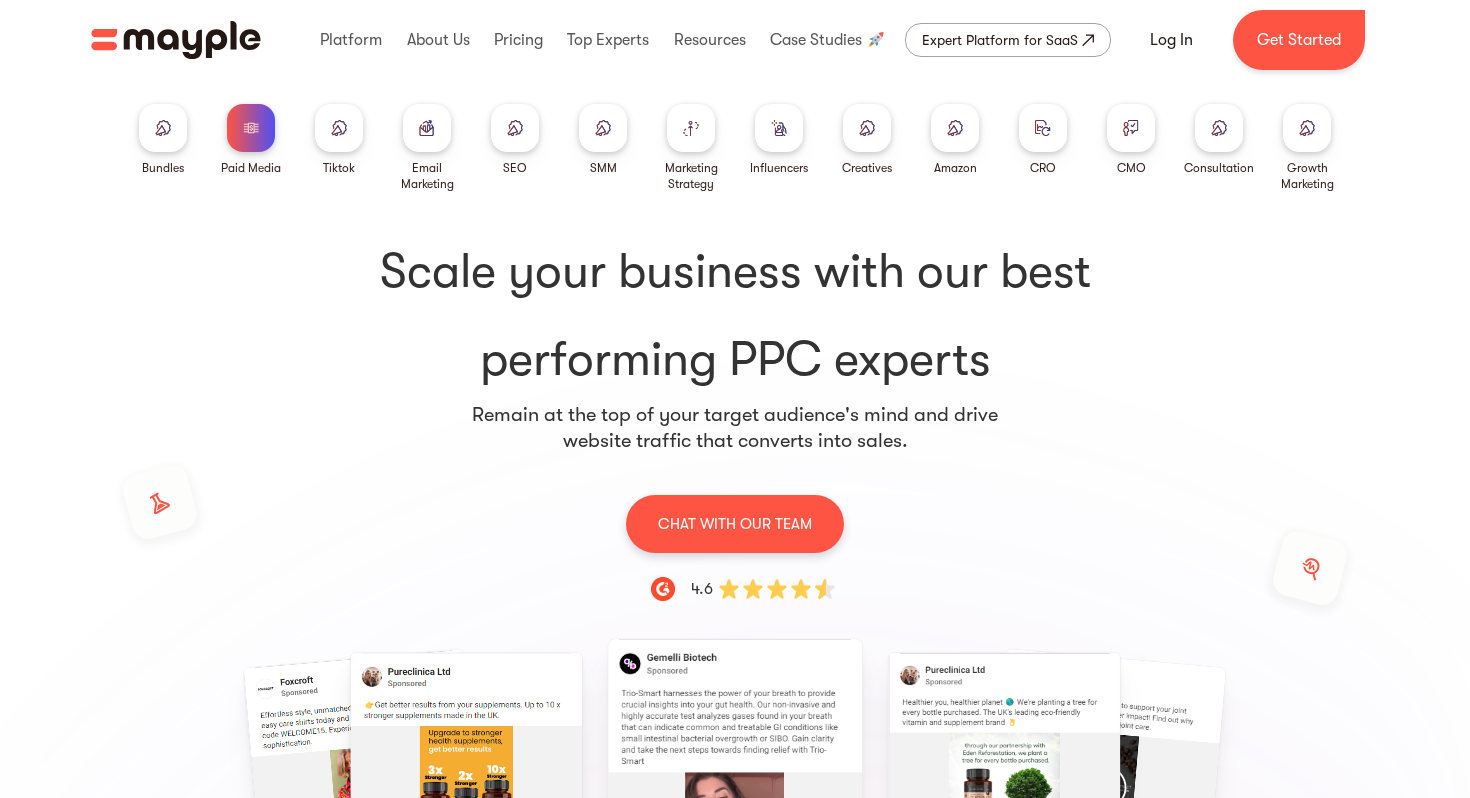 scroll, scrollTop: 0, scrollLeft: 0, axis: both 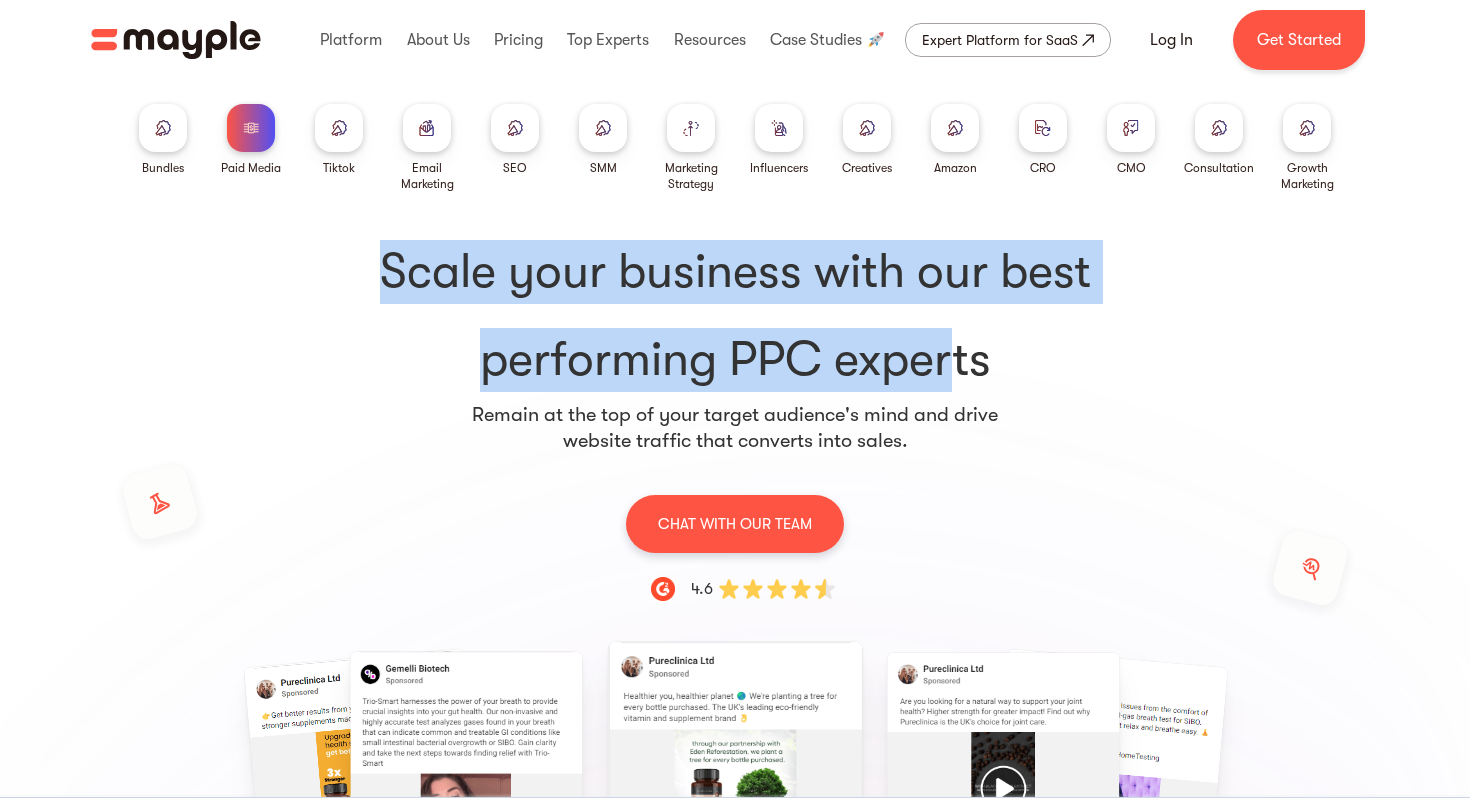 drag, startPoint x: 380, startPoint y: 254, endPoint x: 992, endPoint y: 402, distance: 629.6412 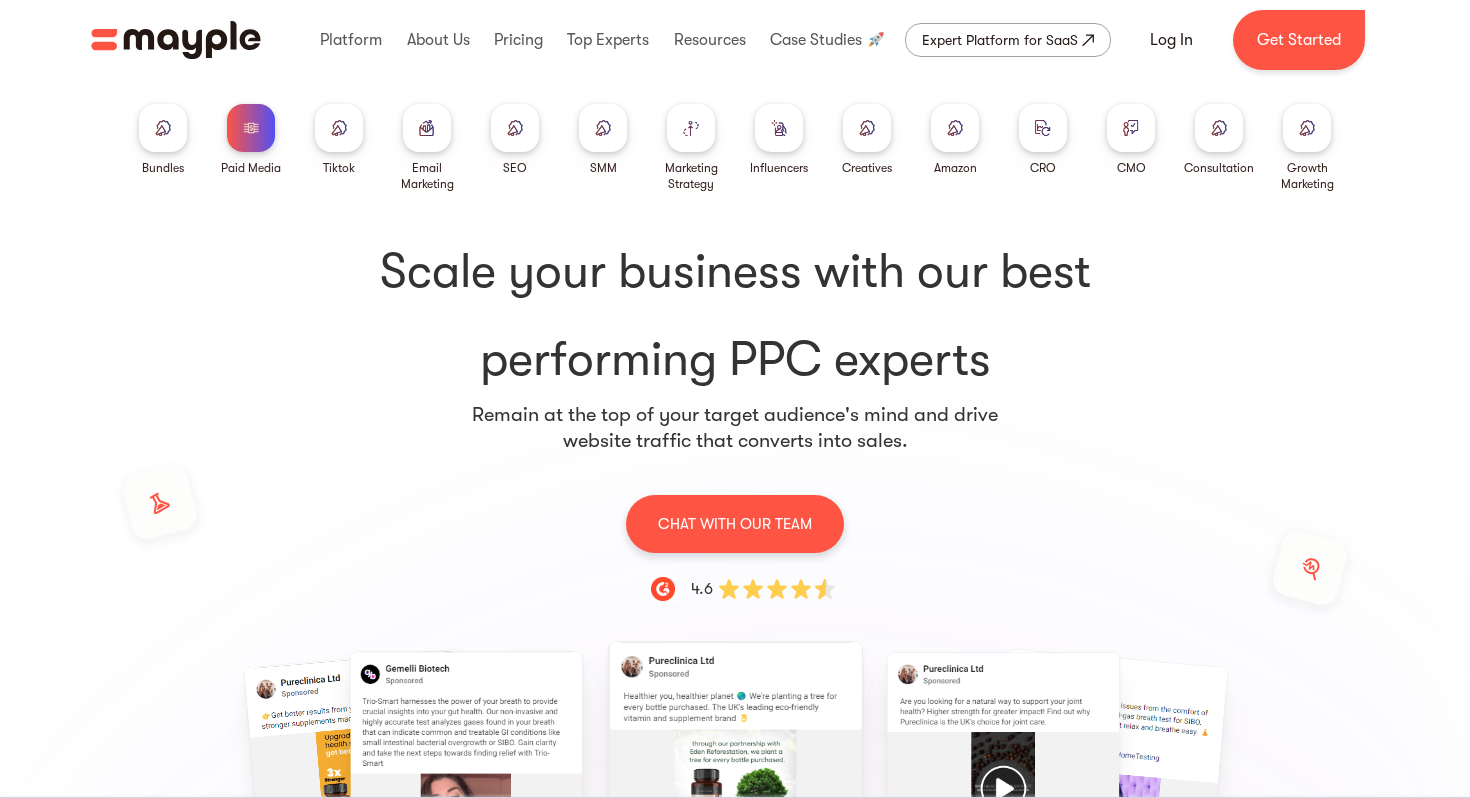 click on "Remain at the top of your target audience's mind and drive  website traffic that converts into sales." at bounding box center (735, 428) 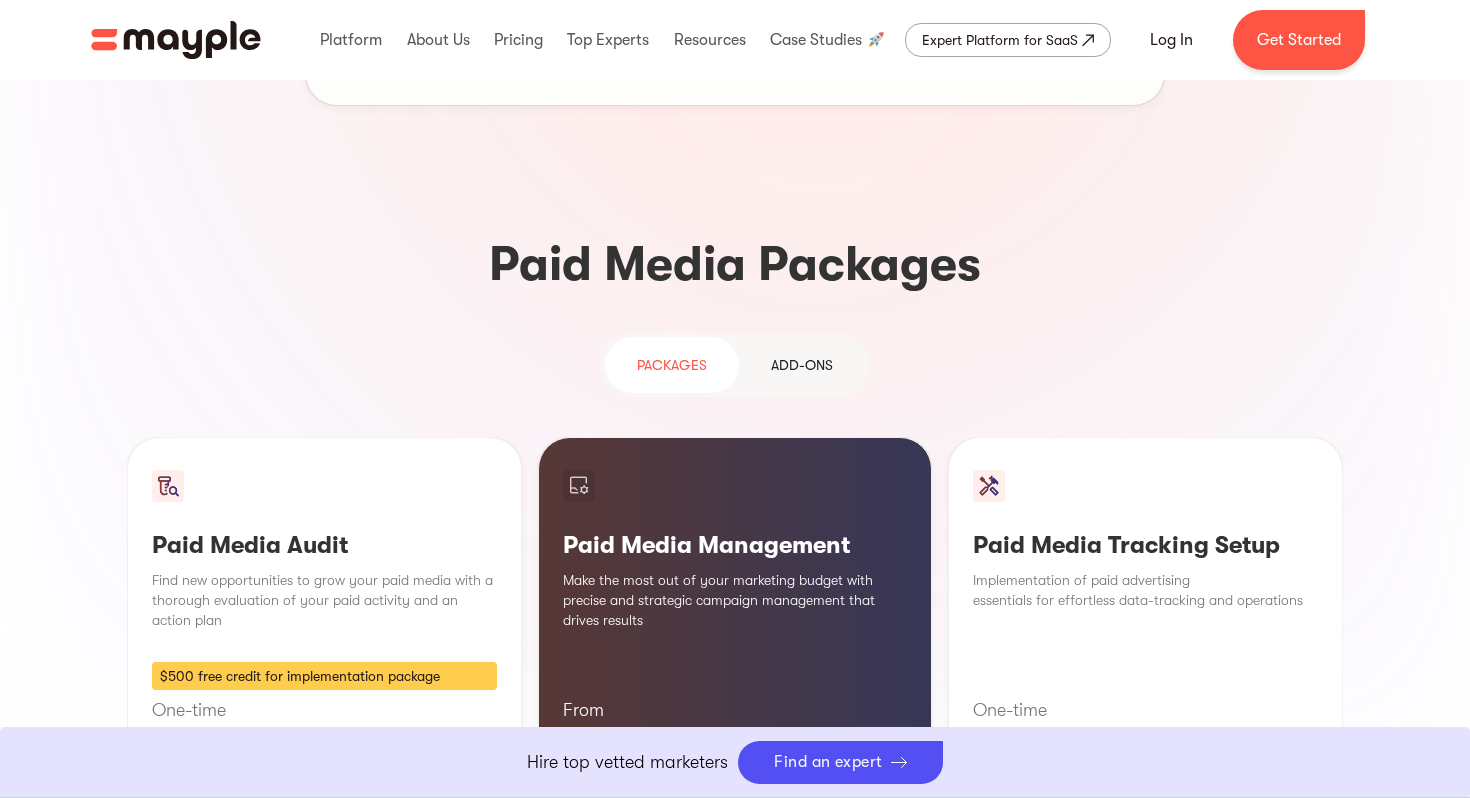 scroll, scrollTop: 1643, scrollLeft: 0, axis: vertical 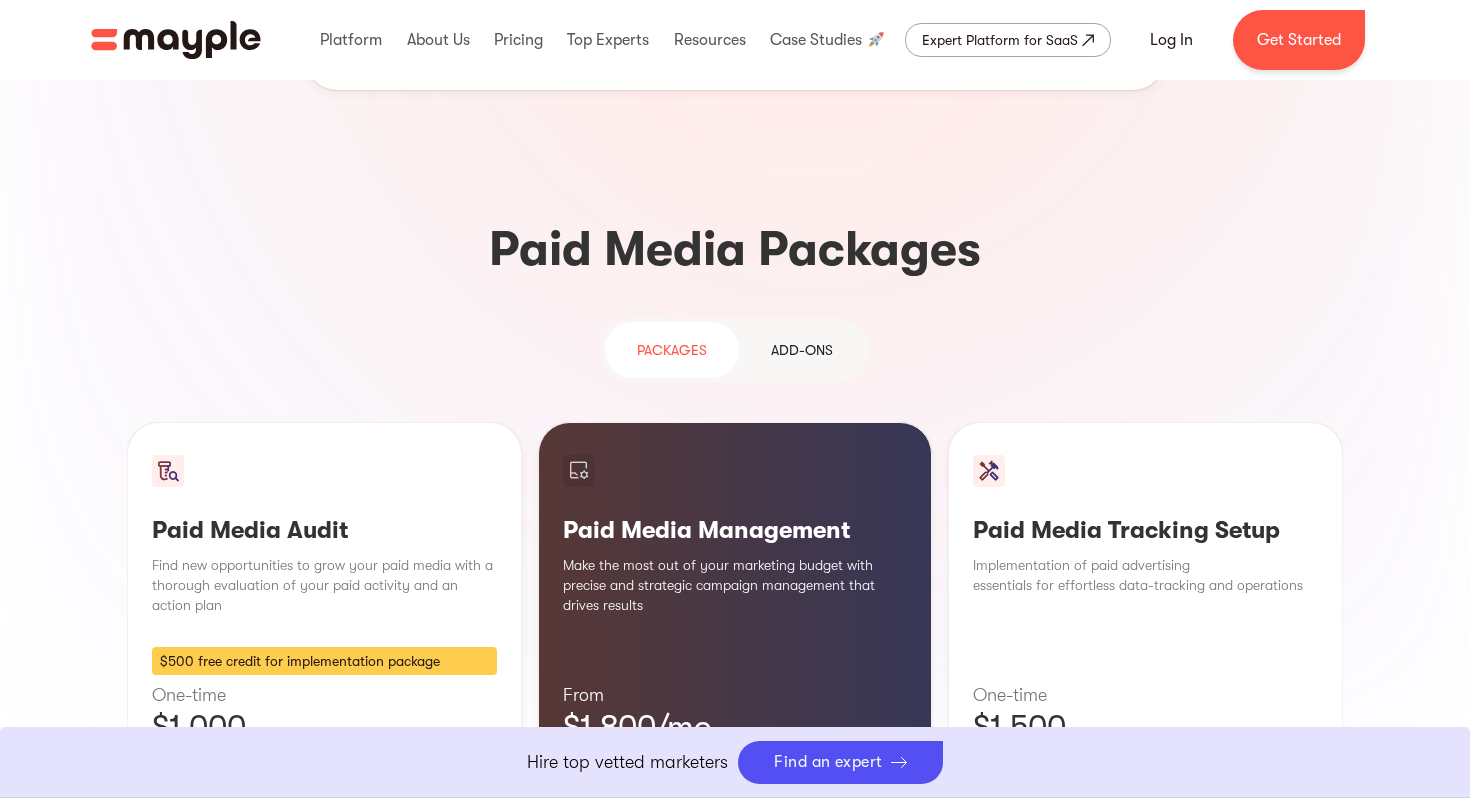 click on "Add-ons" at bounding box center [802, 350] 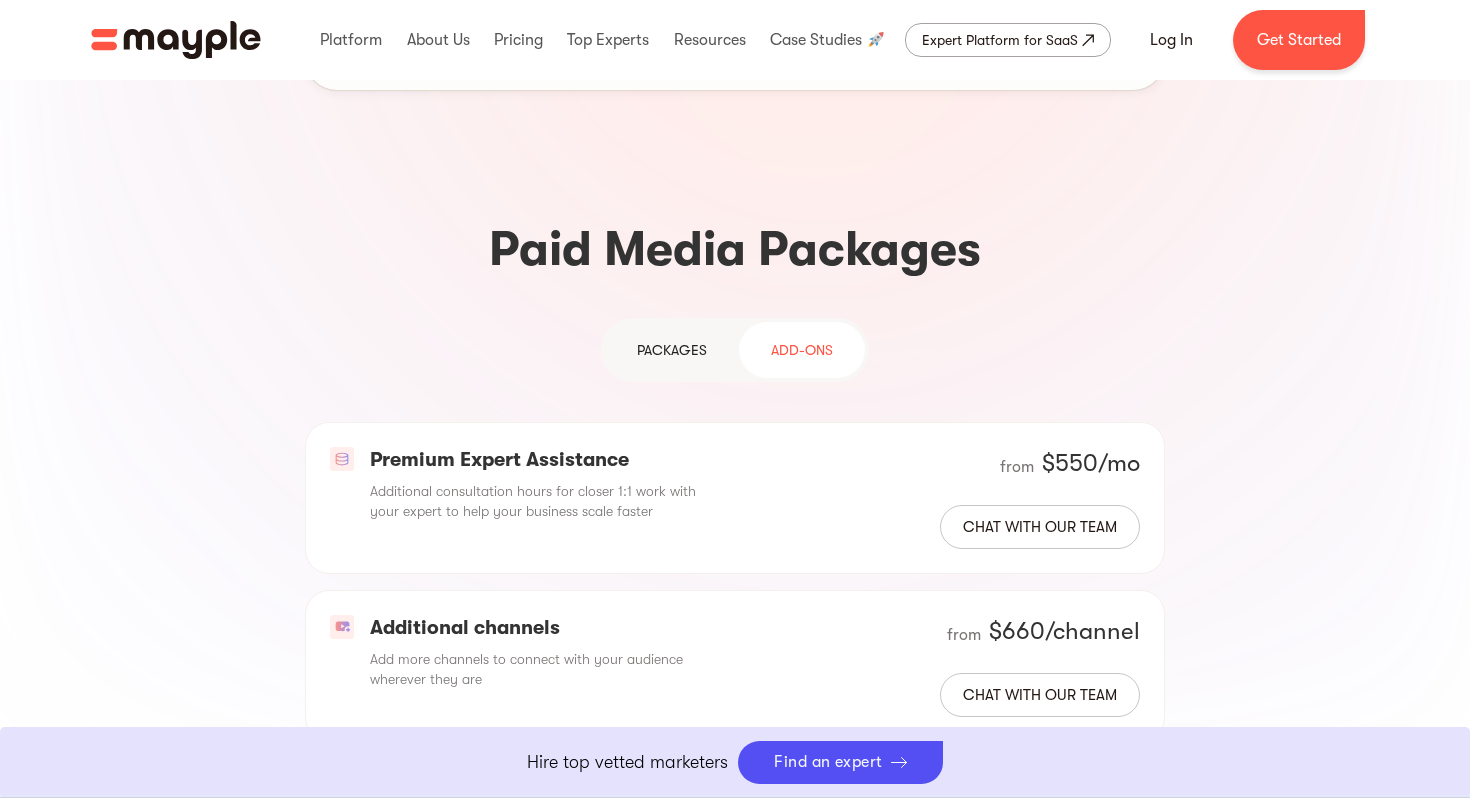 click on "PAckages" at bounding box center [672, 350] 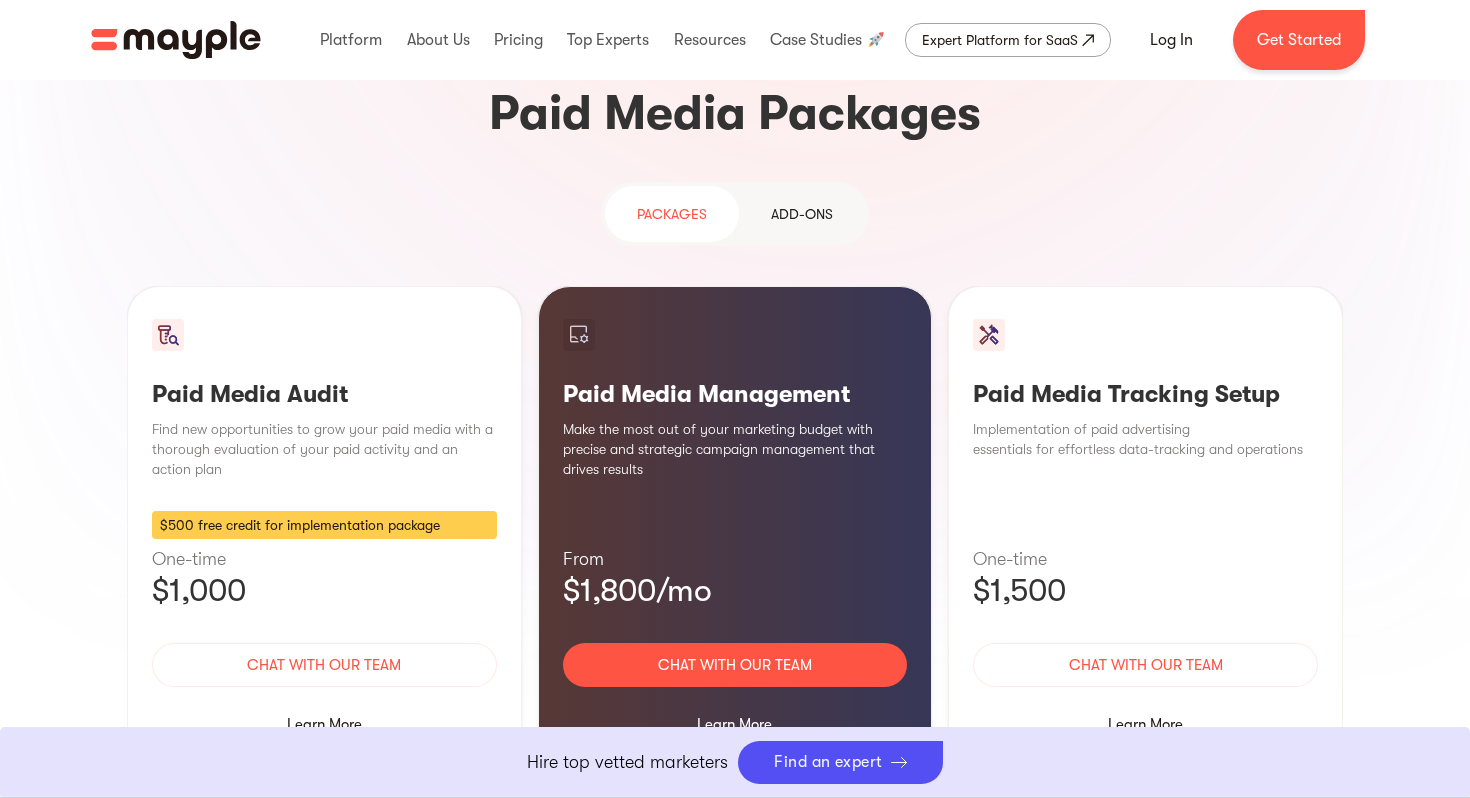 scroll, scrollTop: 1788, scrollLeft: 0, axis: vertical 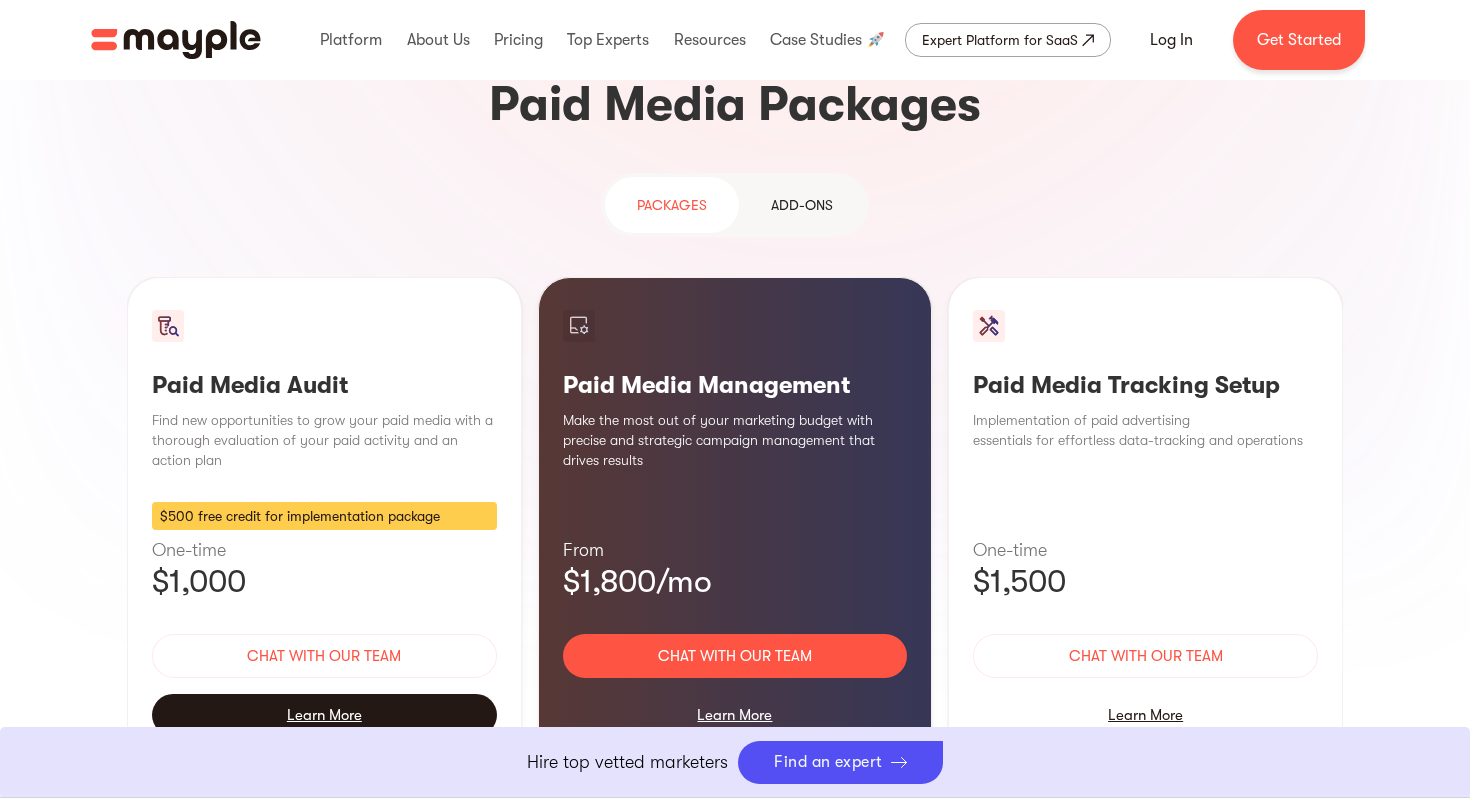 click on "Learn More" at bounding box center (324, 715) 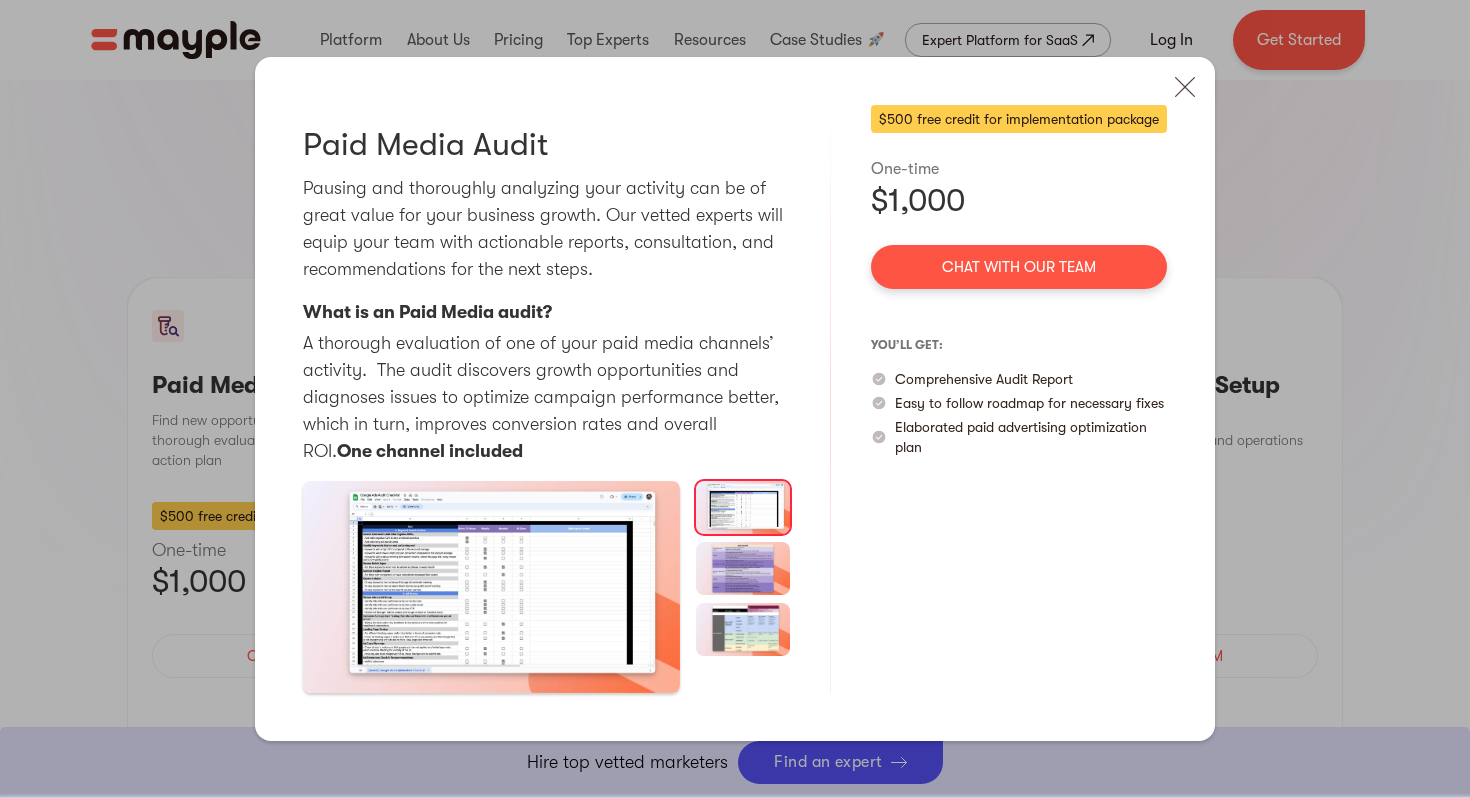 click at bounding box center [491, 587] 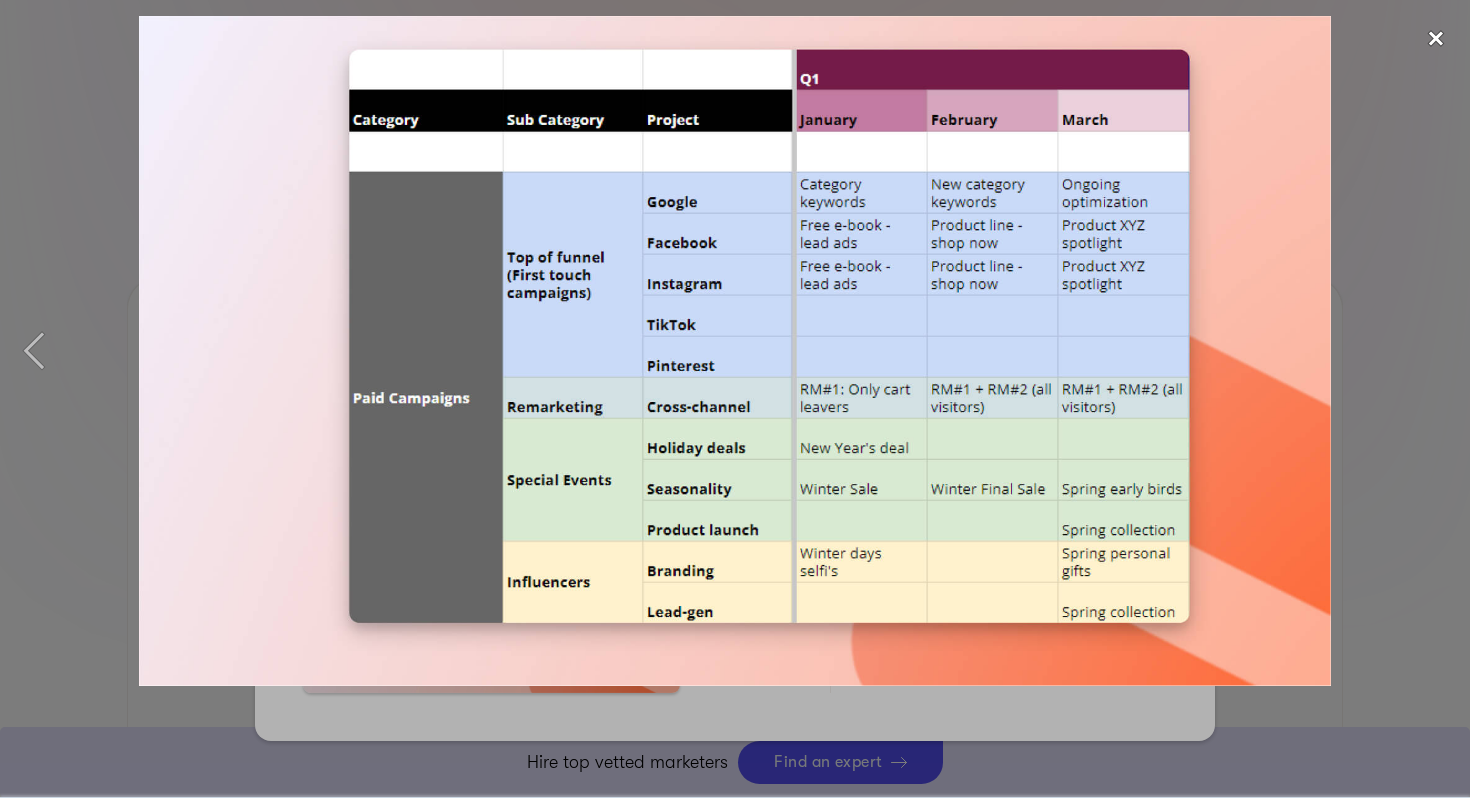 click at bounding box center (1436, 38) 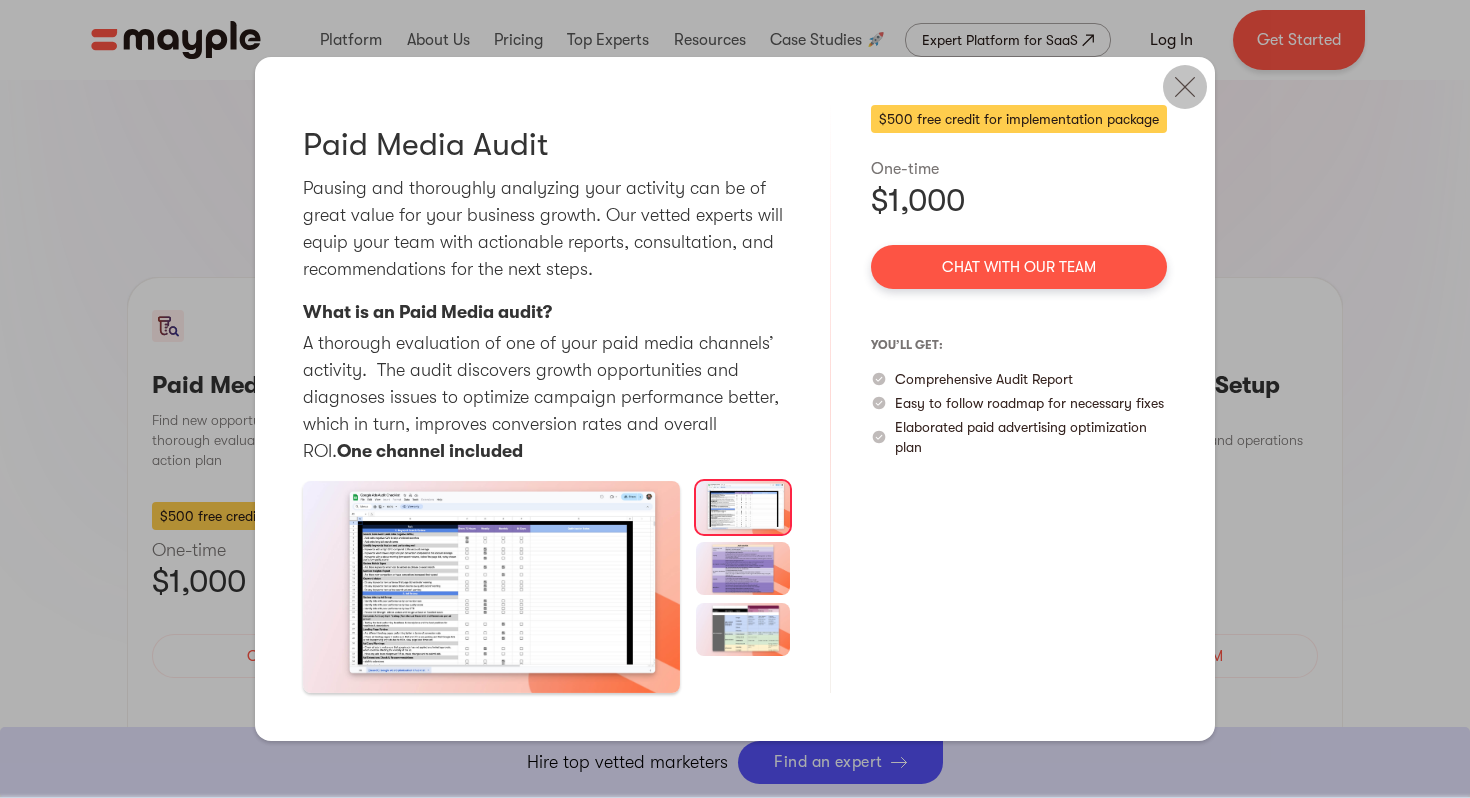 click at bounding box center (1185, 87) 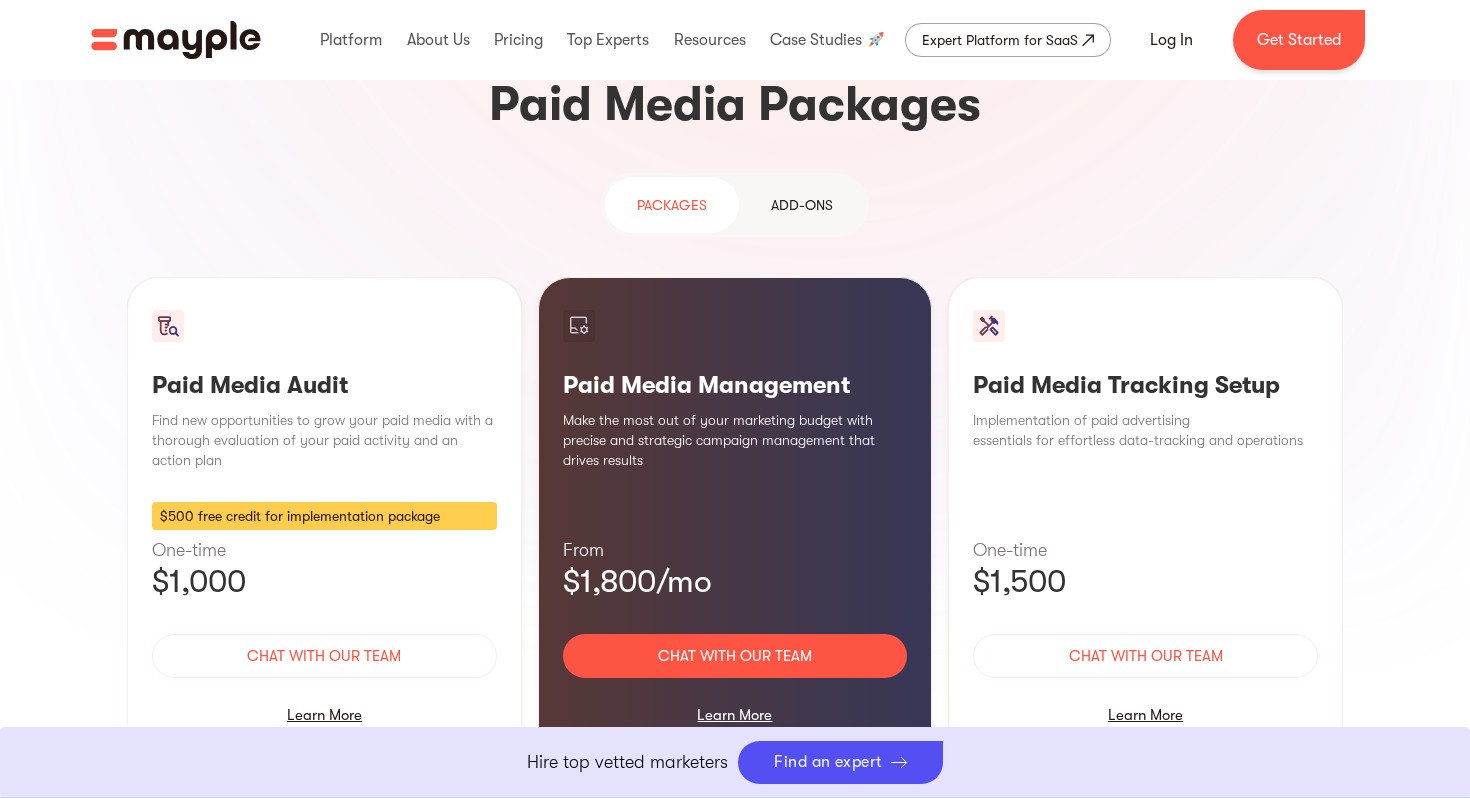 click on "PAckages Add-ons" at bounding box center (735, 205) 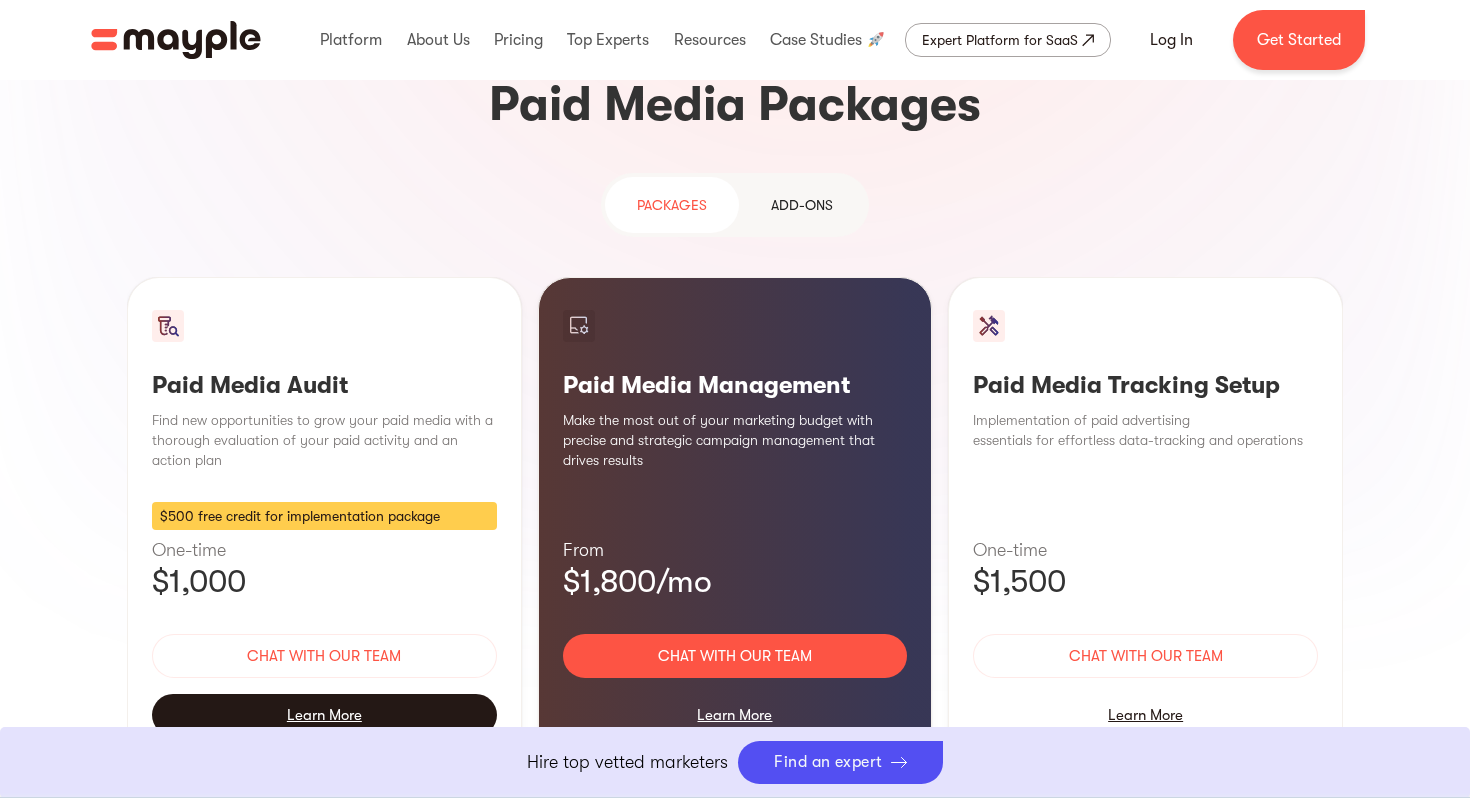 click on "Learn More" at bounding box center (324, 715) 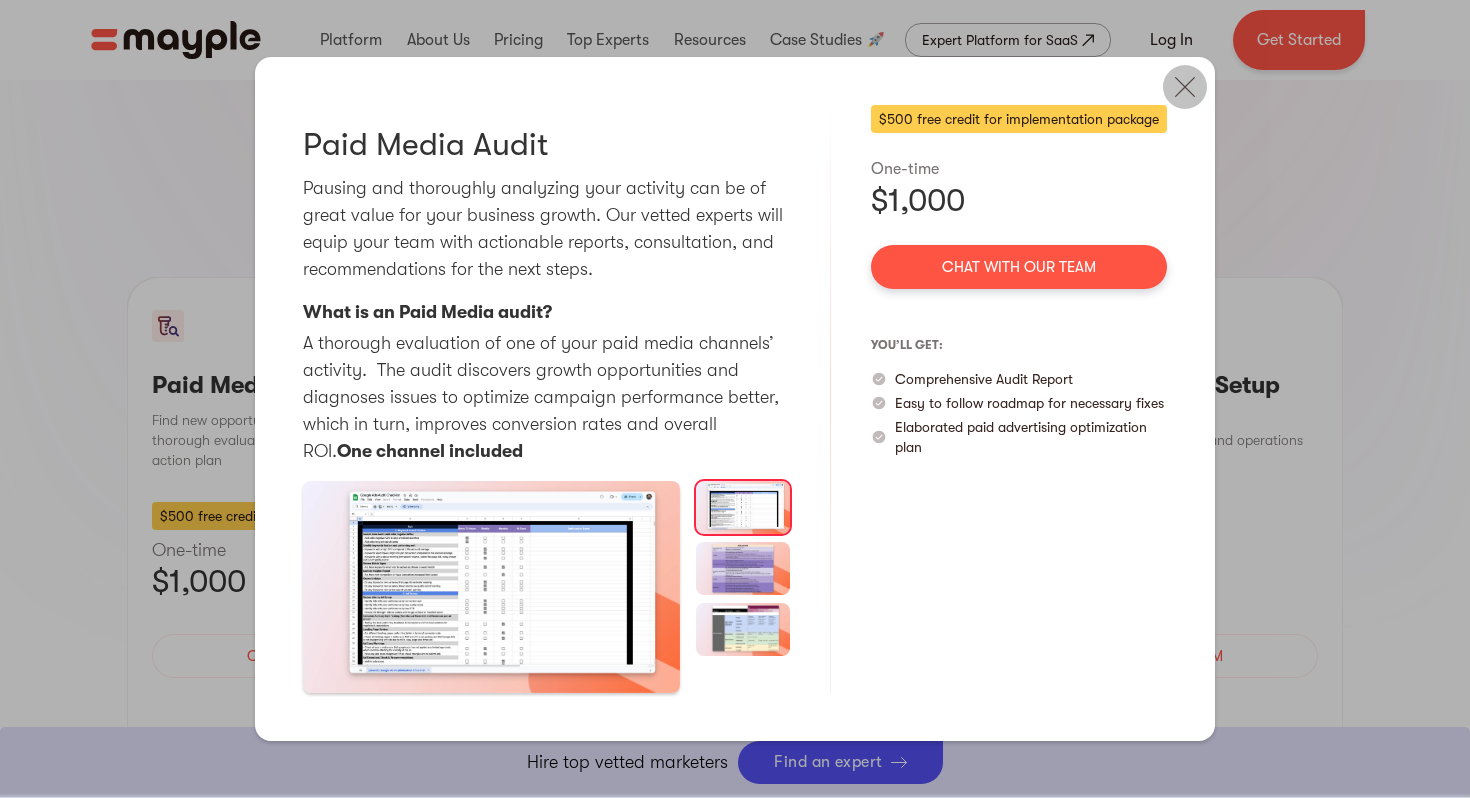 click at bounding box center (1185, 87) 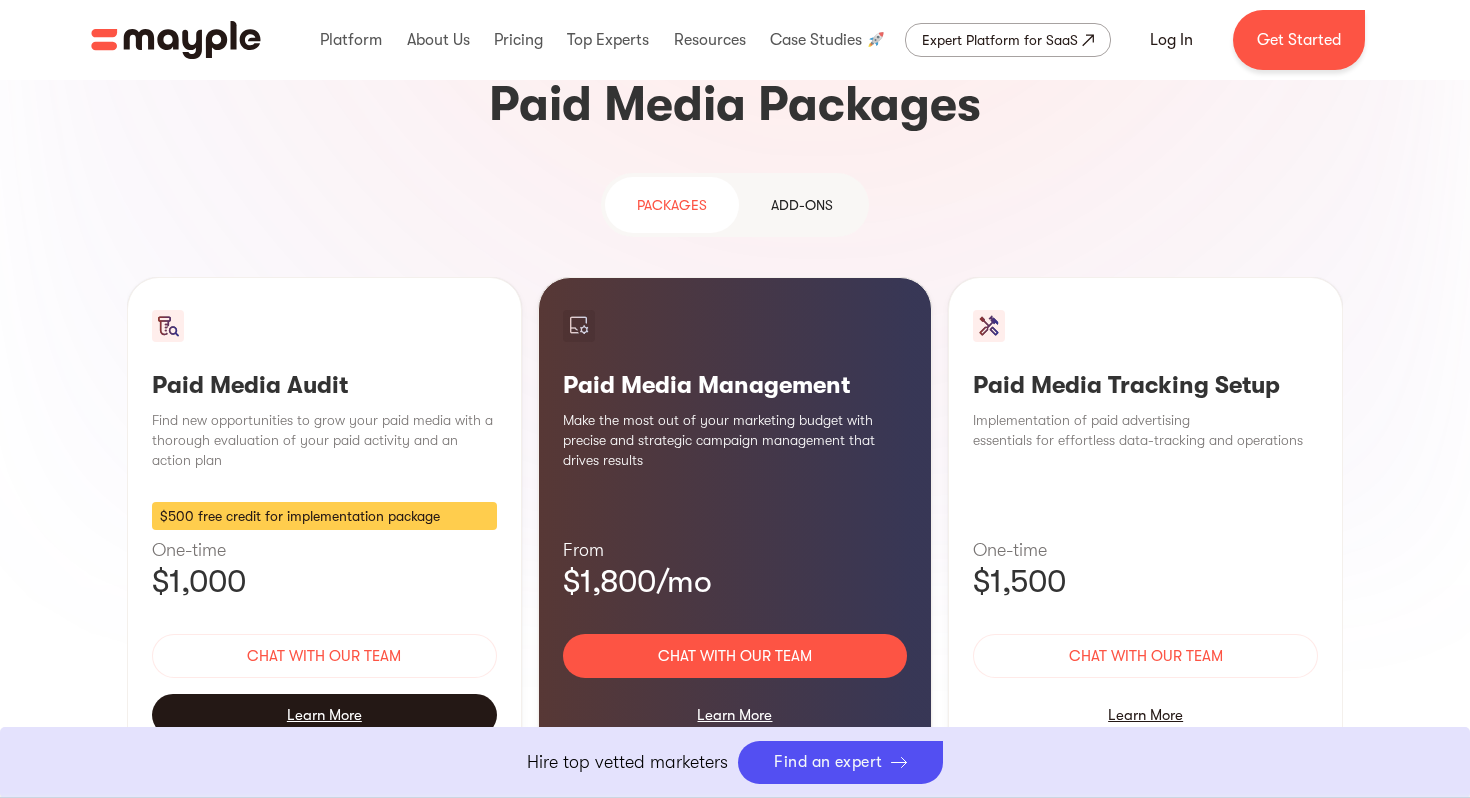 click on "Learn More" at bounding box center (324, 715) 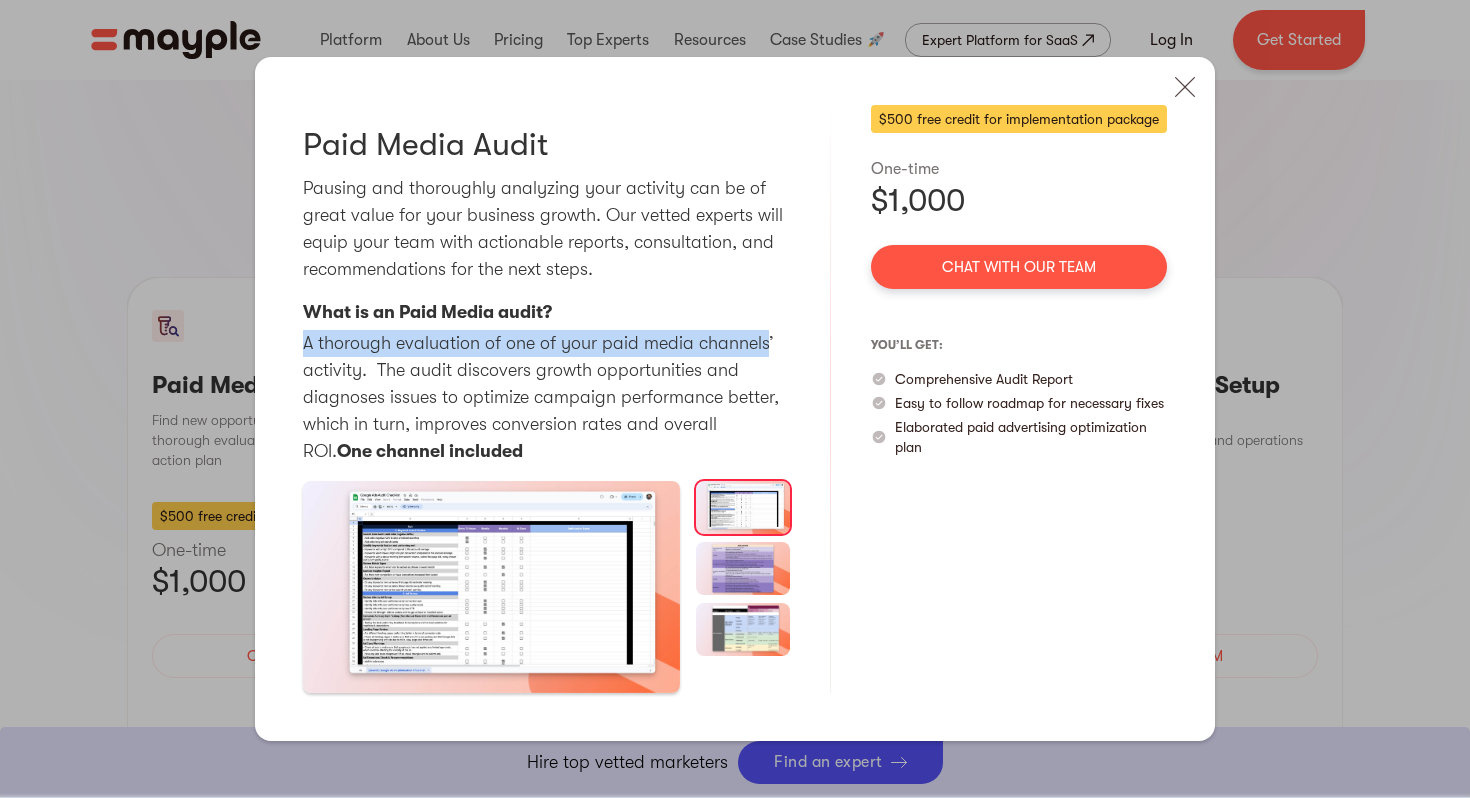 drag, startPoint x: 304, startPoint y: 348, endPoint x: 764, endPoint y: 341, distance: 460.05325 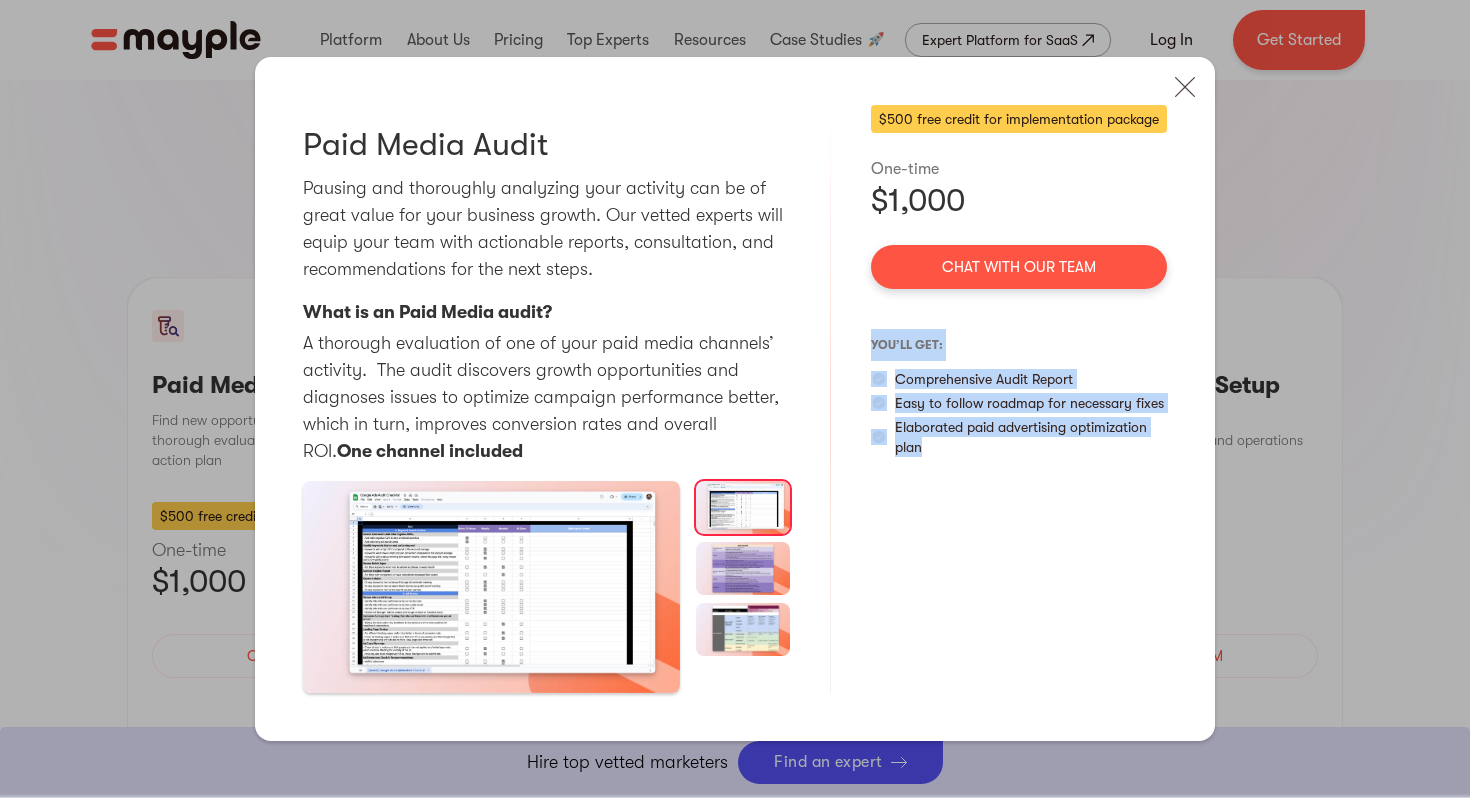 drag, startPoint x: 871, startPoint y: 343, endPoint x: 979, endPoint y: 484, distance: 177.60912 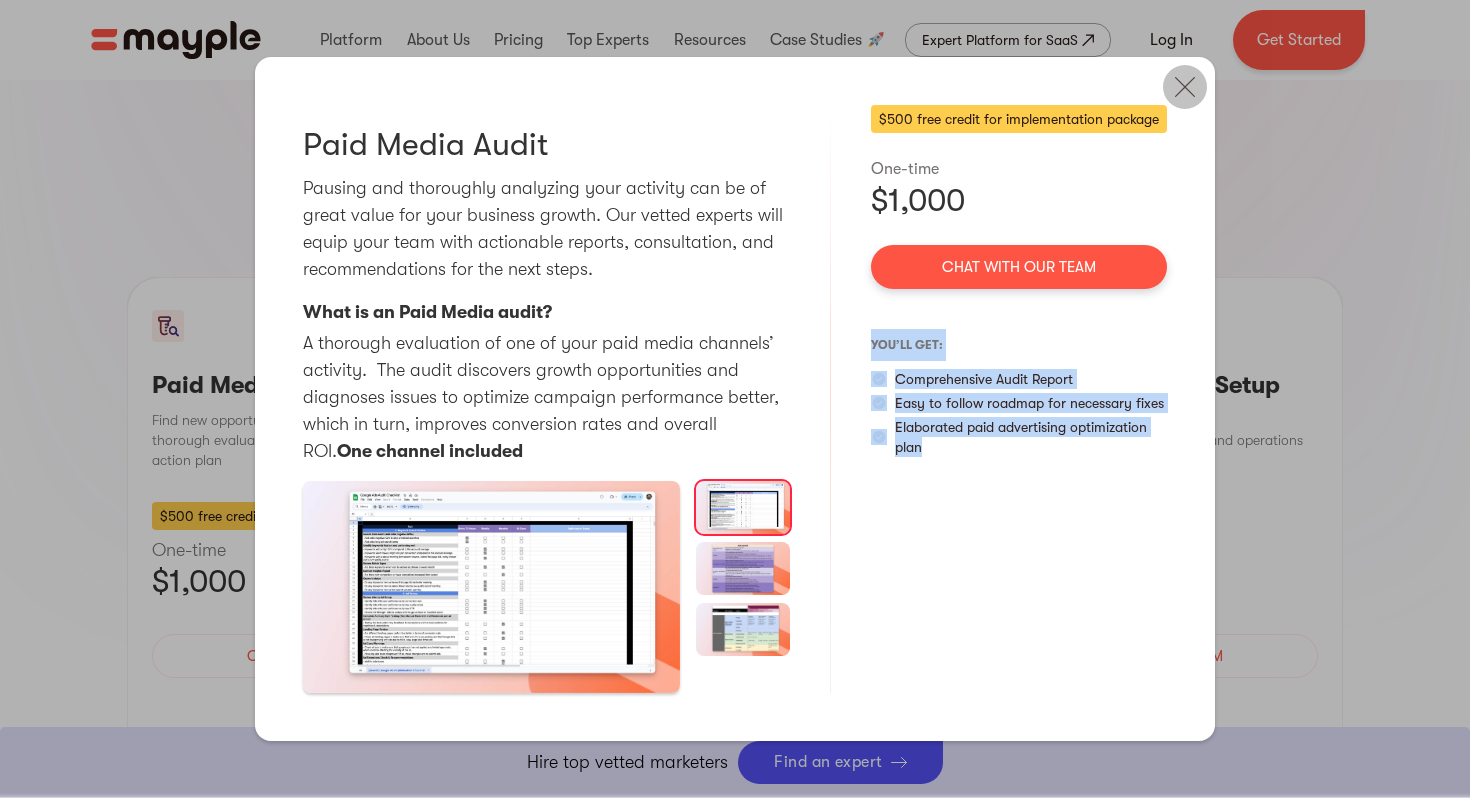 click at bounding box center [1185, 87] 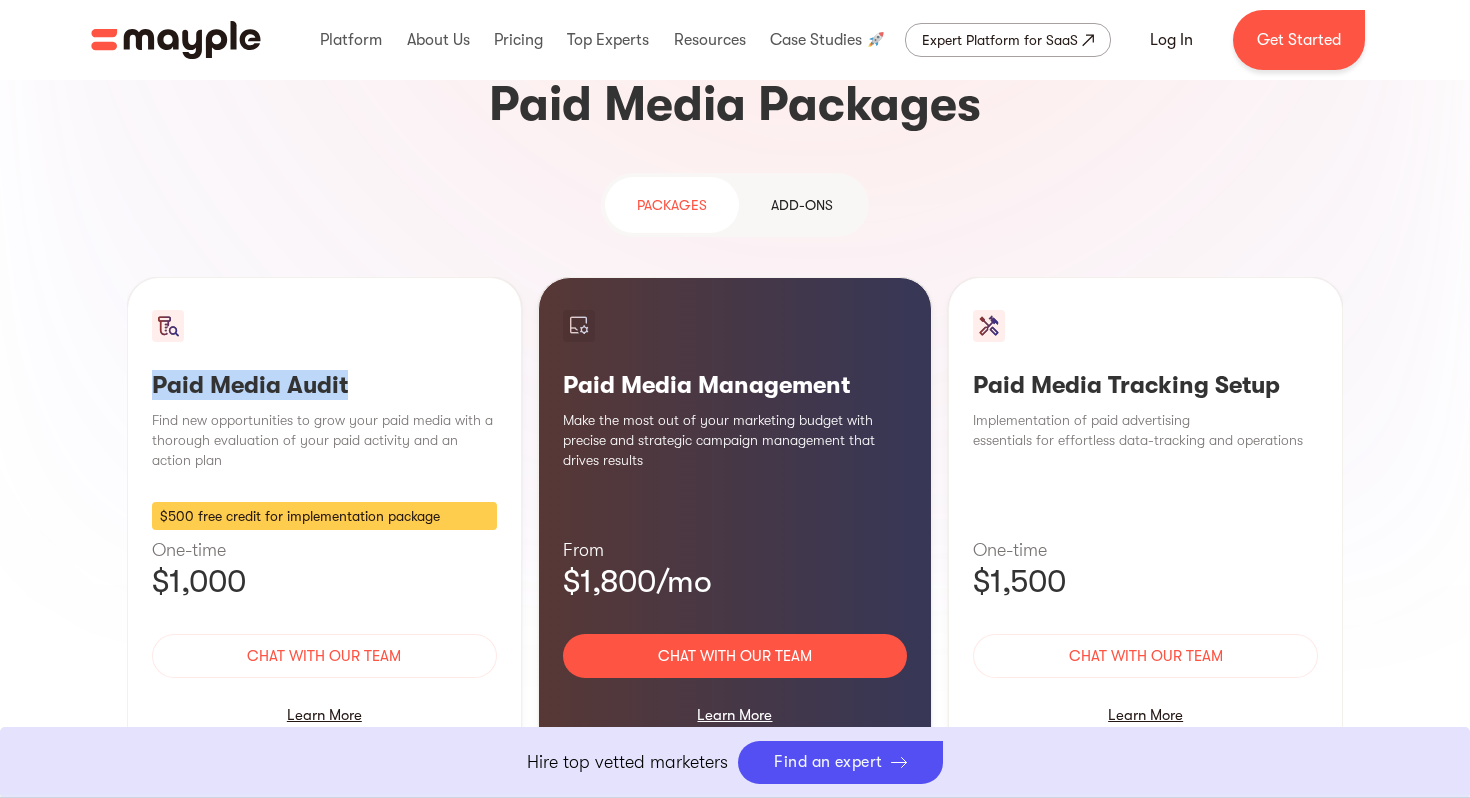 drag, startPoint x: 147, startPoint y: 214, endPoint x: 487, endPoint y: 238, distance: 340.846 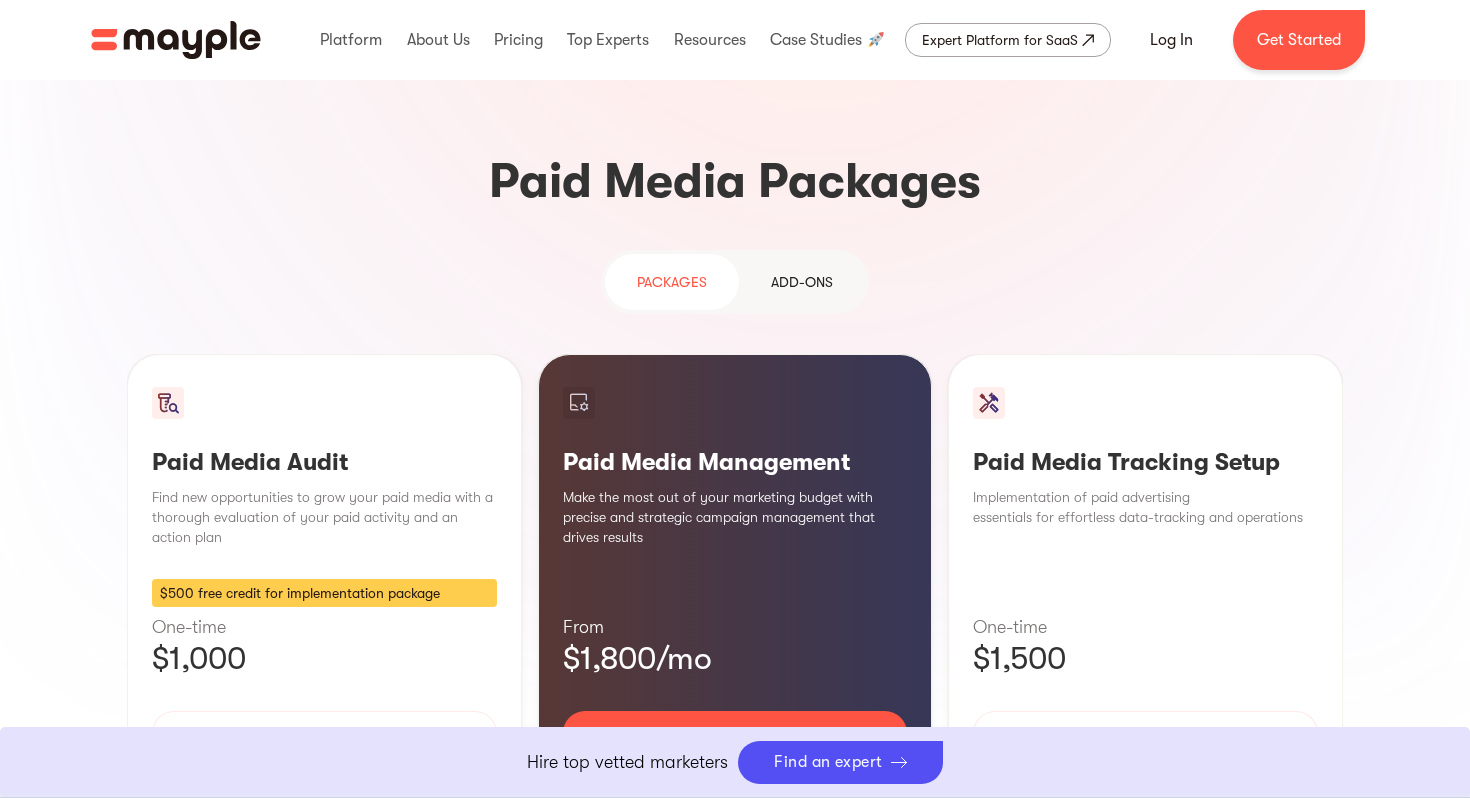 scroll, scrollTop: 1716, scrollLeft: 0, axis: vertical 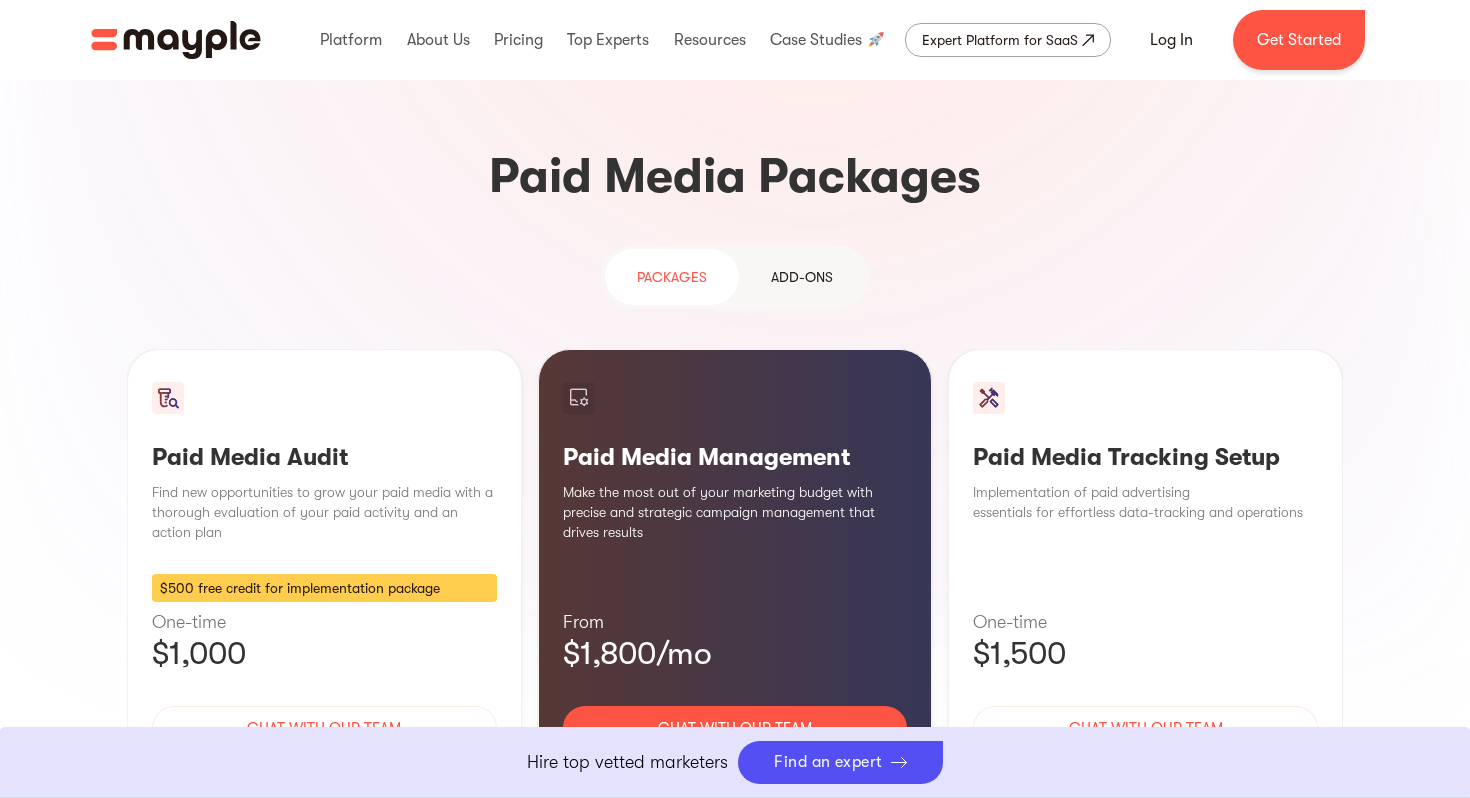 click on "Learn More" at bounding box center (1145, 787) 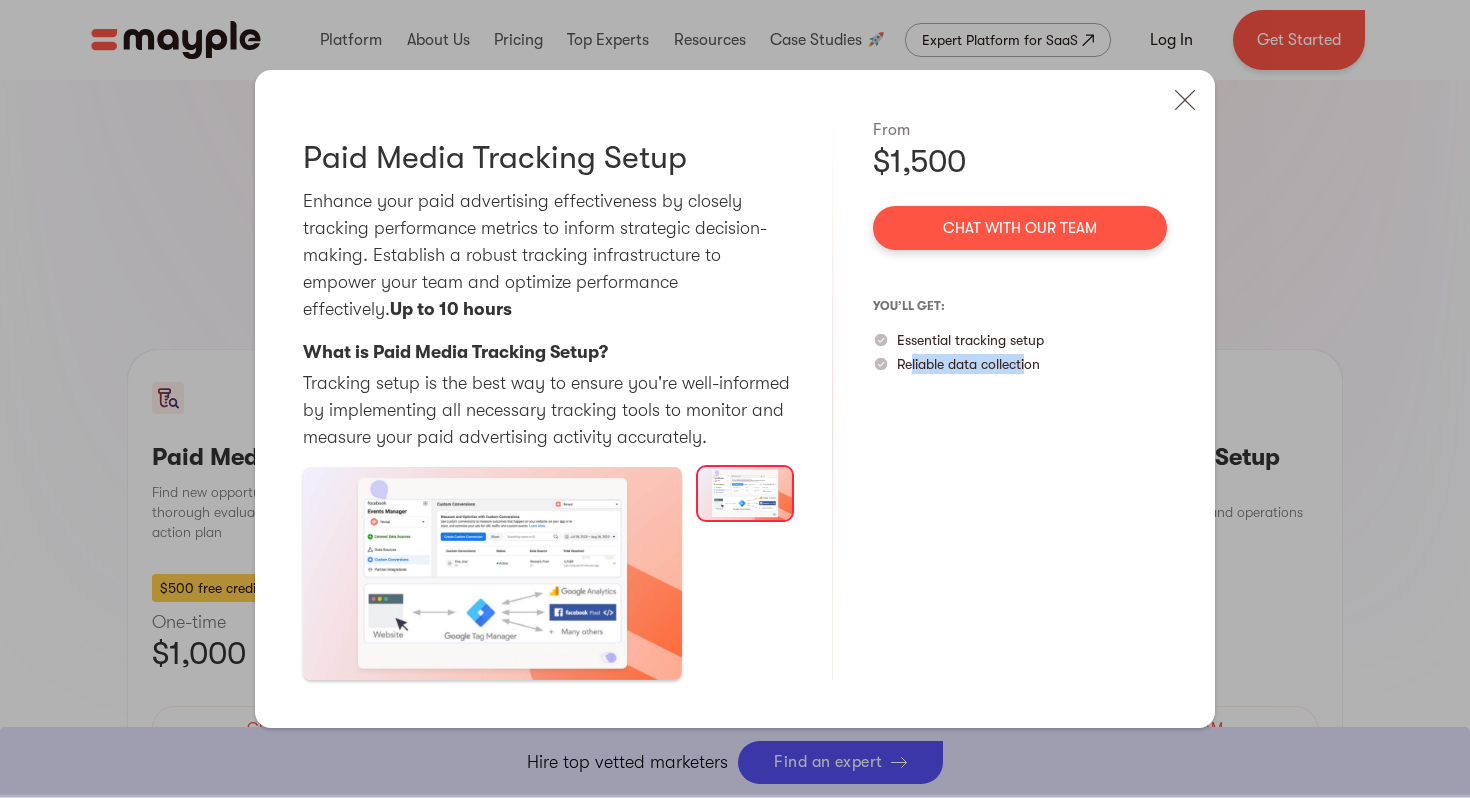 drag, startPoint x: 911, startPoint y: 457, endPoint x: 1037, endPoint y: 457, distance: 126 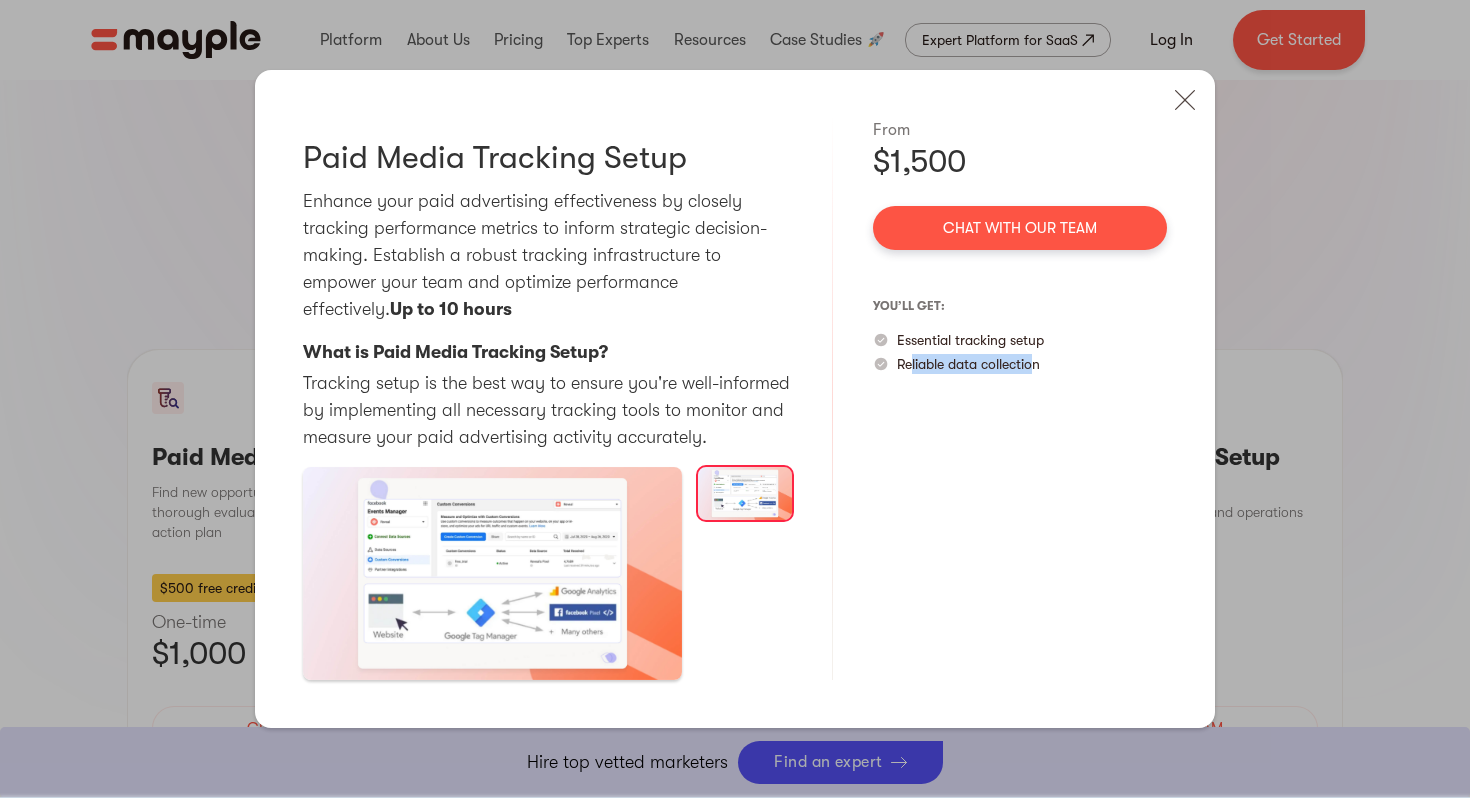 click on "Reliable data collection" at bounding box center (968, 364) 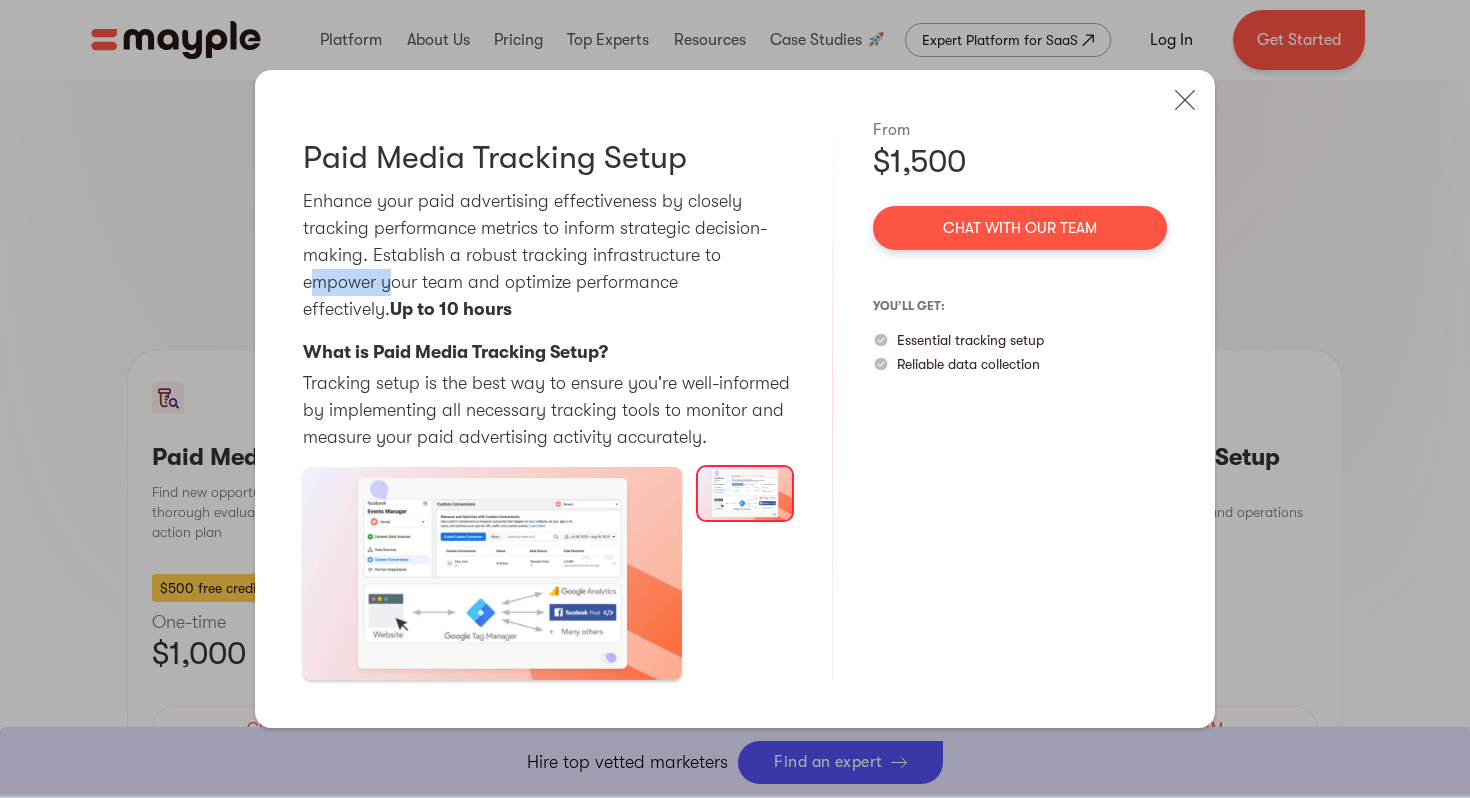 drag, startPoint x: 318, startPoint y: 288, endPoint x: 414, endPoint y: 293, distance: 96.13012 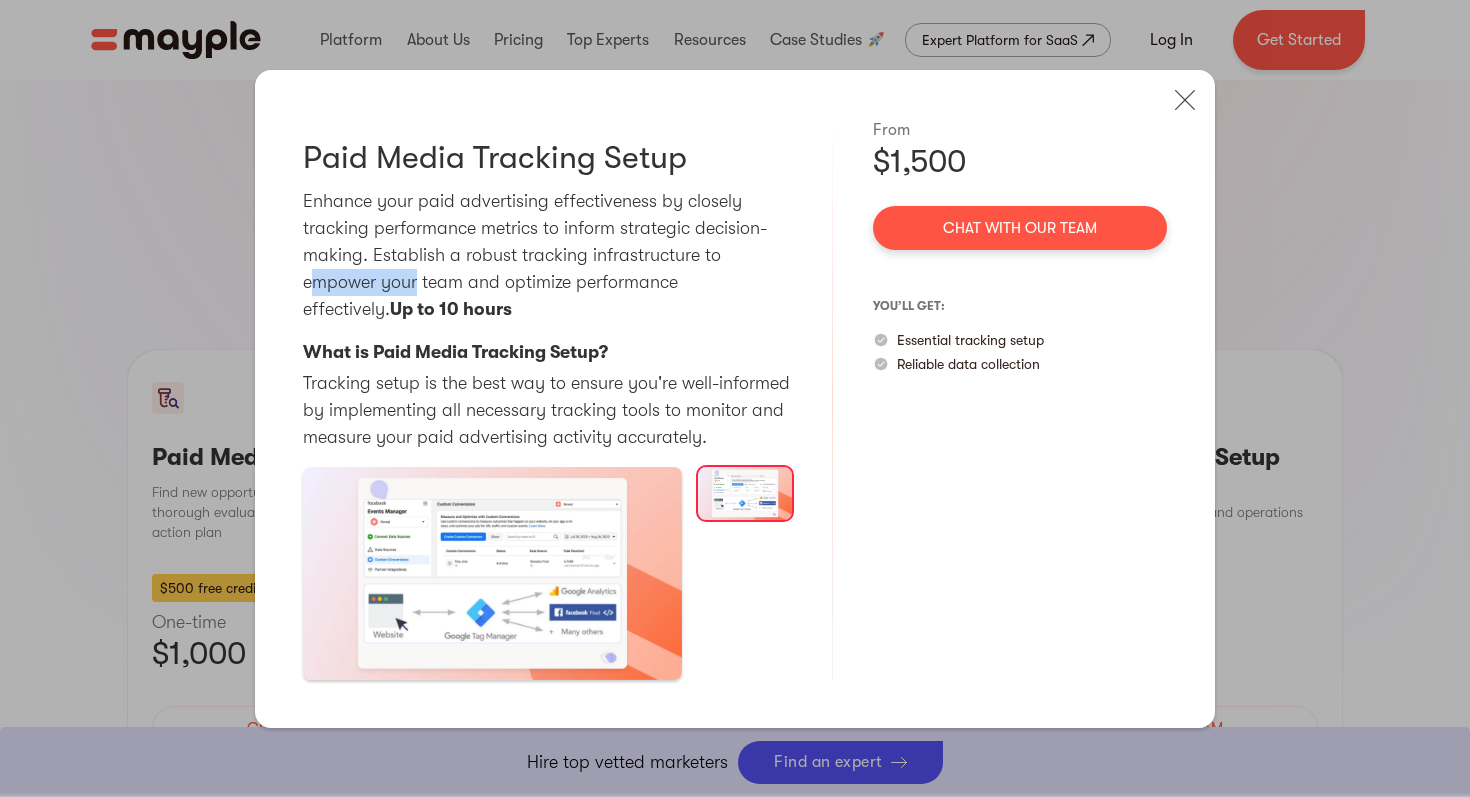 click at bounding box center [492, 573] 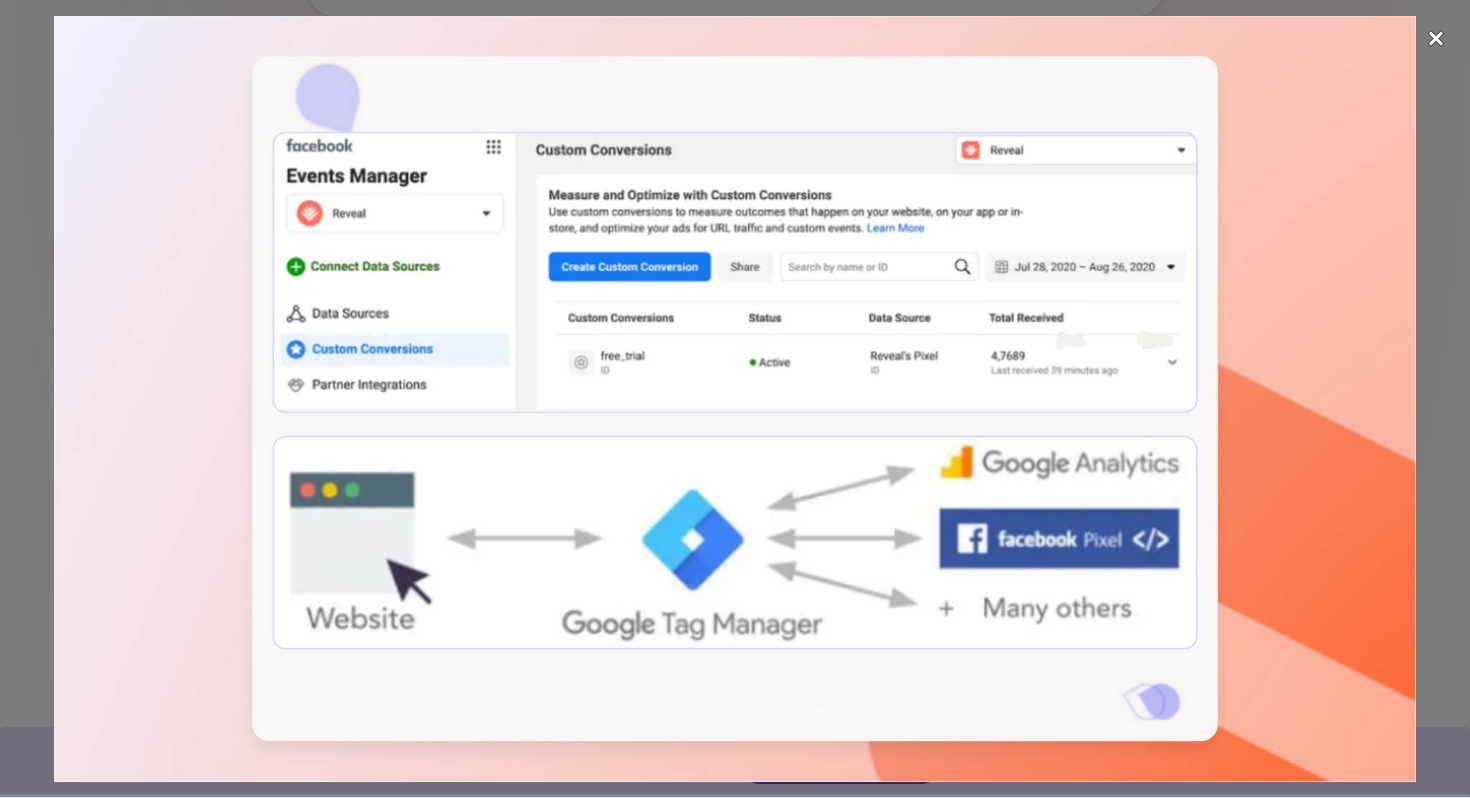 click at bounding box center (1436, 38) 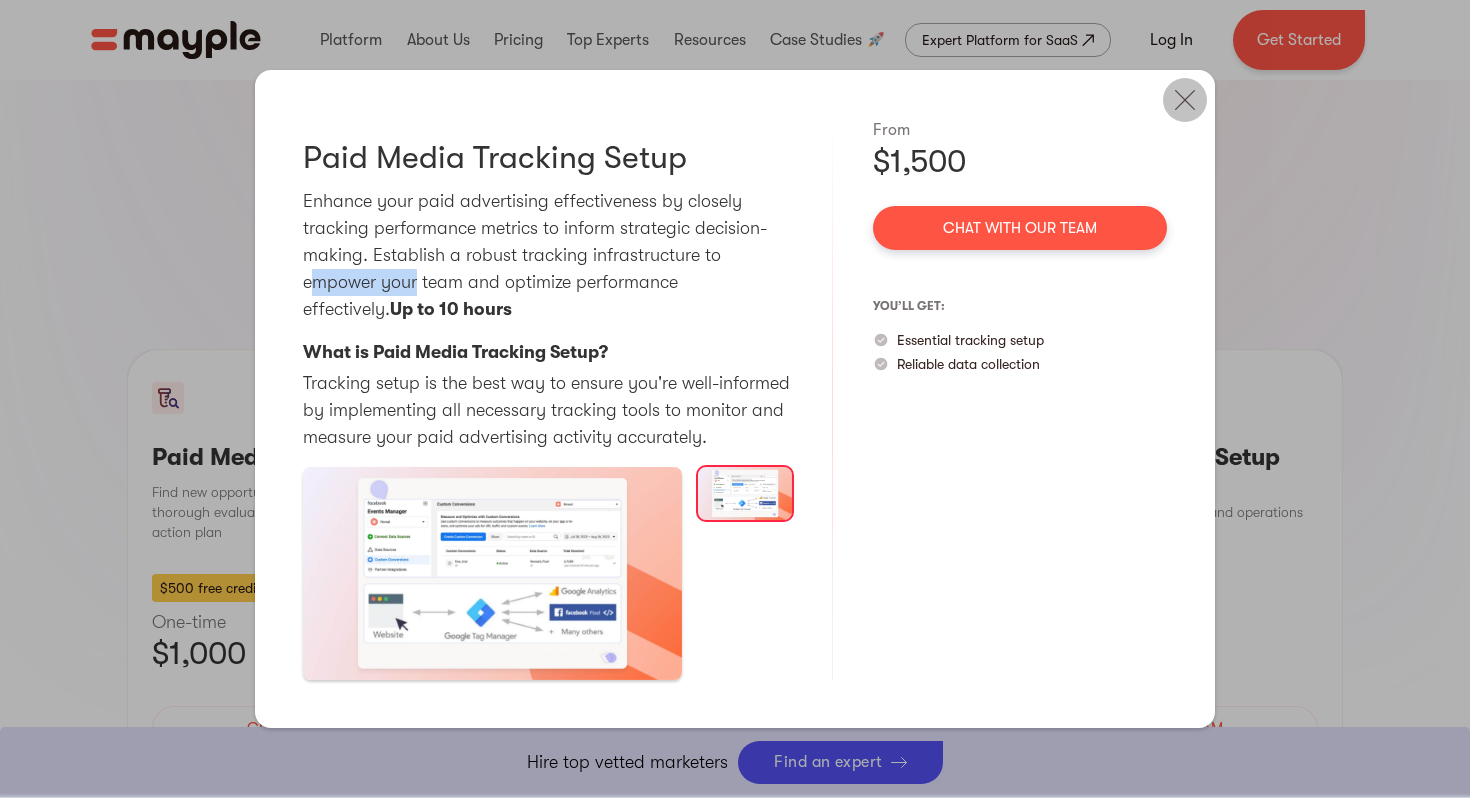 click at bounding box center [1185, 100] 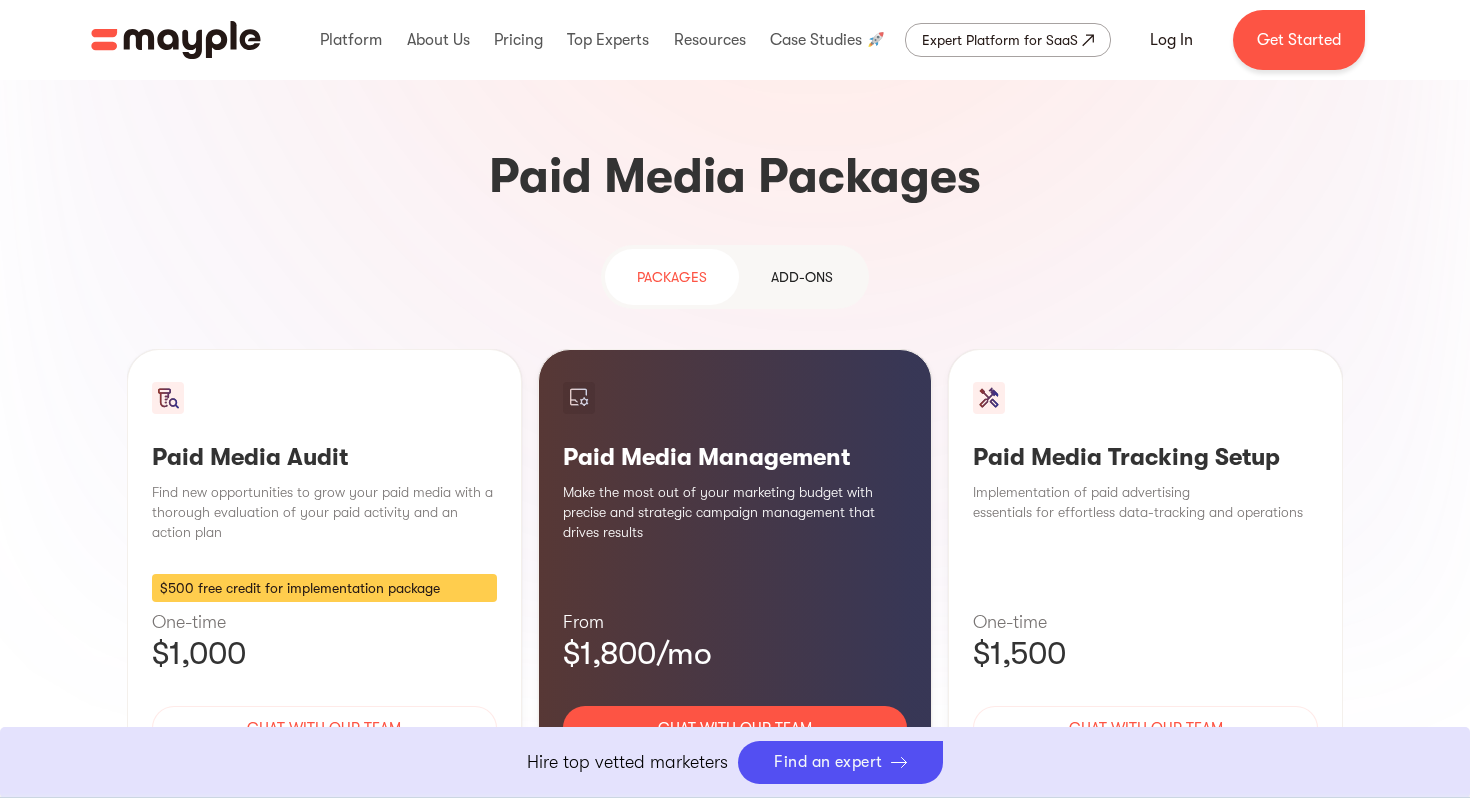 click on "Learn More" at bounding box center [735, 787] 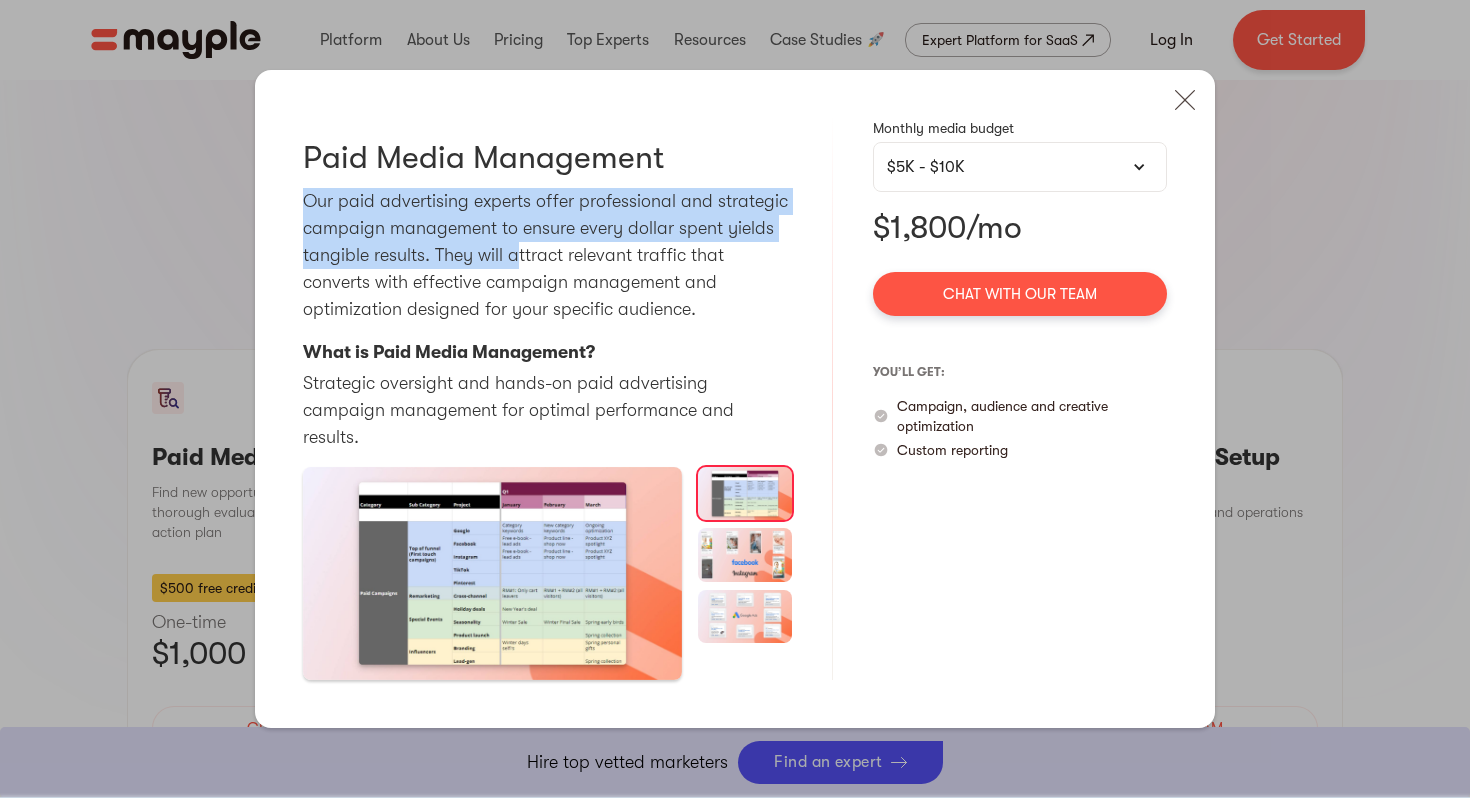 drag, startPoint x: 304, startPoint y: 216, endPoint x: 519, endPoint y: 262, distance: 219.86588 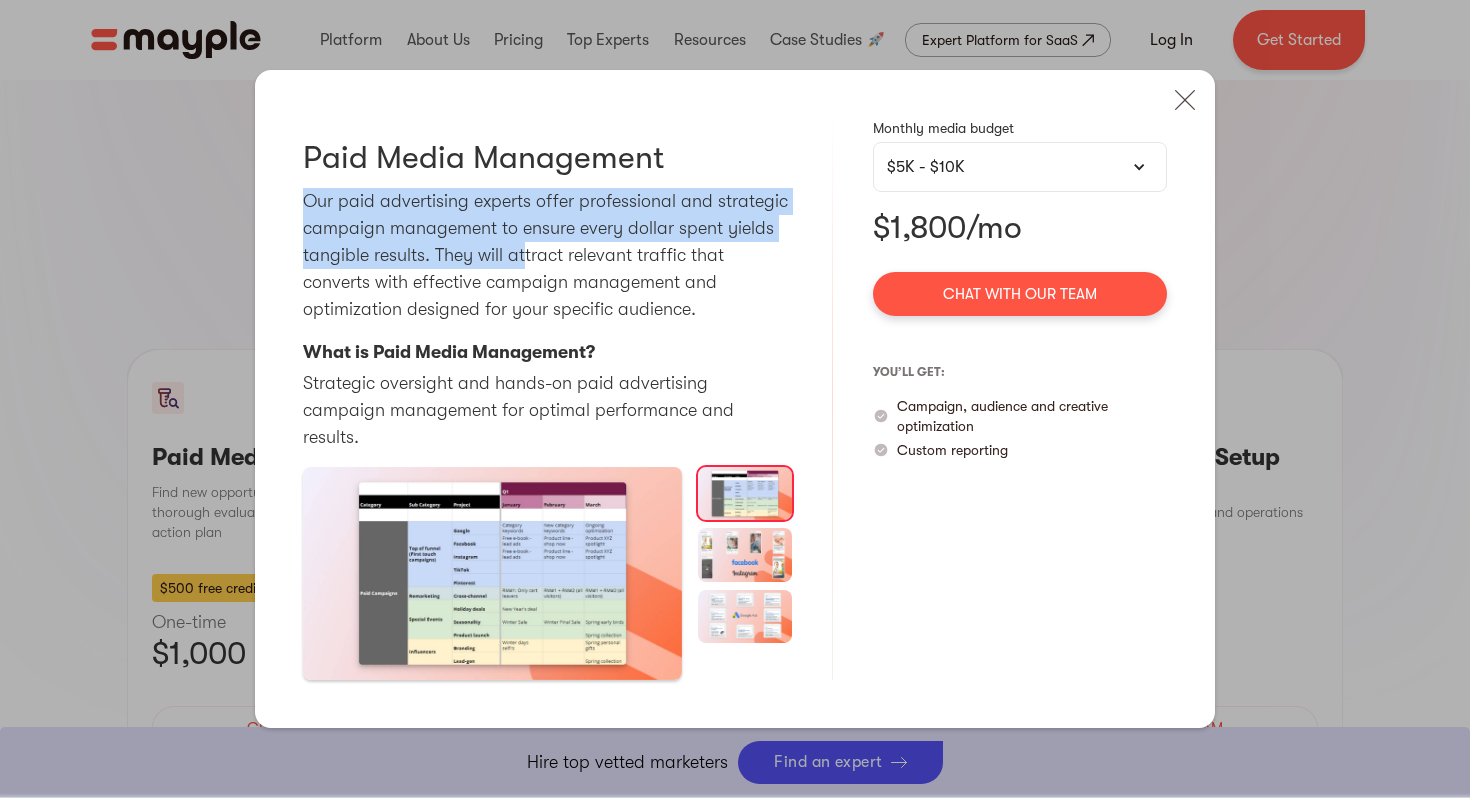 click on "Our paid advertising experts offer professional and strategic campaign management to ensure every dollar spent yields tangible results. They will attract relevant traffic that converts with effective campaign management and optimization designed for your specific audience." at bounding box center [547, 255] 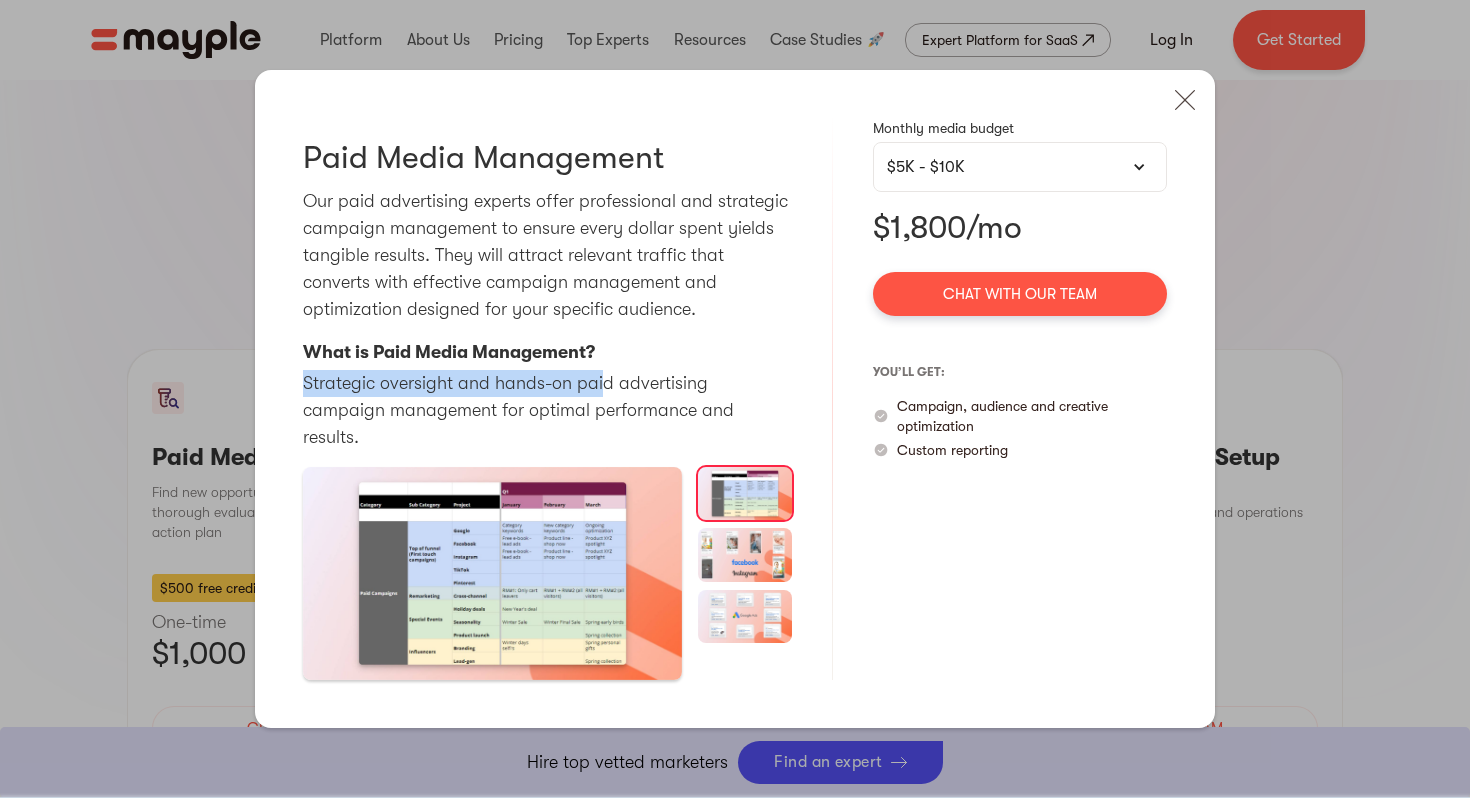 drag, startPoint x: 325, startPoint y: 393, endPoint x: 628, endPoint y: 395, distance: 303.0066 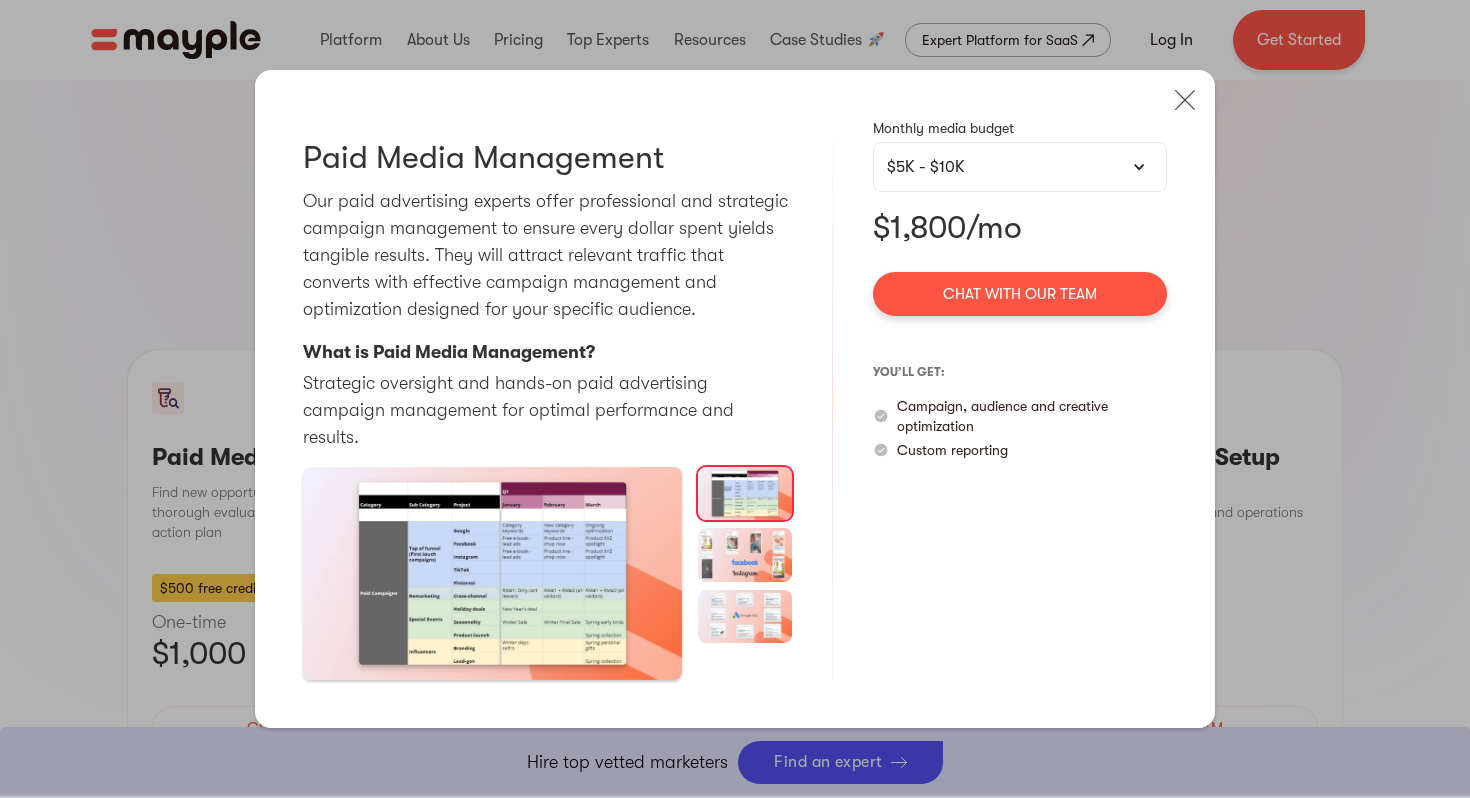 click on "Strategic oversight and hands-on paid advertising campaign management for optimal performance and results." at bounding box center (547, 410) 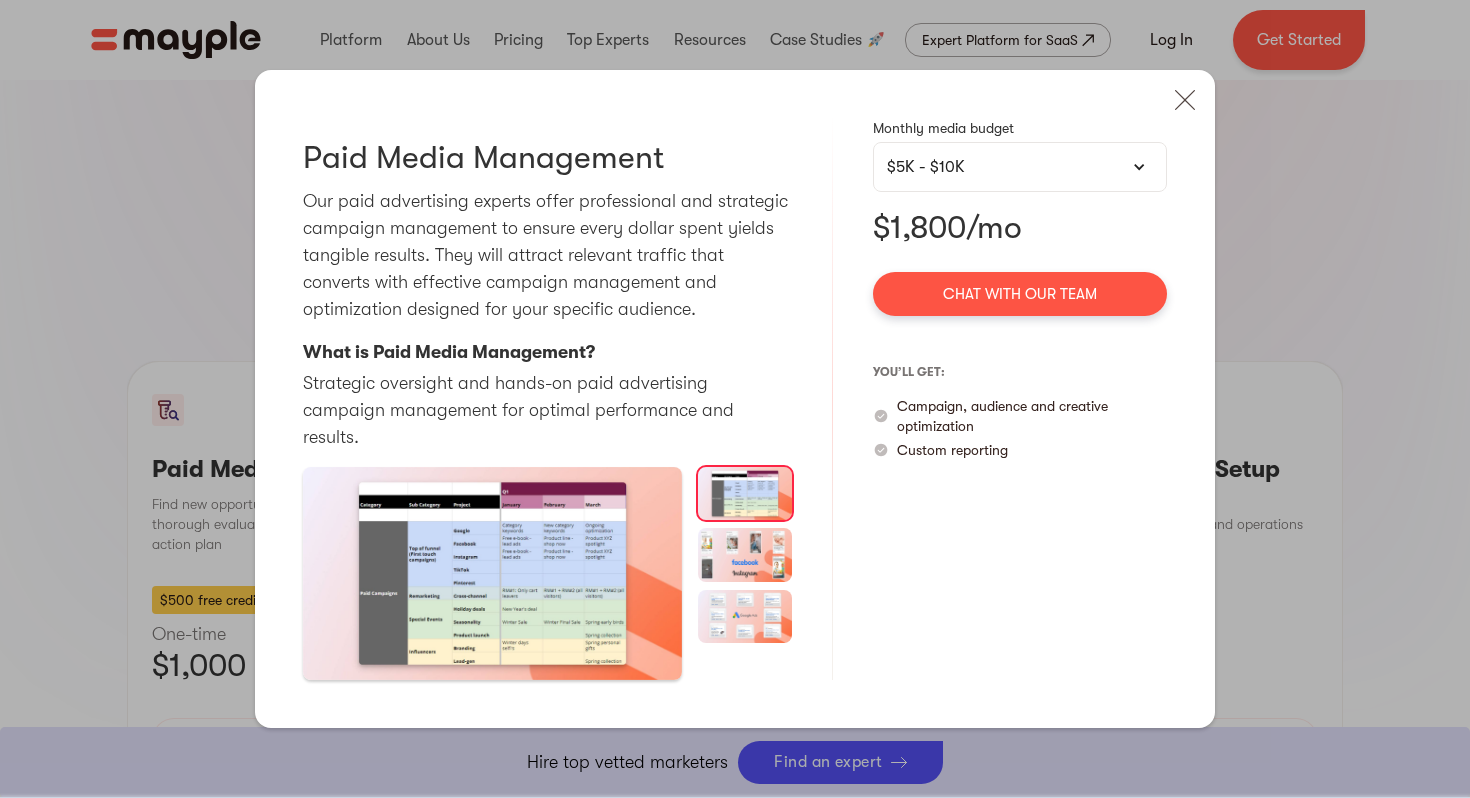 scroll, scrollTop: 1688, scrollLeft: 0, axis: vertical 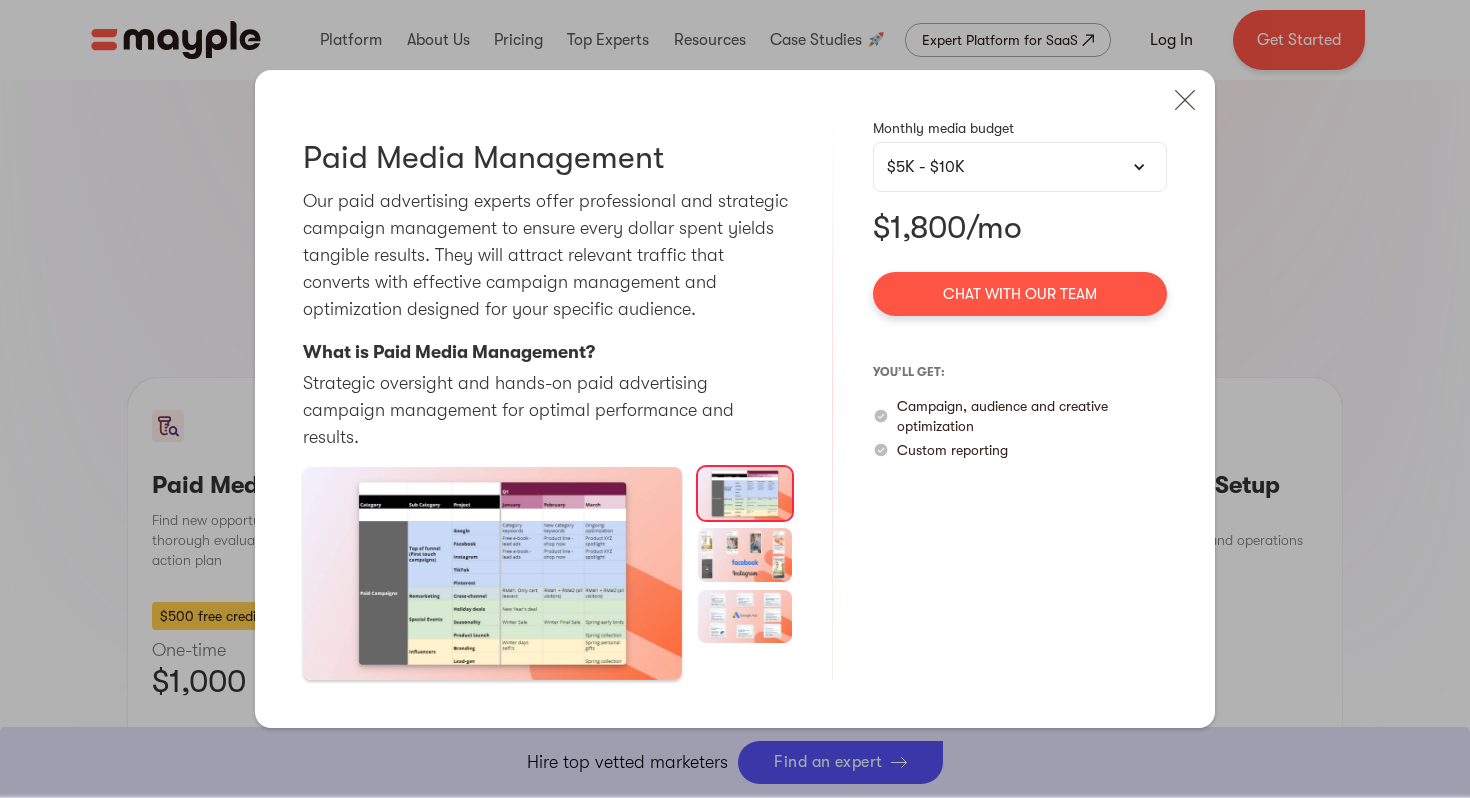 click on "$5K - $10K" at bounding box center (1020, 167) 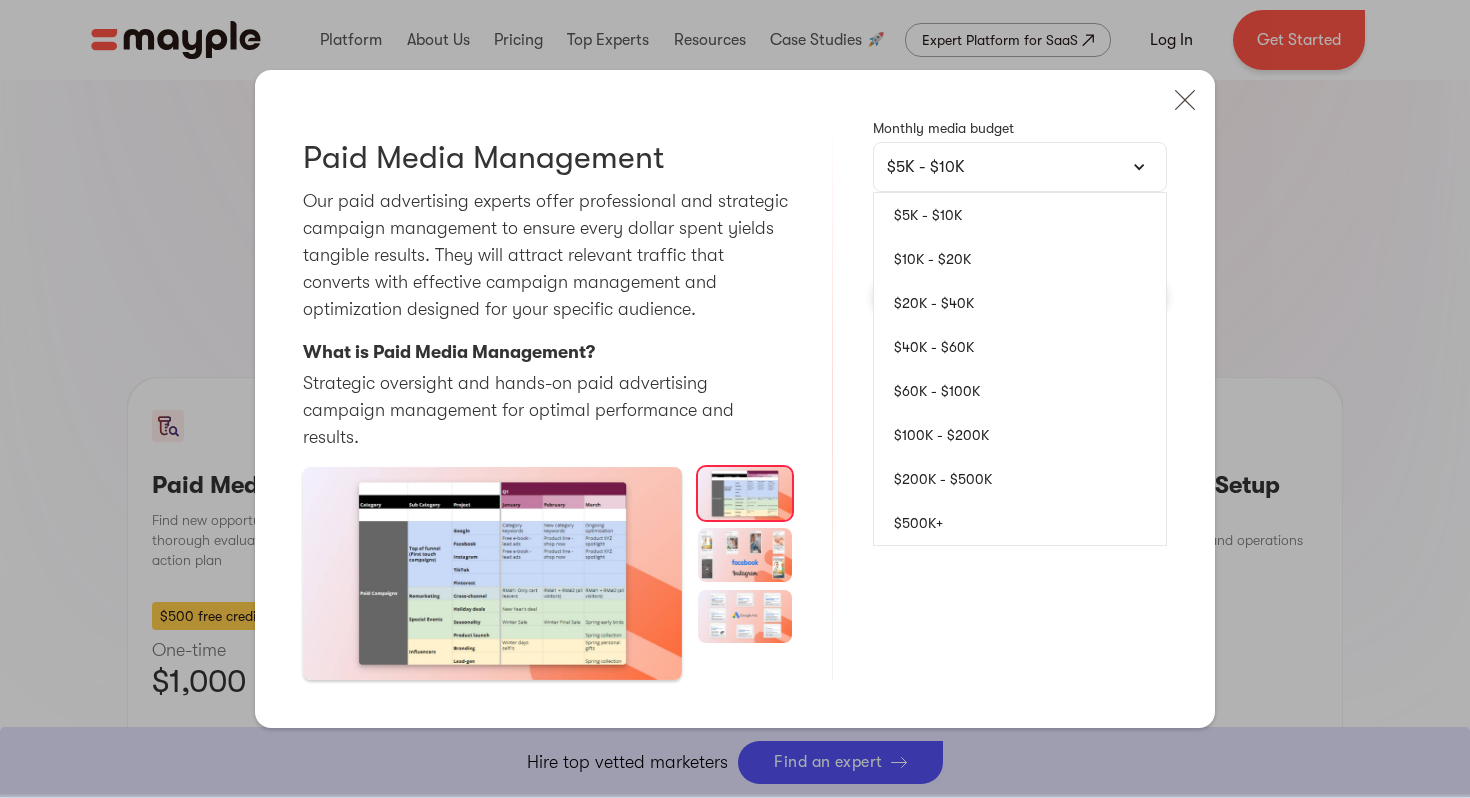 click on "Our paid advertising experts offer professional and strategic campaign management to ensure every dollar spent yields tangible results. They will attract relevant traffic that converts with effective campaign management and optimization designed for your specific audience." at bounding box center (547, 255) 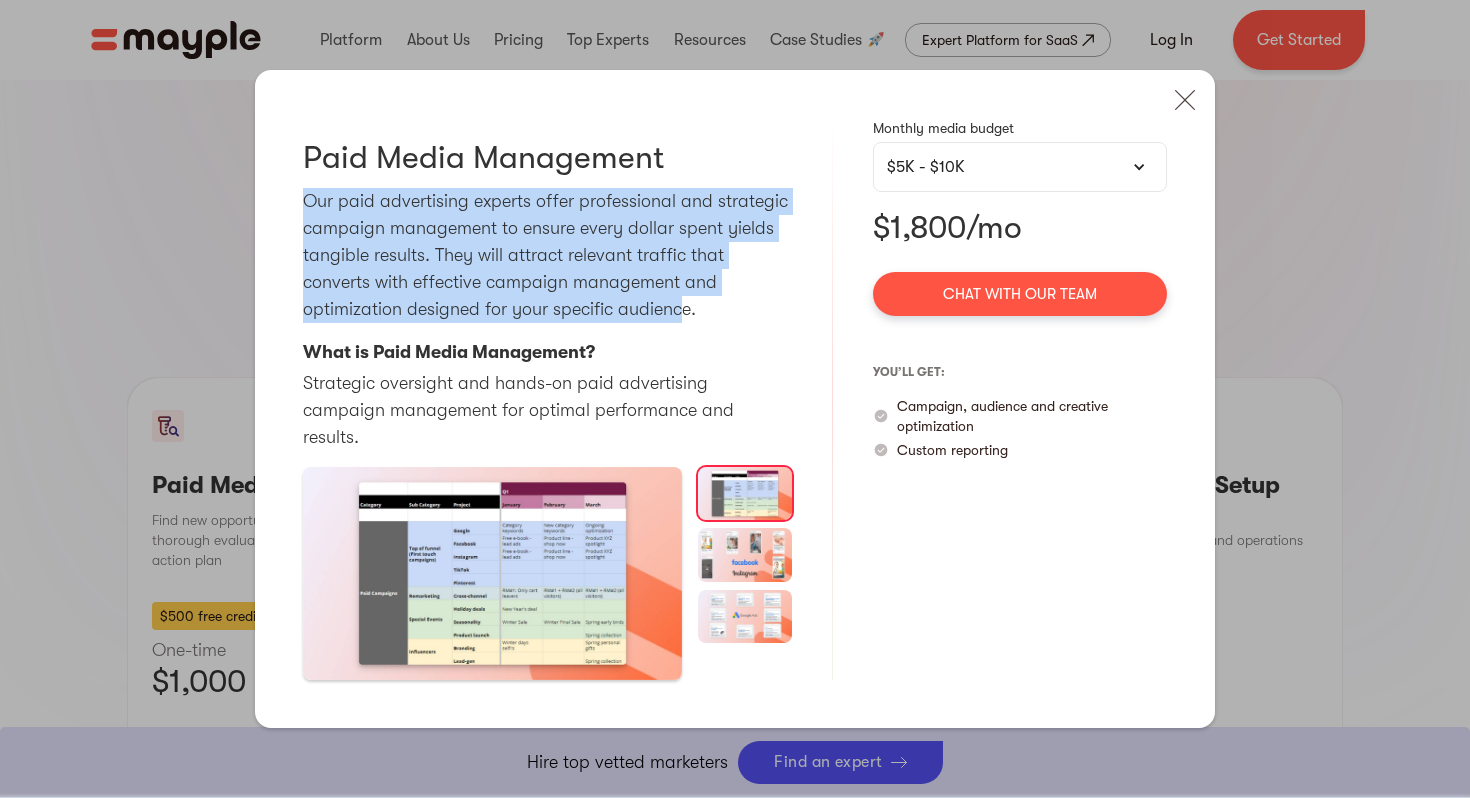 drag, startPoint x: 302, startPoint y: 209, endPoint x: 680, endPoint y: 336, distance: 398.76434 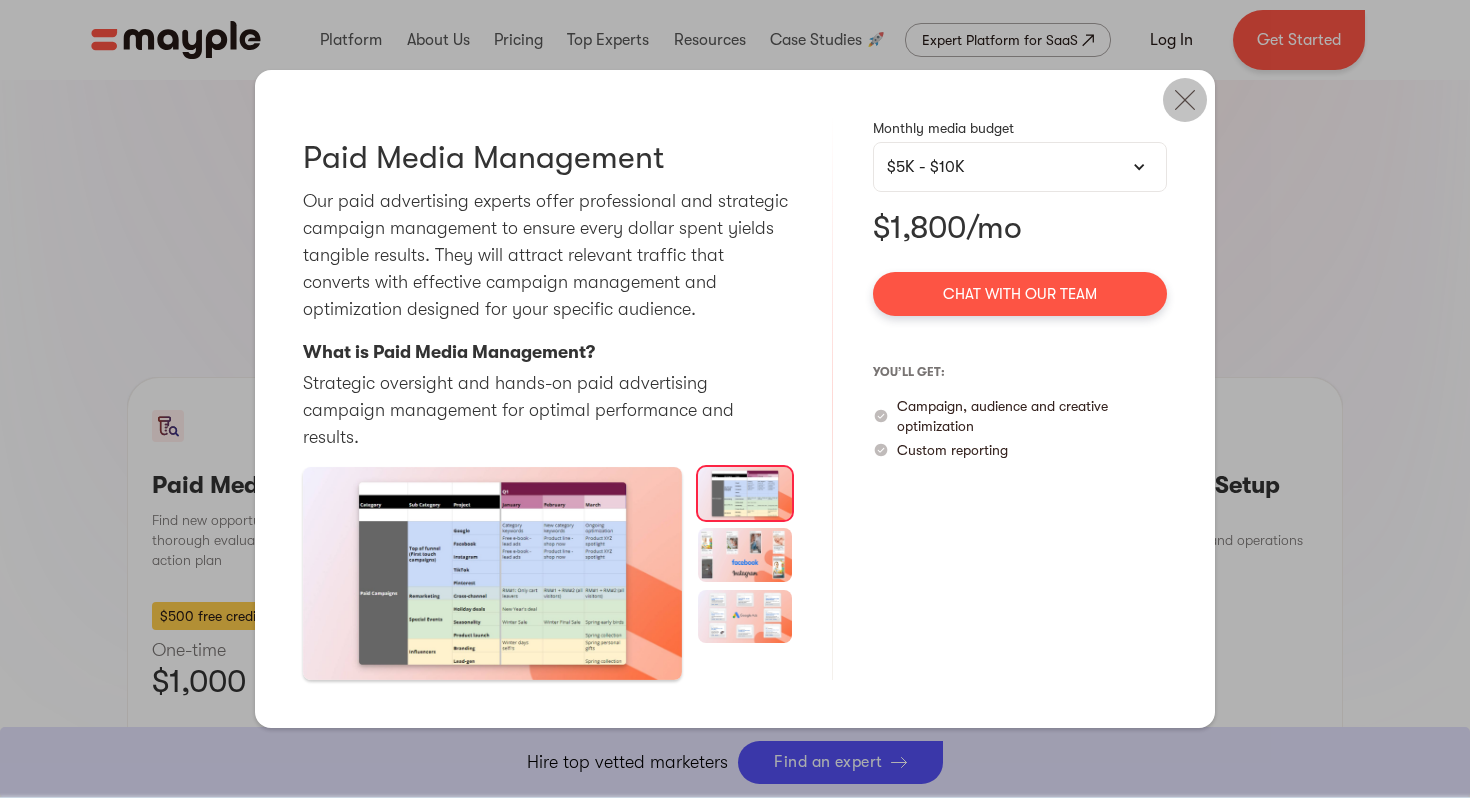 click at bounding box center (1185, 100) 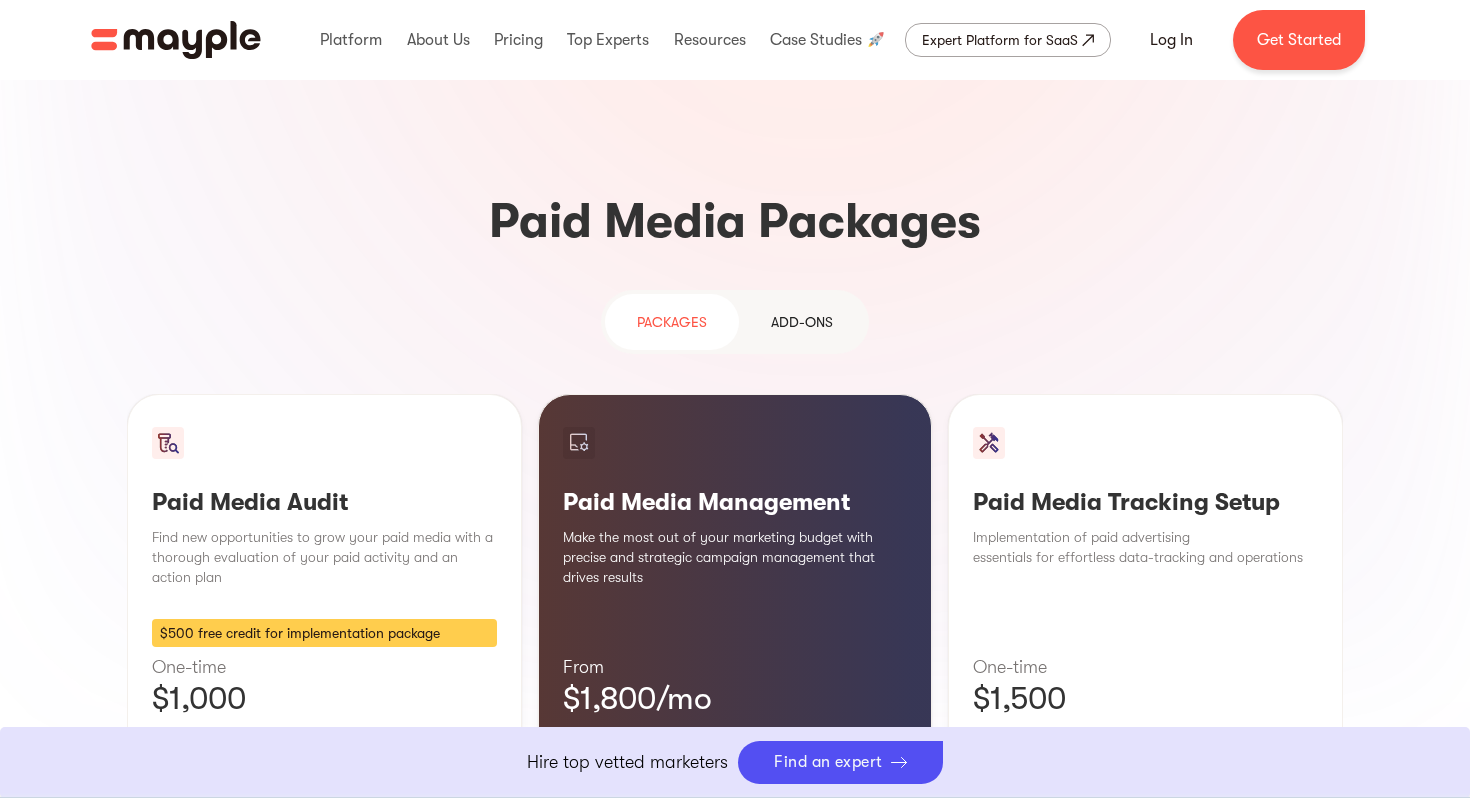 scroll, scrollTop: 1672, scrollLeft: 0, axis: vertical 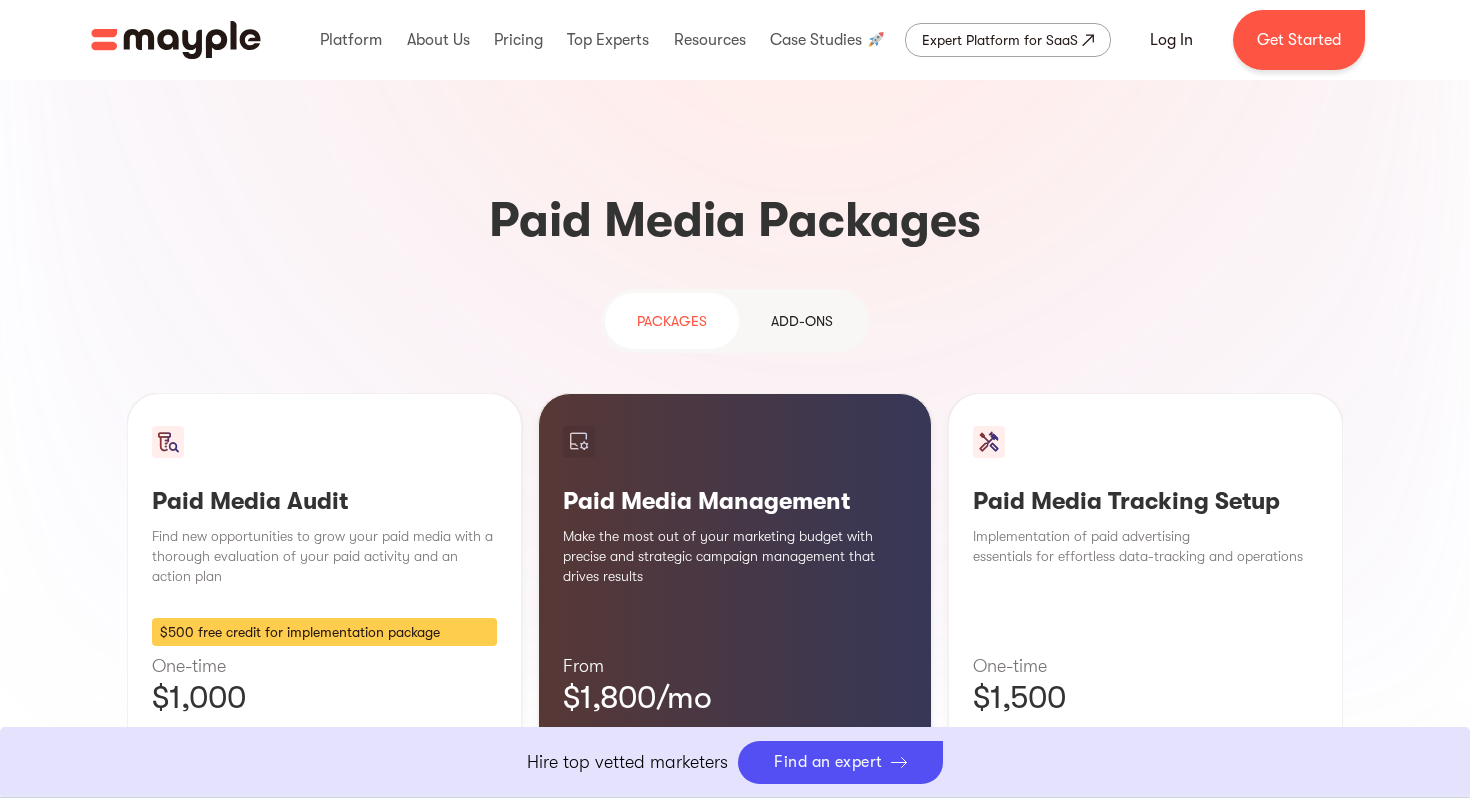 click on "Add-ons" at bounding box center [802, 321] 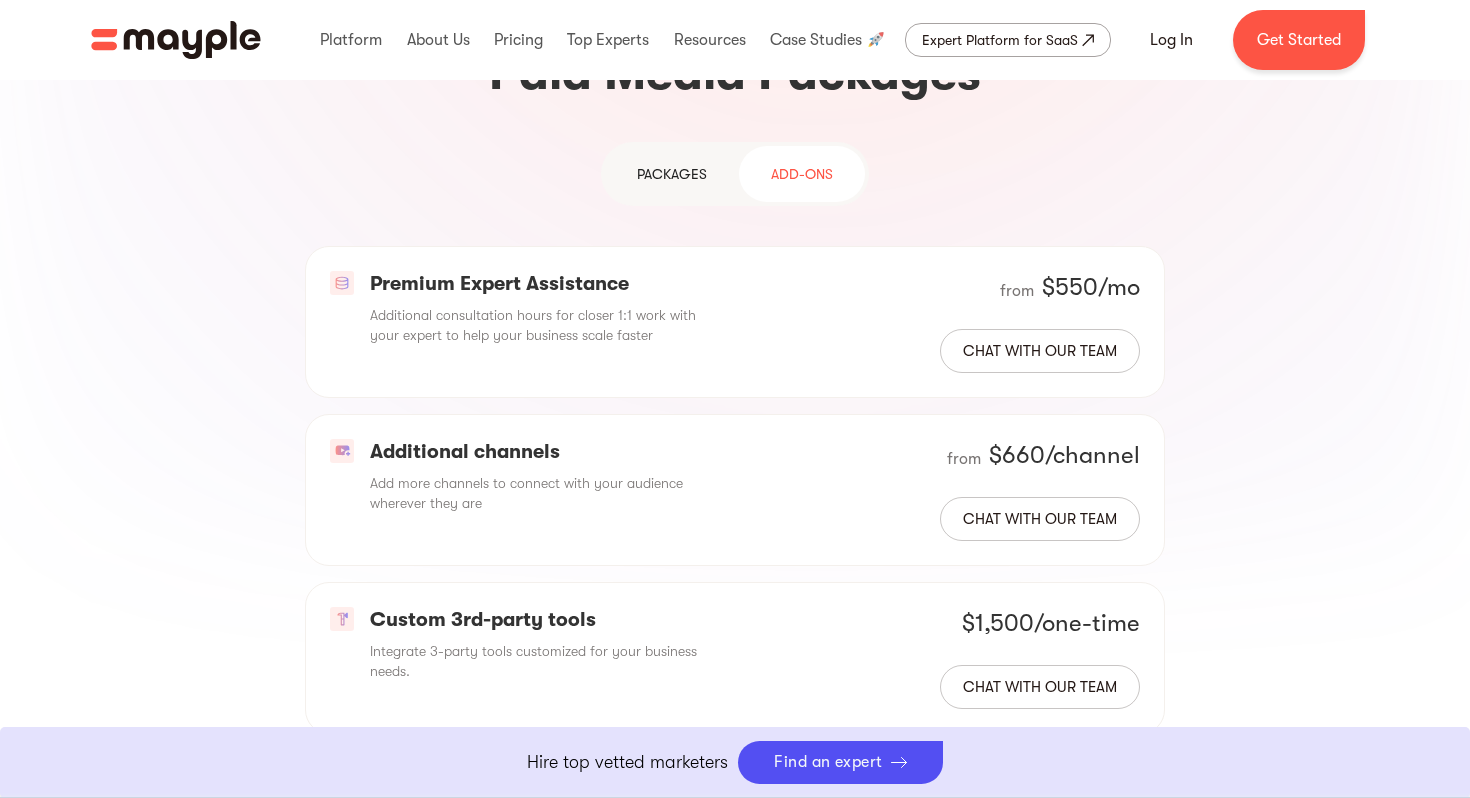 scroll, scrollTop: 1862, scrollLeft: 0, axis: vertical 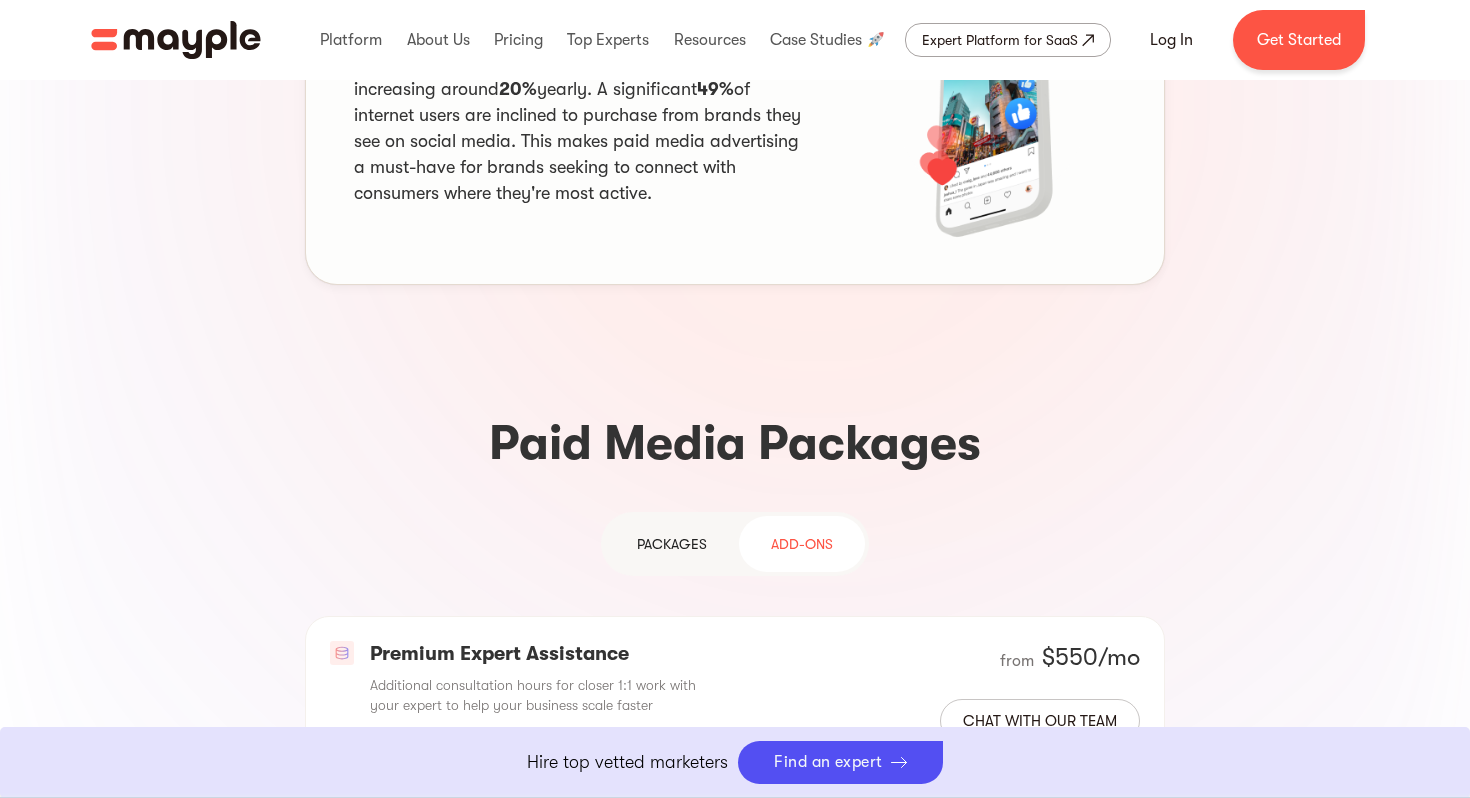 click on "PAckages" at bounding box center (672, 544) 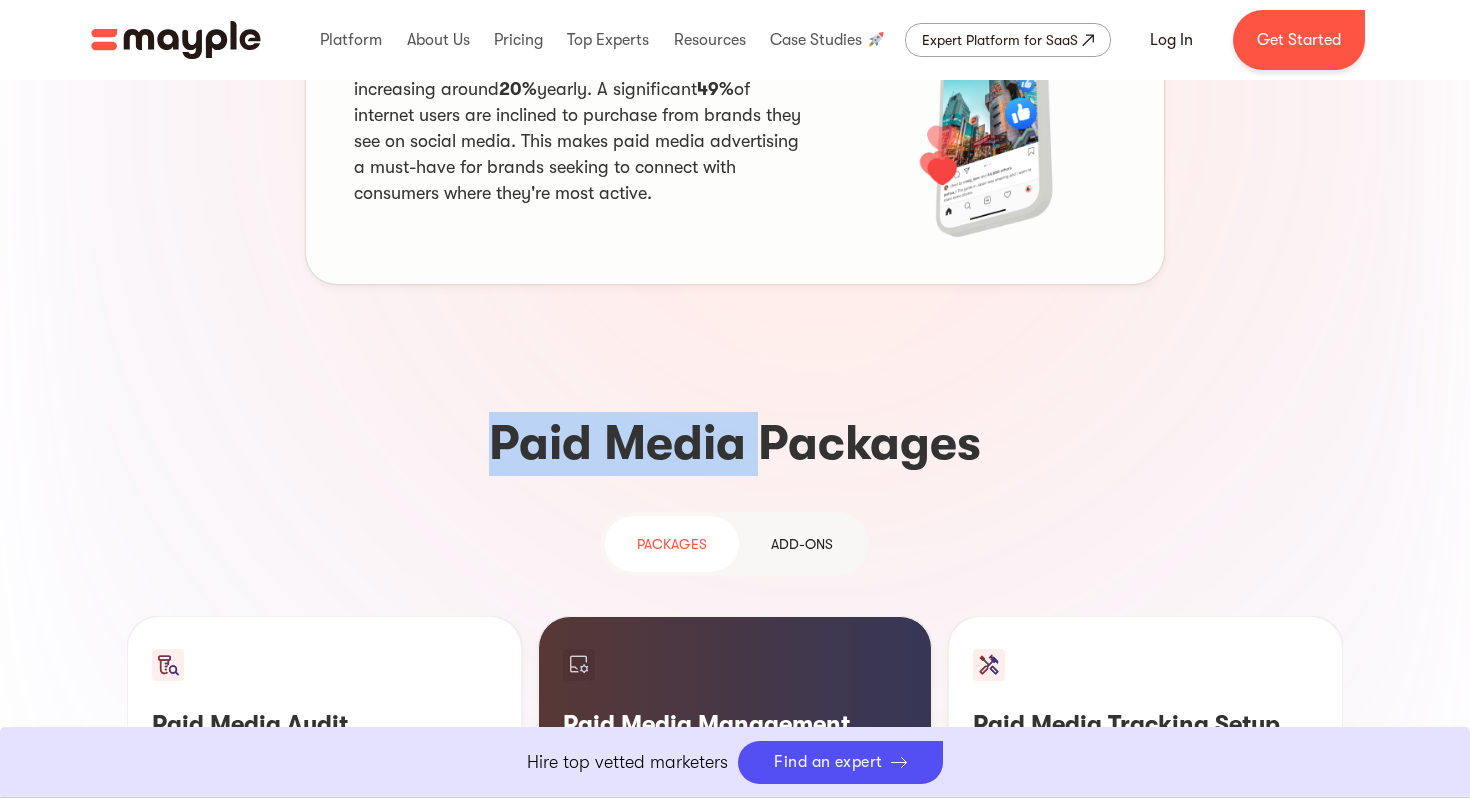 drag, startPoint x: 463, startPoint y: 303, endPoint x: 942, endPoint y: 303, distance: 479 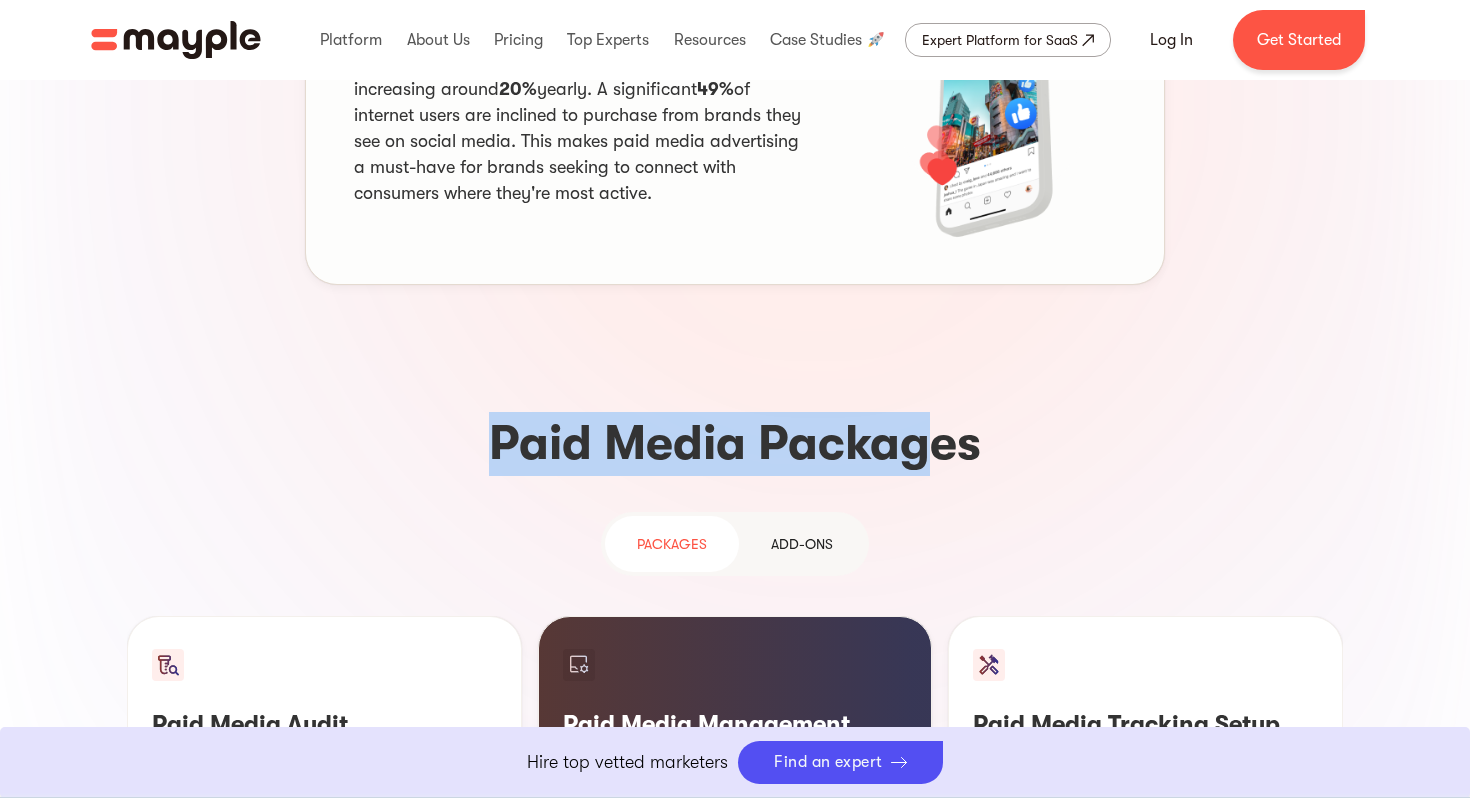 click on "Paid Media Packages" at bounding box center [735, 444] 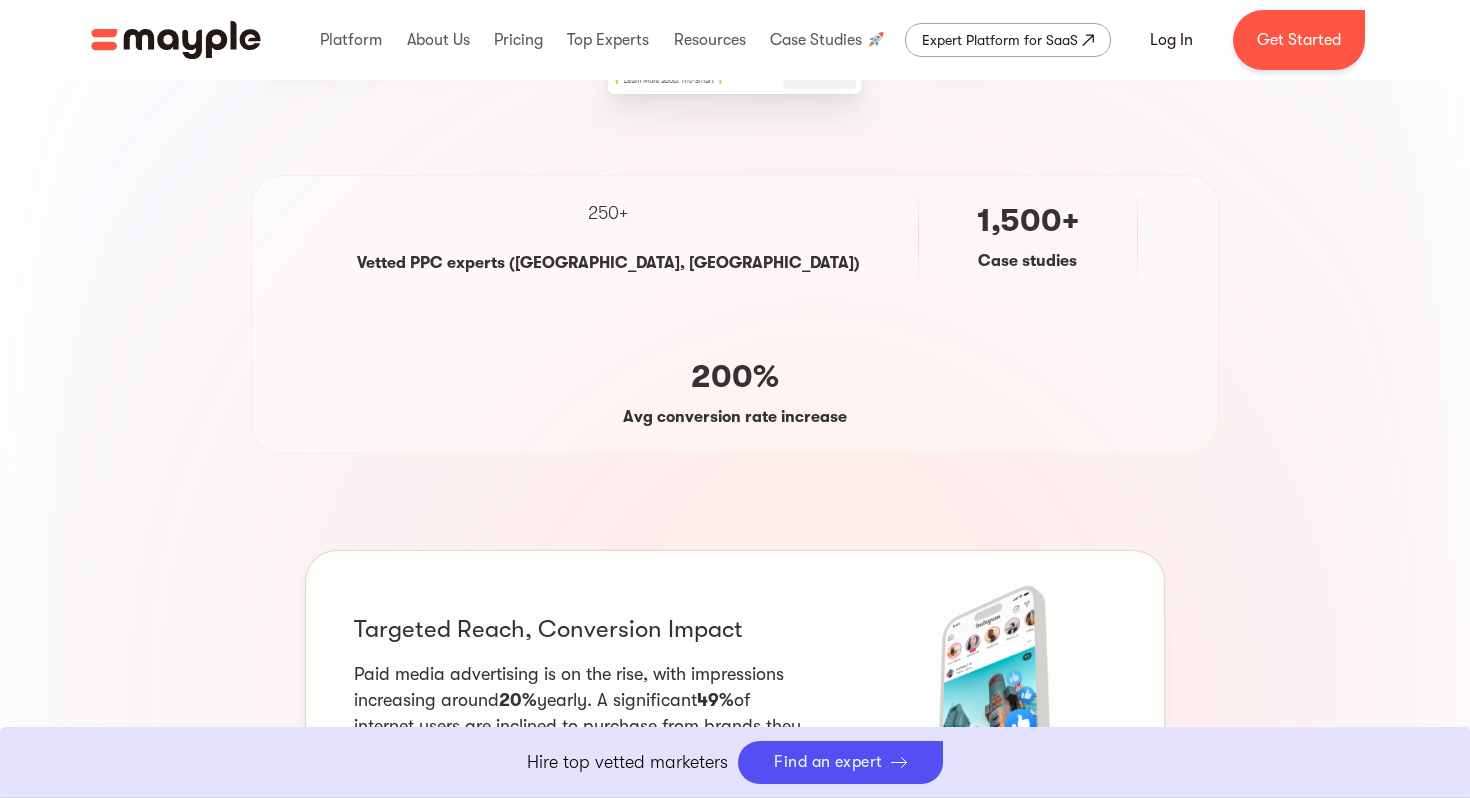 scroll, scrollTop: 0, scrollLeft: 0, axis: both 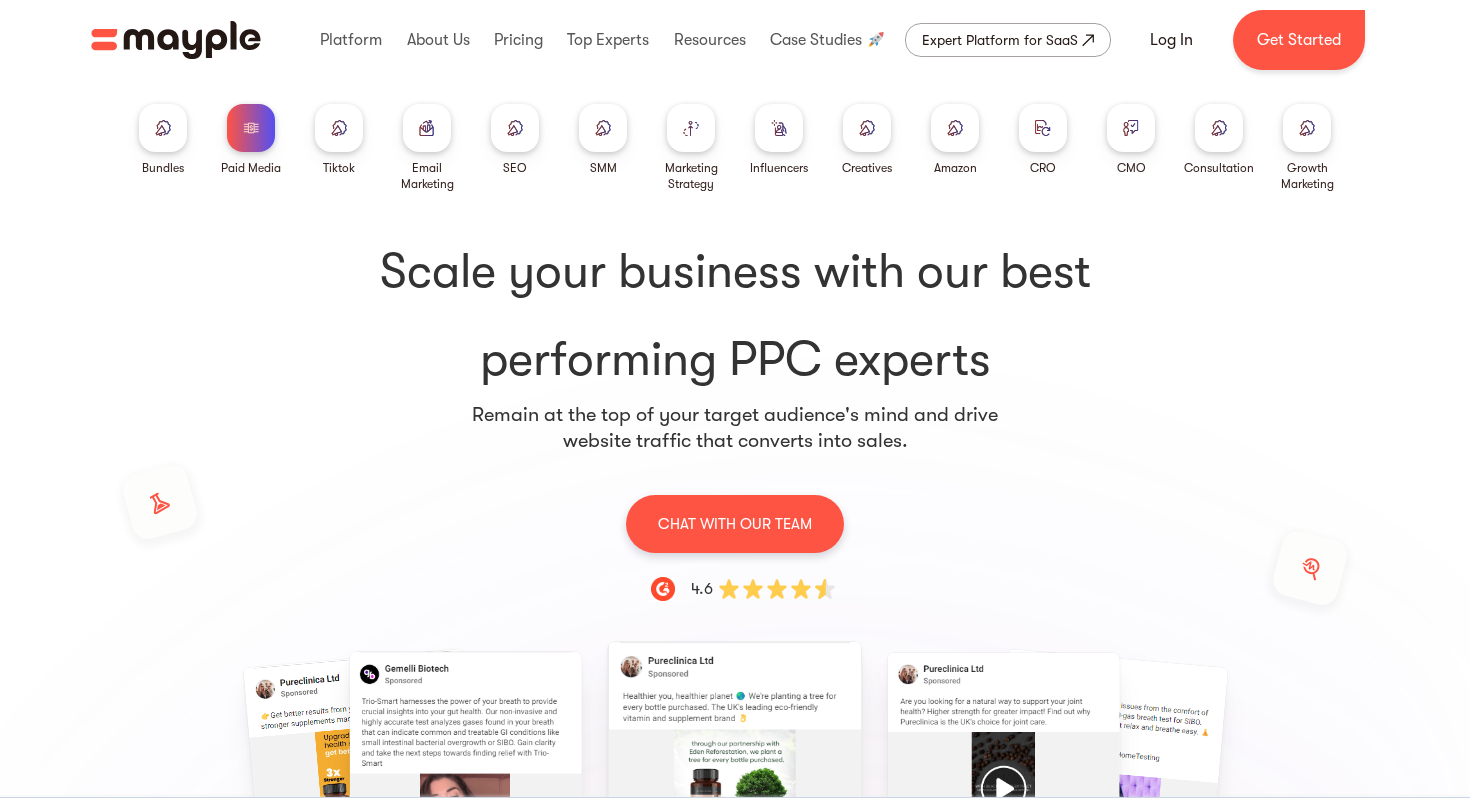 click at bounding box center (515, 127) 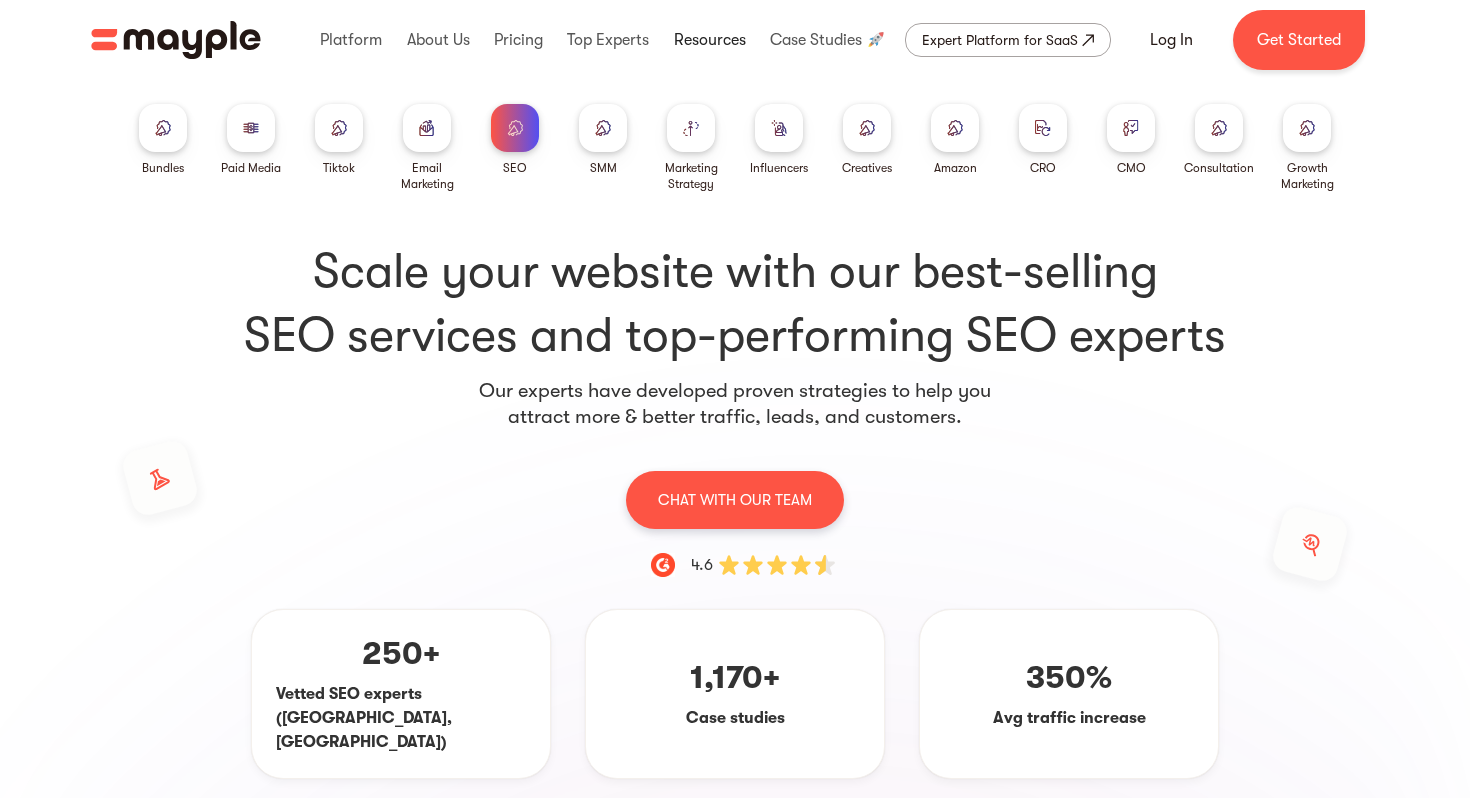 scroll, scrollTop: 0, scrollLeft: 0, axis: both 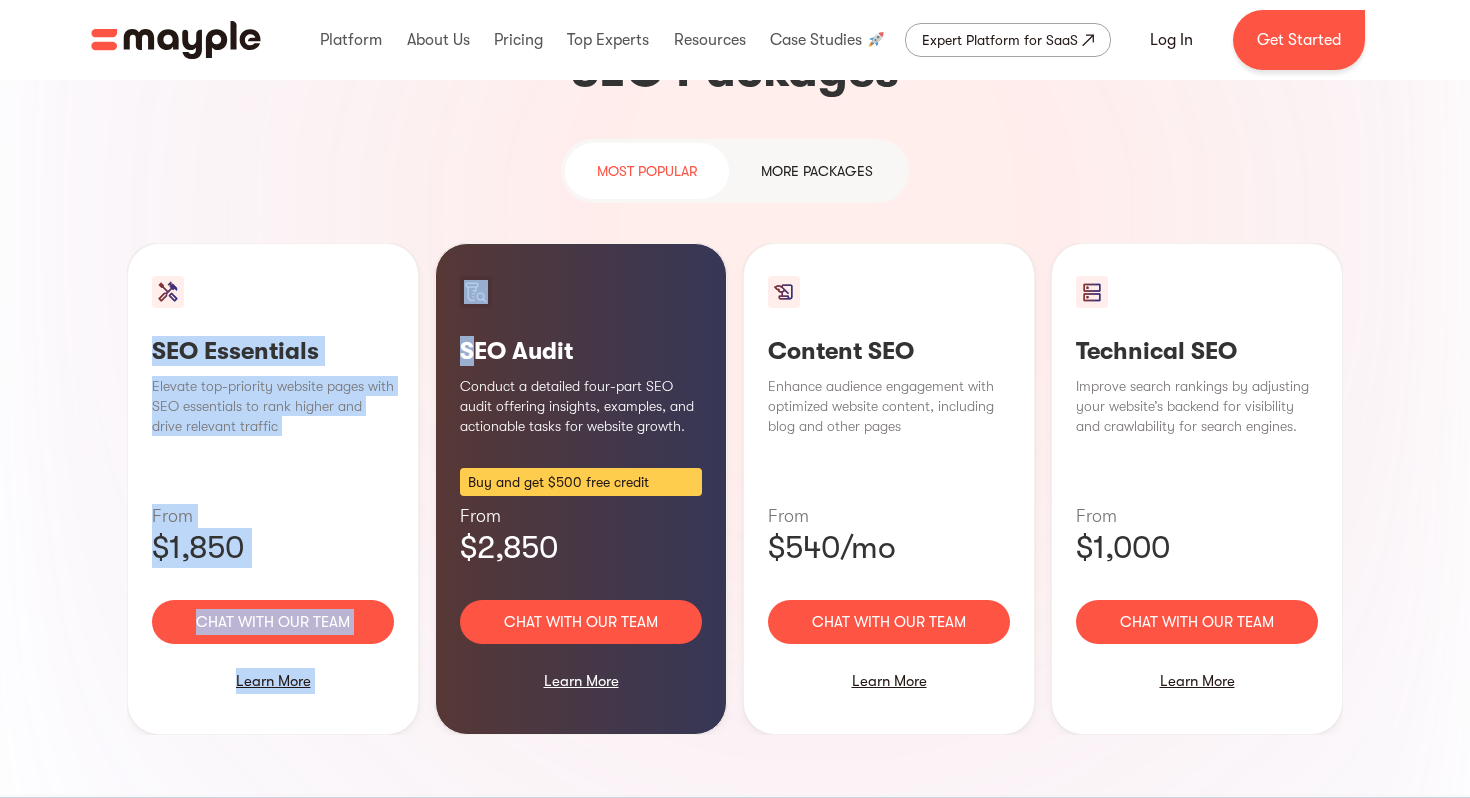 drag, startPoint x: 141, startPoint y: 293, endPoint x: 475, endPoint y: 315, distance: 334.72375 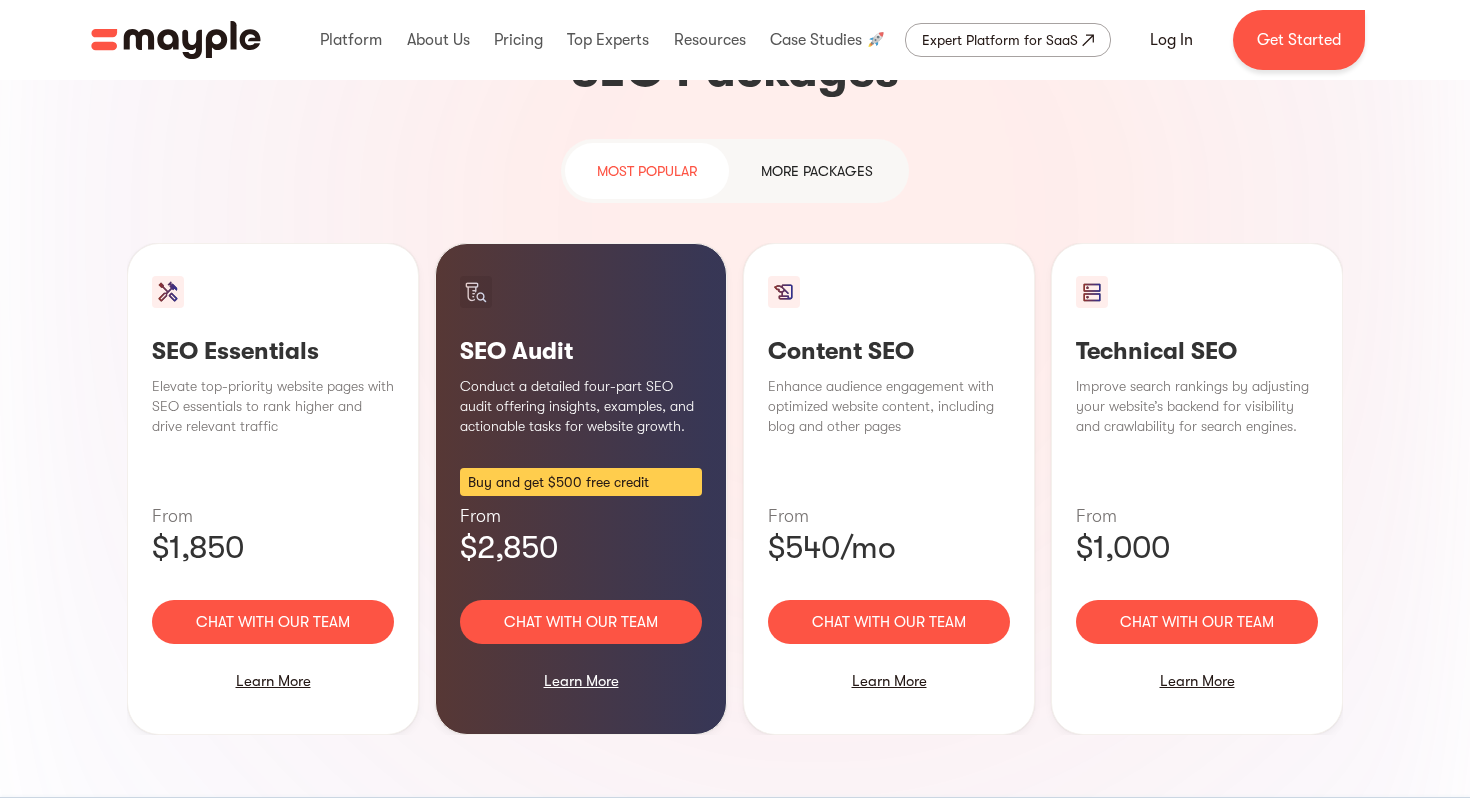 click on "SEO Audit Conduct a detailed four-part SEO audit offering insights, examples, and actionable tasks for website growth. Buy and get $500 free credit From $2,850 Chat with our team Learn More" at bounding box center [581, 489] 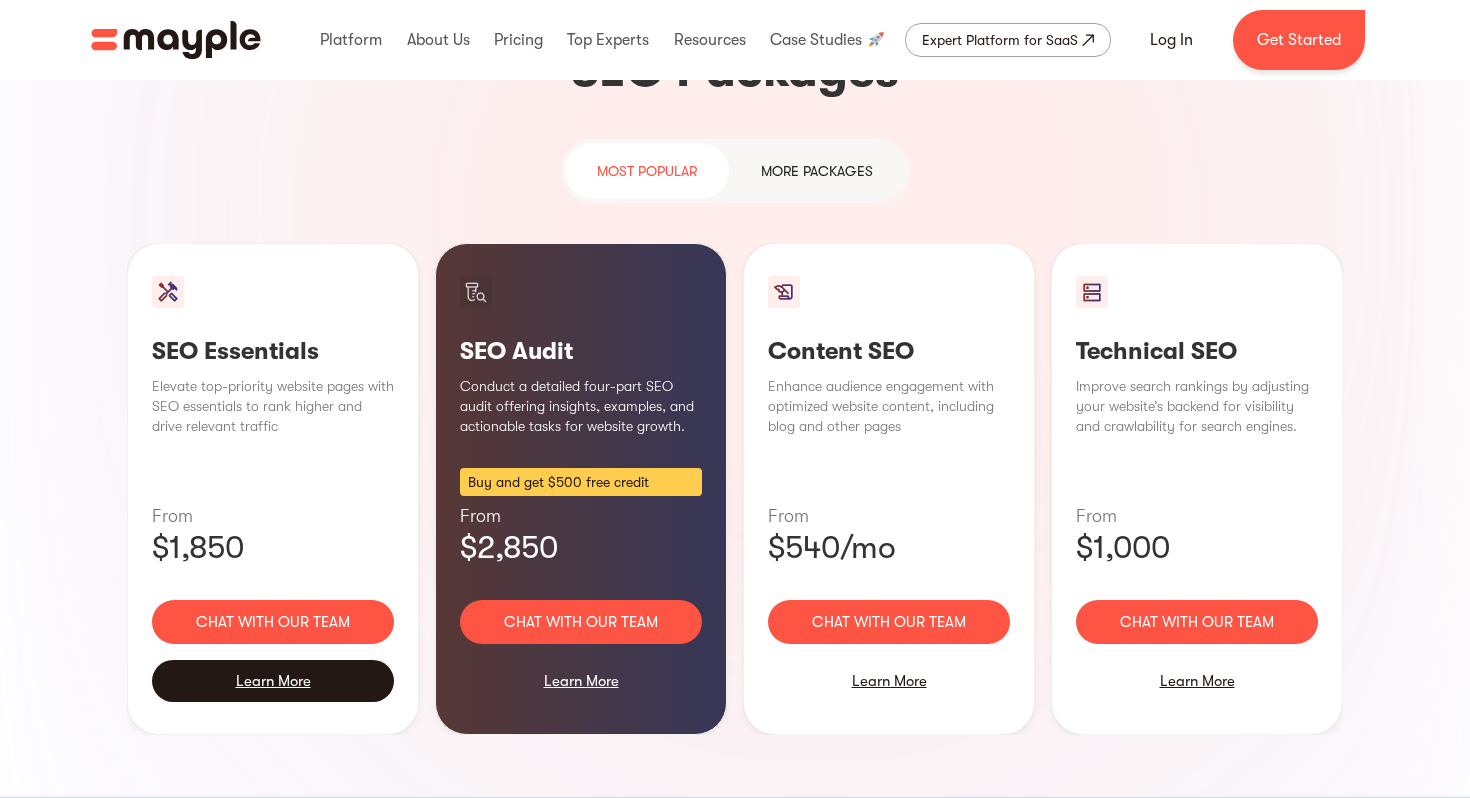 click on "Learn More" at bounding box center (273, 681) 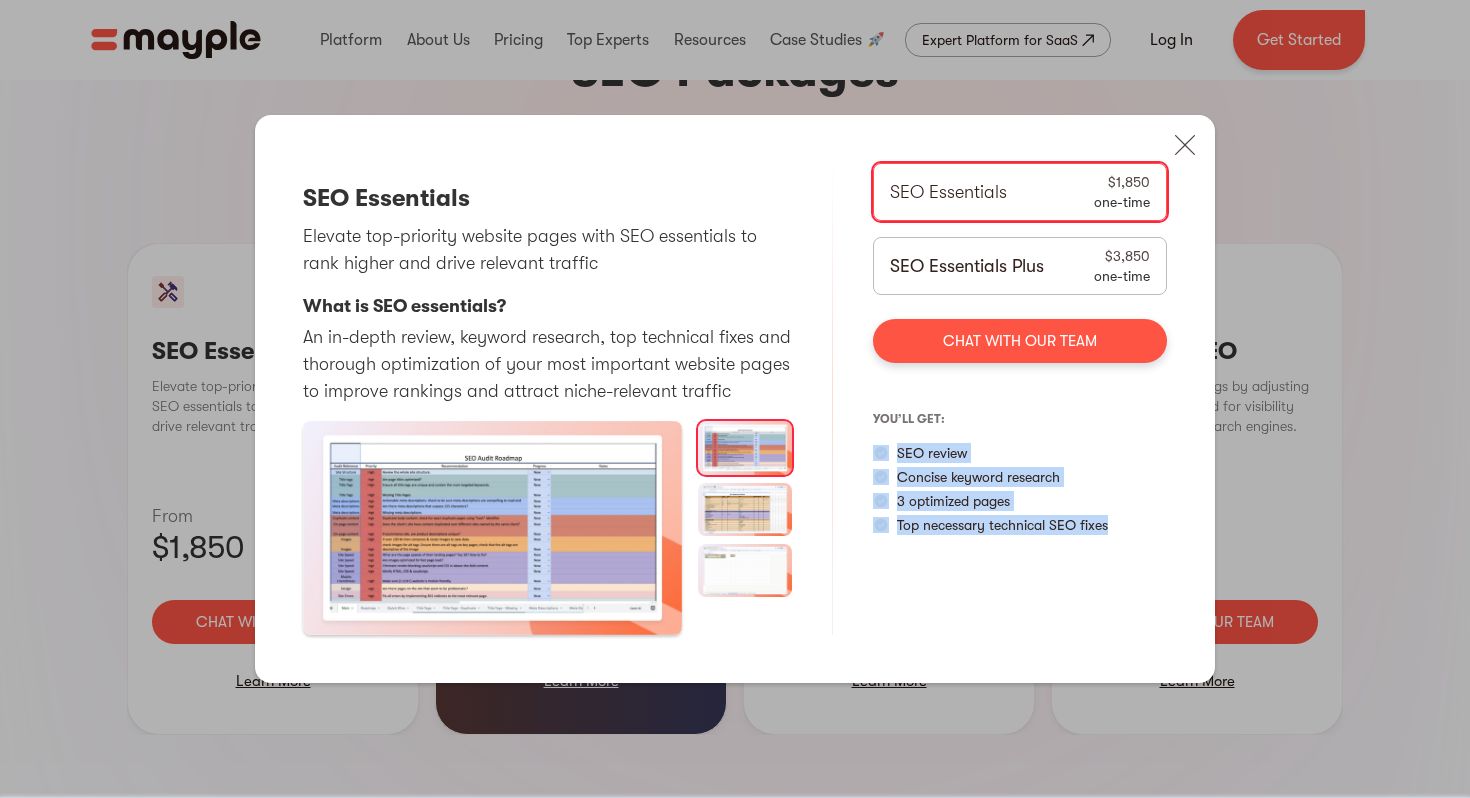 drag, startPoint x: 873, startPoint y: 444, endPoint x: 1094, endPoint y: 575, distance: 256.90854 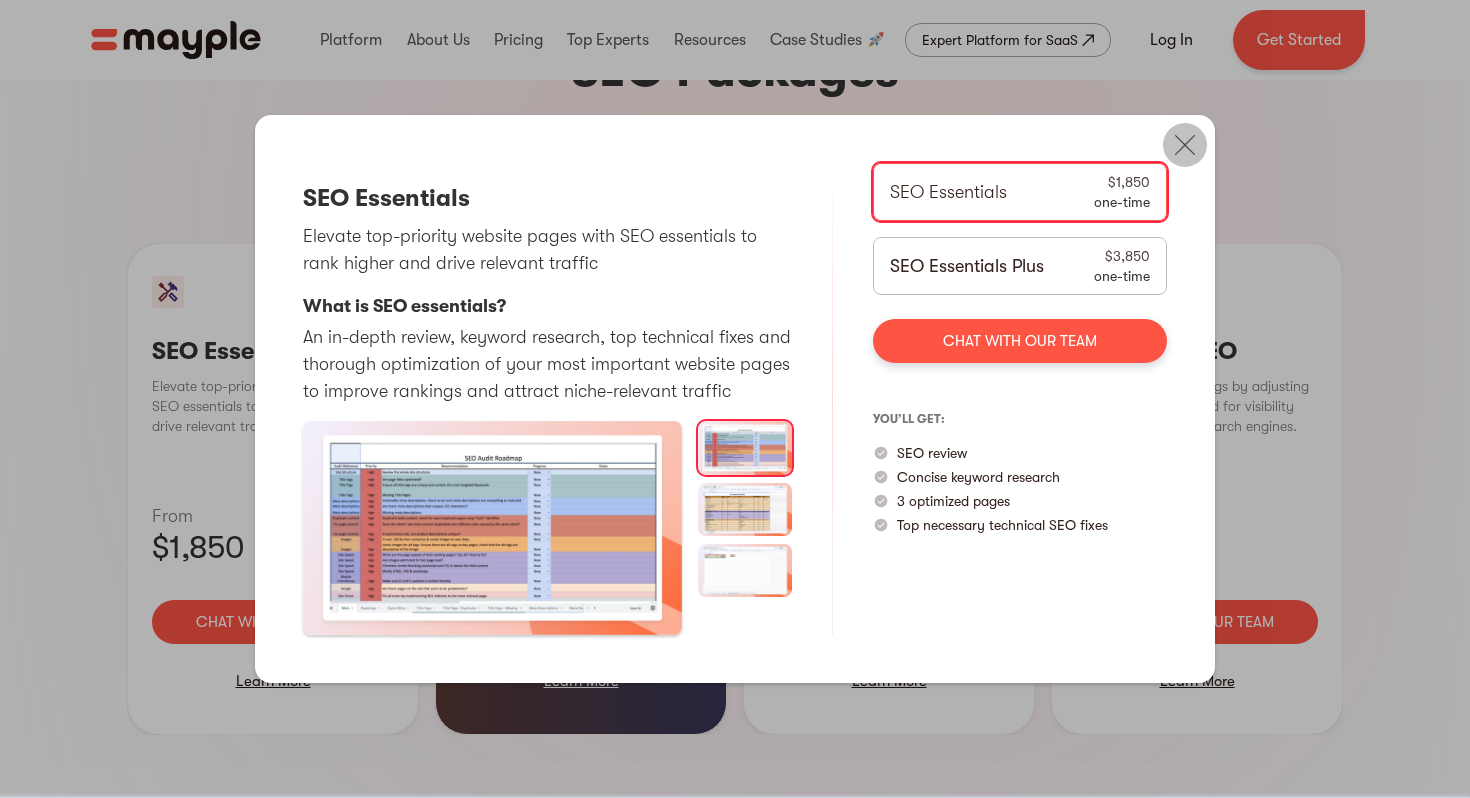 click at bounding box center [1185, 145] 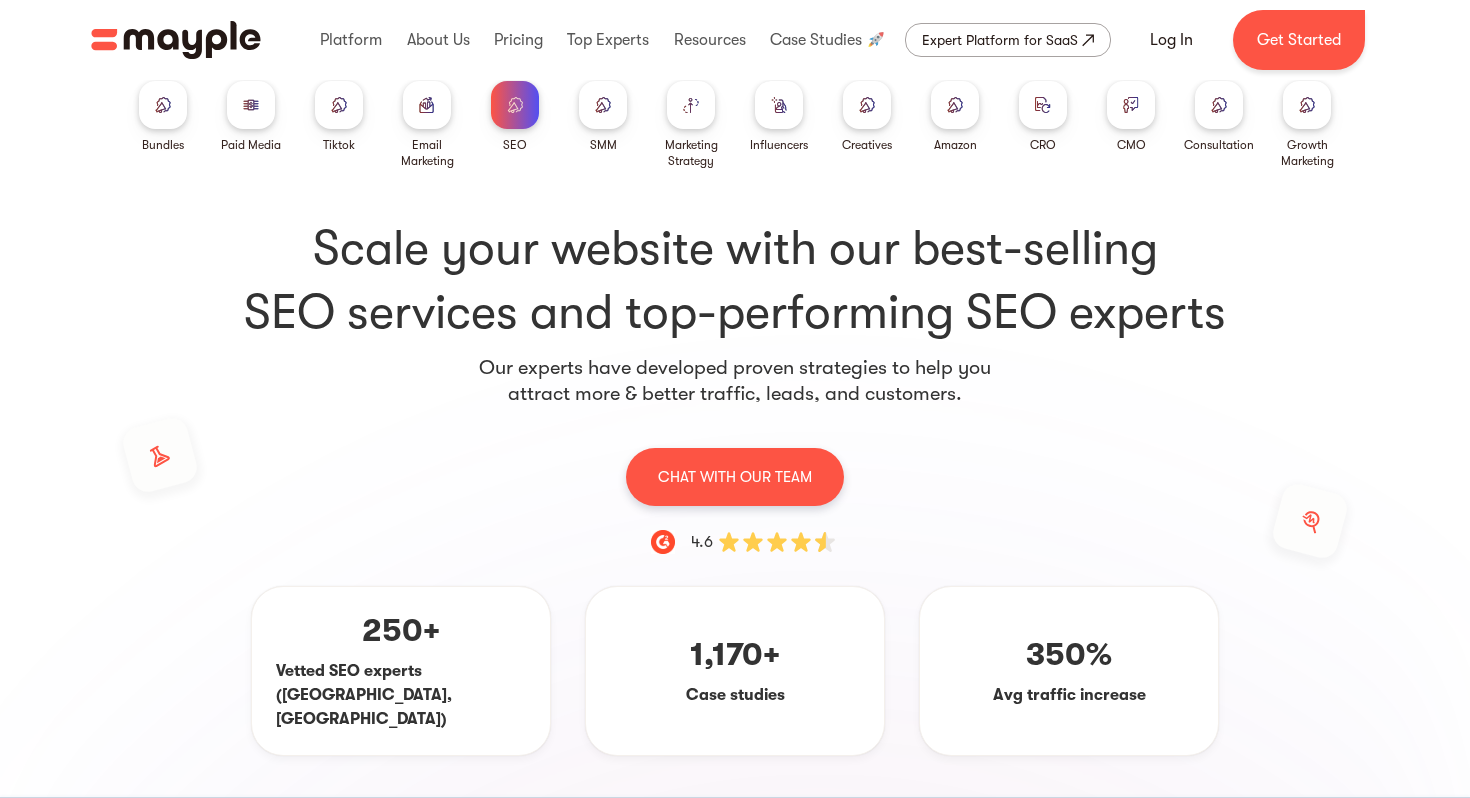 scroll, scrollTop: 6, scrollLeft: 0, axis: vertical 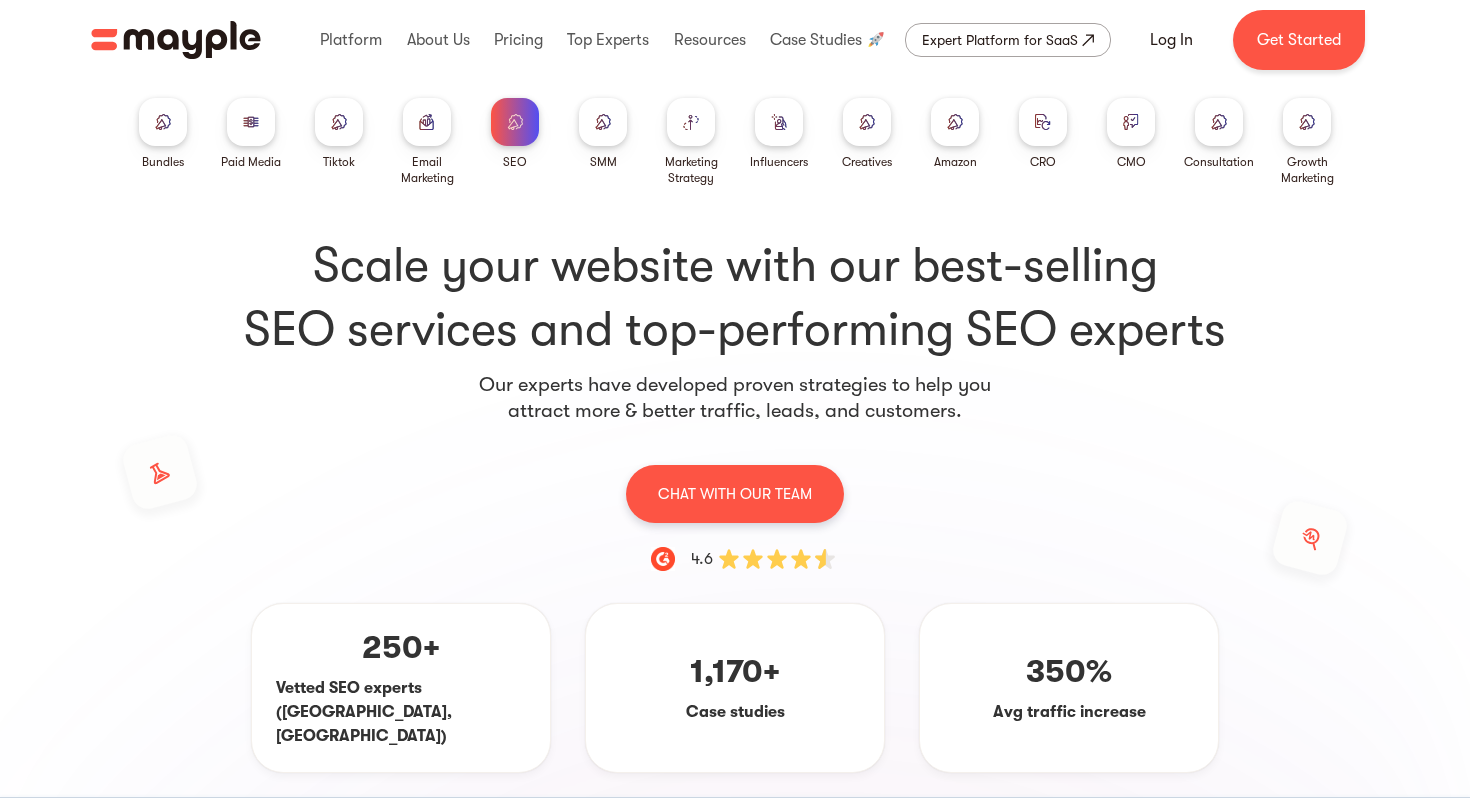 click at bounding box center [427, 121] 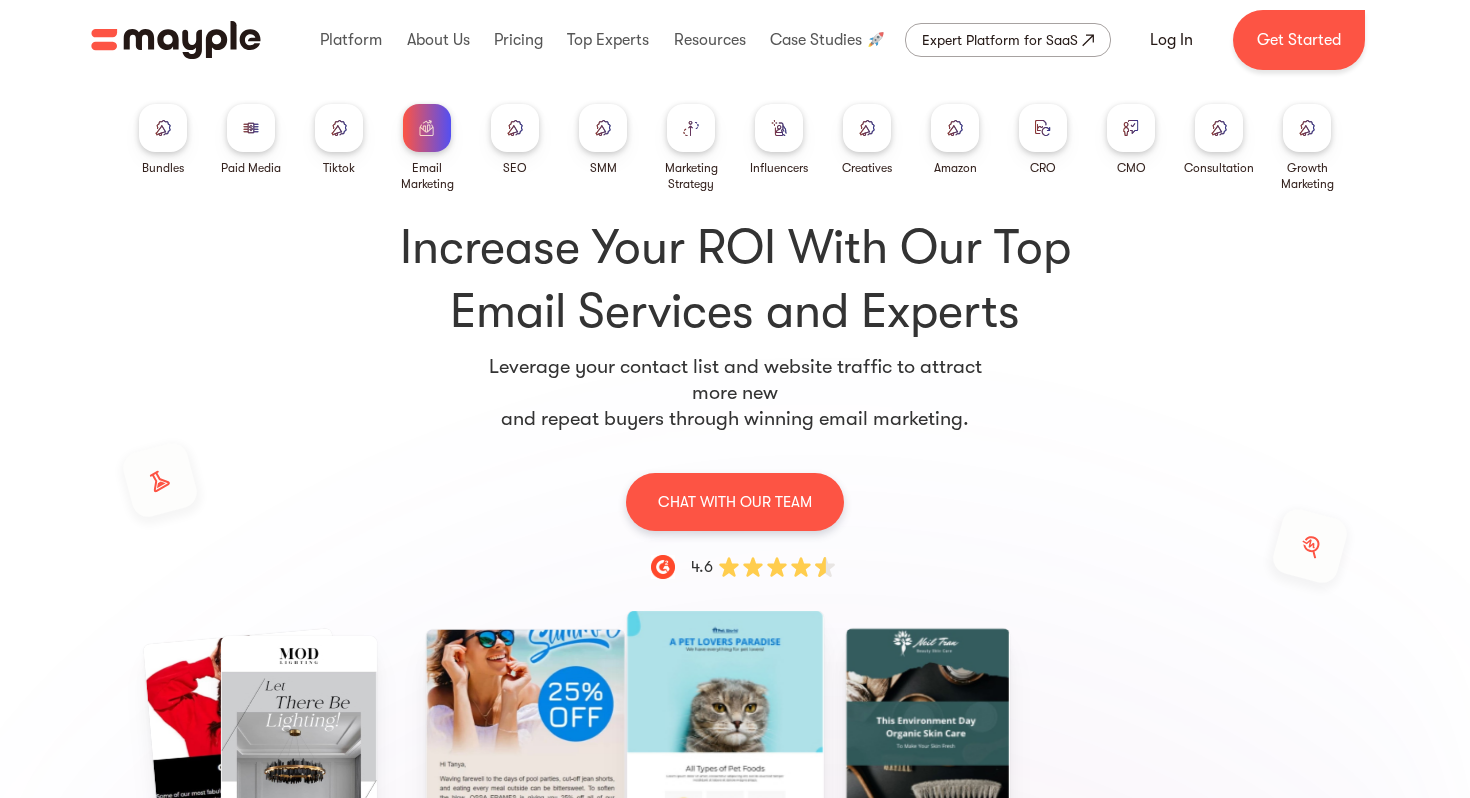 scroll, scrollTop: 191, scrollLeft: 0, axis: vertical 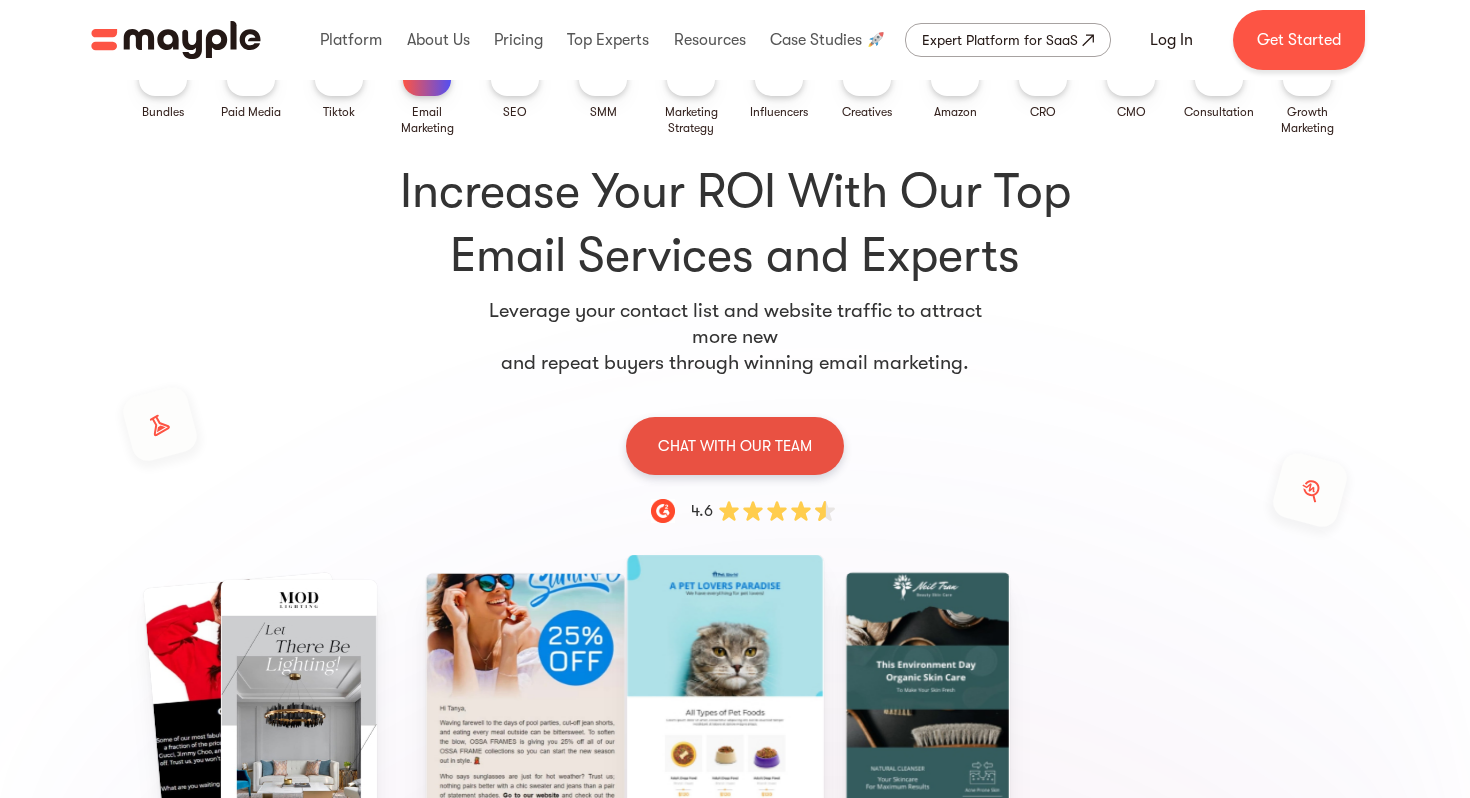 click on "CHAT WITH OUR TEAM" at bounding box center [735, 446] 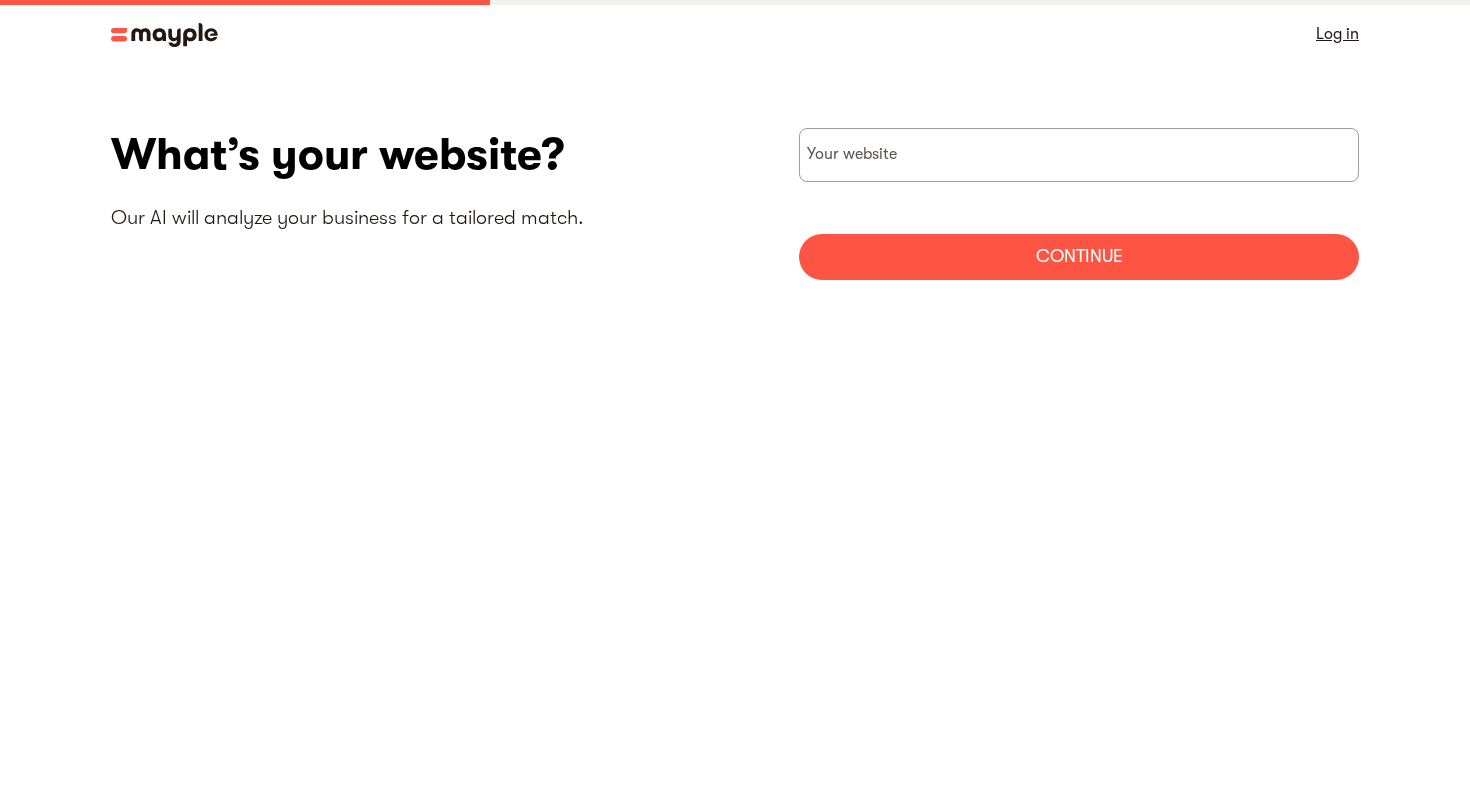 scroll, scrollTop: 0, scrollLeft: 0, axis: both 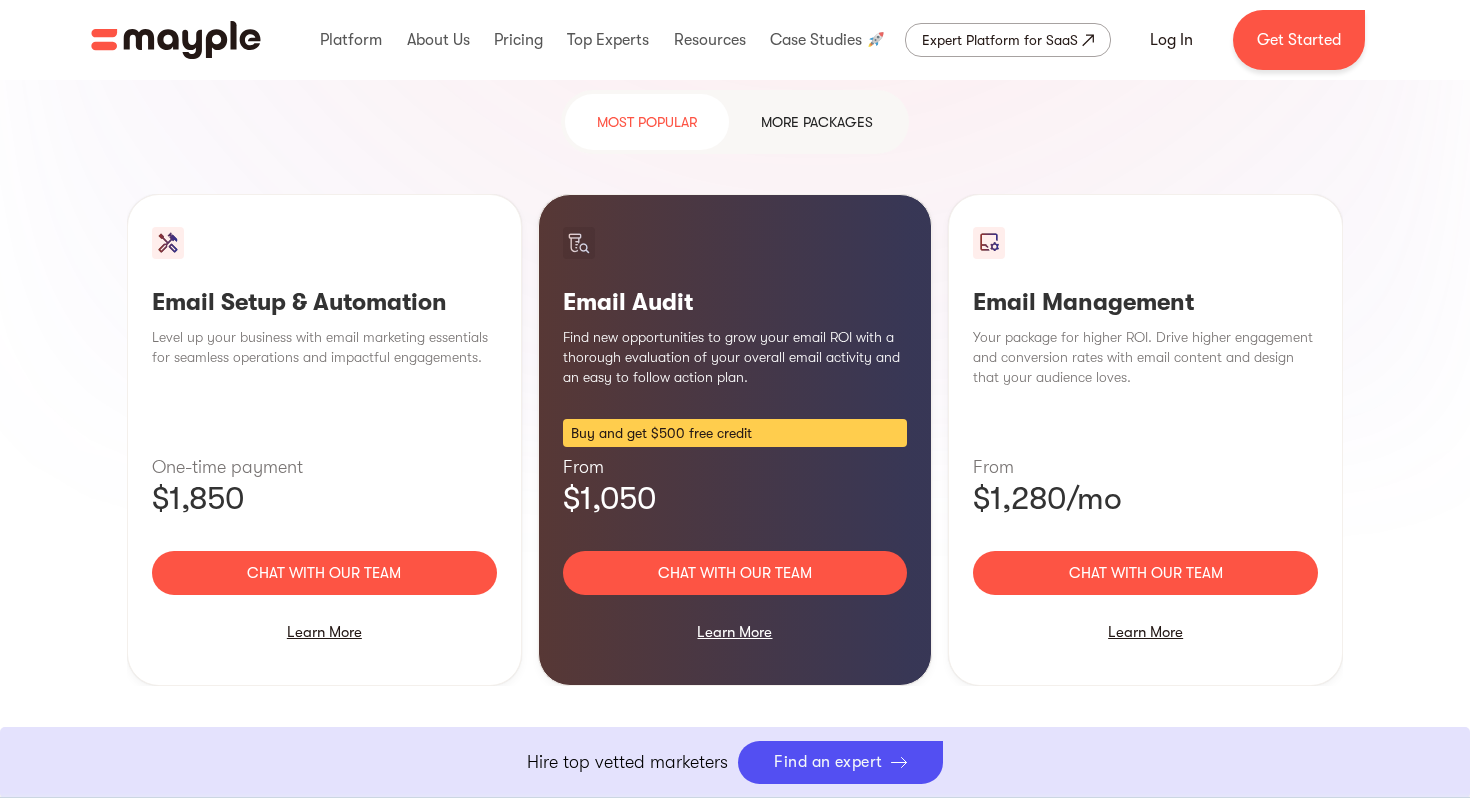 click on "Email Audit Find new opportunities to grow your email ROI with a thorough evaluation of your overall email activity and an easy to follow action plan. Buy and get $500 free credit From $1,050 Chat with our team Learn More" at bounding box center [735, 440] 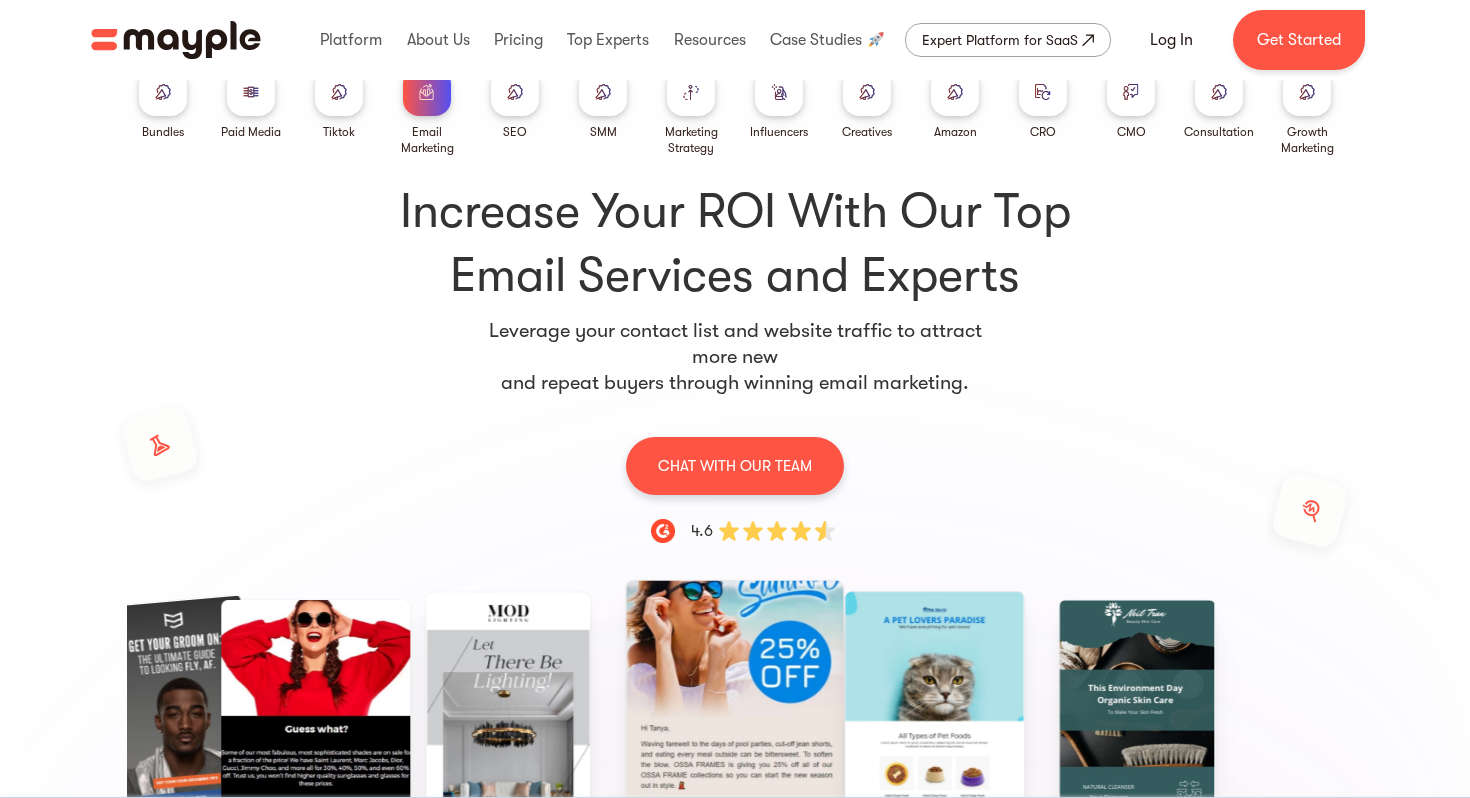 scroll, scrollTop: 0, scrollLeft: 0, axis: both 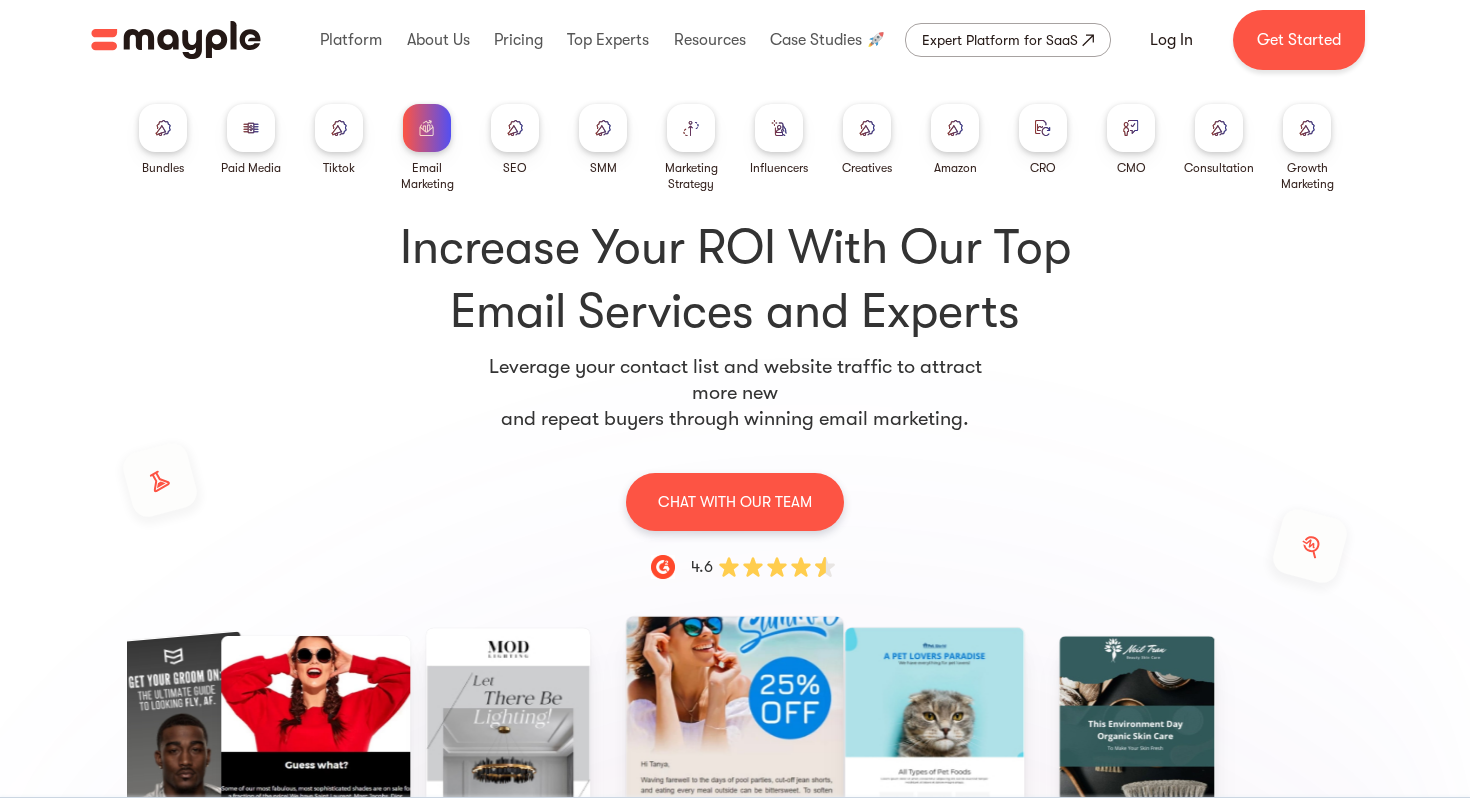 click at bounding box center (515, 128) 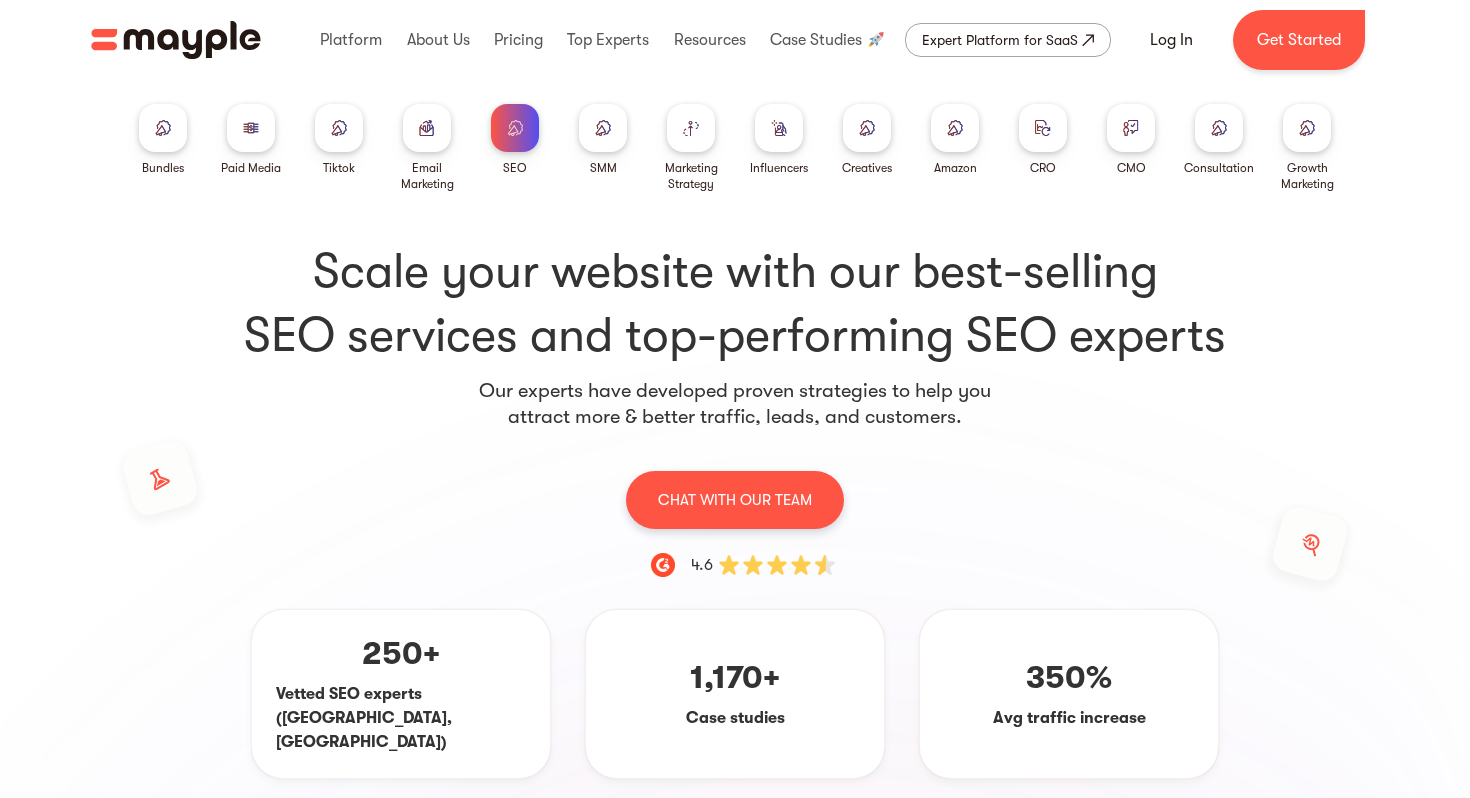 scroll, scrollTop: 0, scrollLeft: 0, axis: both 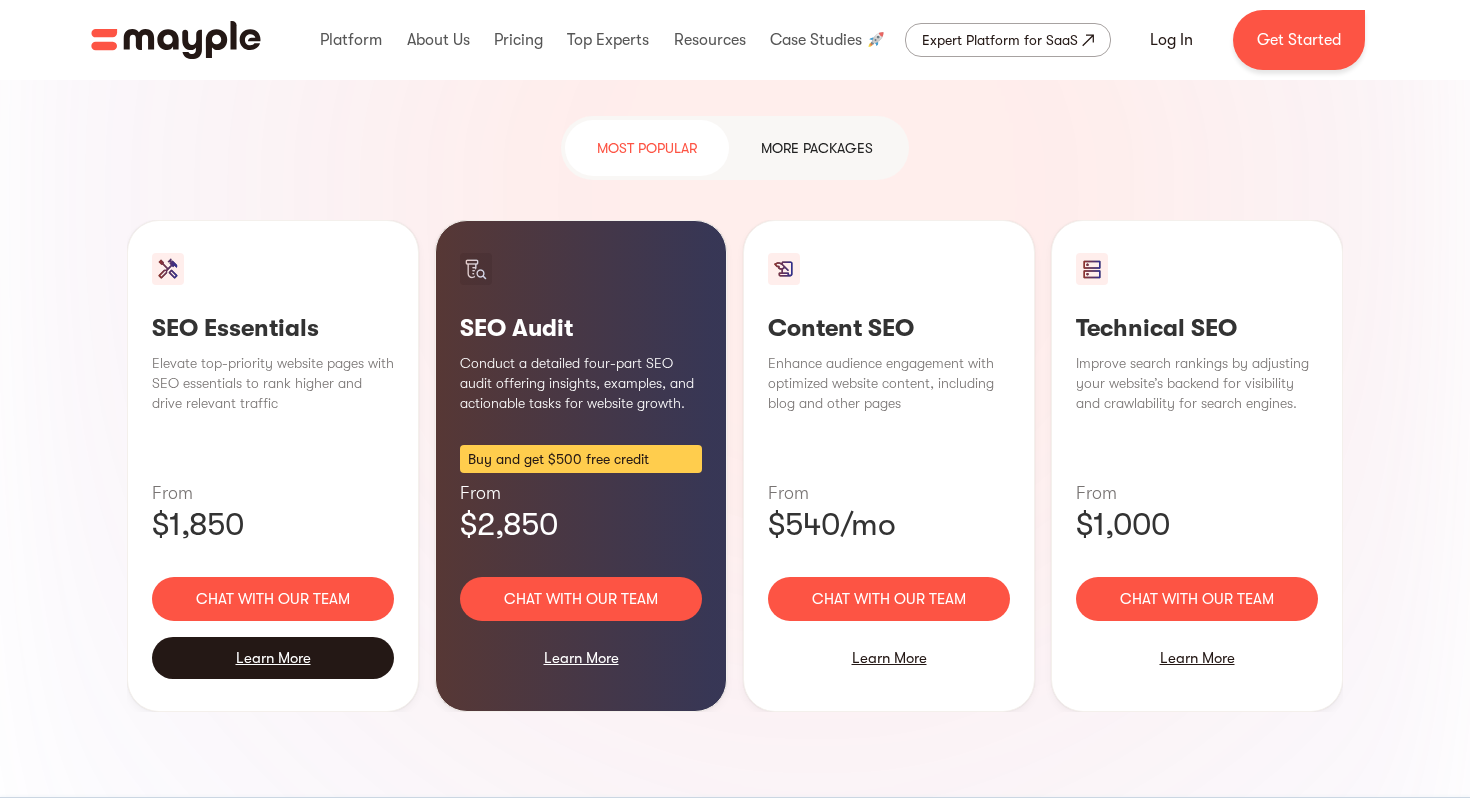 click on "Learn More" at bounding box center [273, 658] 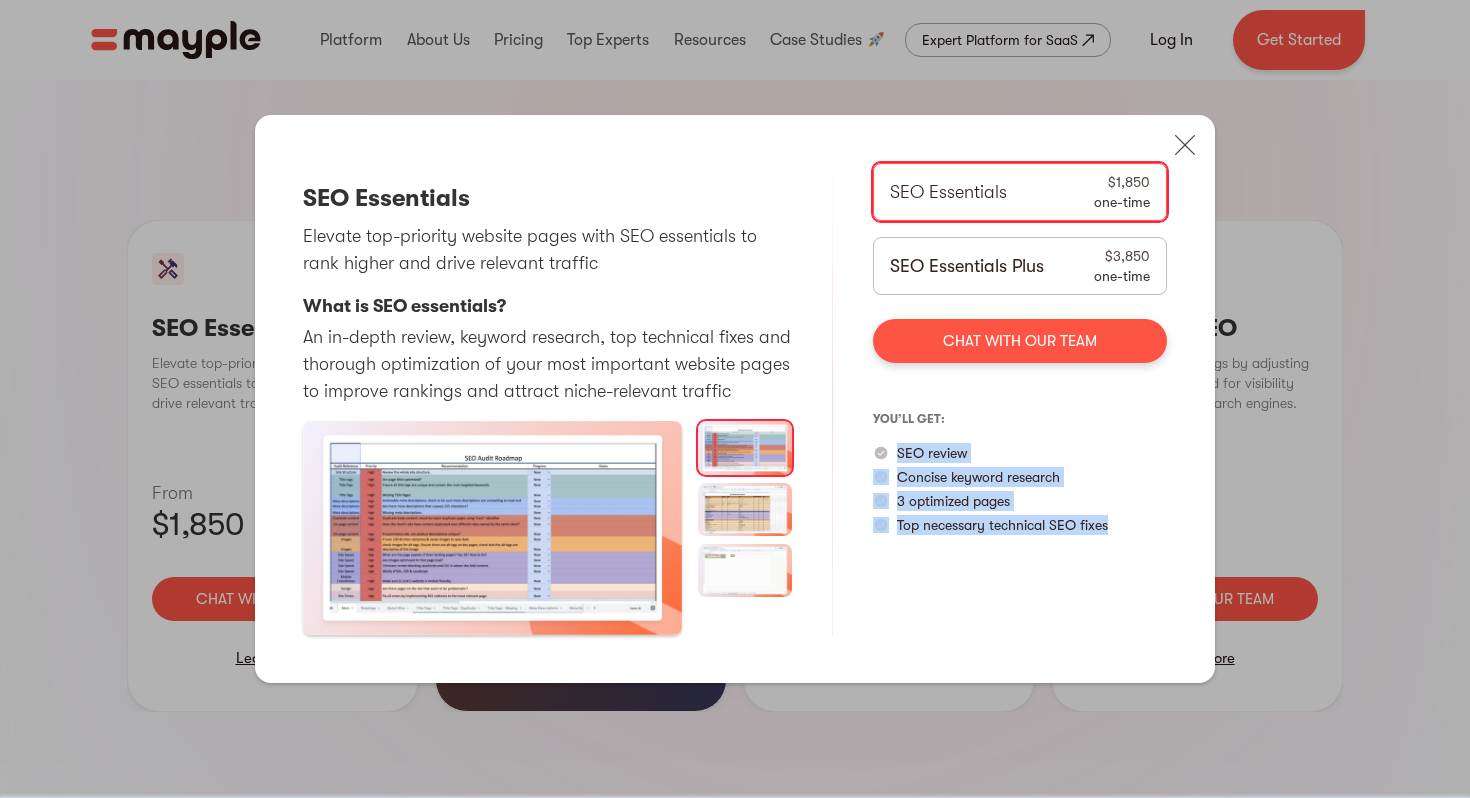 drag, startPoint x: 894, startPoint y: 454, endPoint x: 1111, endPoint y: 554, distance: 238.93304 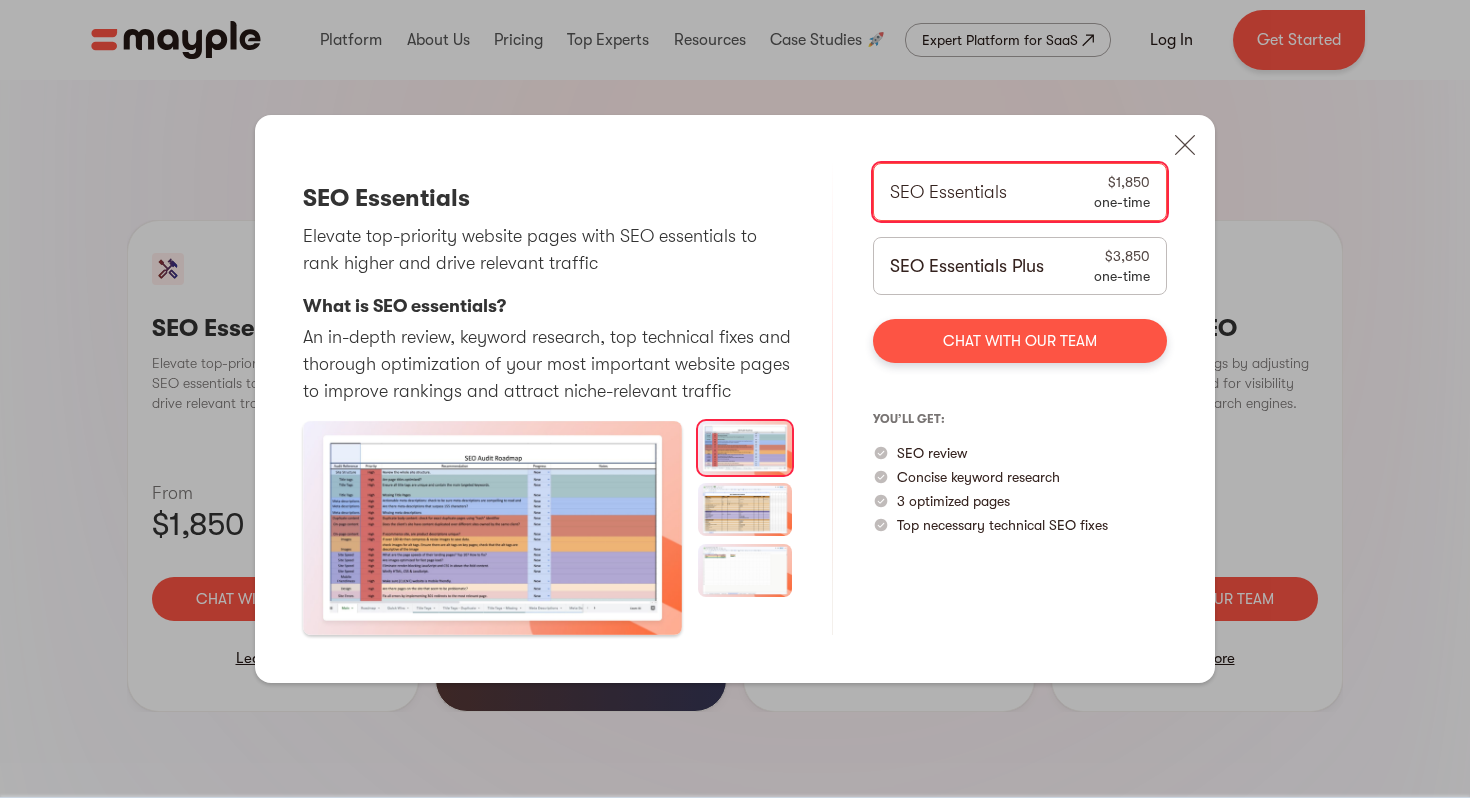 click on "SEO Essentials Plus" at bounding box center (967, 266) 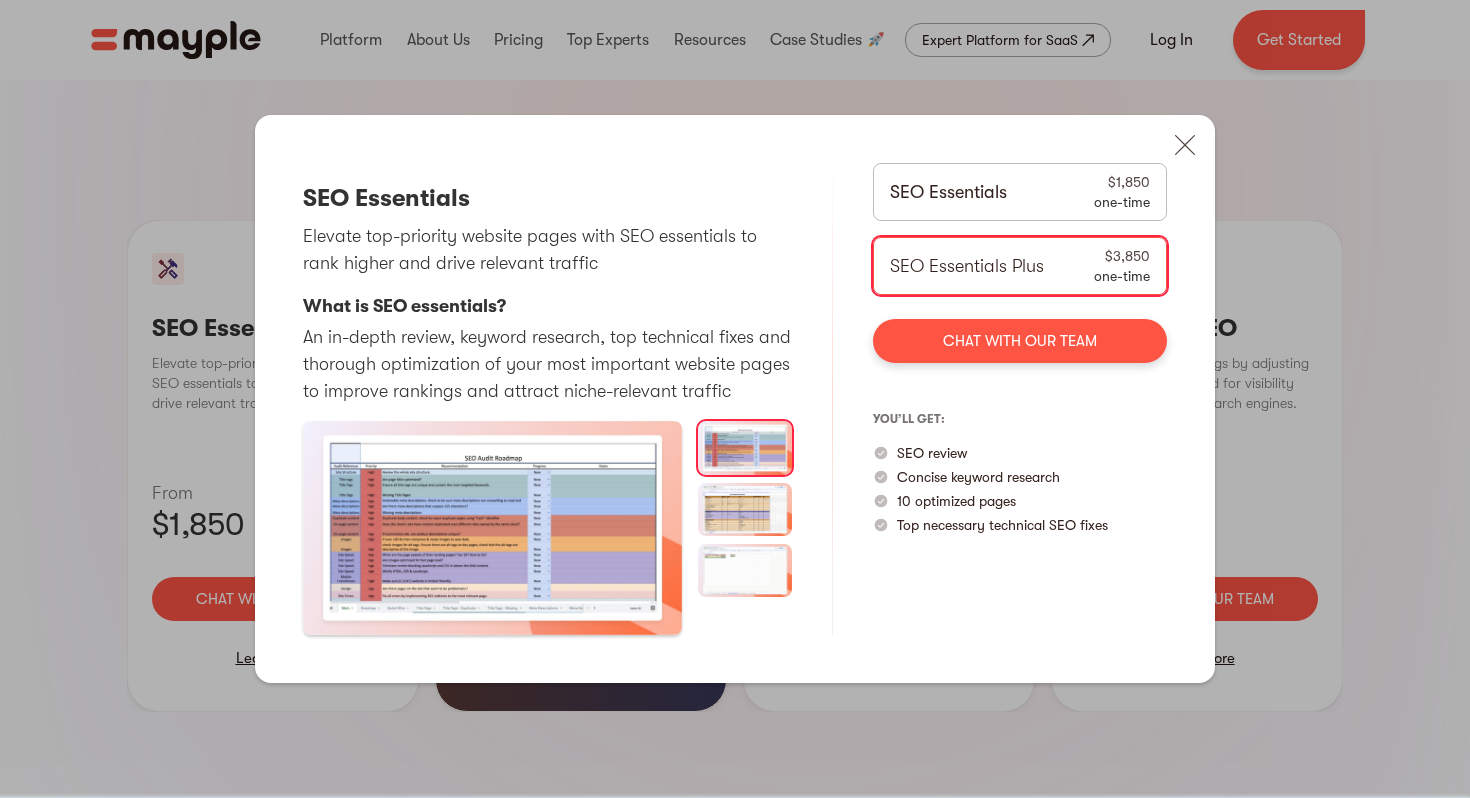 click on "SEO Essentials" at bounding box center (948, 192) 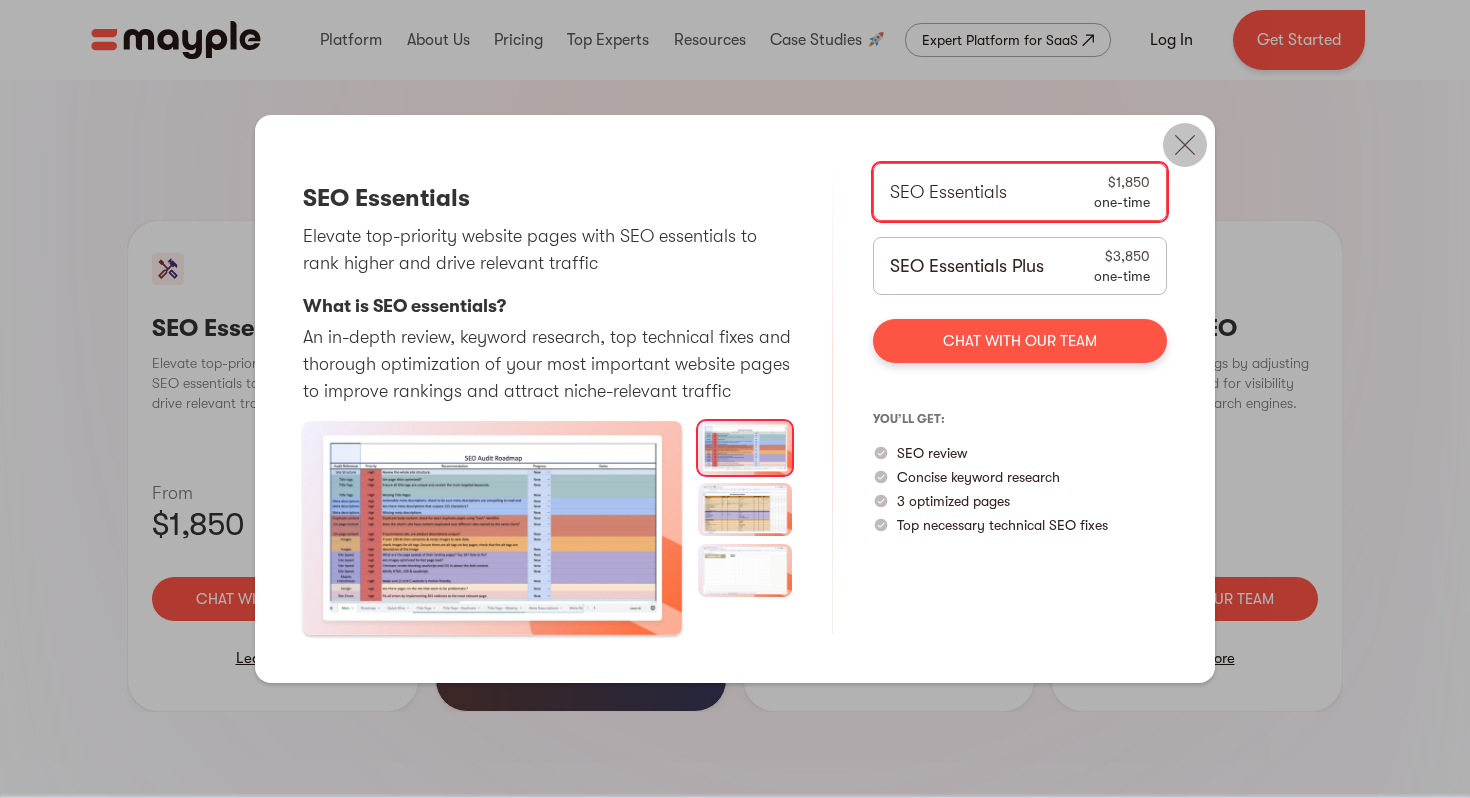 click at bounding box center (1185, 145) 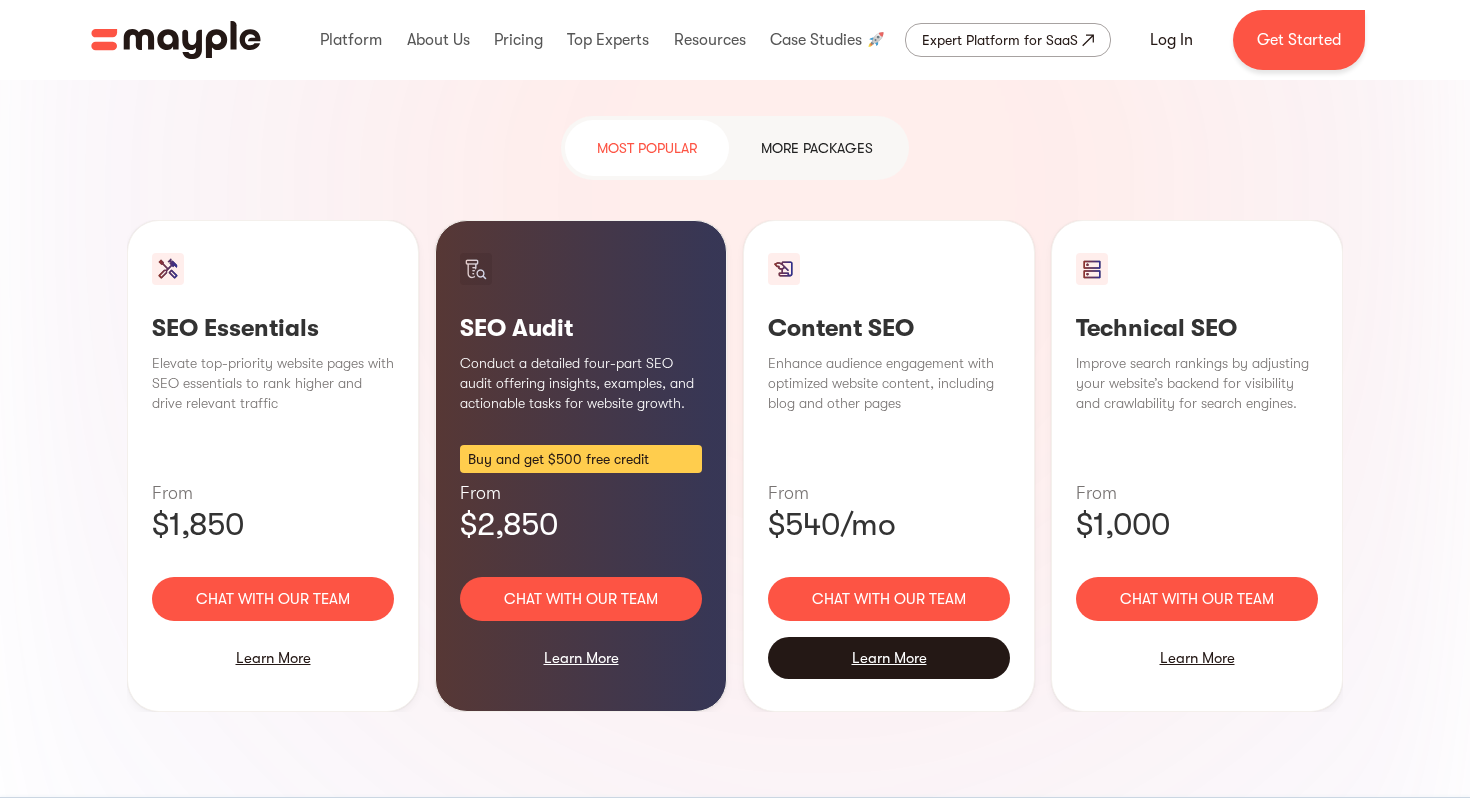 click on "Learn More" at bounding box center [889, 658] 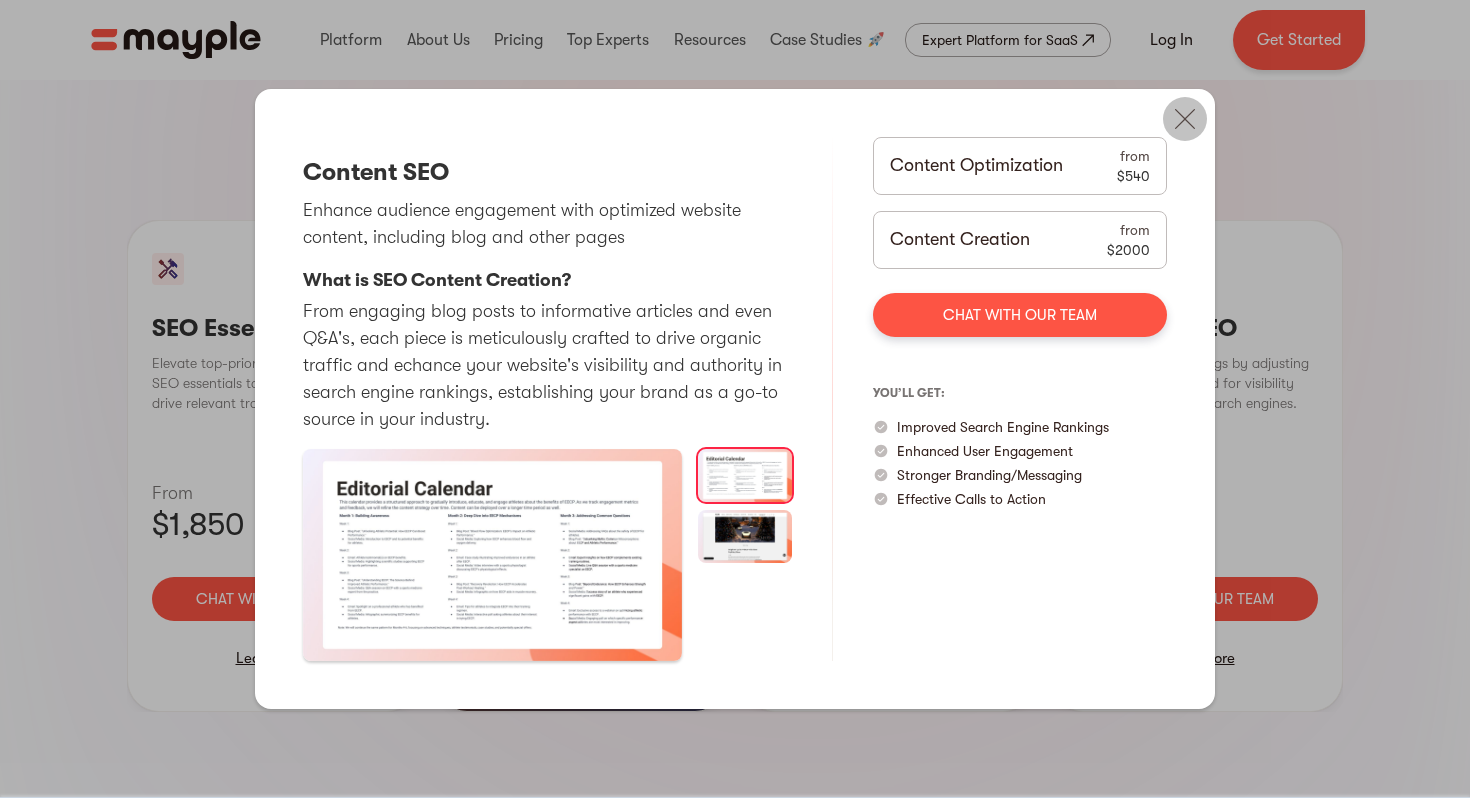 click at bounding box center [1185, 119] 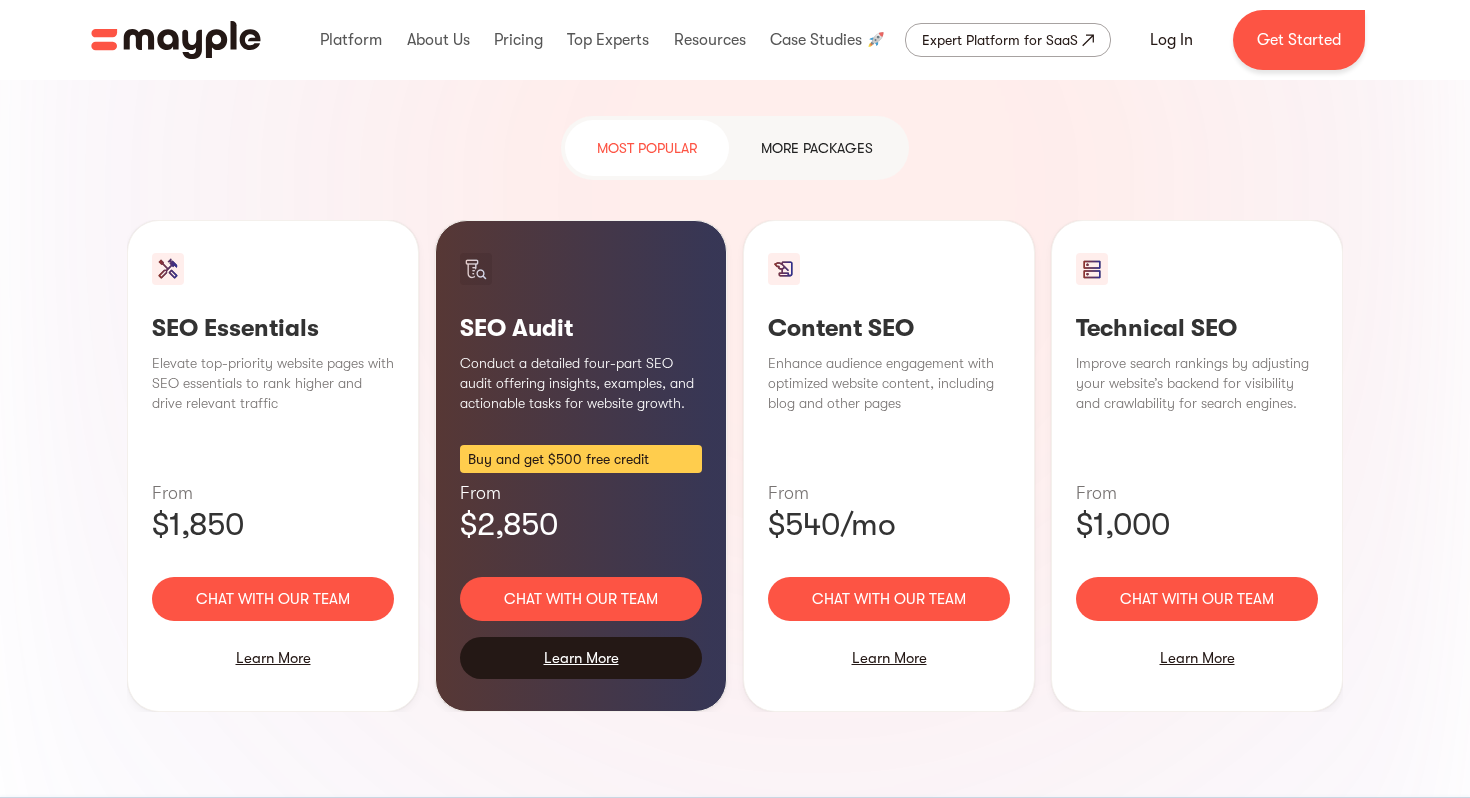 click on "Learn More" at bounding box center [581, 658] 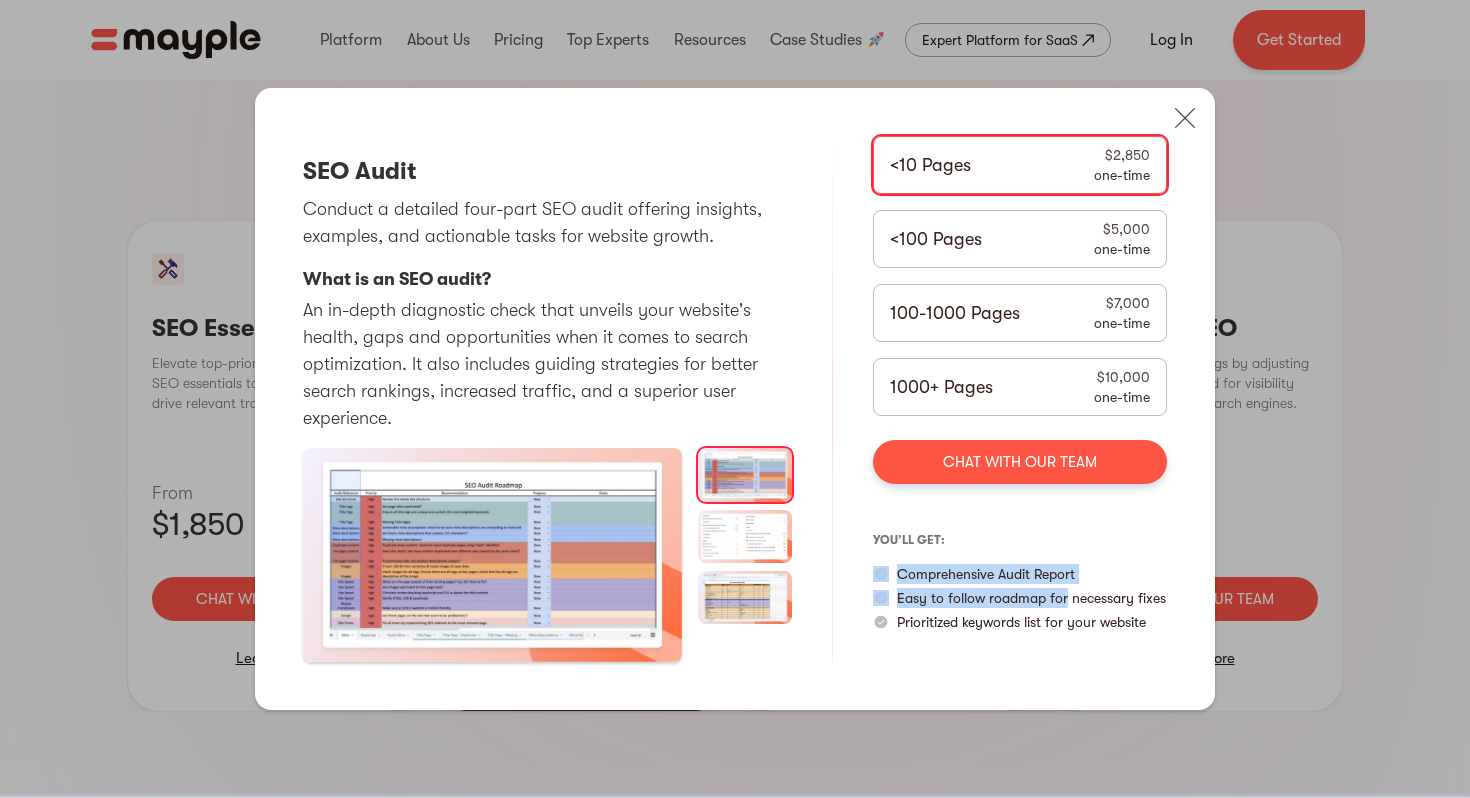 drag, startPoint x: 911, startPoint y: 583, endPoint x: 1063, endPoint y: 590, distance: 152.1611 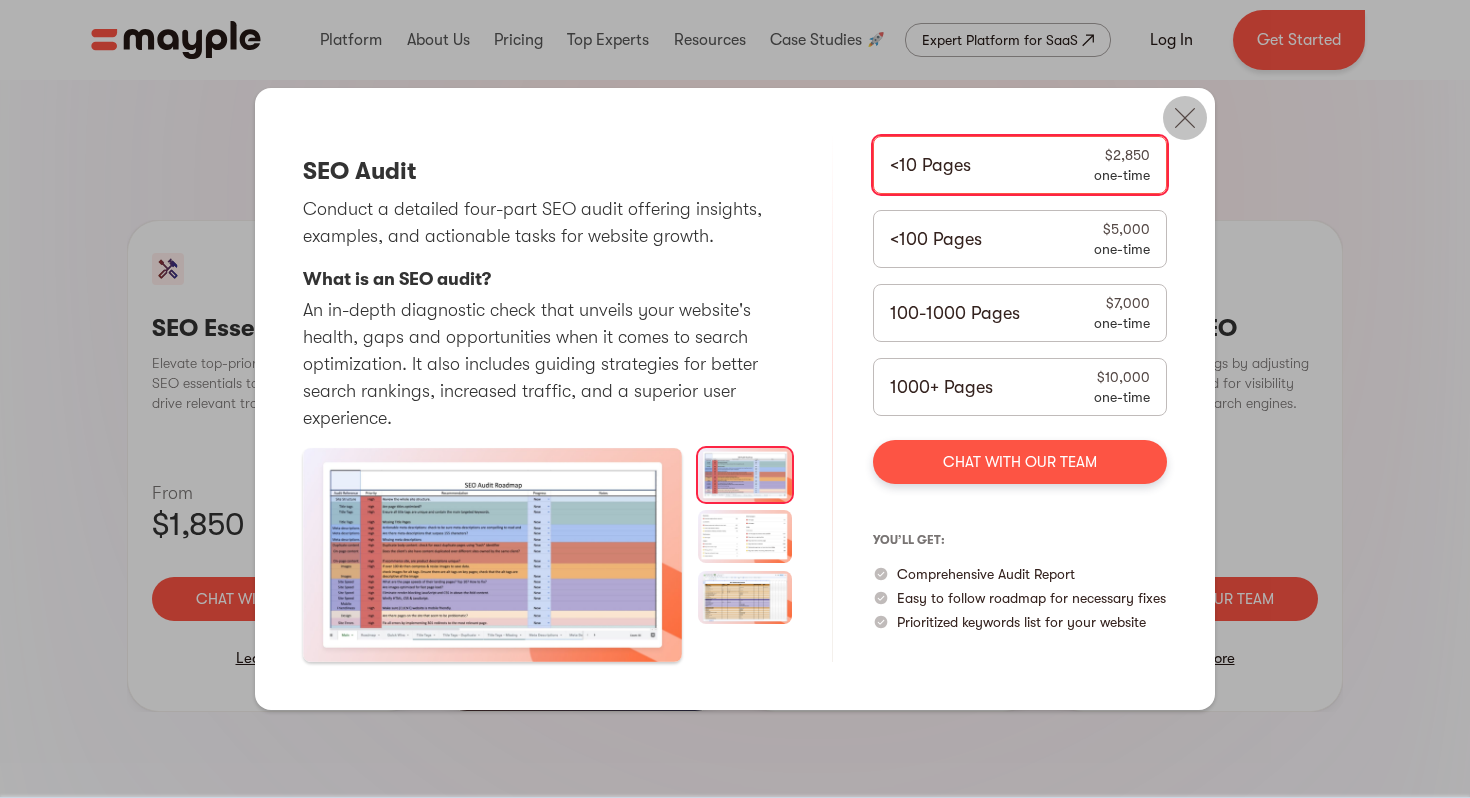 click at bounding box center [1185, 118] 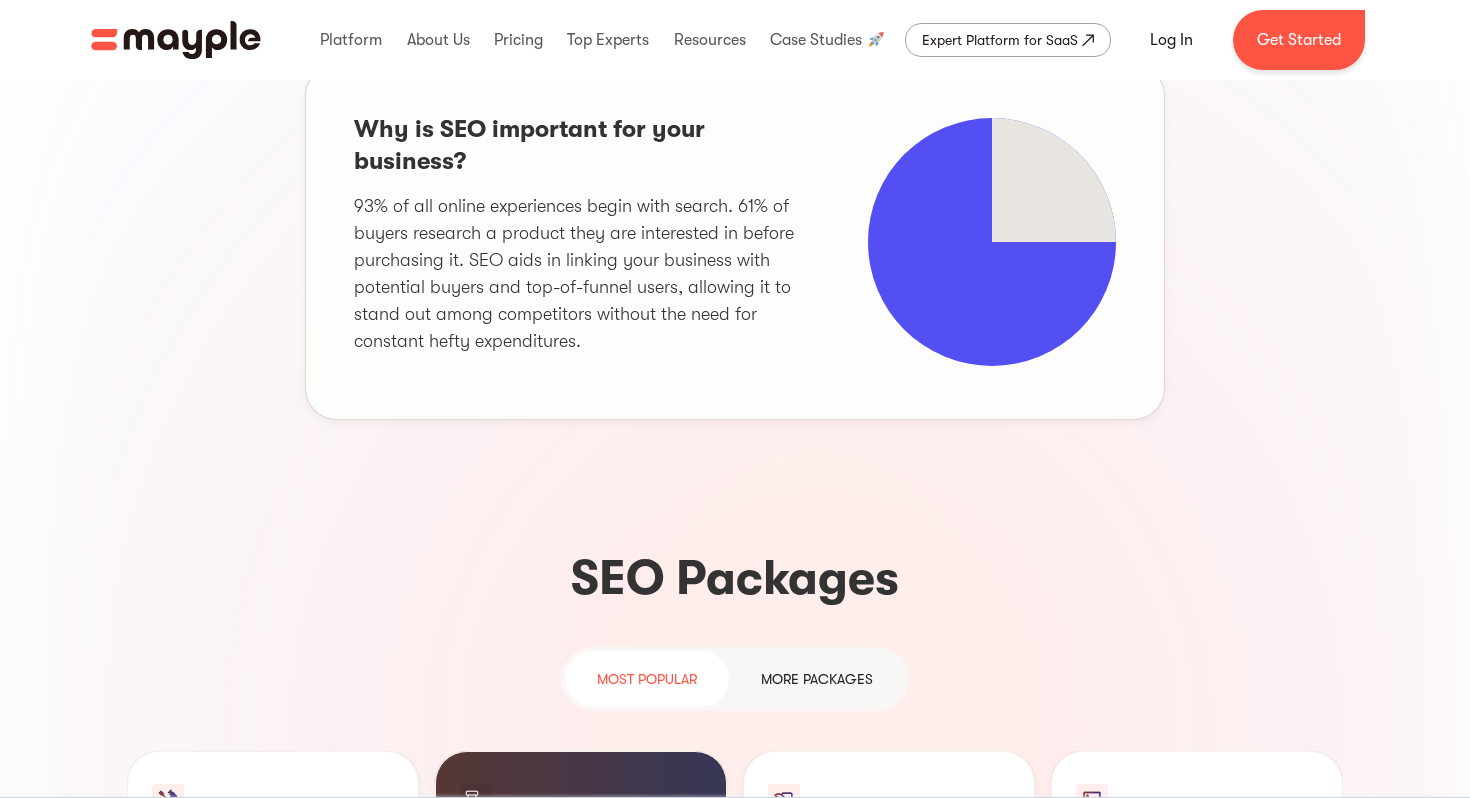 scroll, scrollTop: 0, scrollLeft: 0, axis: both 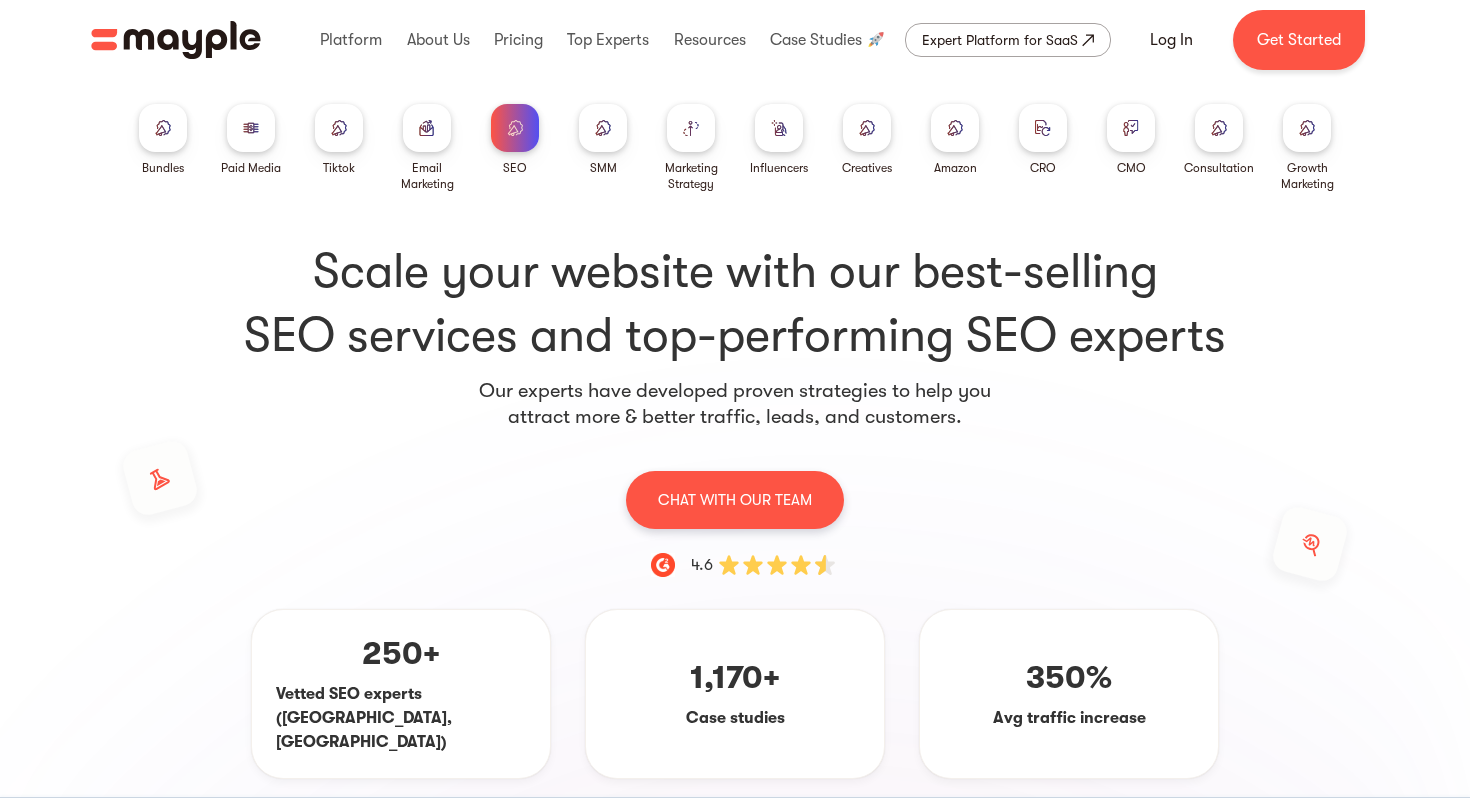 click at bounding box center (251, 128) 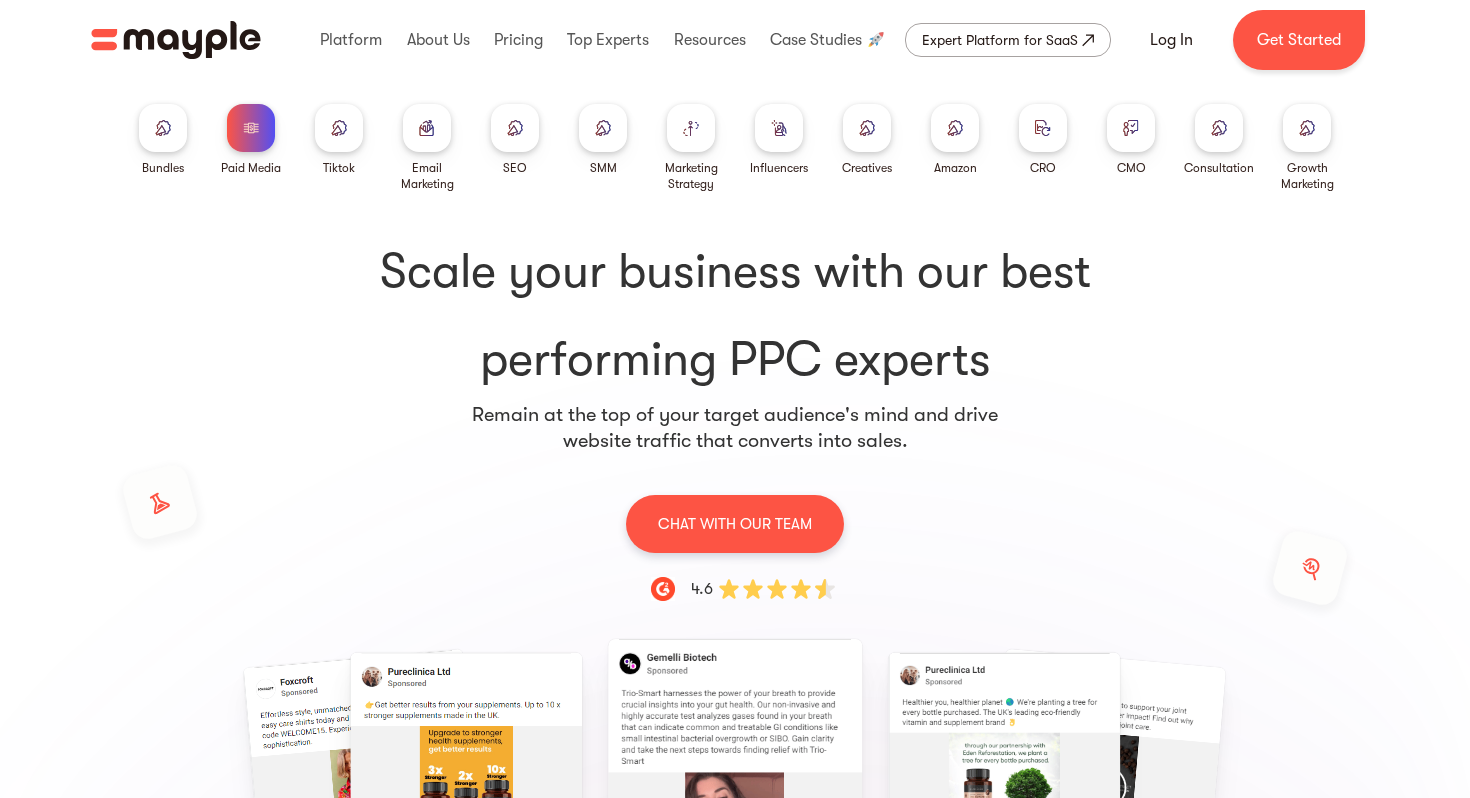 scroll, scrollTop: 137, scrollLeft: 0, axis: vertical 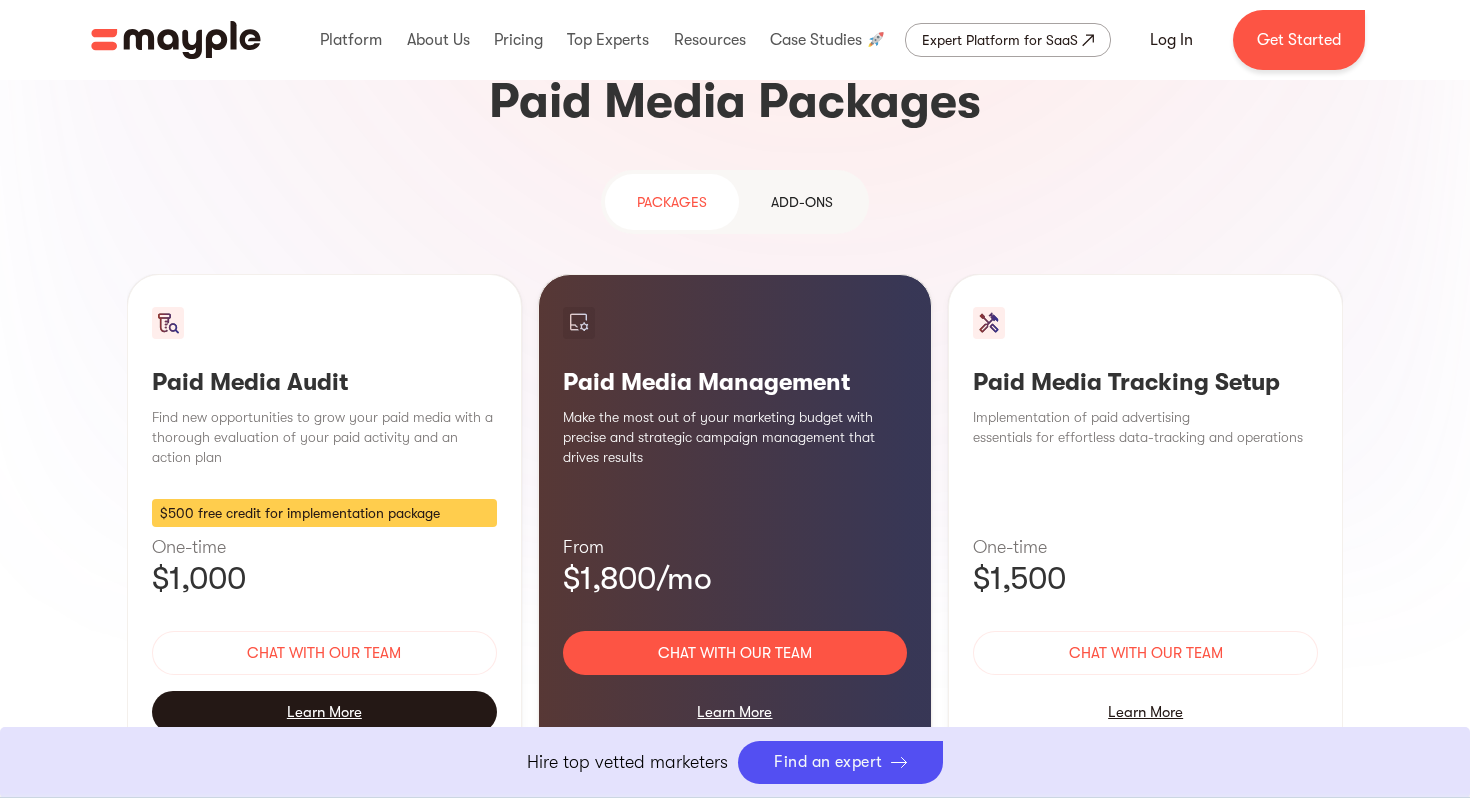 click on "Learn More" at bounding box center [324, 712] 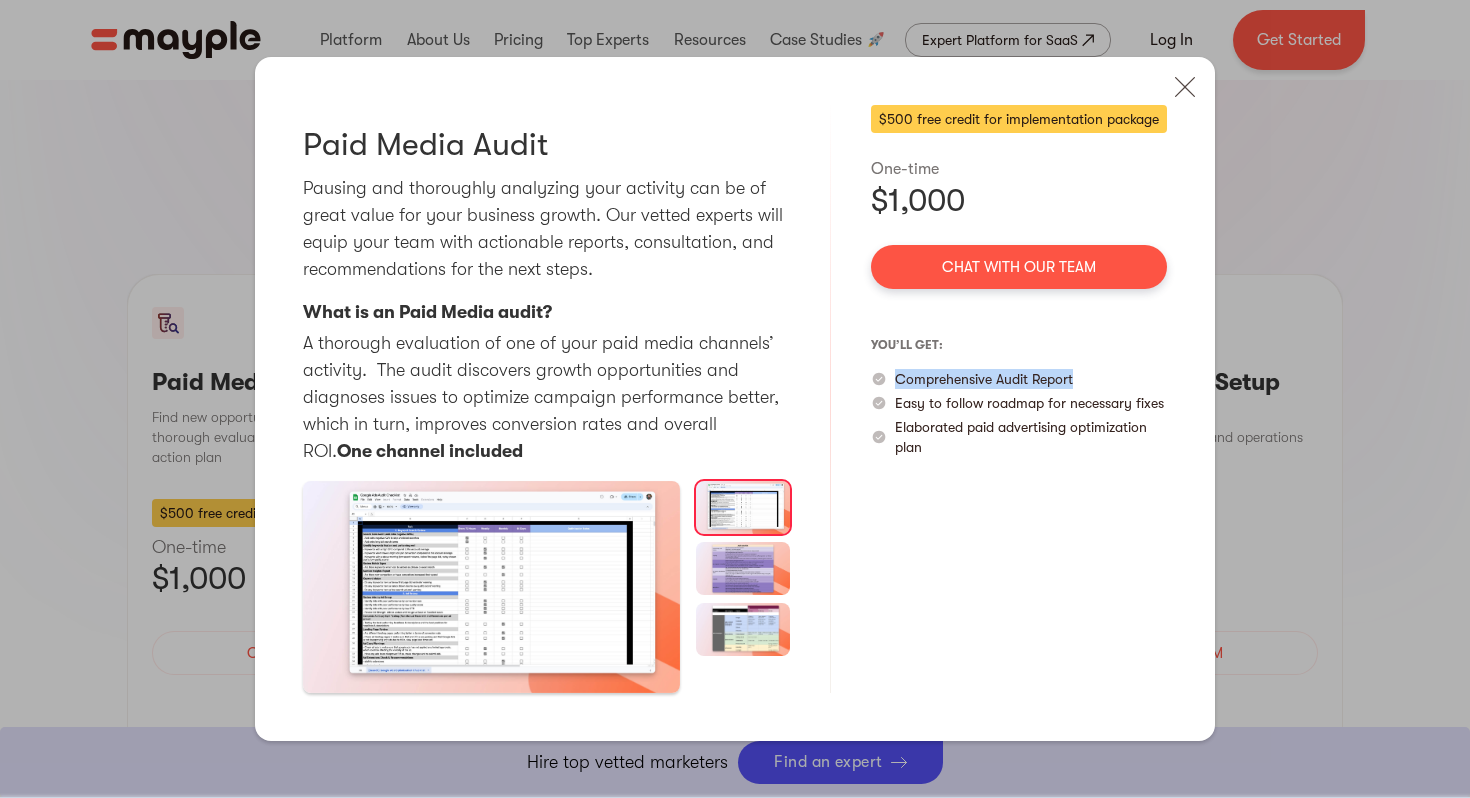drag, startPoint x: 896, startPoint y: 377, endPoint x: 1131, endPoint y: 377, distance: 235 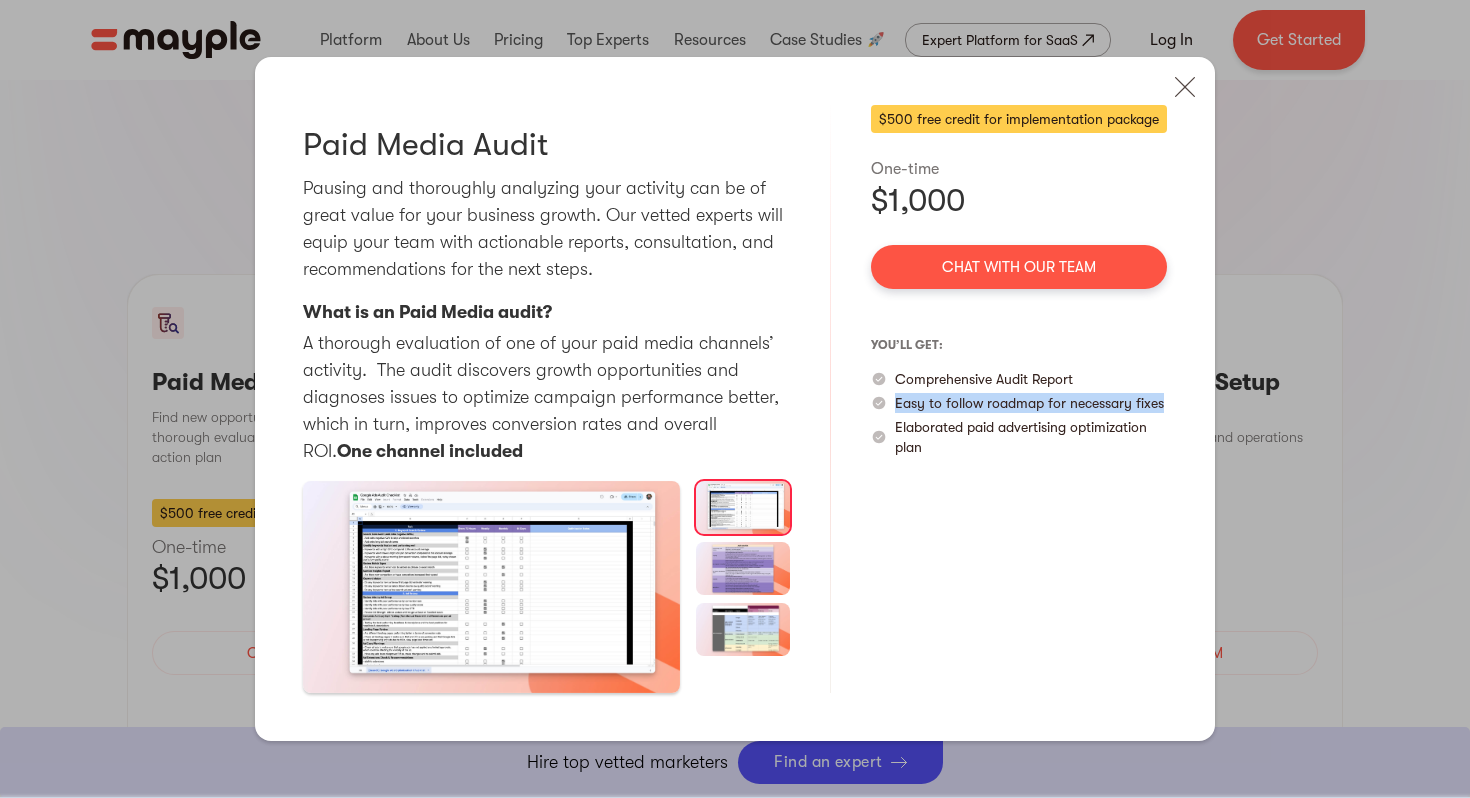 drag, startPoint x: 893, startPoint y: 399, endPoint x: 1174, endPoint y: 408, distance: 281.1441 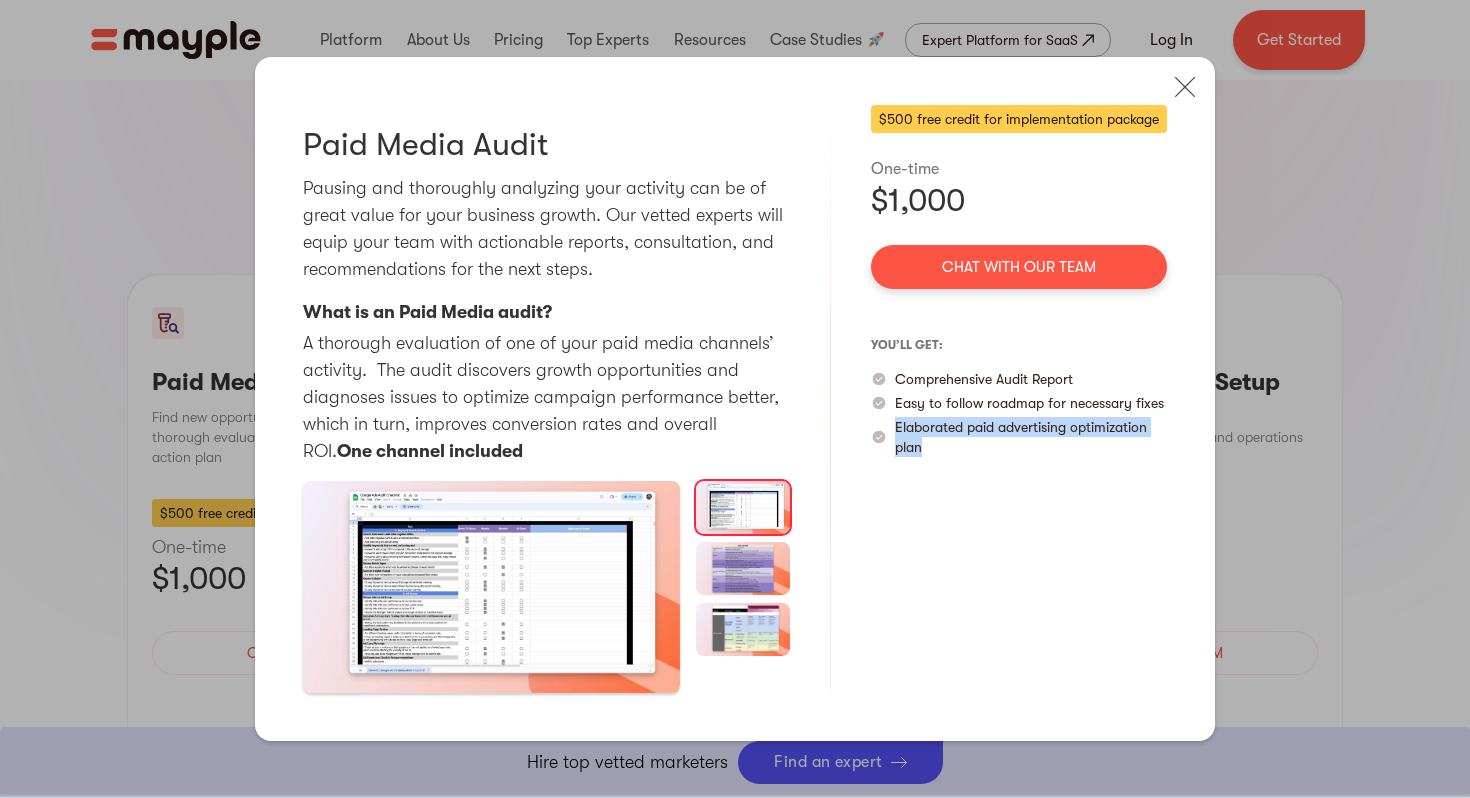 drag, startPoint x: 893, startPoint y: 420, endPoint x: 958, endPoint y: 461, distance: 76.8505 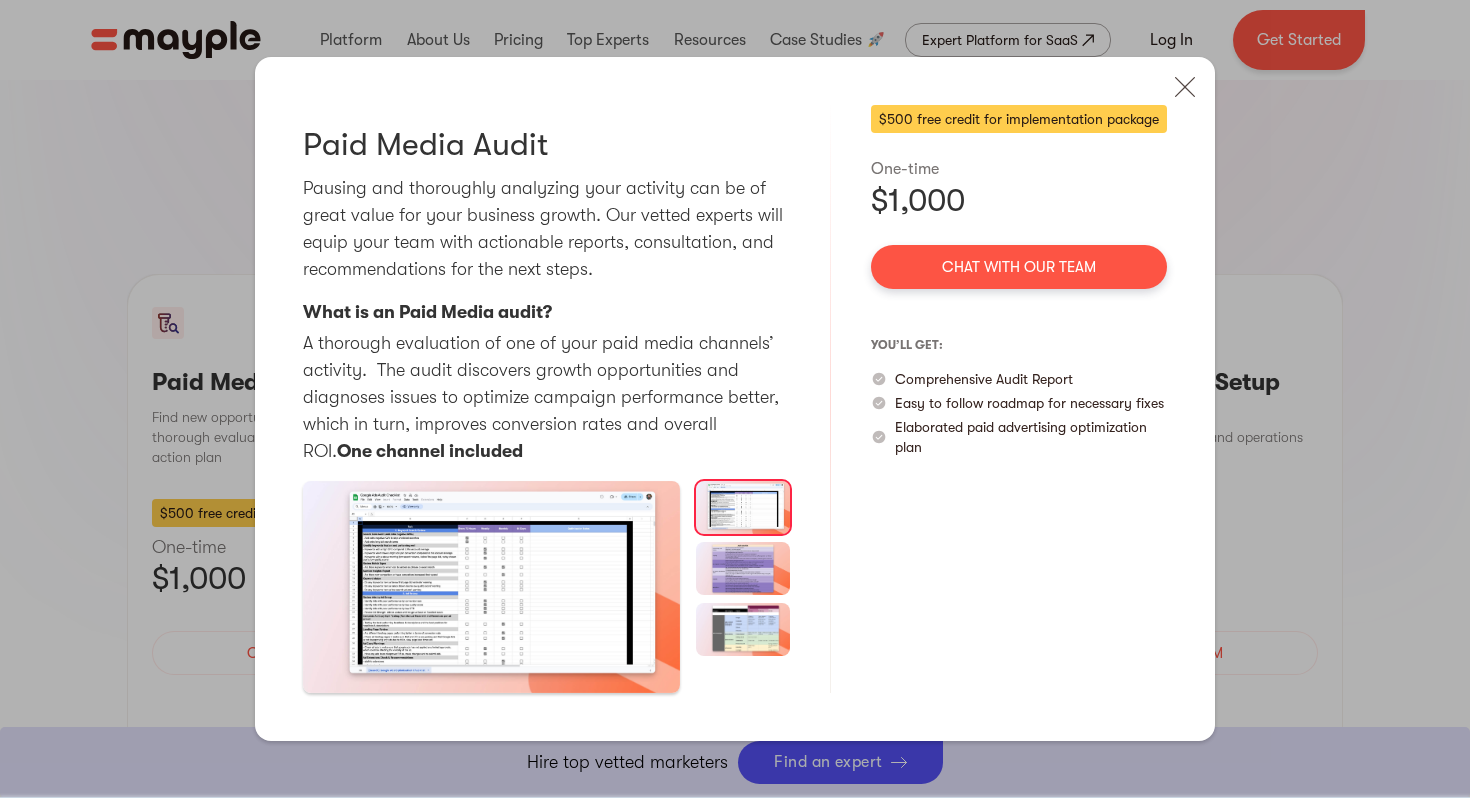 click on "Pausing and thoroughly analyzing your activity can be of great value for your business growth. Our vetted experts will equip your team with actionable reports, consultation, and recommendations for the next steps." at bounding box center [546, 229] 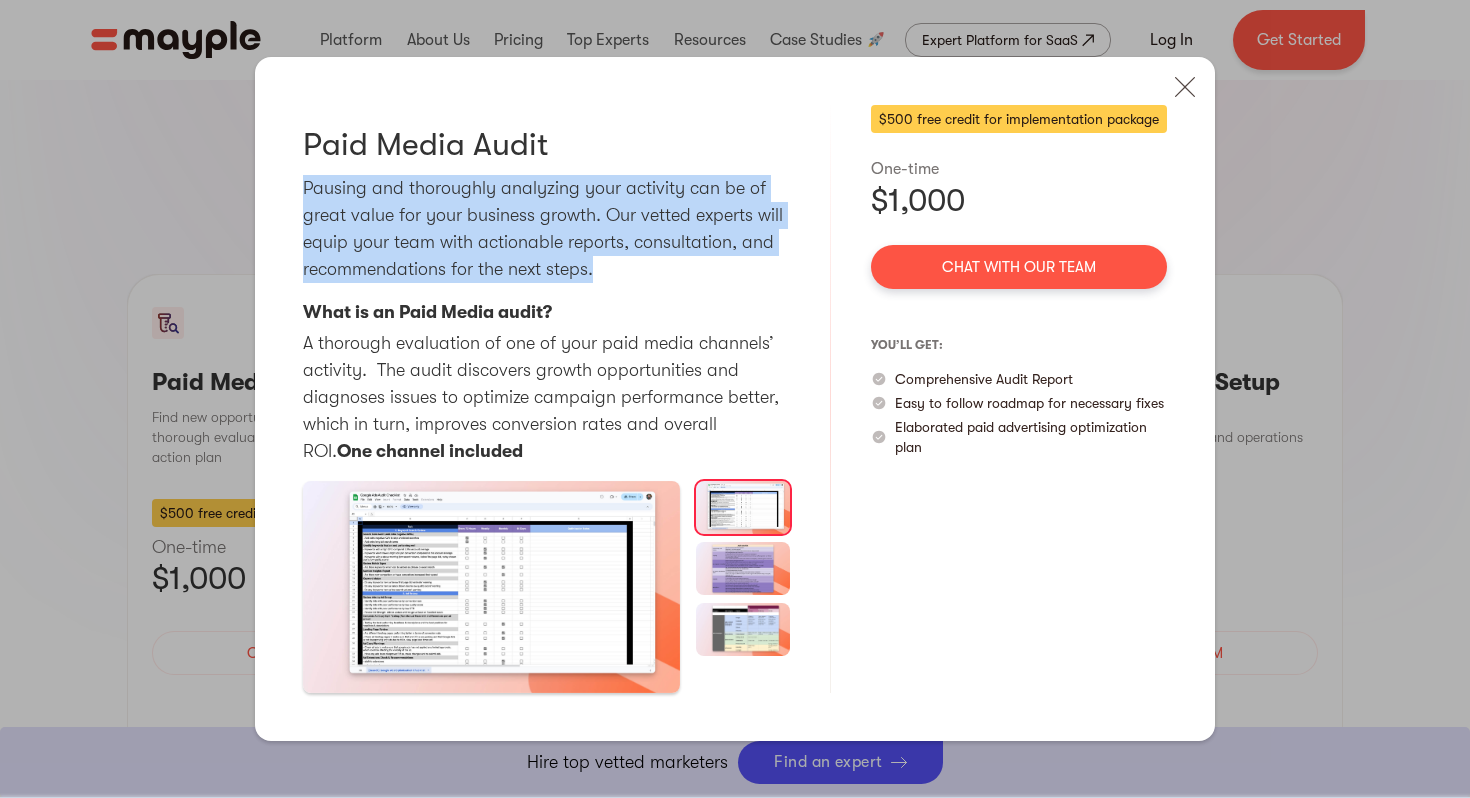 drag, startPoint x: 296, startPoint y: 185, endPoint x: 635, endPoint y: 311, distance: 361.6587 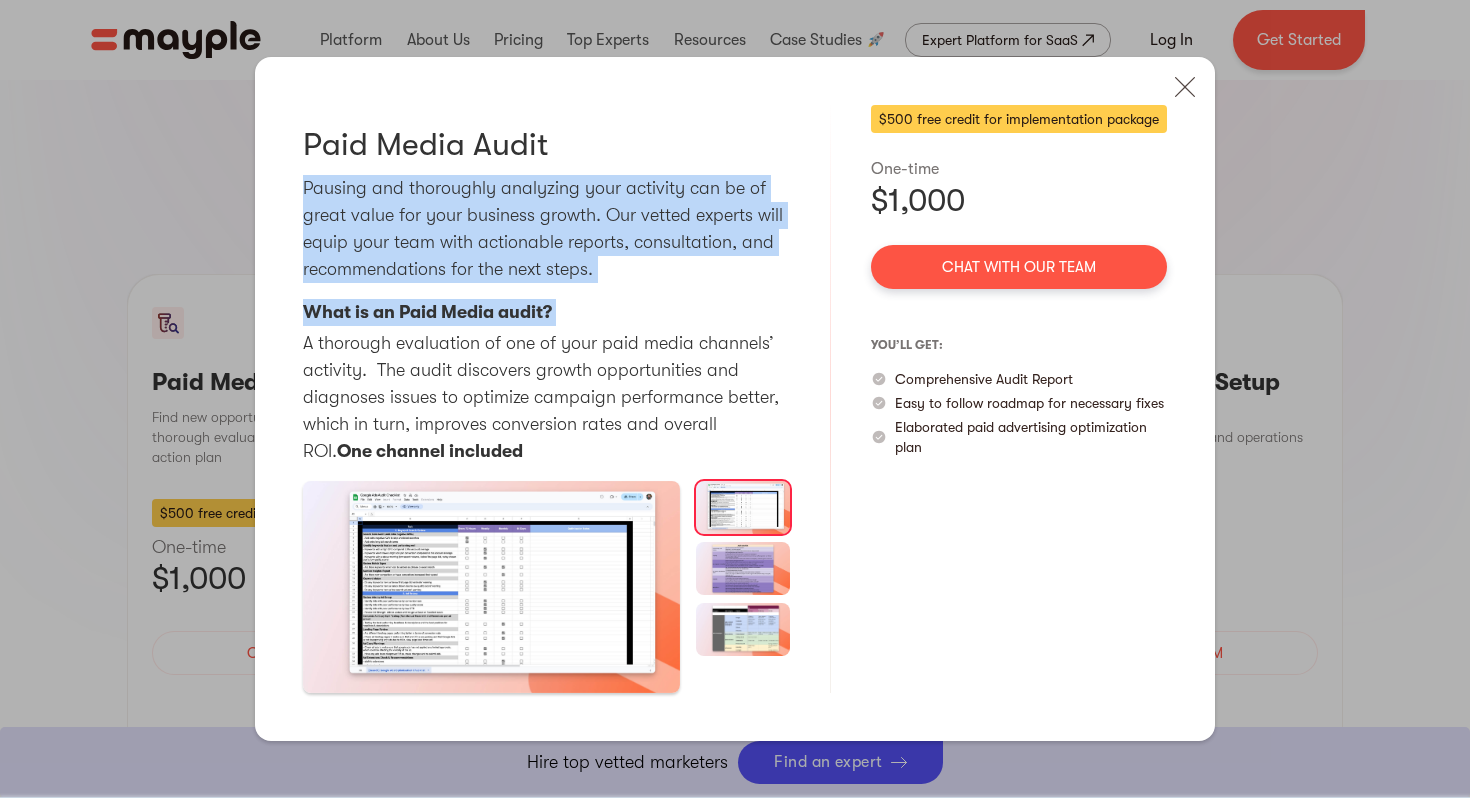 click on "Paid Media Audit Pausing and thoroughly analyzing your activity can be of great value for your business growth. Our vetted experts will equip your team with actionable reports, consultation, and recommendations for the next steps. What is an Paid Media audit? A thorough evaluation of one of your paid media channels’ activity.  The audit discovers growth opportunities and diagnoses issues to optimize campaign performance better, which in turn, improves conversion rates and overall ROI.  One channel included" at bounding box center [546, 399] 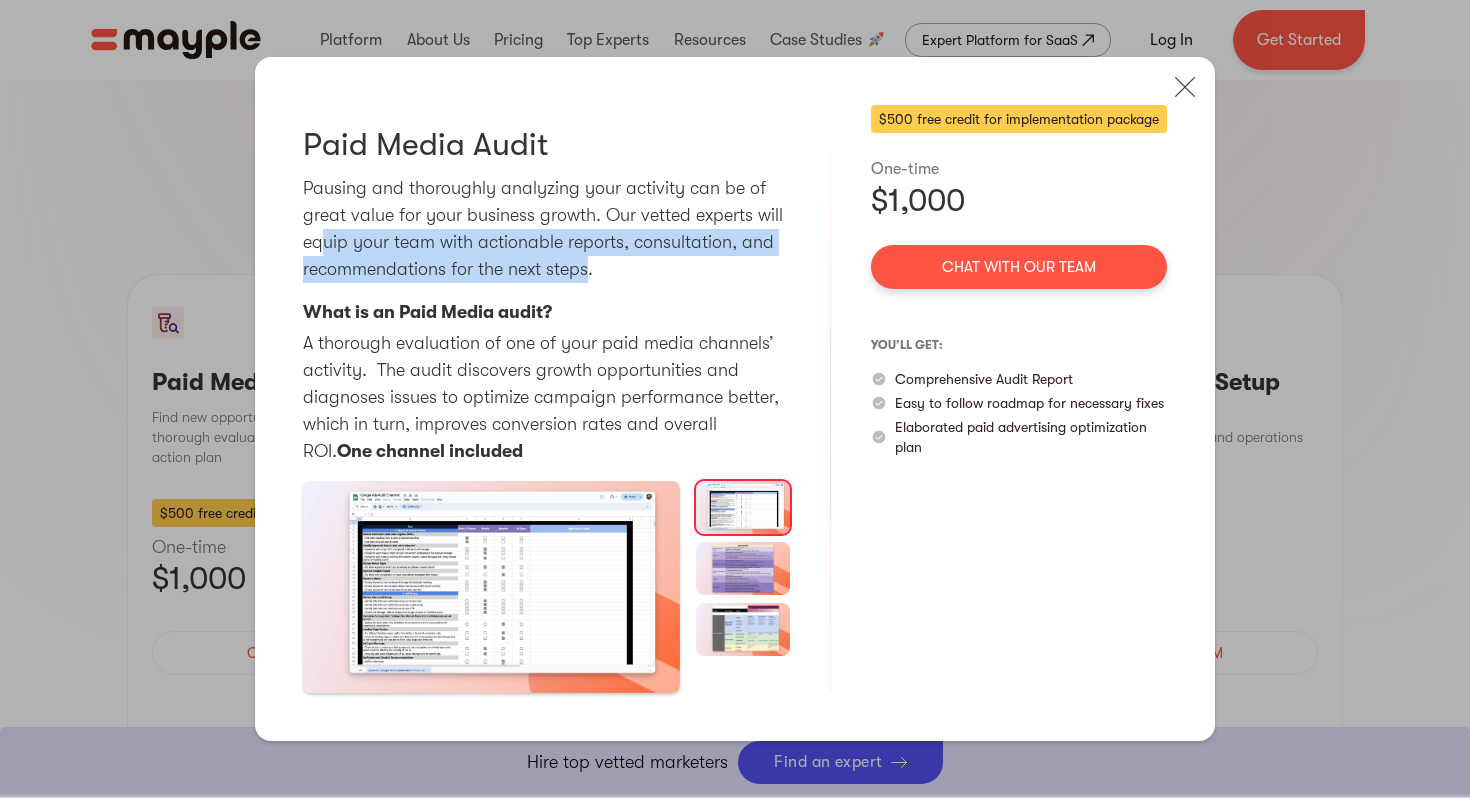 drag, startPoint x: 320, startPoint y: 242, endPoint x: 614, endPoint y: 262, distance: 294.67947 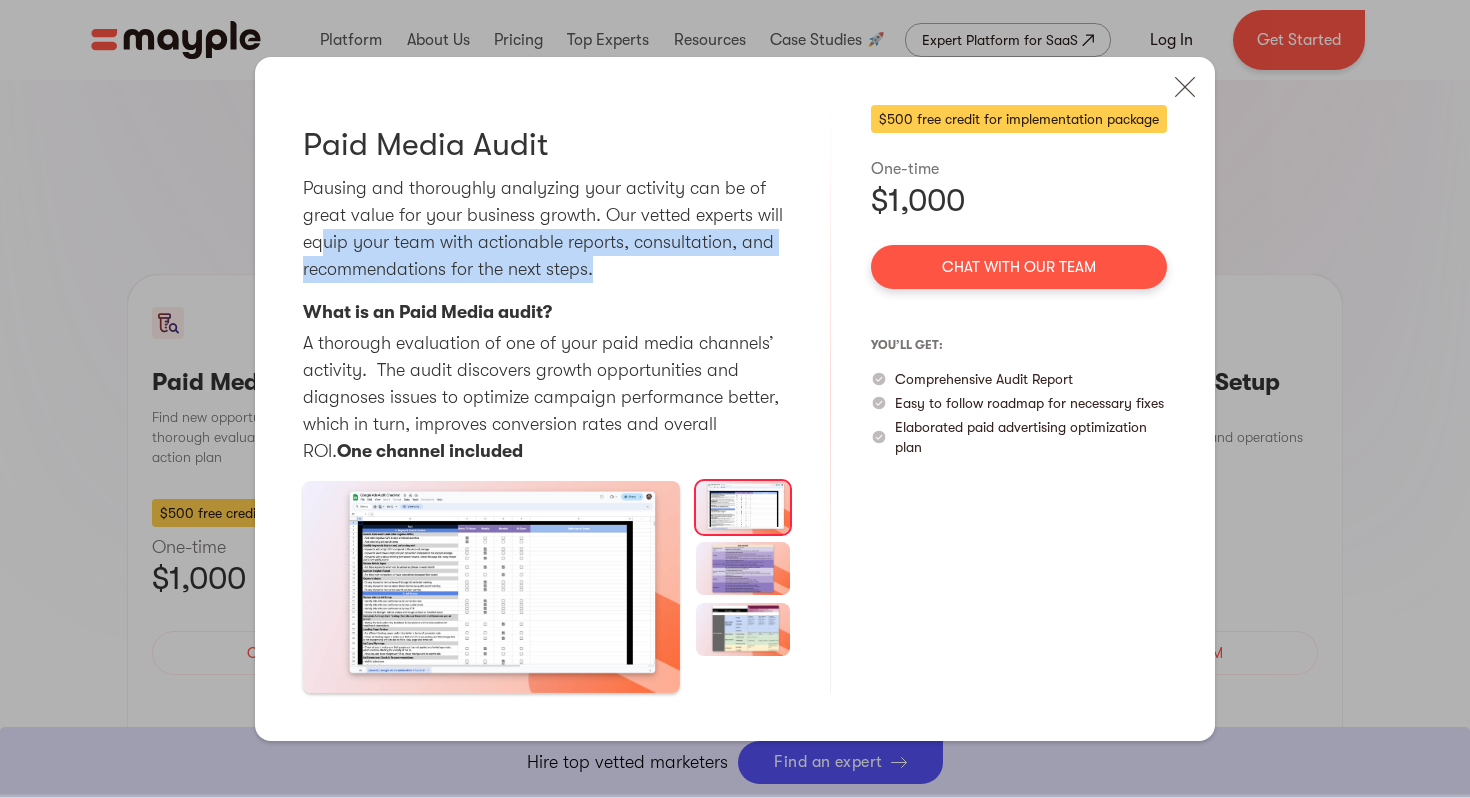 click on "Pausing and thoroughly analyzing your activity can be of great value for your business growth. Our vetted experts will equip your team with actionable reports, consultation, and recommendations for the next steps." at bounding box center (546, 229) 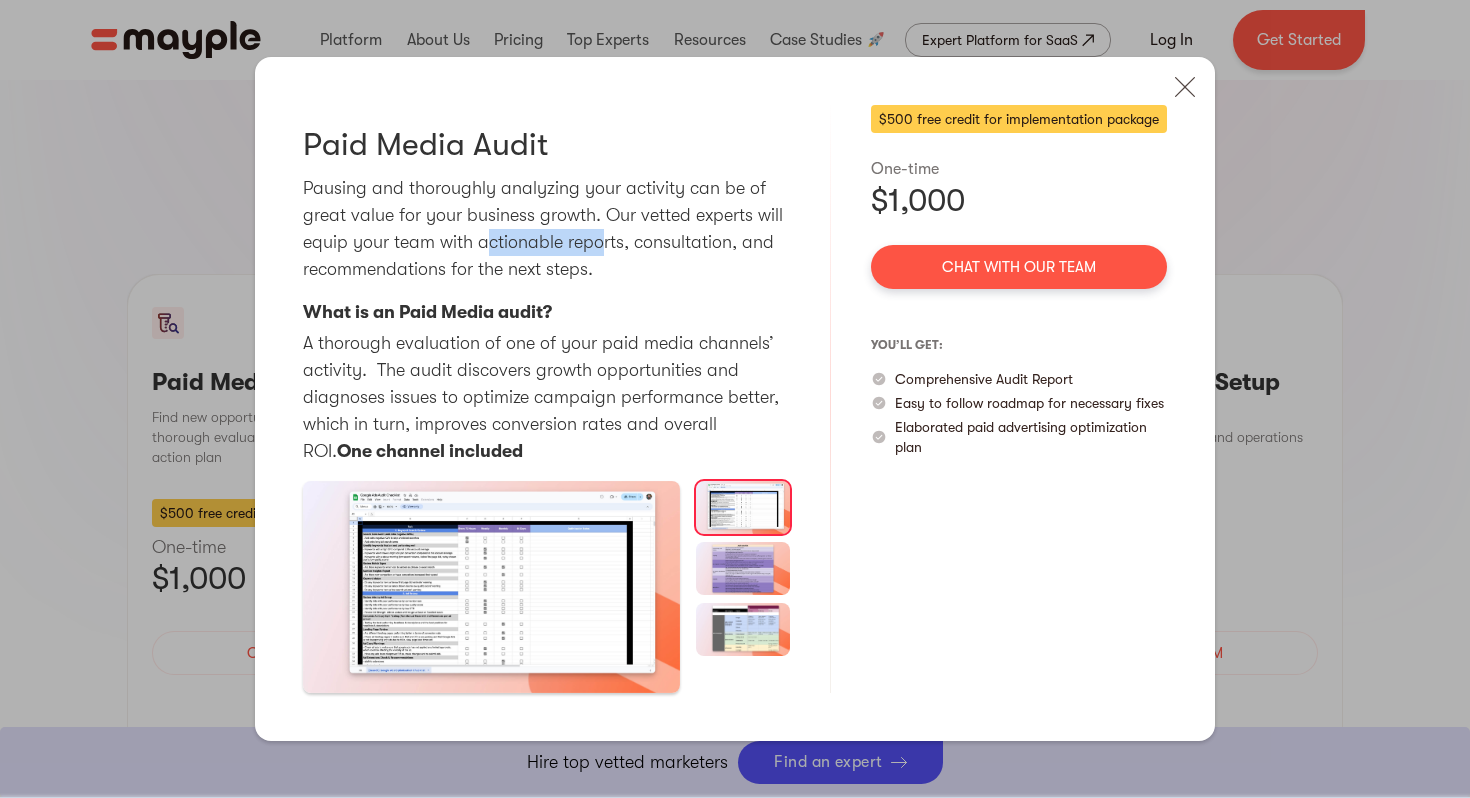 drag, startPoint x: 482, startPoint y: 245, endPoint x: 605, endPoint y: 241, distance: 123.065025 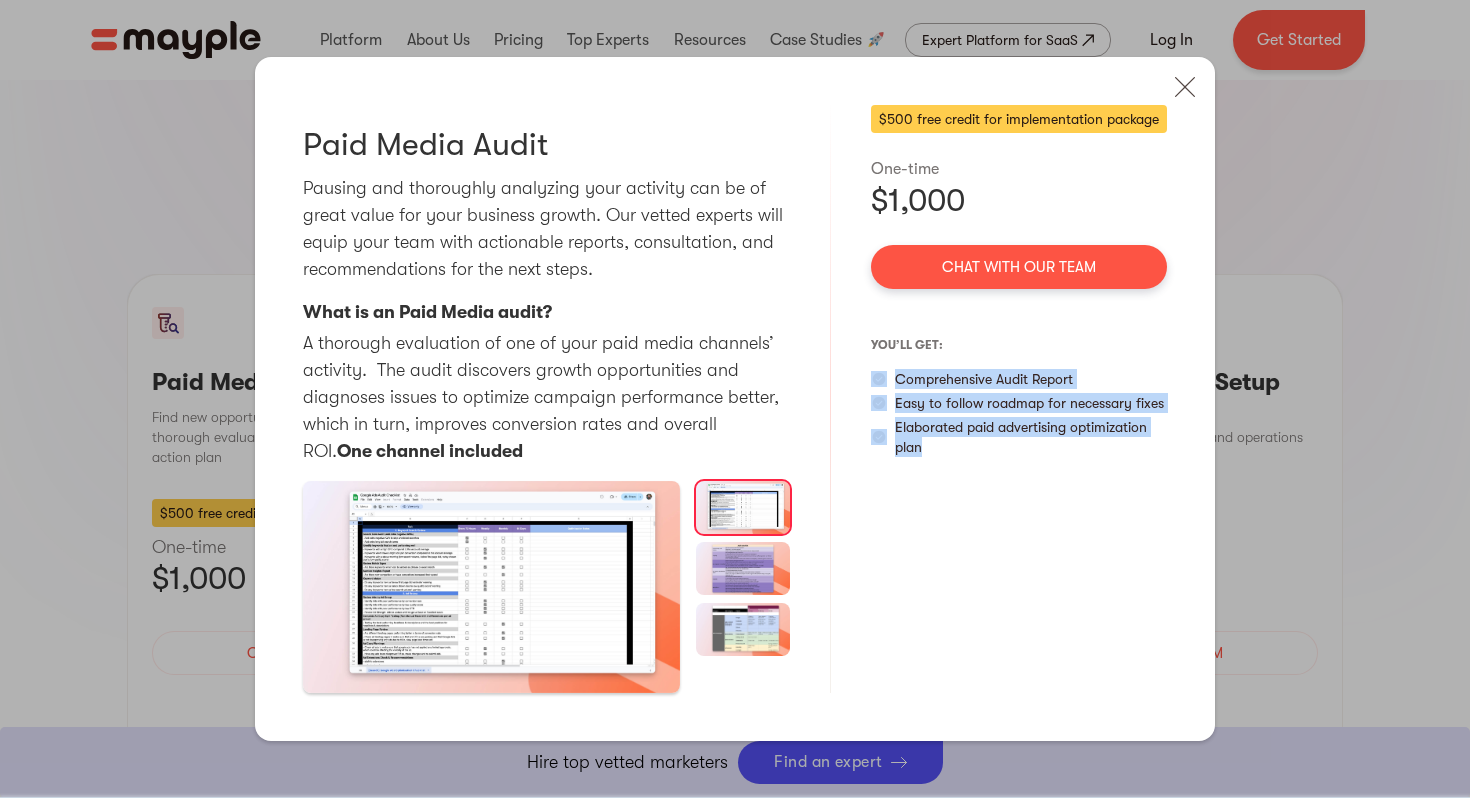 drag, startPoint x: 884, startPoint y: 366, endPoint x: 1012, endPoint y: 451, distance: 153.6522 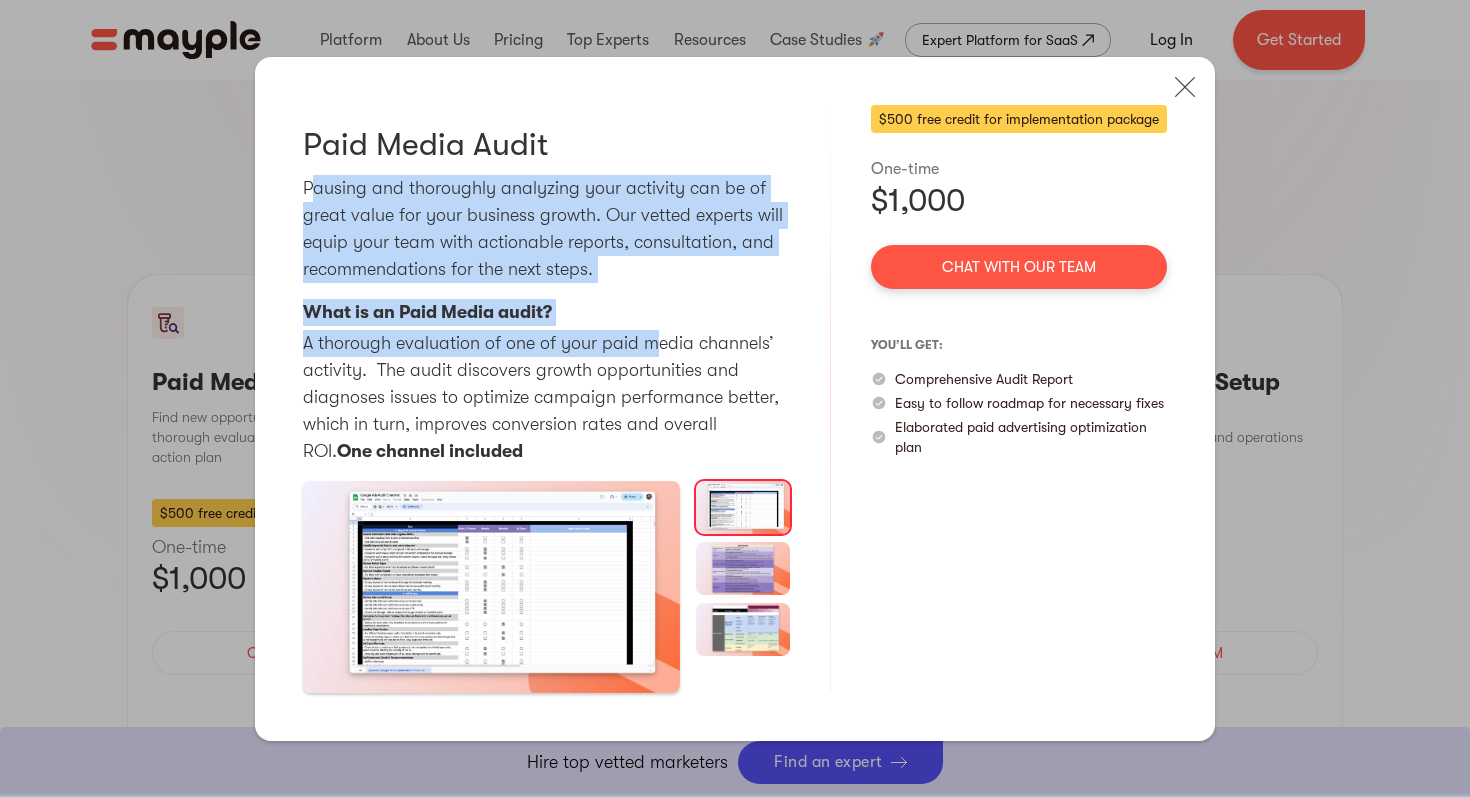 drag, startPoint x: 309, startPoint y: 196, endPoint x: 659, endPoint y: 333, distance: 375.8577 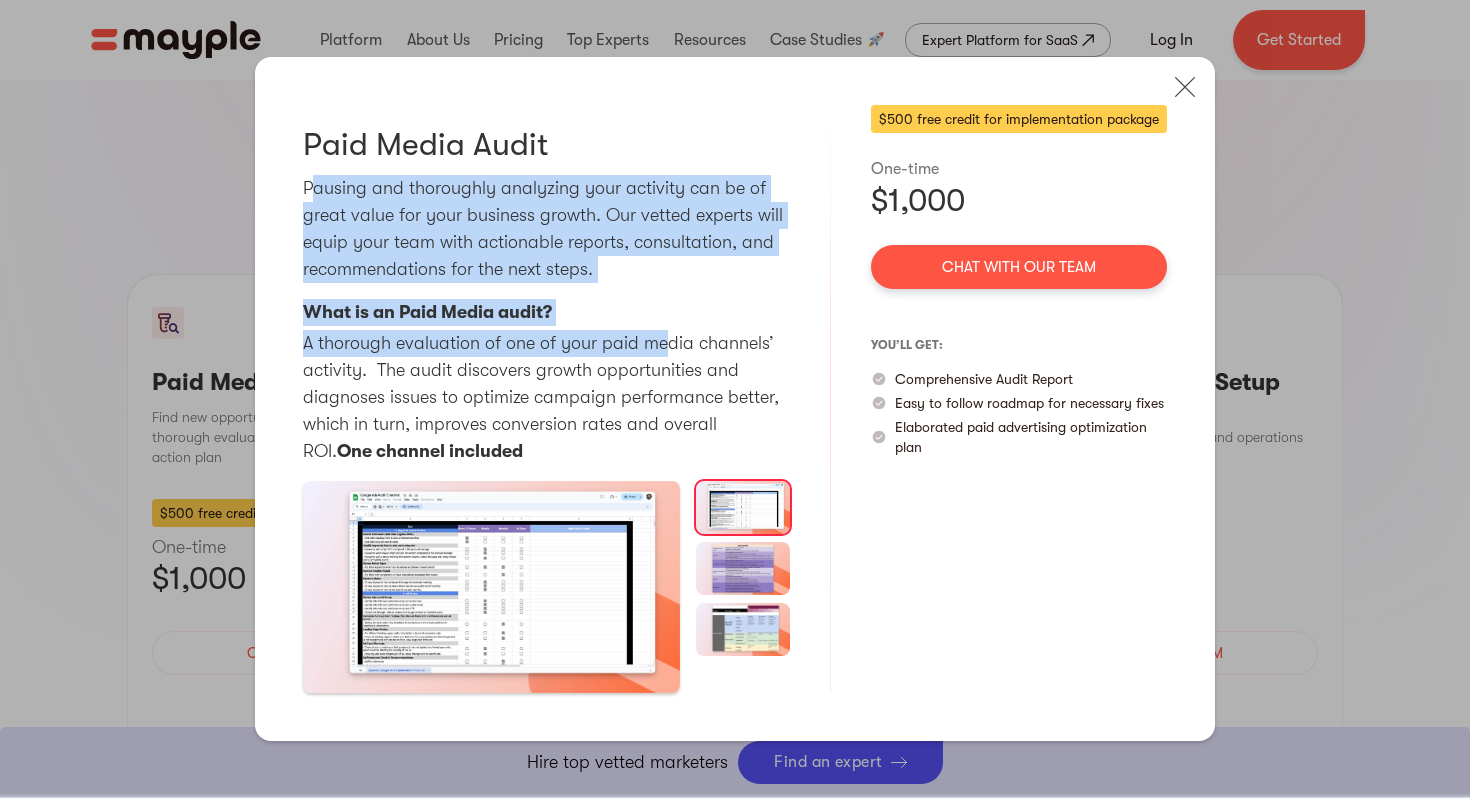 click on "A thorough evaluation of one of your paid media channels’ activity.  The audit discovers growth opportunities and diagnoses issues to optimize campaign performance better, which in turn, improves conversion rates and overall ROI.  One channel included" at bounding box center [546, 397] 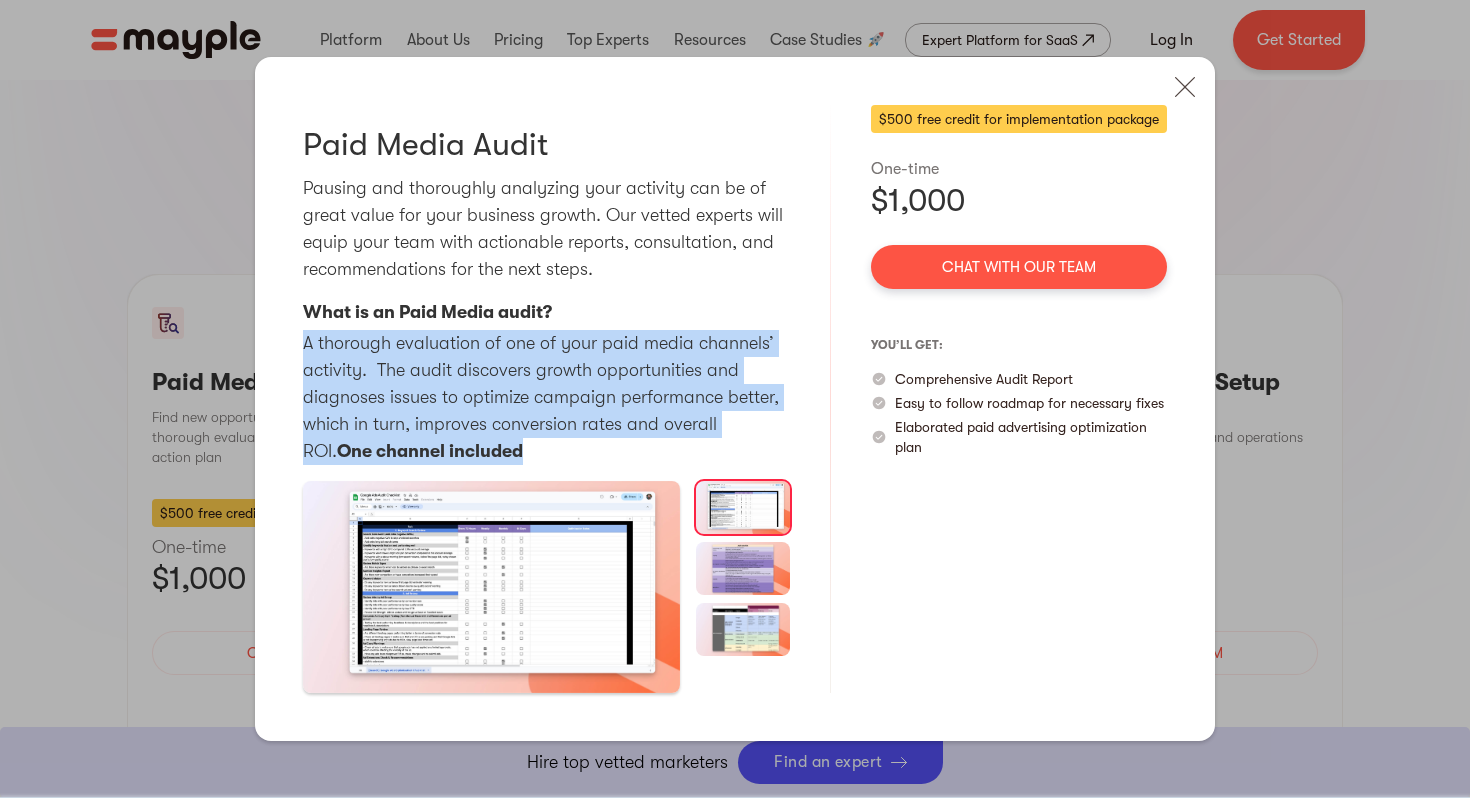 drag, startPoint x: 302, startPoint y: 346, endPoint x: 646, endPoint y: 443, distance: 357.41434 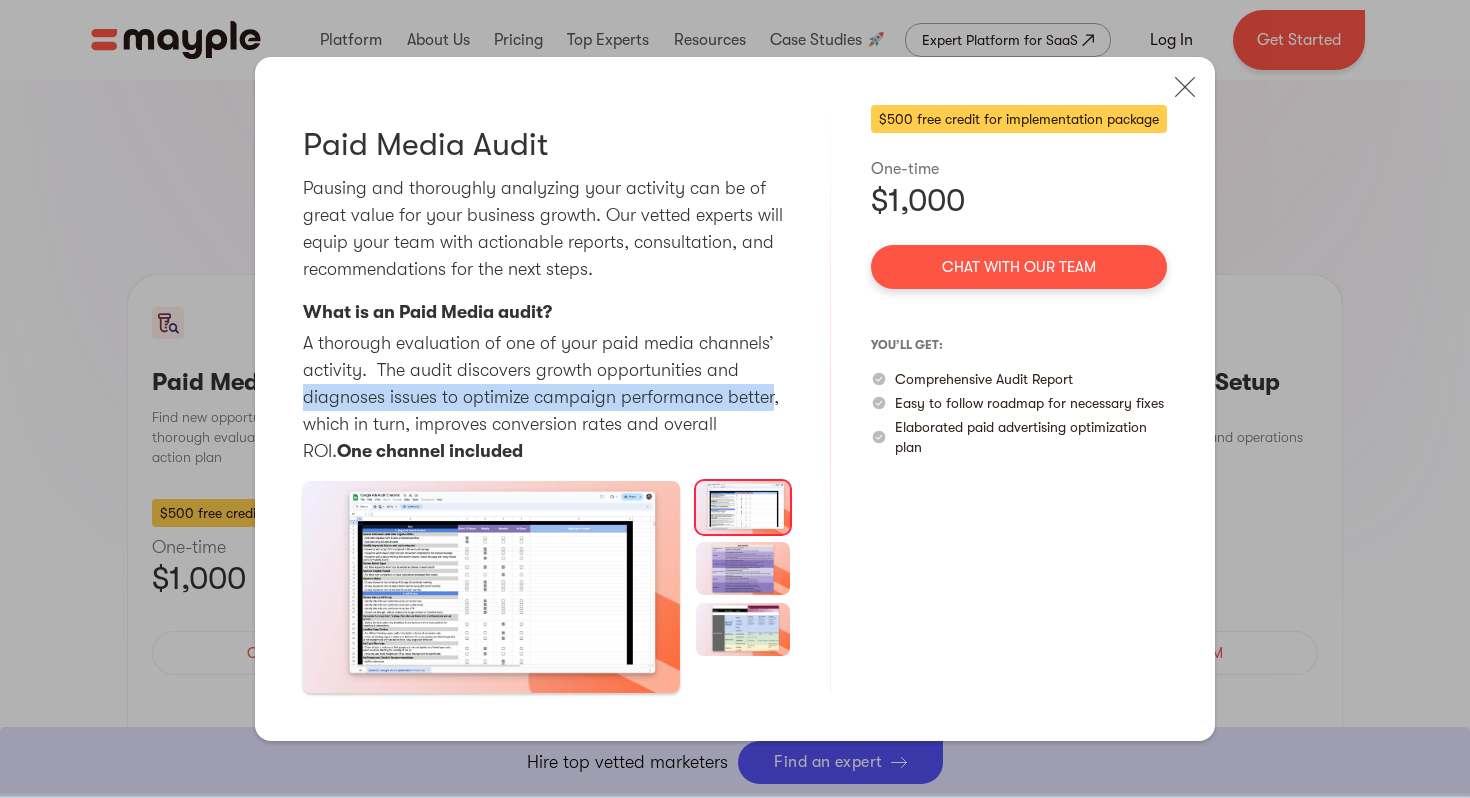 drag, startPoint x: 304, startPoint y: 400, endPoint x: 773, endPoint y: 405, distance: 469.02664 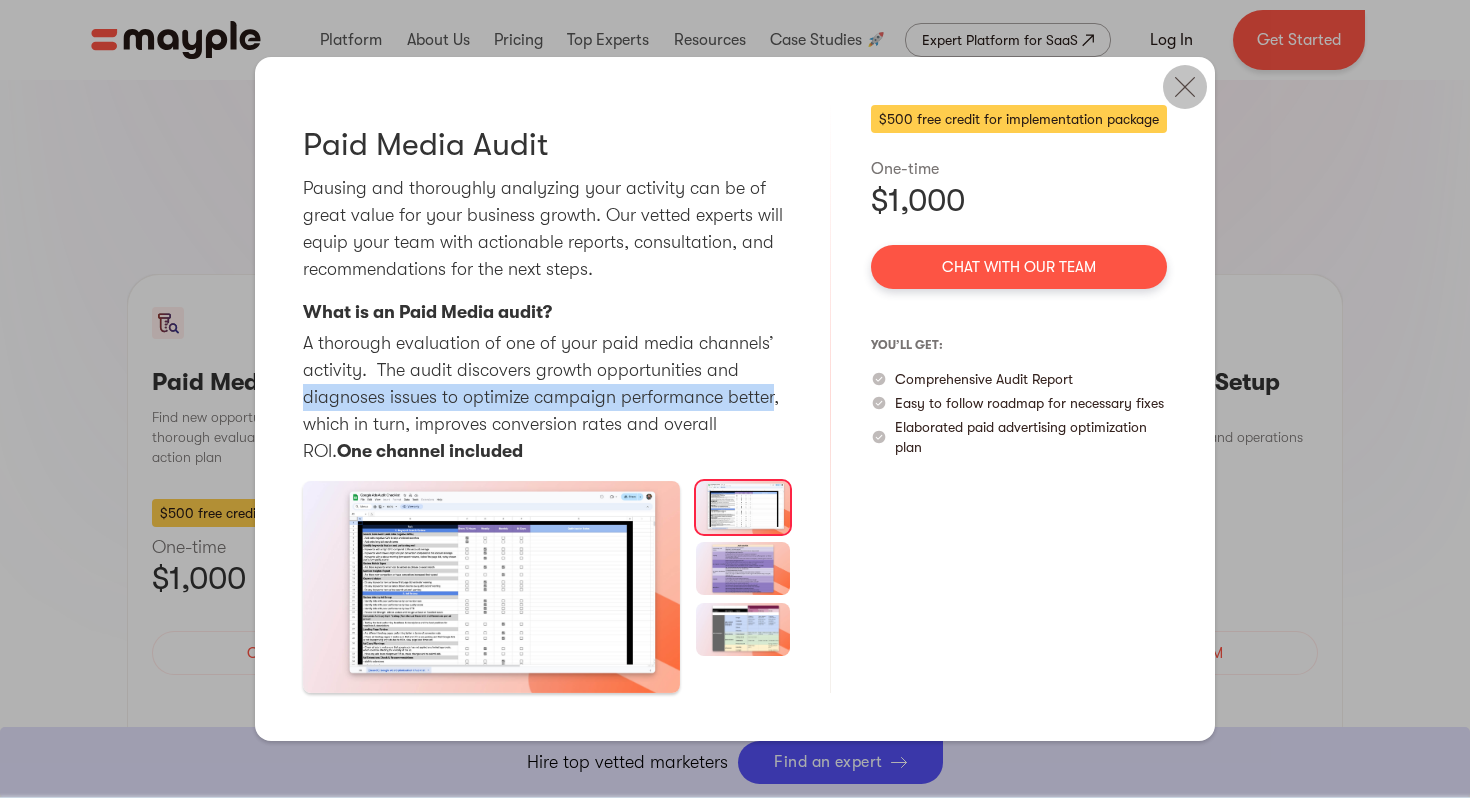 click at bounding box center [1185, 87] 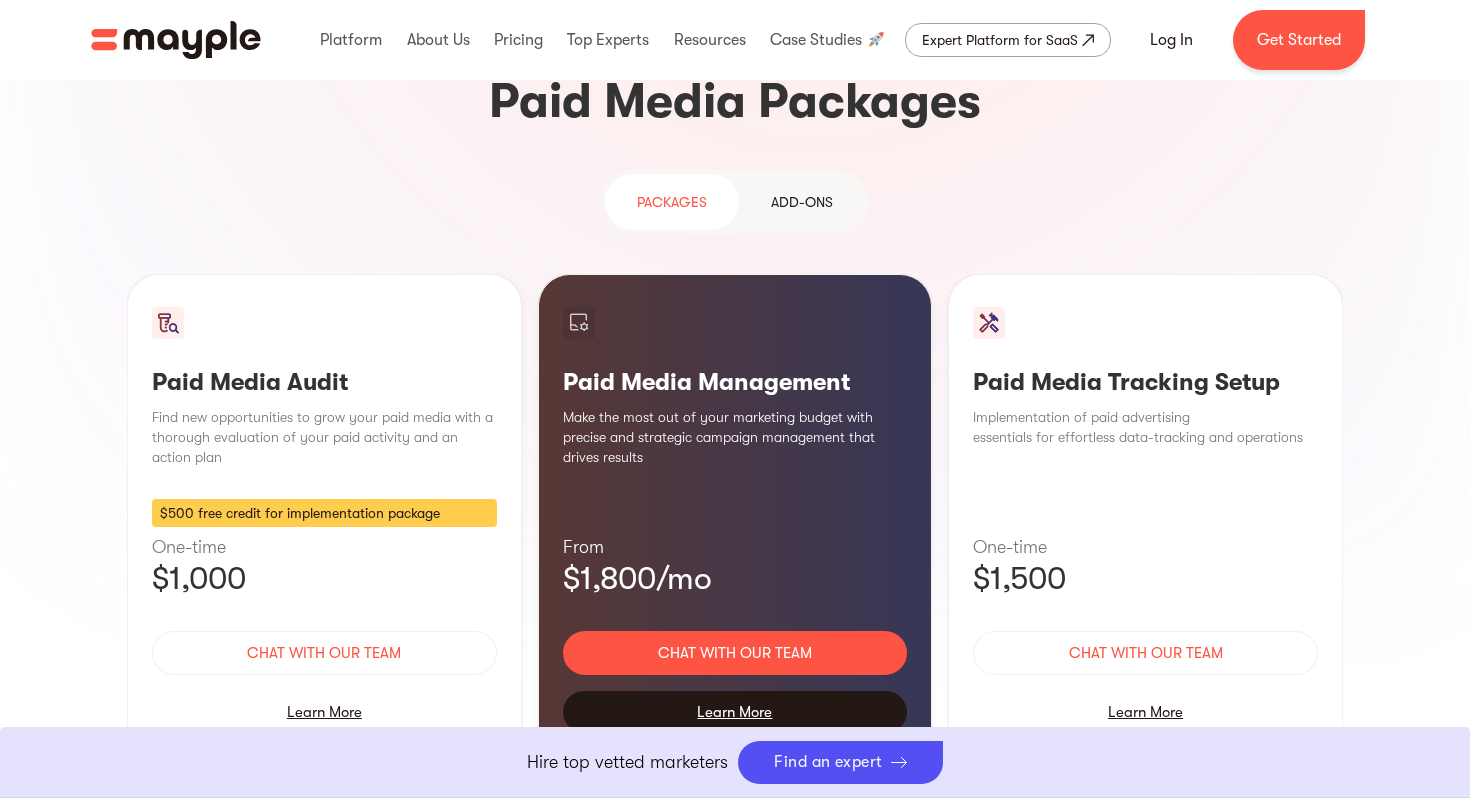 click on "Learn More" at bounding box center [735, 712] 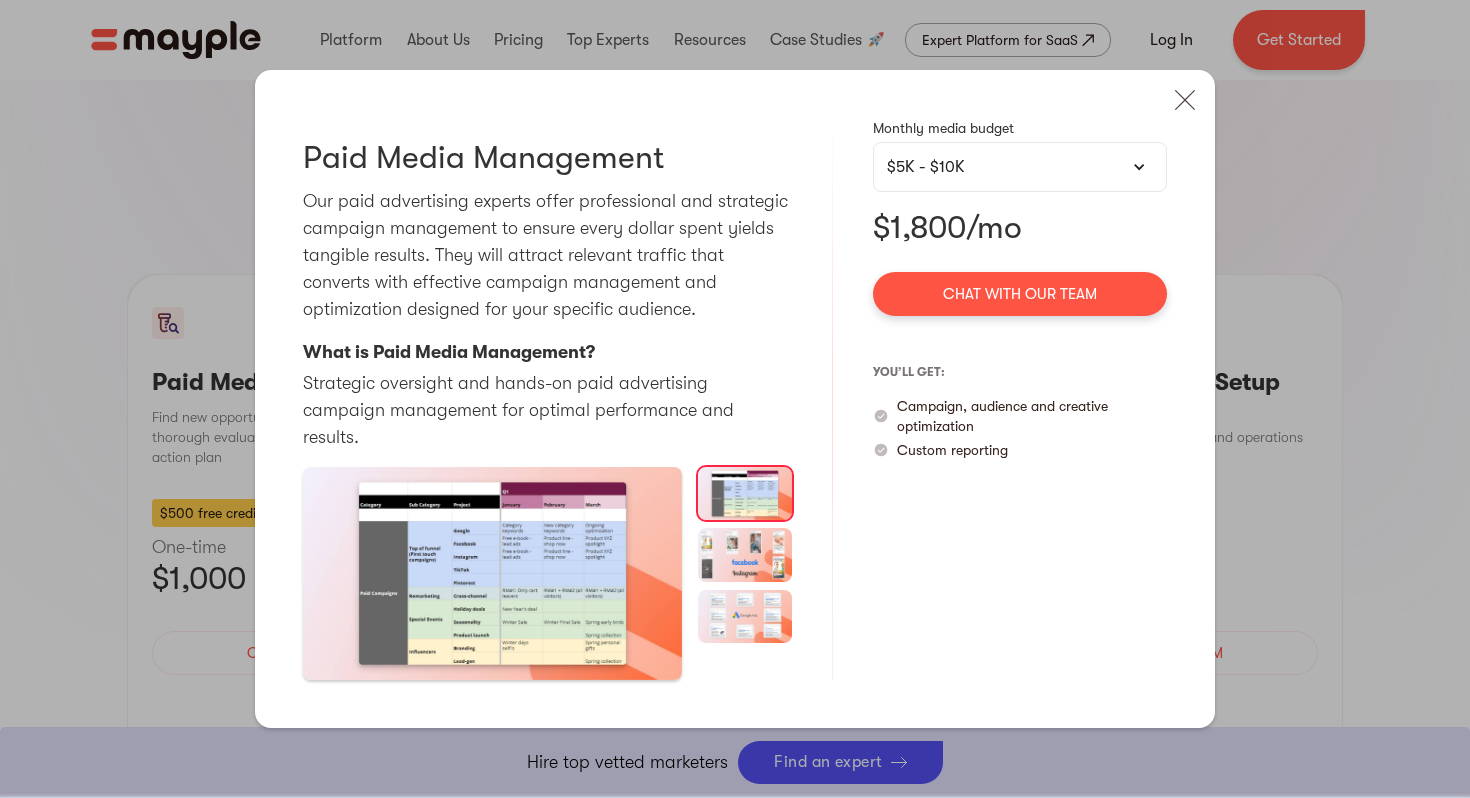 click on "$5K - $10K" at bounding box center [1020, 167] 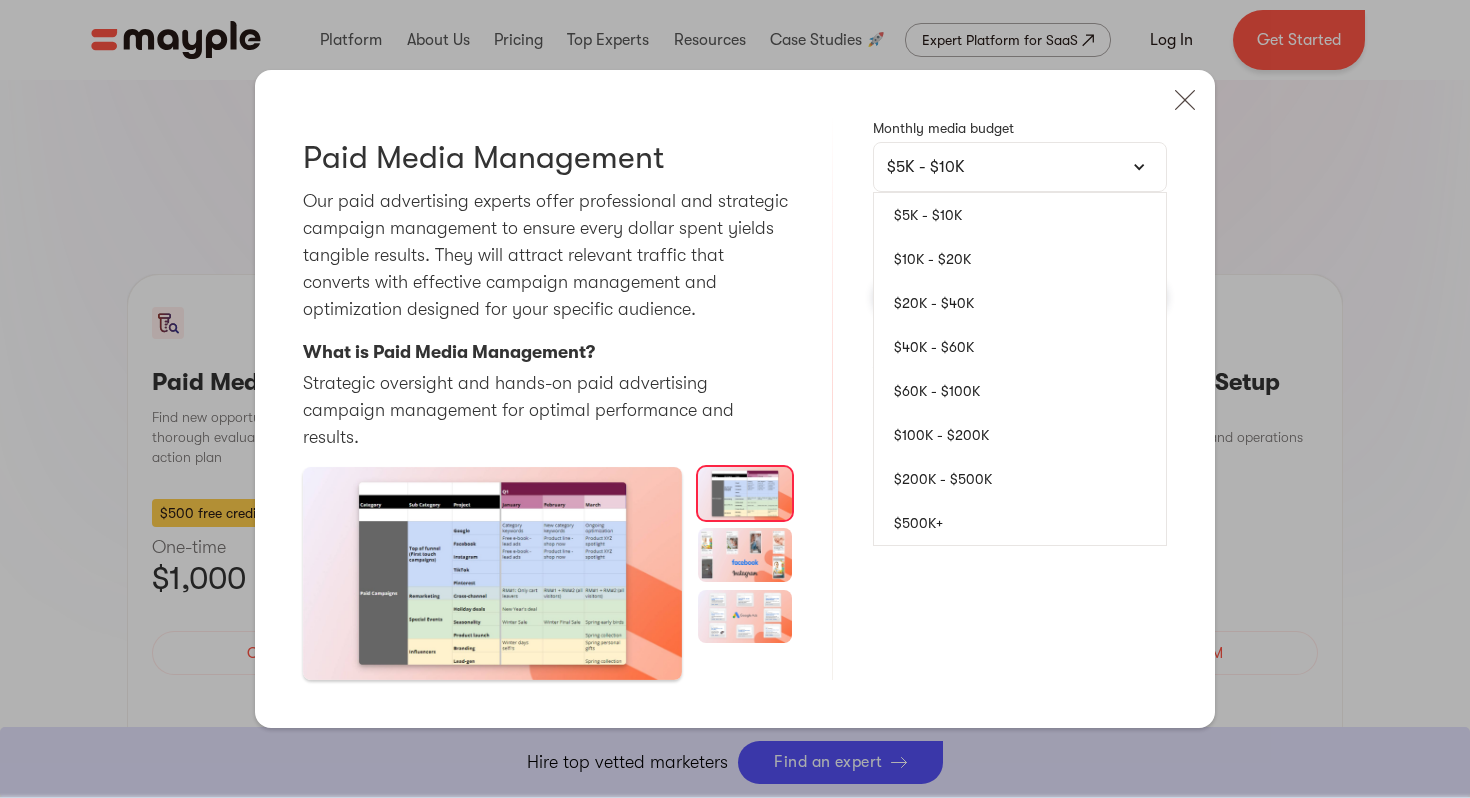 click on "Paid Media Management Our paid advertising experts offer professional and strategic campaign management to ensure every dollar spent yields tangible results. They will attract relevant traffic that converts with effective campaign management and optimization designed for your specific audience. What is Paid Media Management? Strategic oversight and hands-on paid advertising campaign management for optimal performance and results. Monthly media budget $5K - $10K  $5K - $10K $10K - $20K $20K - $40K $40K - $60K $60K - $100K $100K - $200K $200K - $500K $500K+ $1,800/mo Chat with our team you’ll get: Campaign, audience and creative optimization Custom reporting" at bounding box center [735, 399] 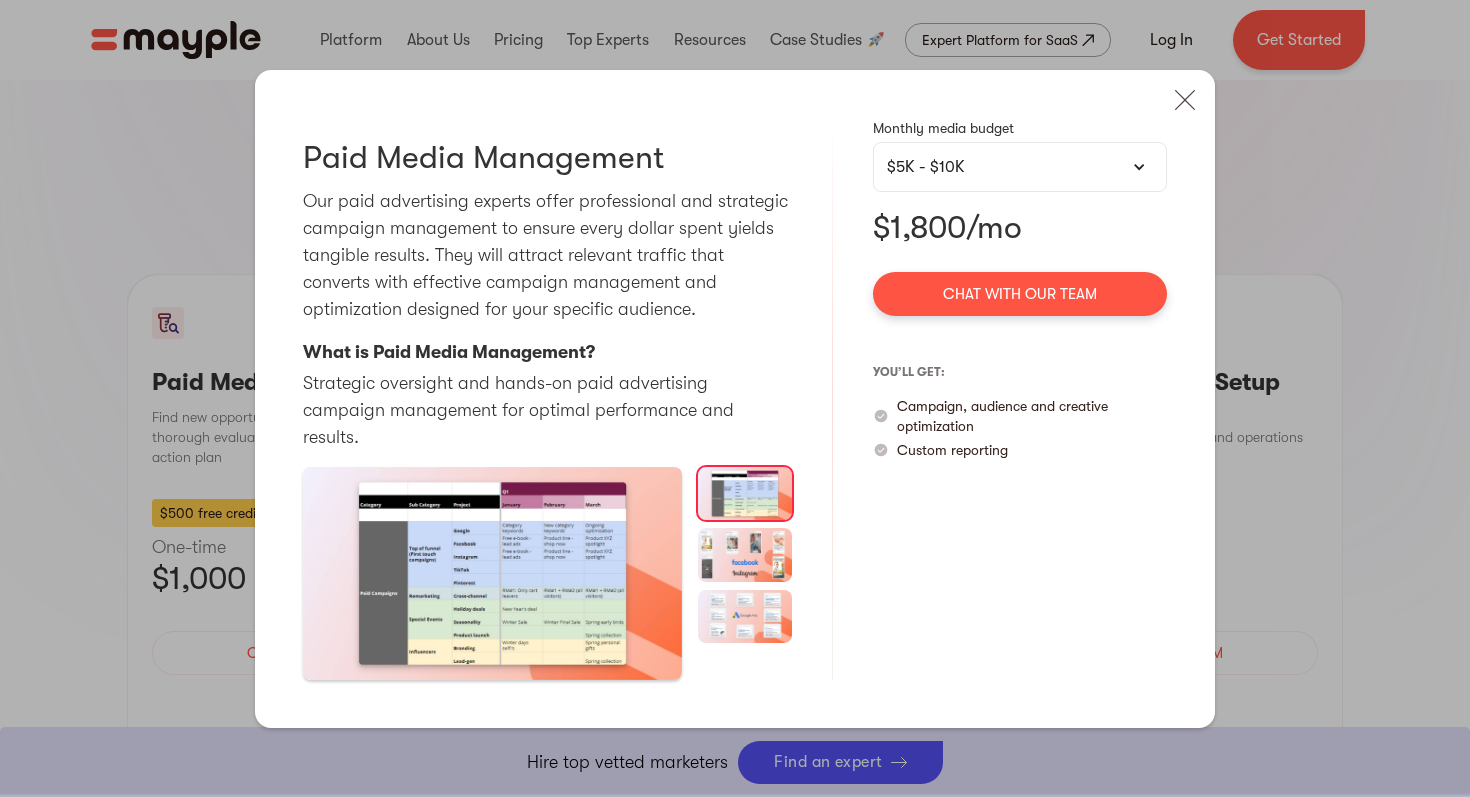 click on "$5K - $10K" at bounding box center [1020, 167] 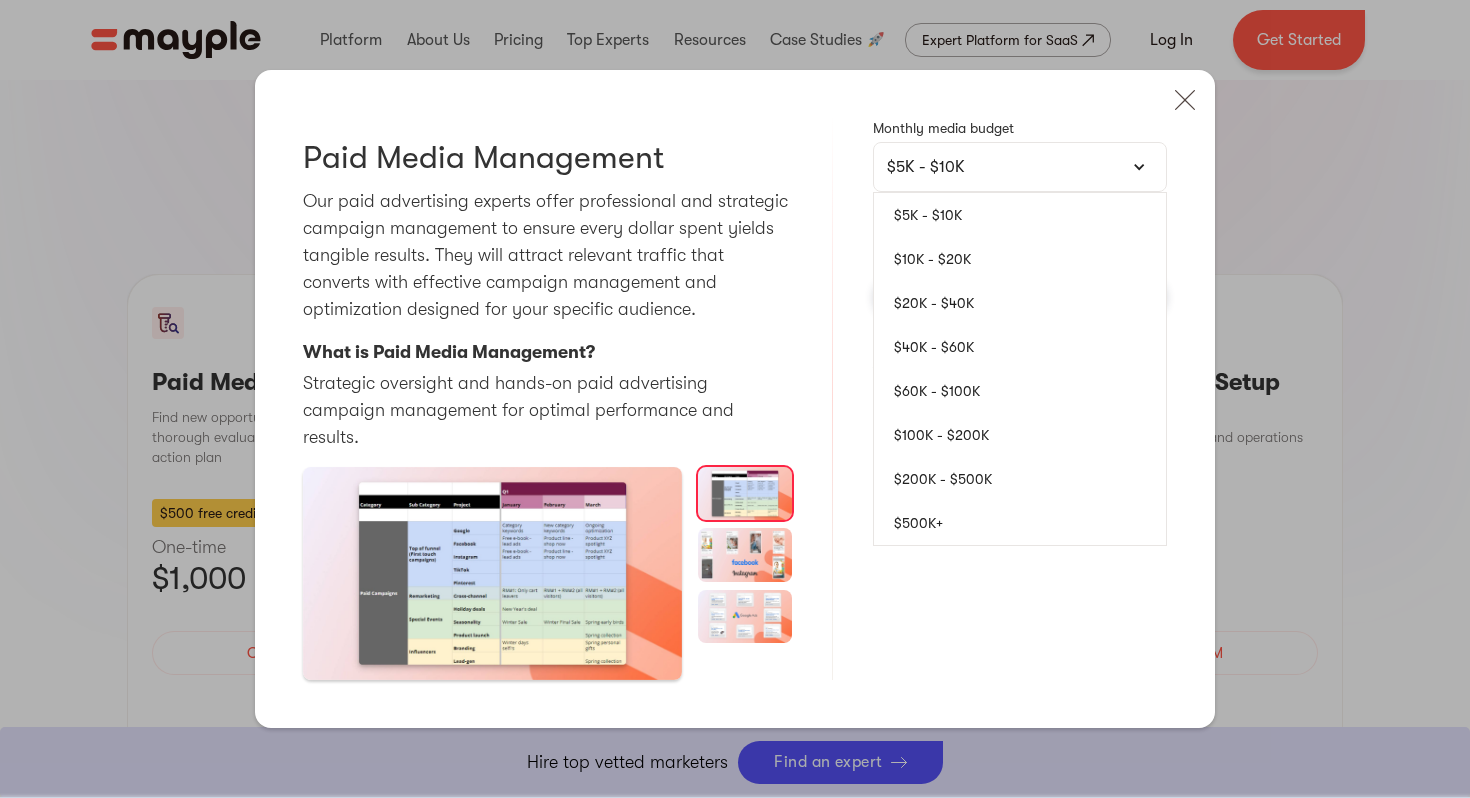click on "$20K - $40K" at bounding box center (1020, 303) 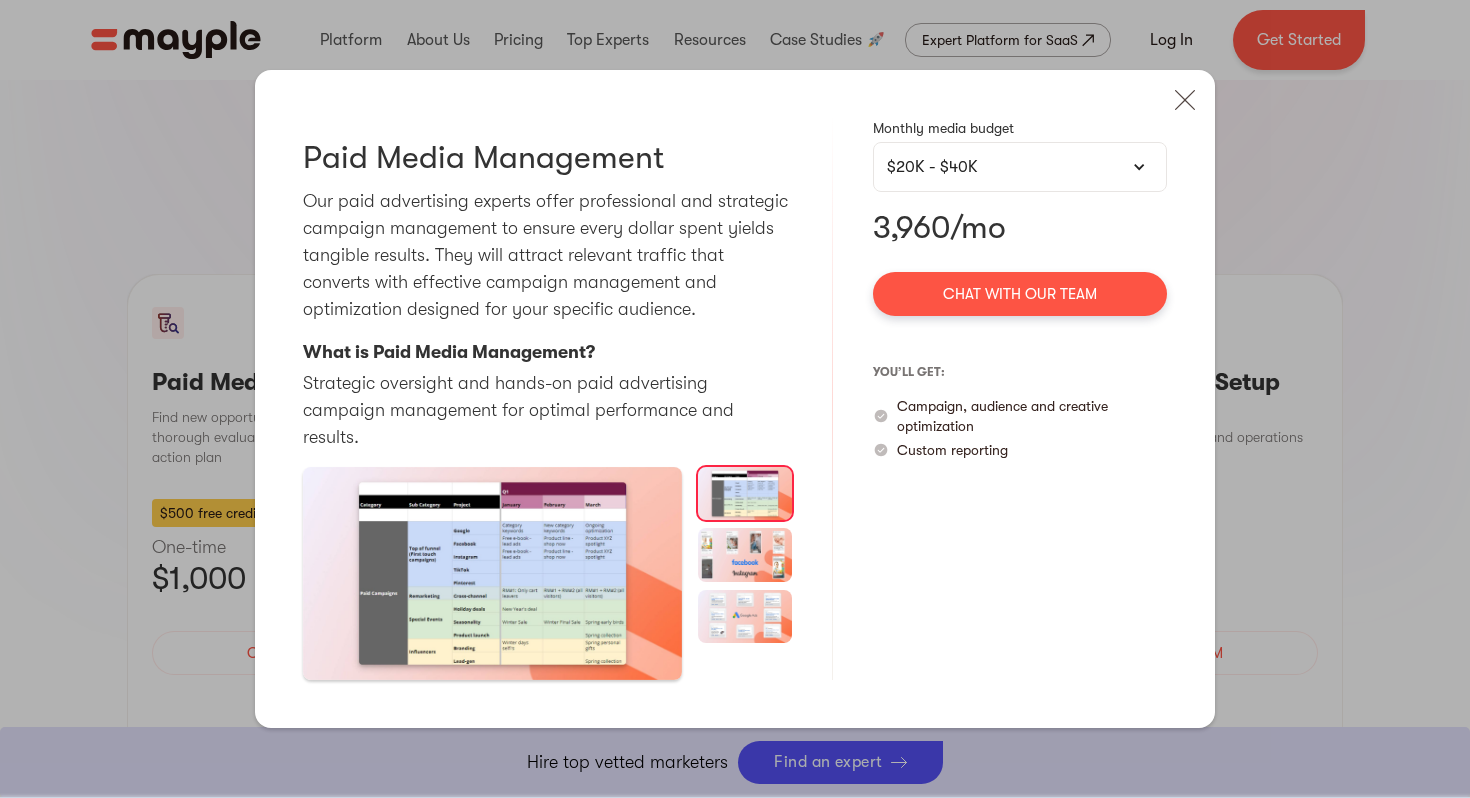 click on "$20K - $40K" at bounding box center [1020, 167] 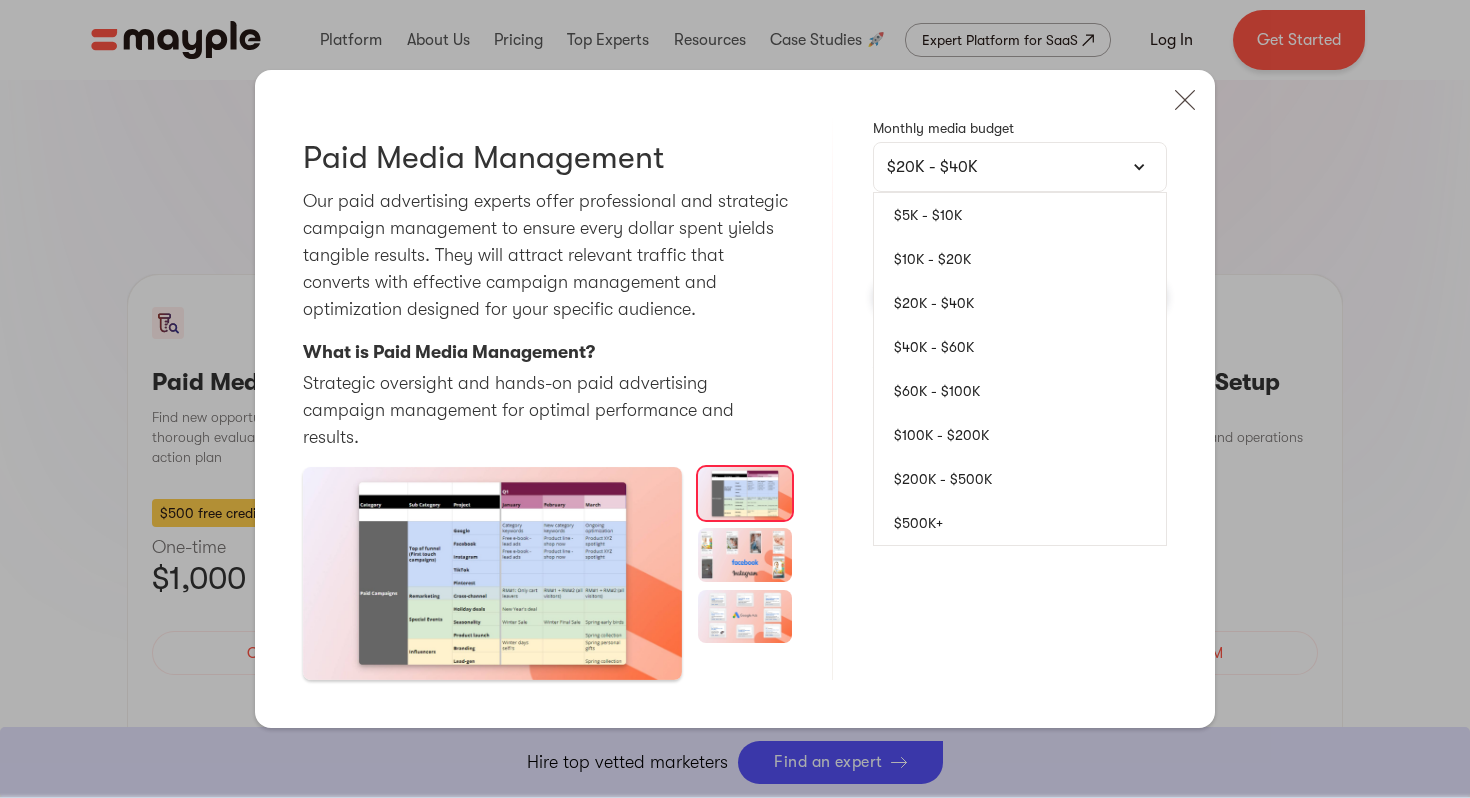 click on "$5K - $10K" at bounding box center [1020, 215] 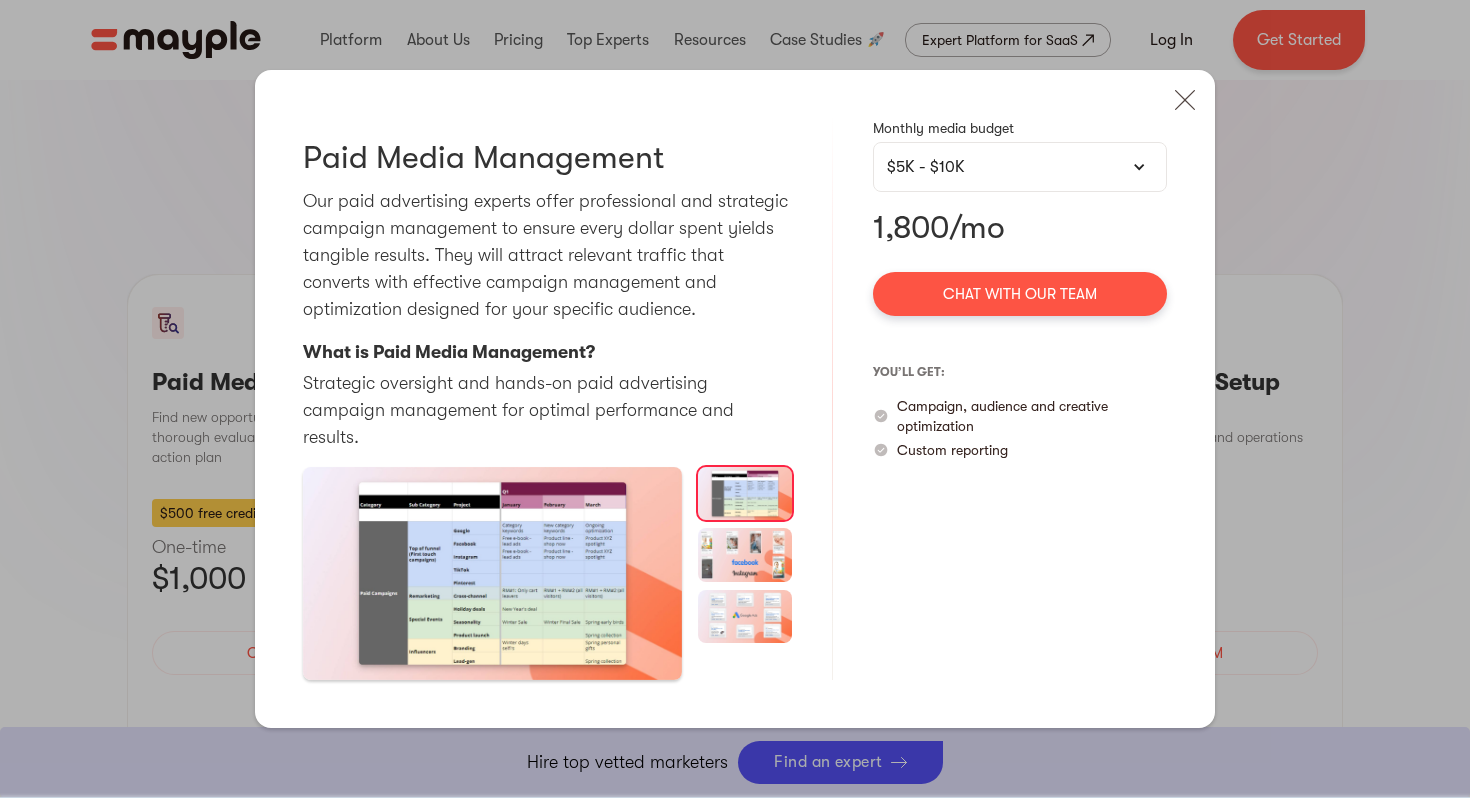 click on "$5K - $10K" at bounding box center [1020, 167] 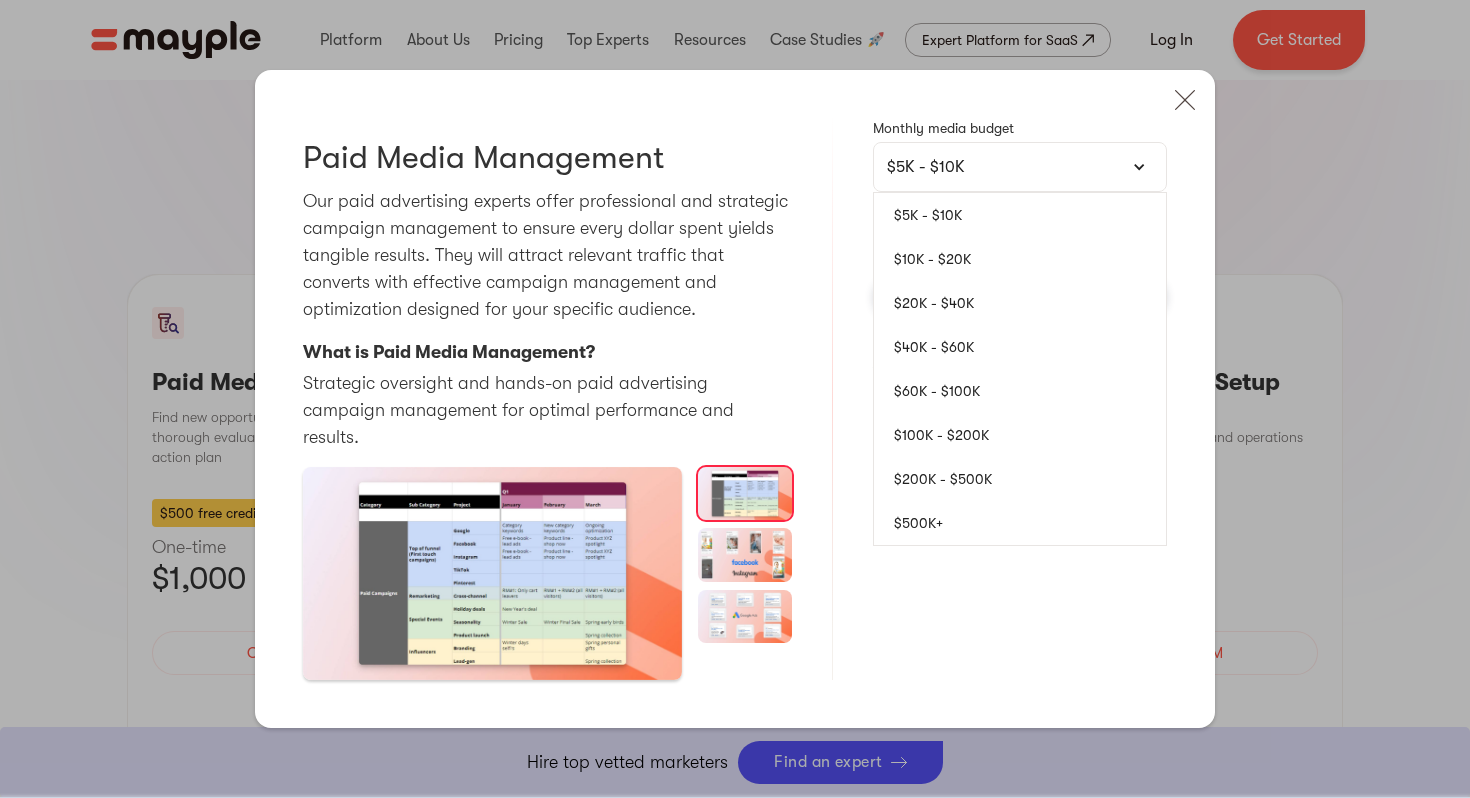 click on "Paid Media Management Our paid advertising experts offer professional and strategic campaign management to ensure every dollar spent yields tangible results. They will attract relevant traffic that converts with effective campaign management and optimization designed for your specific audience. What is Paid Media Management? Strategic oversight and hands-on paid advertising campaign management for optimal performance and results. Monthly media budget $5K - $10K $5K - $10K $10K - $20K $20K - $40K $40K - $60K $60K - $100K $100K - $200K $200K - $500K $500K+ 1,800/mo Chat with our team you’ll get: Campaign, audience and creative optimization Custom reporting" at bounding box center [735, 399] 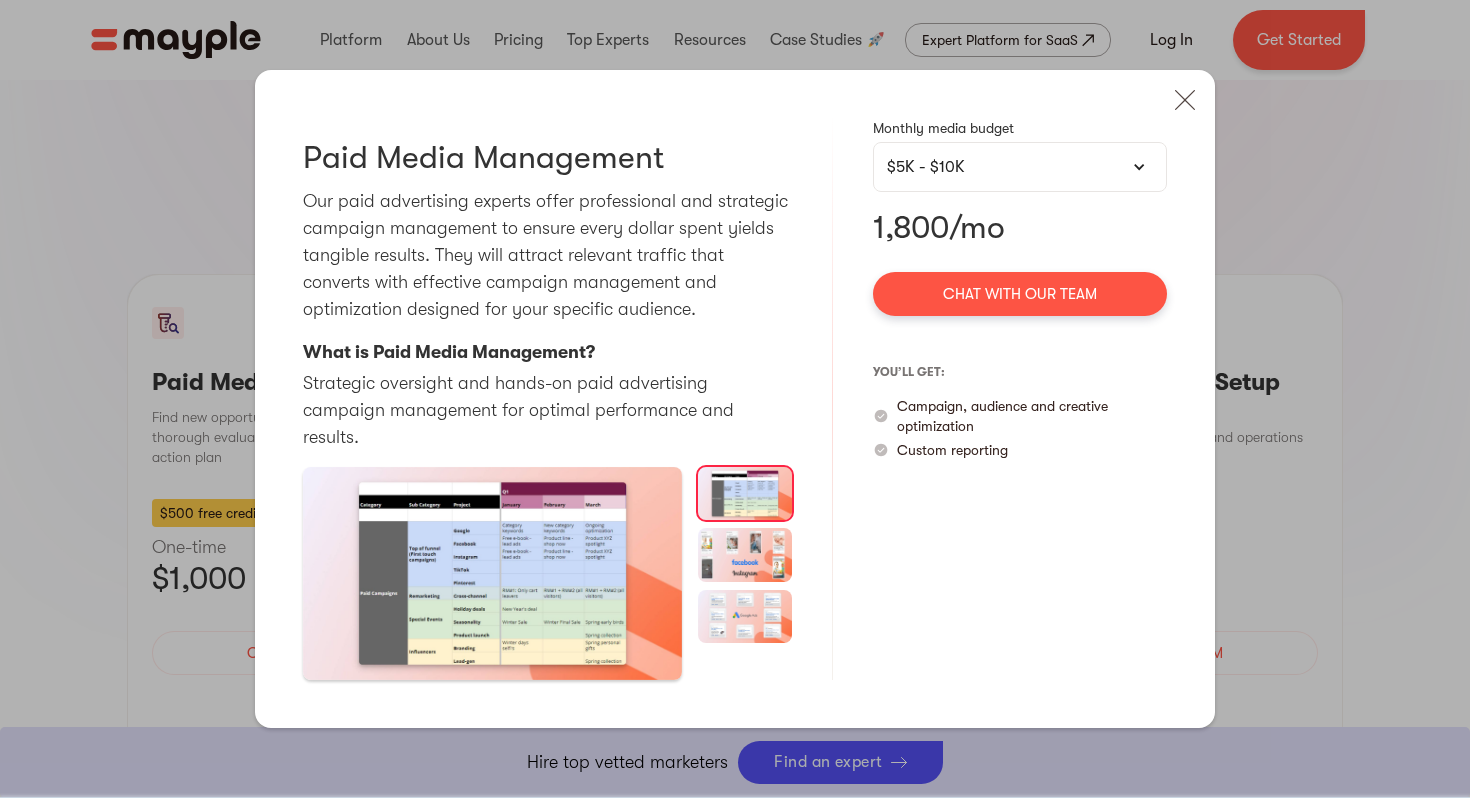 click on "$5K - $10K" at bounding box center [1020, 167] 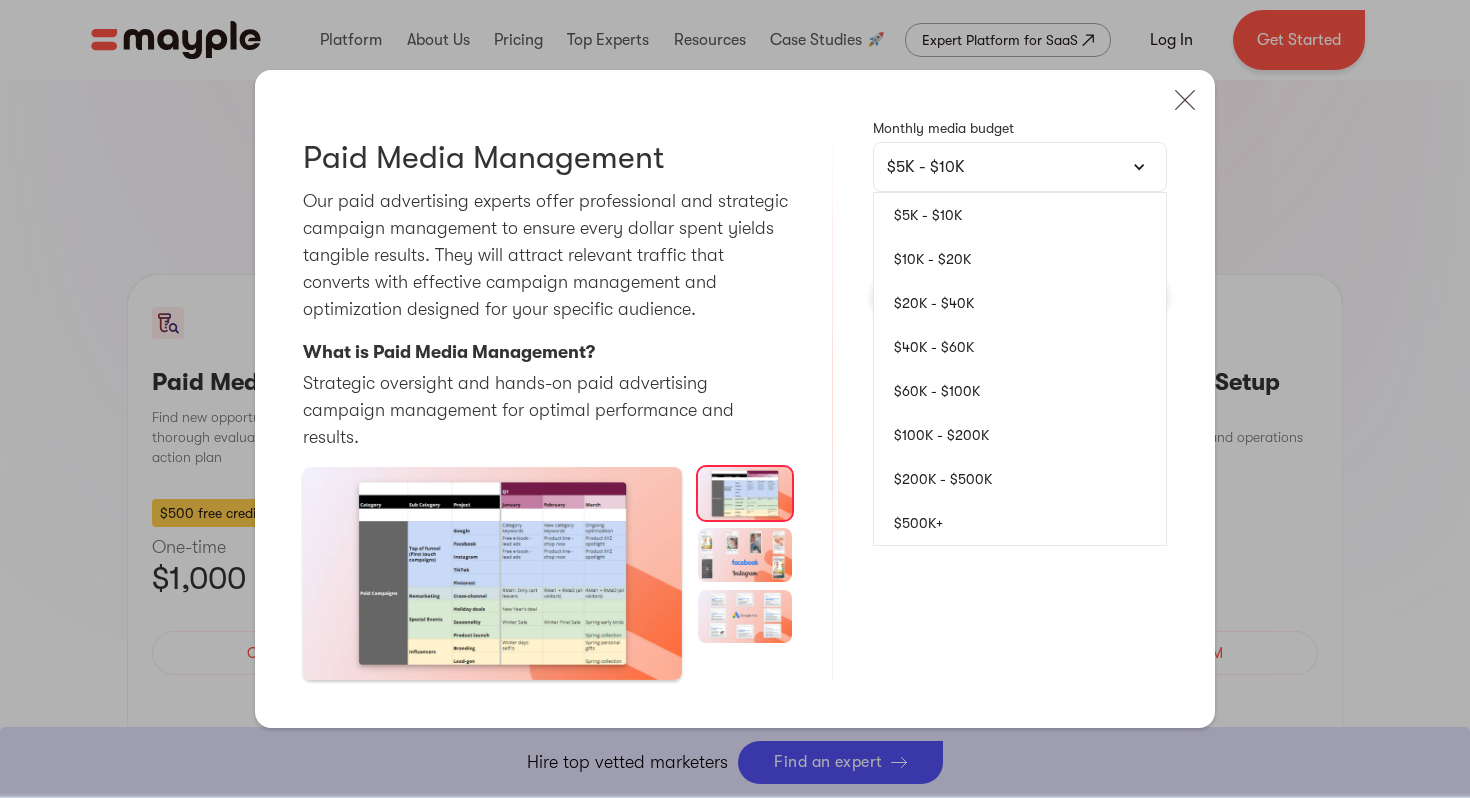 click on "Paid Media Management Our paid advertising experts offer professional and strategic campaign management to ensure every dollar spent yields tangible results. They will attract relevant traffic that converts with effective campaign management and optimization designed for your specific audience. What is Paid Media Management? Strategic oversight and hands-on paid advertising campaign management for optimal performance and results. Monthly media budget $5K - $10K $5K - $10K $10K - $20K $20K - $40K $40K - $60K $60K - $100K $100K - $200K $200K - $500K $500K+ 1,800/mo Chat with our team you’ll get: Campaign, audience and creative optimization Custom reporting" at bounding box center (735, 399) 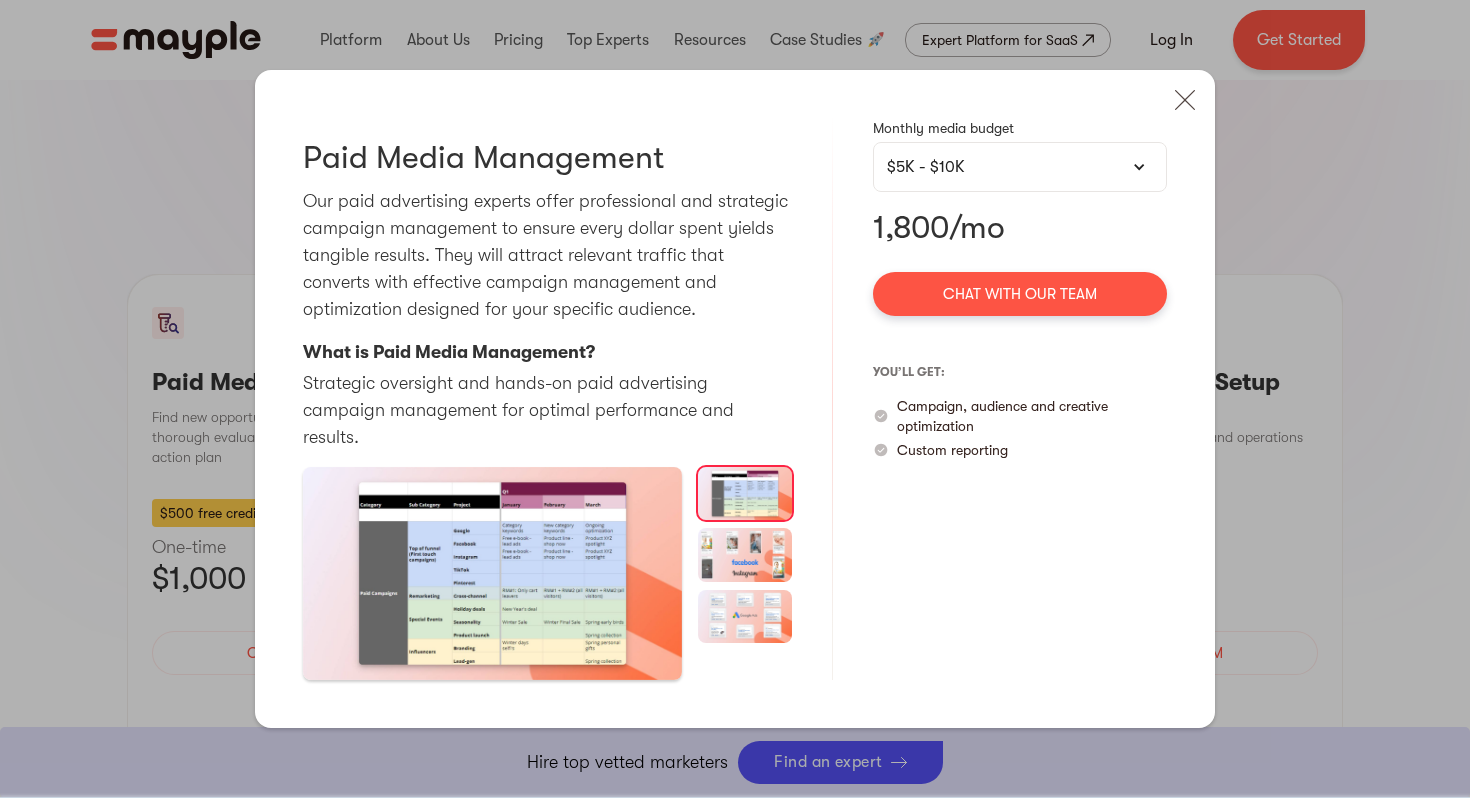 click on "$5K - $10K" at bounding box center (1020, 167) 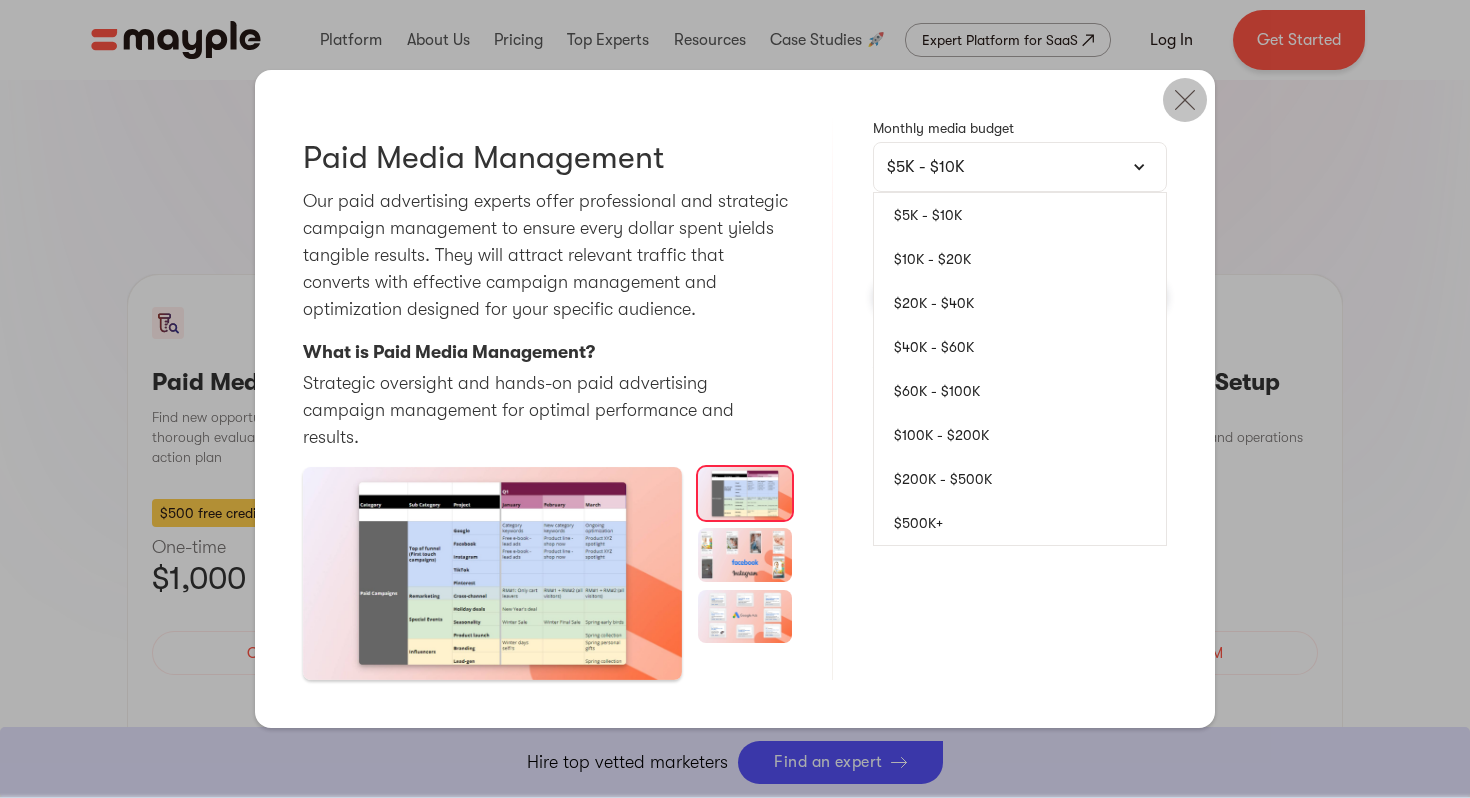 click at bounding box center (1185, 100) 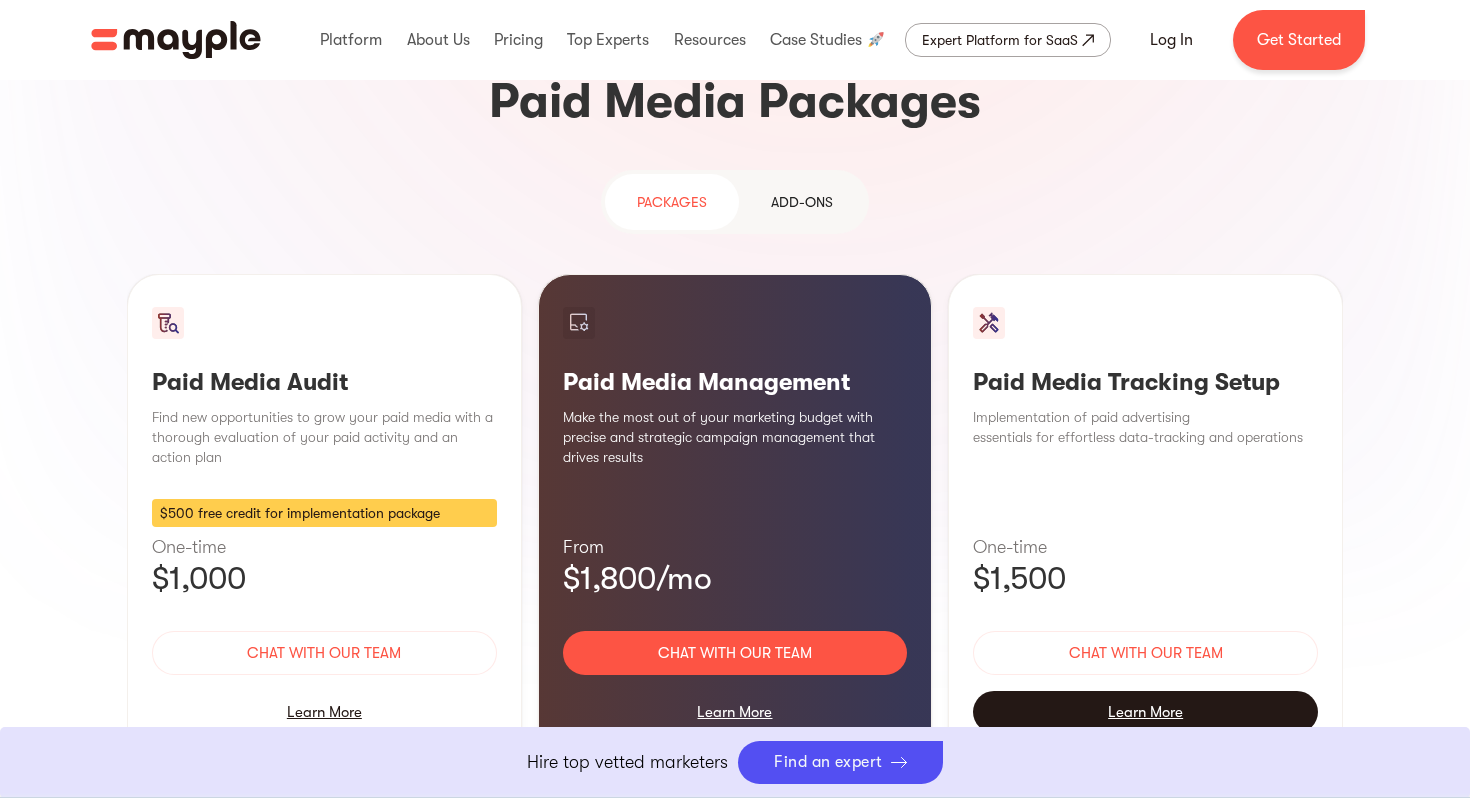 click on "Learn More" at bounding box center [1145, 712] 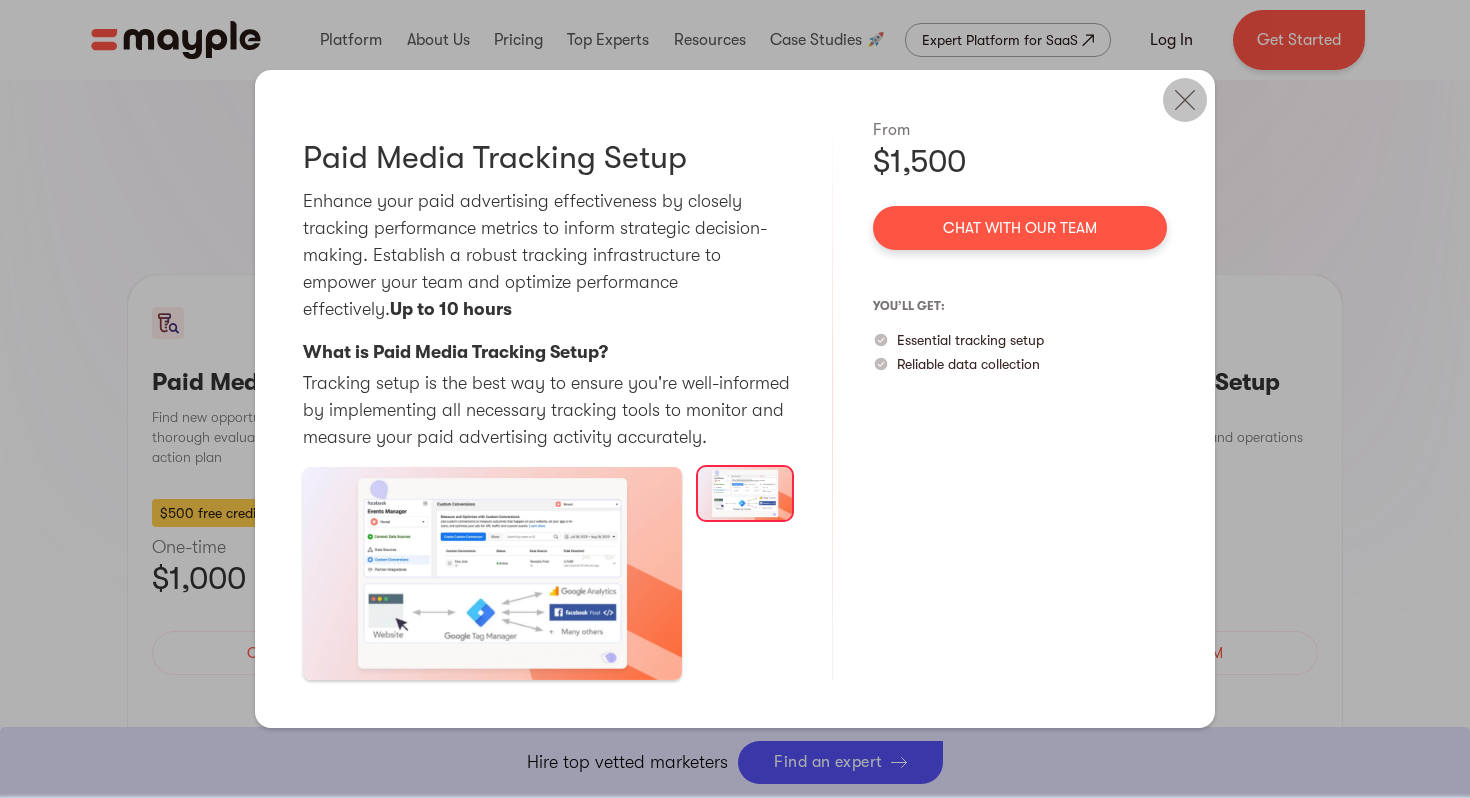 click at bounding box center [1185, 100] 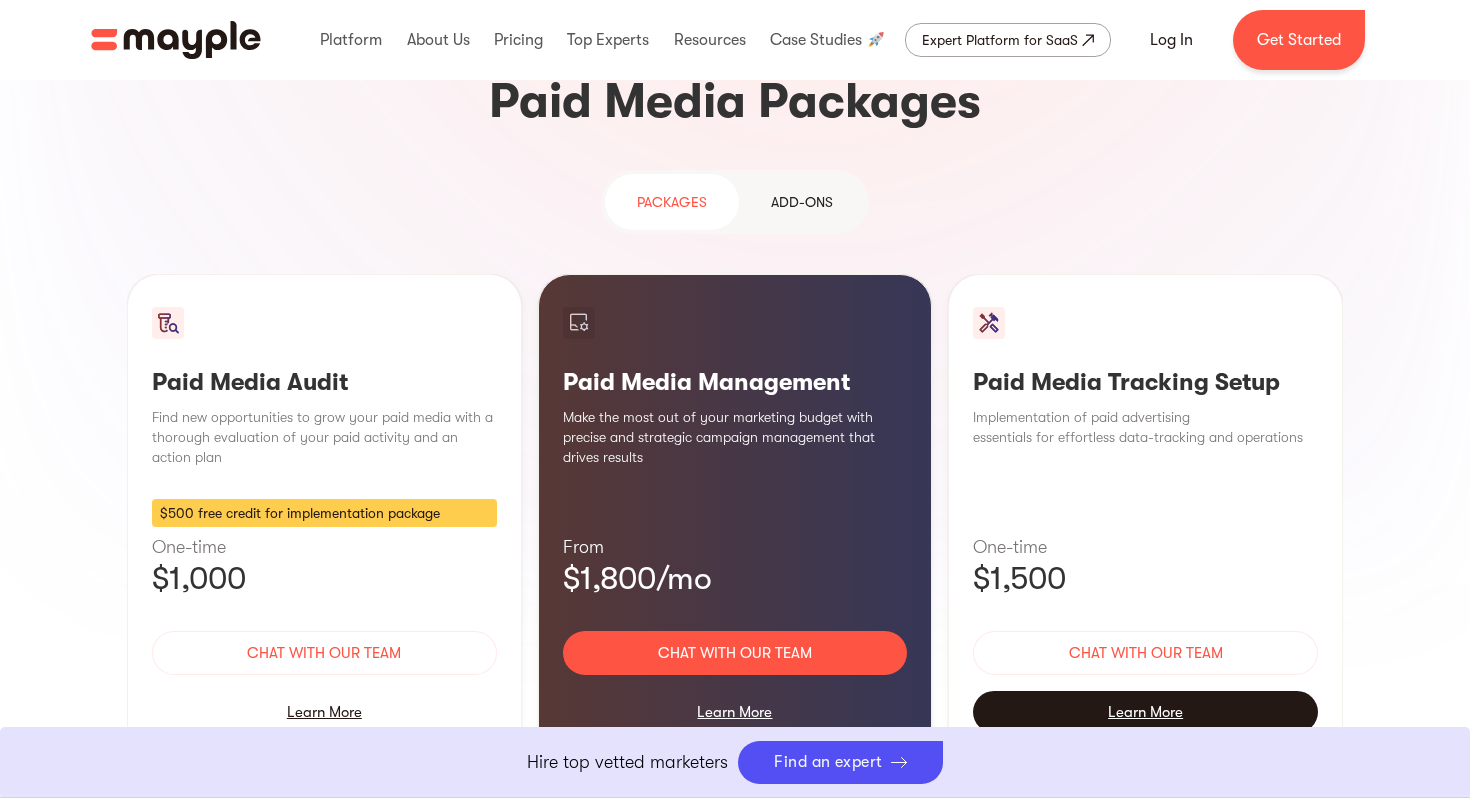 click on "Learn More" at bounding box center (1145, 712) 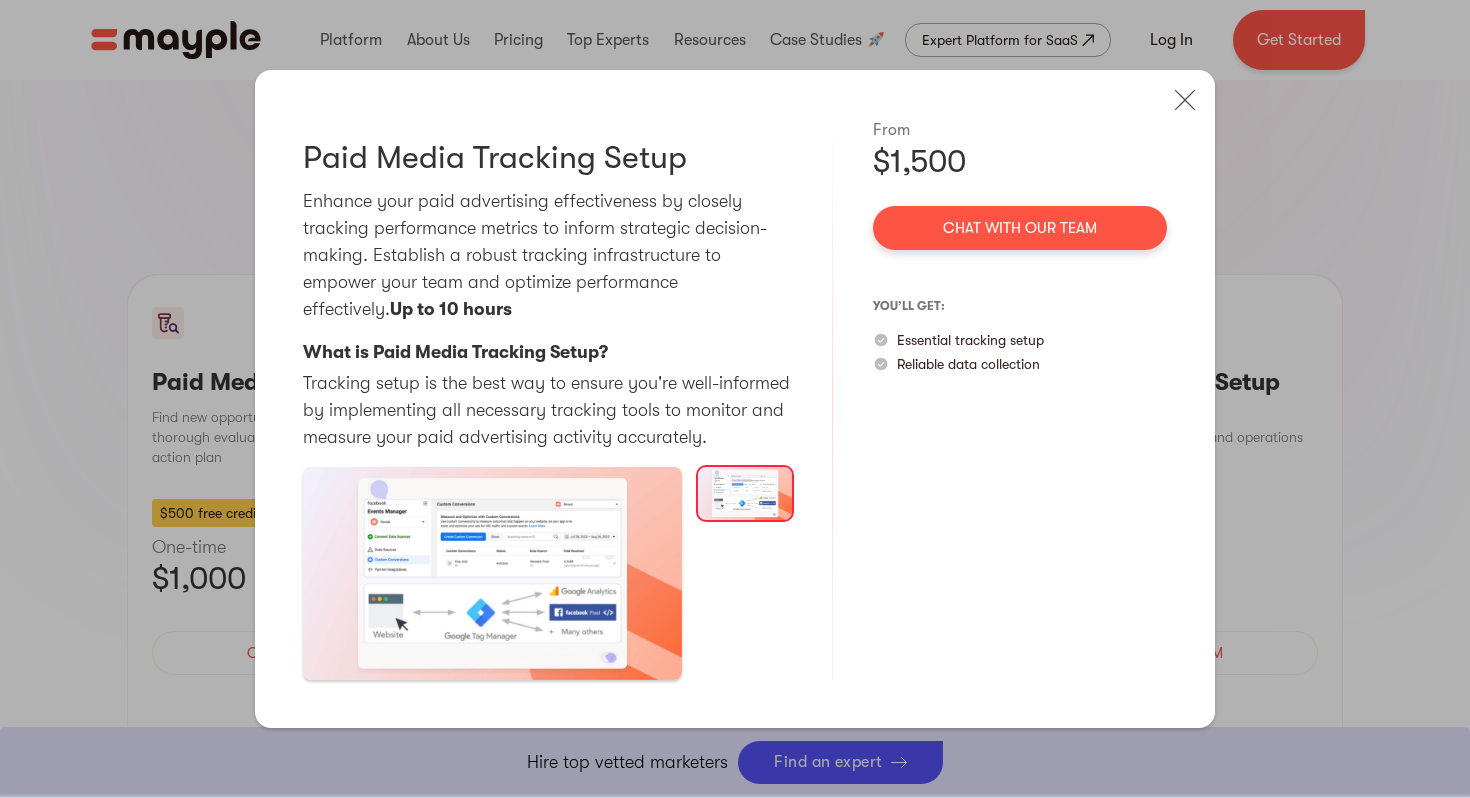 click at bounding box center (492, 573) 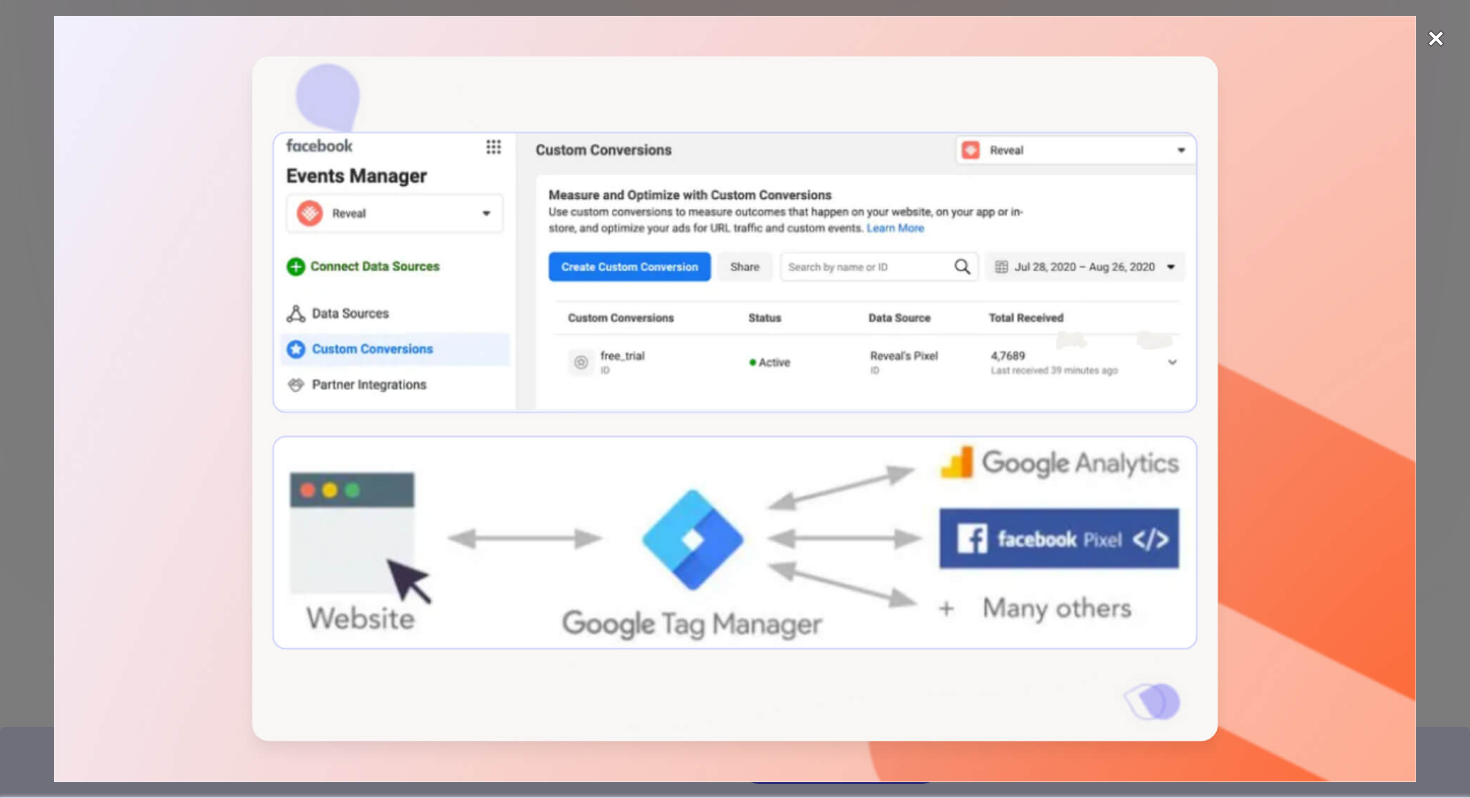 click at bounding box center [1436, 38] 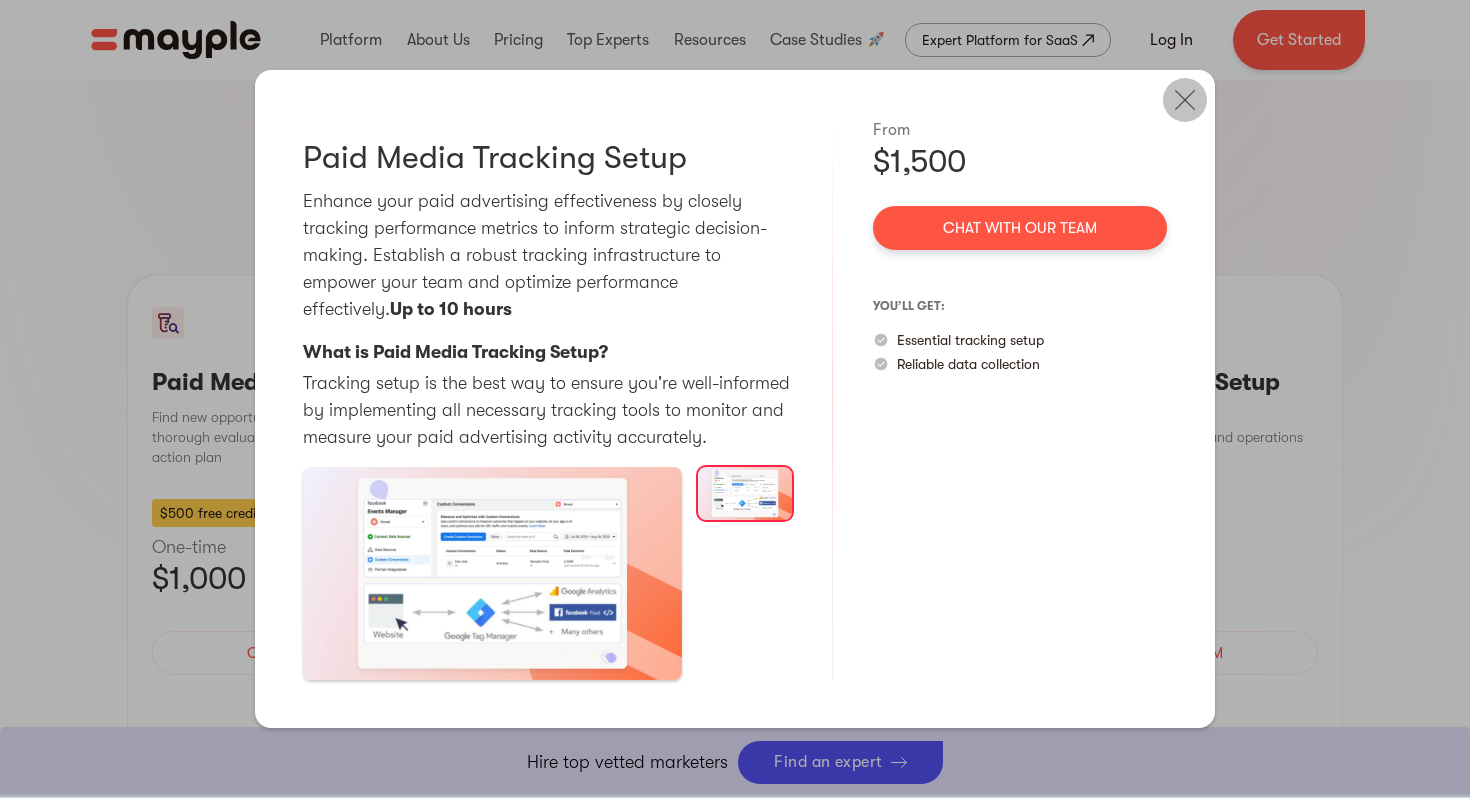 click at bounding box center [1185, 100] 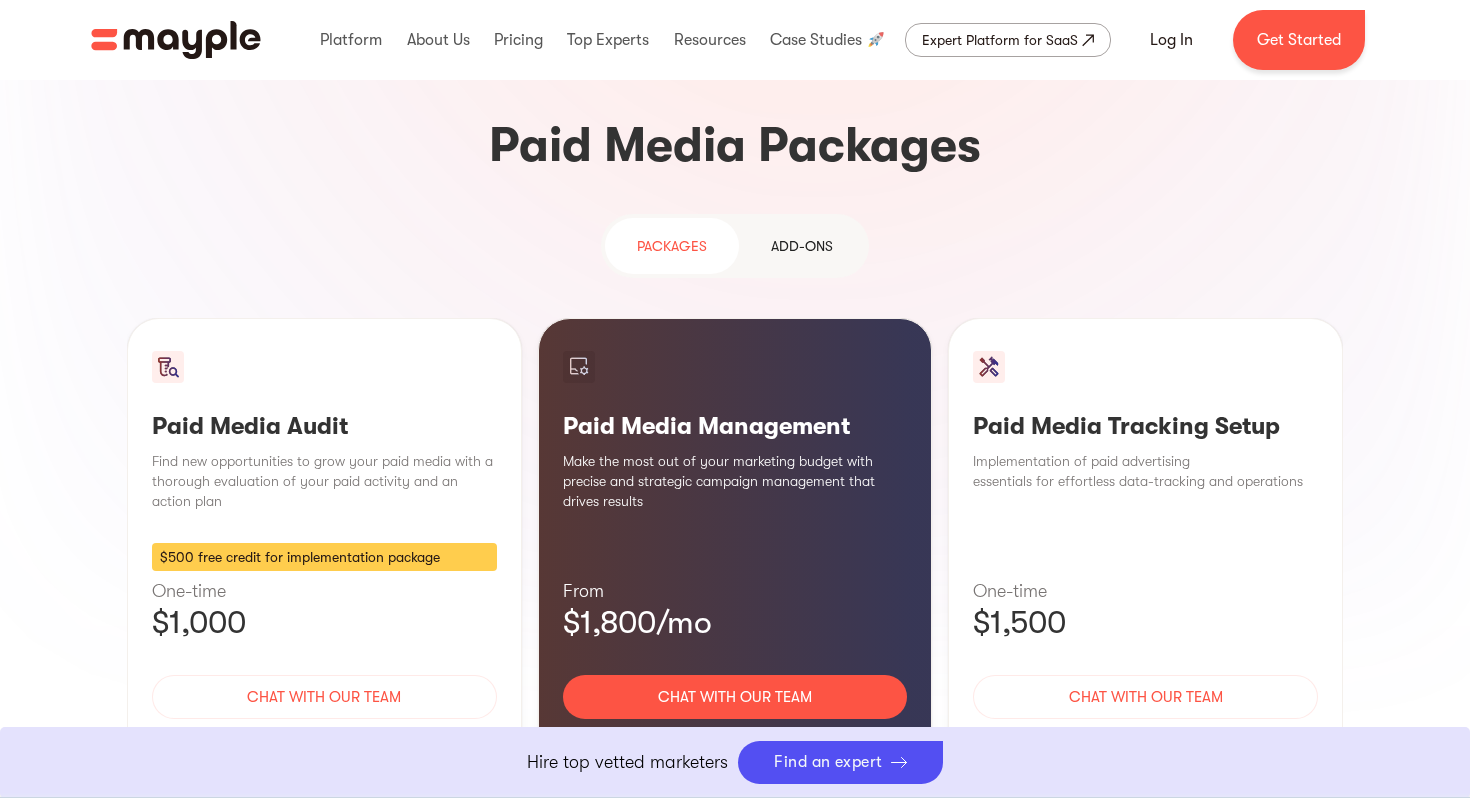 scroll, scrollTop: 1744, scrollLeft: 0, axis: vertical 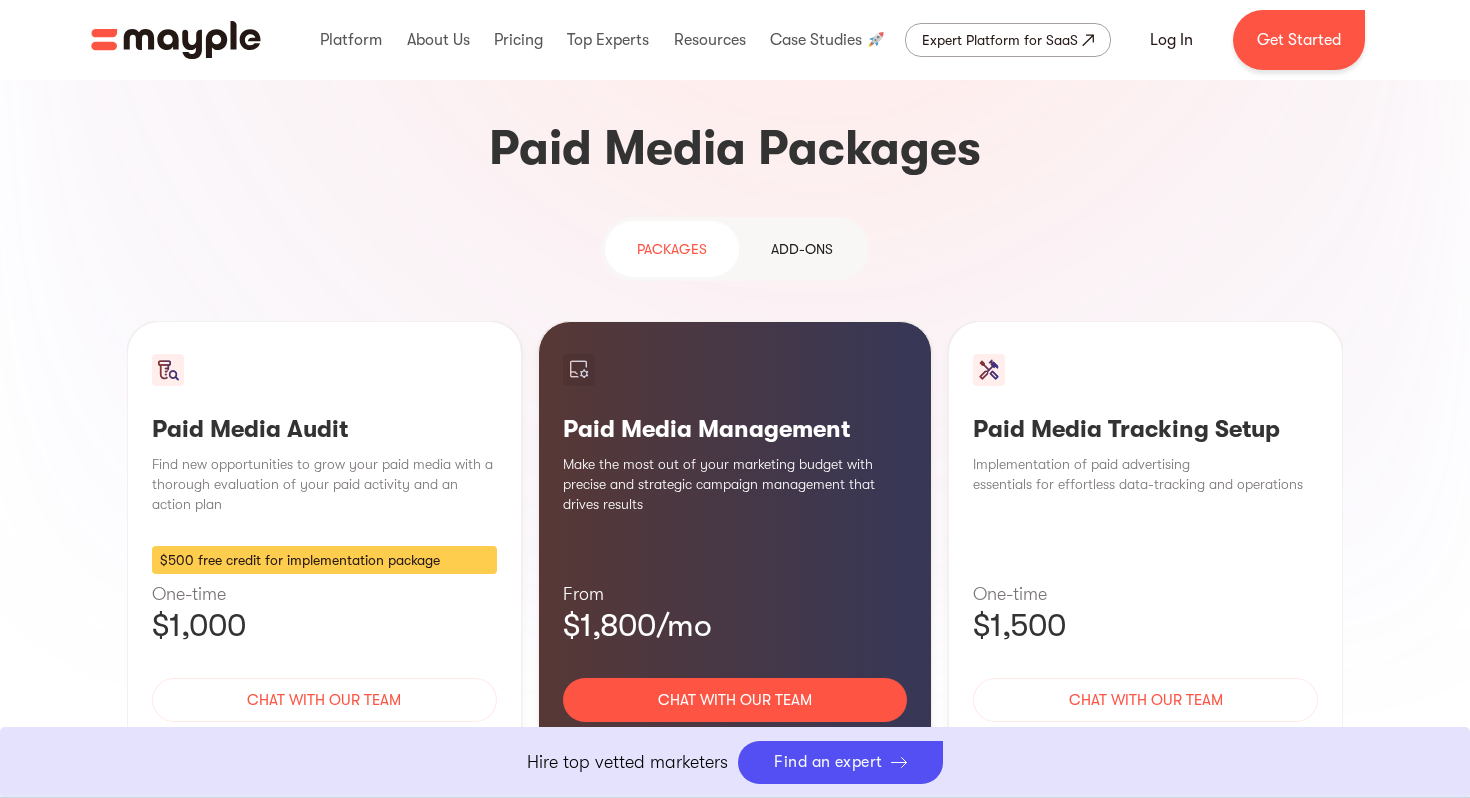 click on "Learn More" at bounding box center (735, 759) 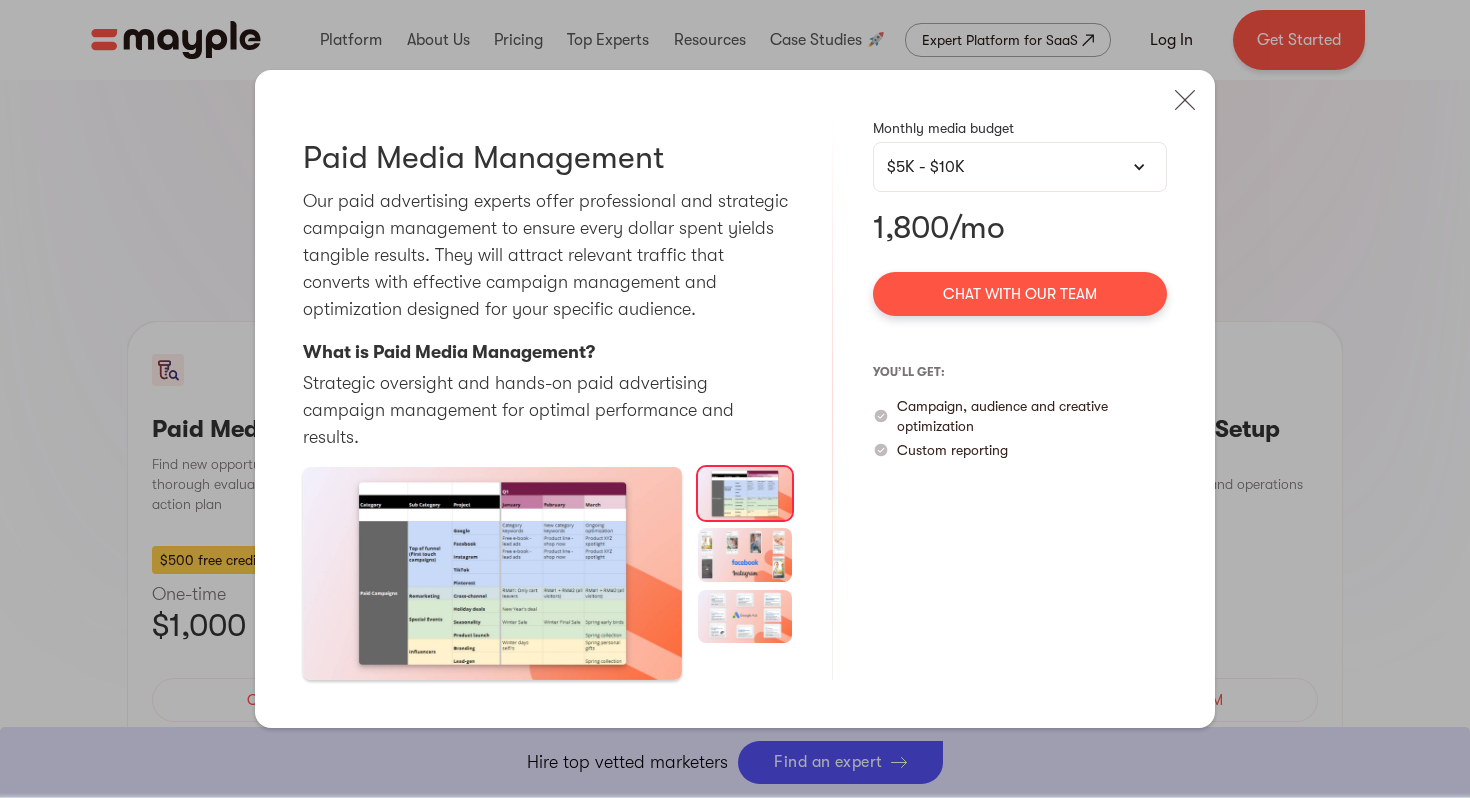 click on "$5K - $10K" at bounding box center (1020, 167) 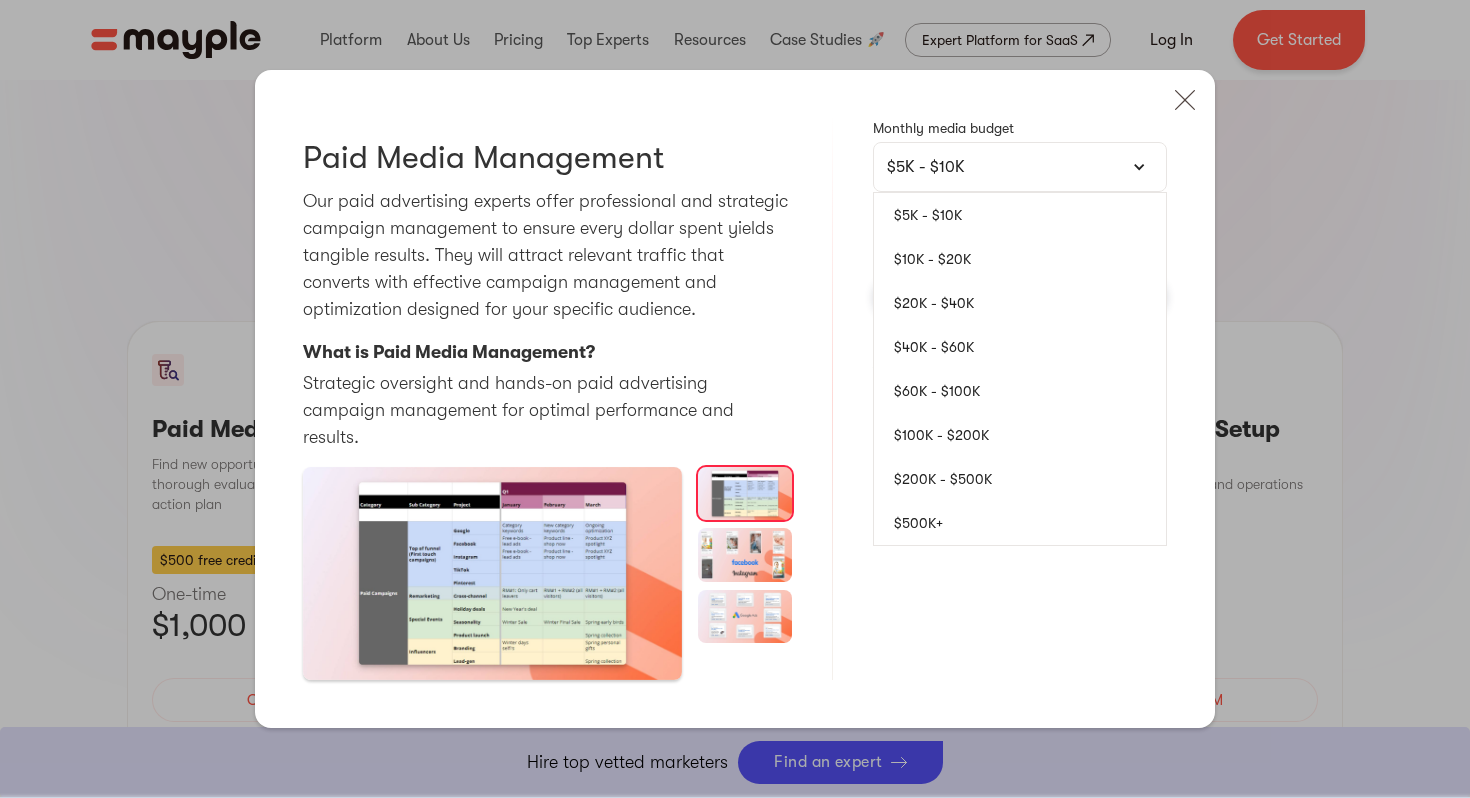 click on "Monthly media budget $5K - $10K $5K - $10K $10K - $20K $20K - $40K $40K - $60K $60K - $100K $100K - $200K $200K - $500K $500K+ 1,800/mo Chat with our team you’ll get: Campaign, audience and creative optimization Custom reporting" at bounding box center (1020, 399) 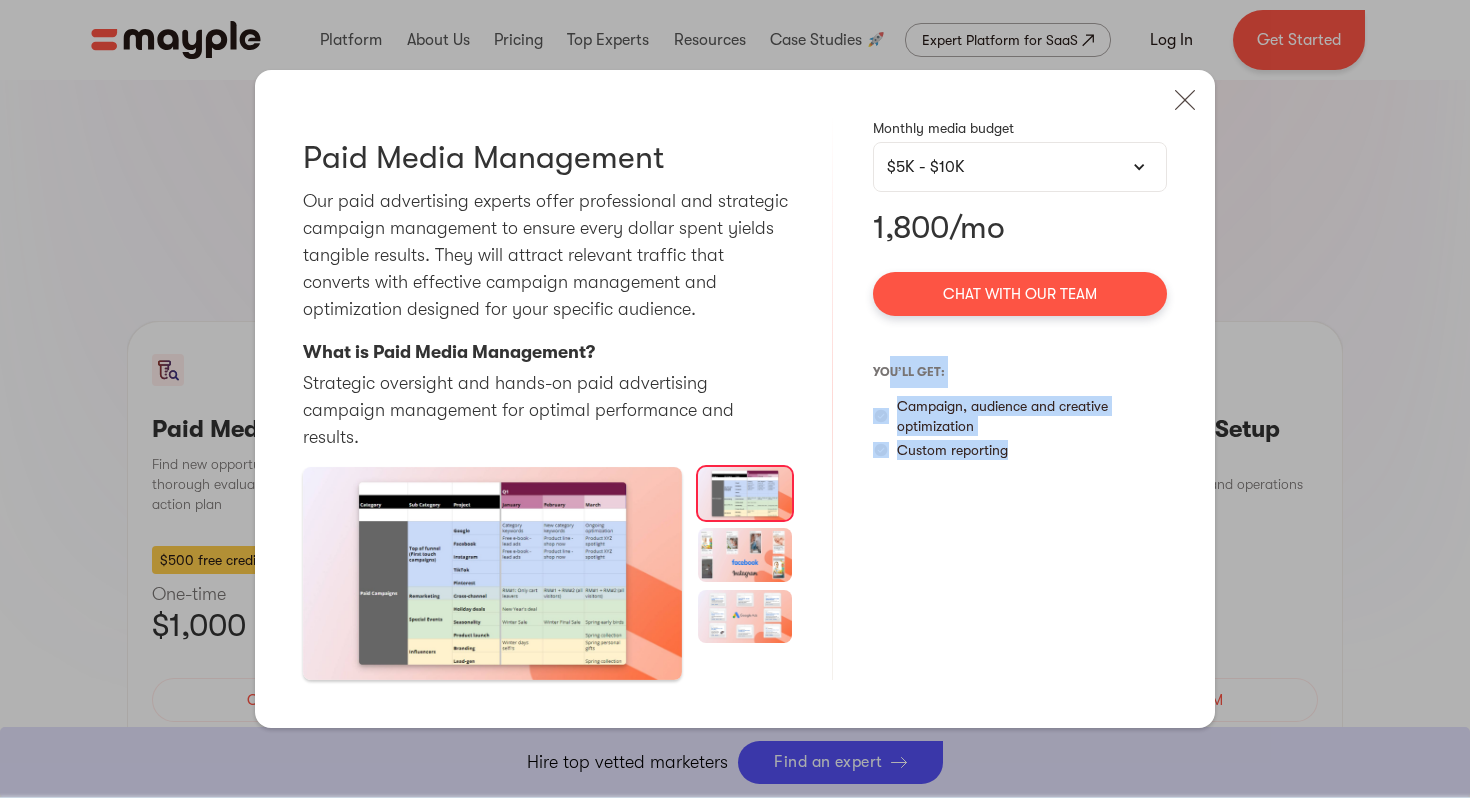 drag, startPoint x: 889, startPoint y: 399, endPoint x: 1085, endPoint y: 486, distance: 214.44113 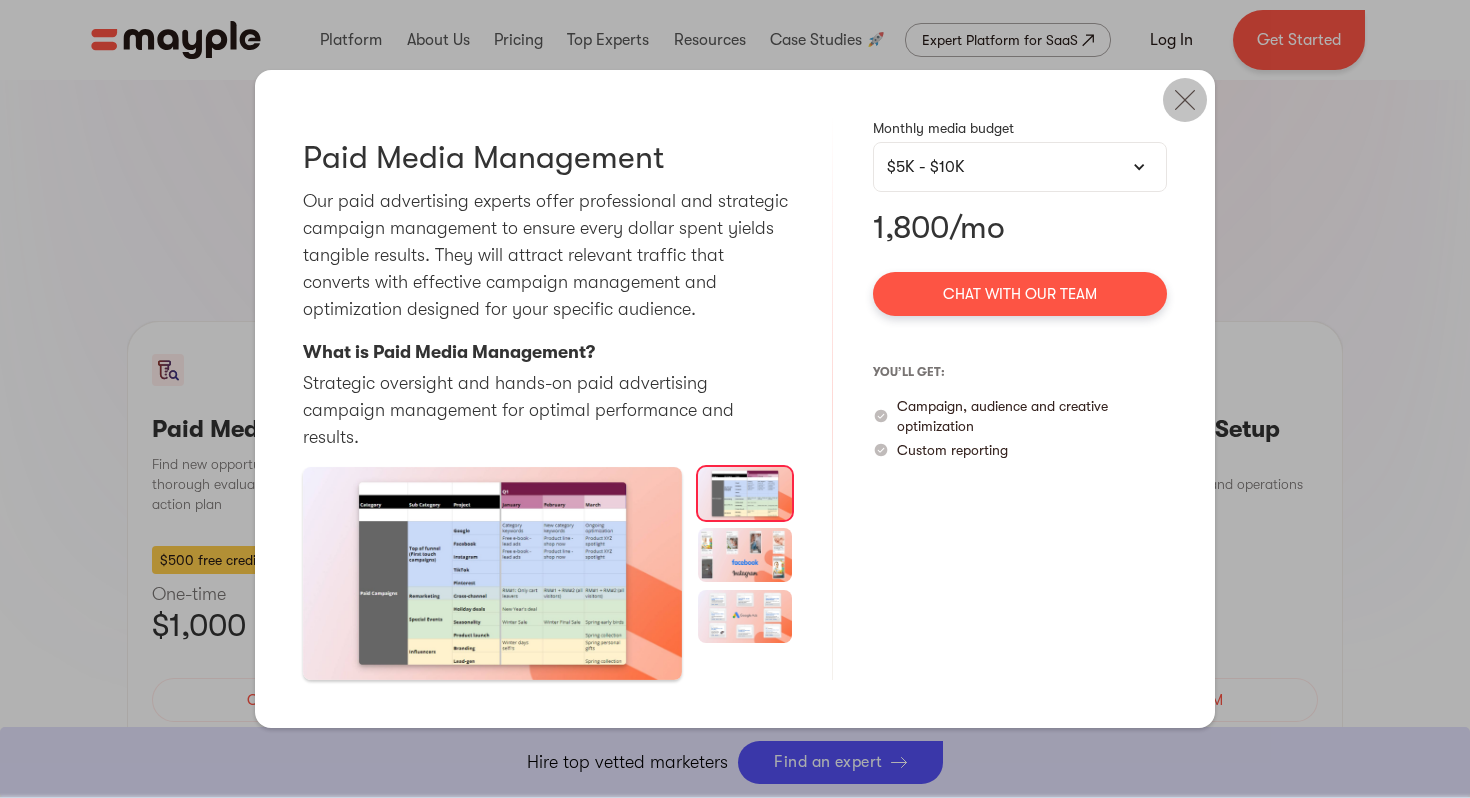 click at bounding box center (1185, 100) 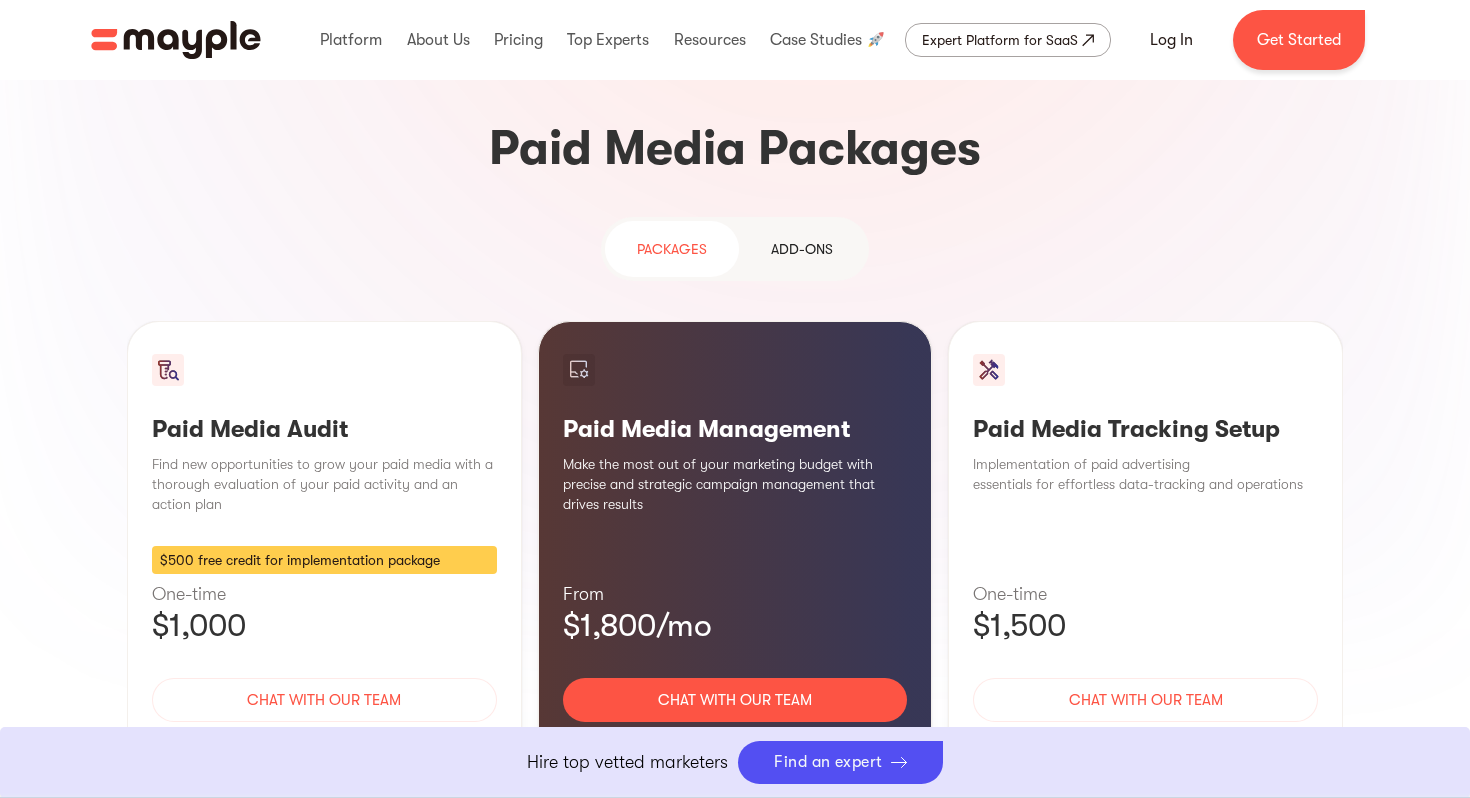 scroll, scrollTop: 1631, scrollLeft: 0, axis: vertical 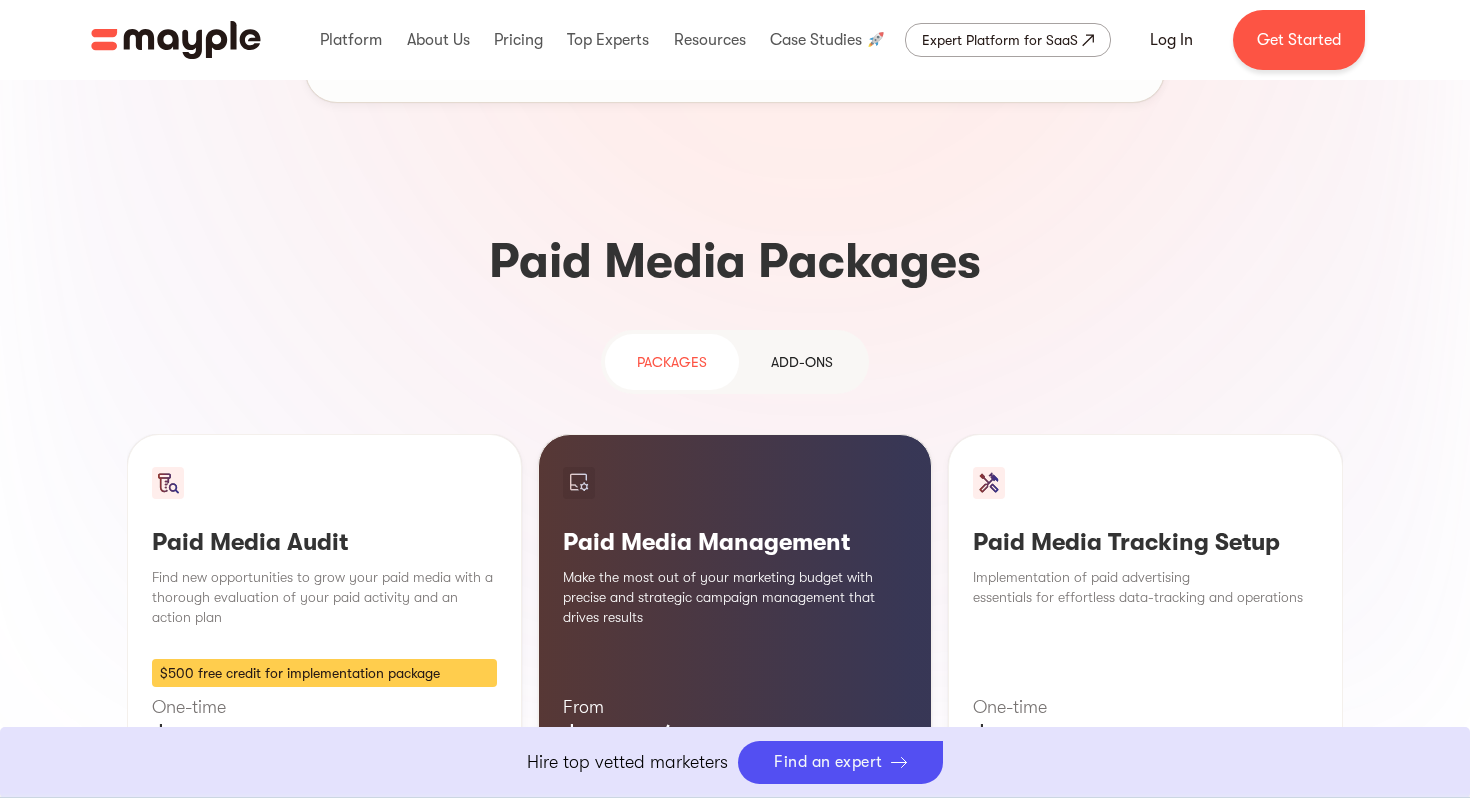 click on "Add-ons" at bounding box center [802, 362] 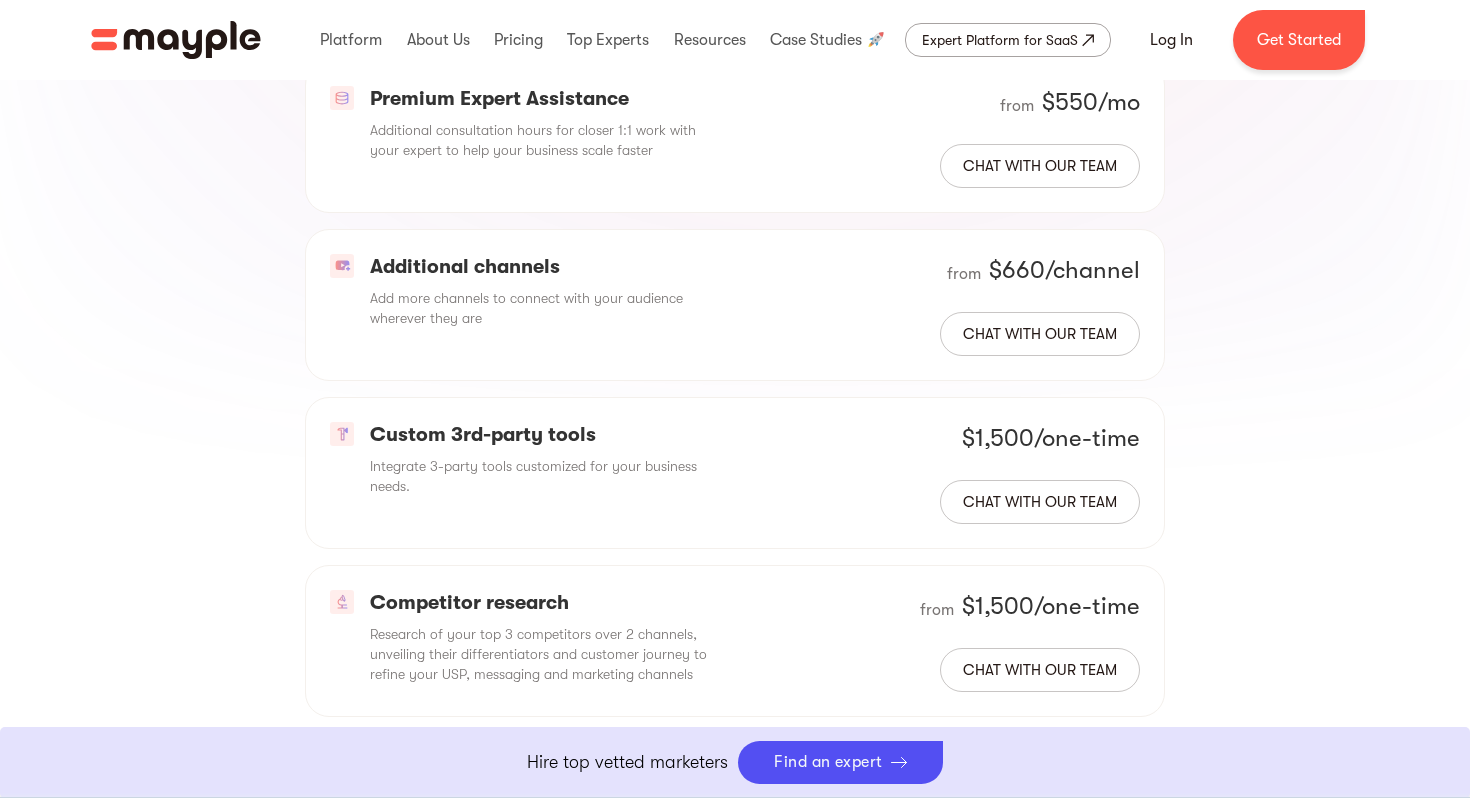 scroll, scrollTop: 1980, scrollLeft: 0, axis: vertical 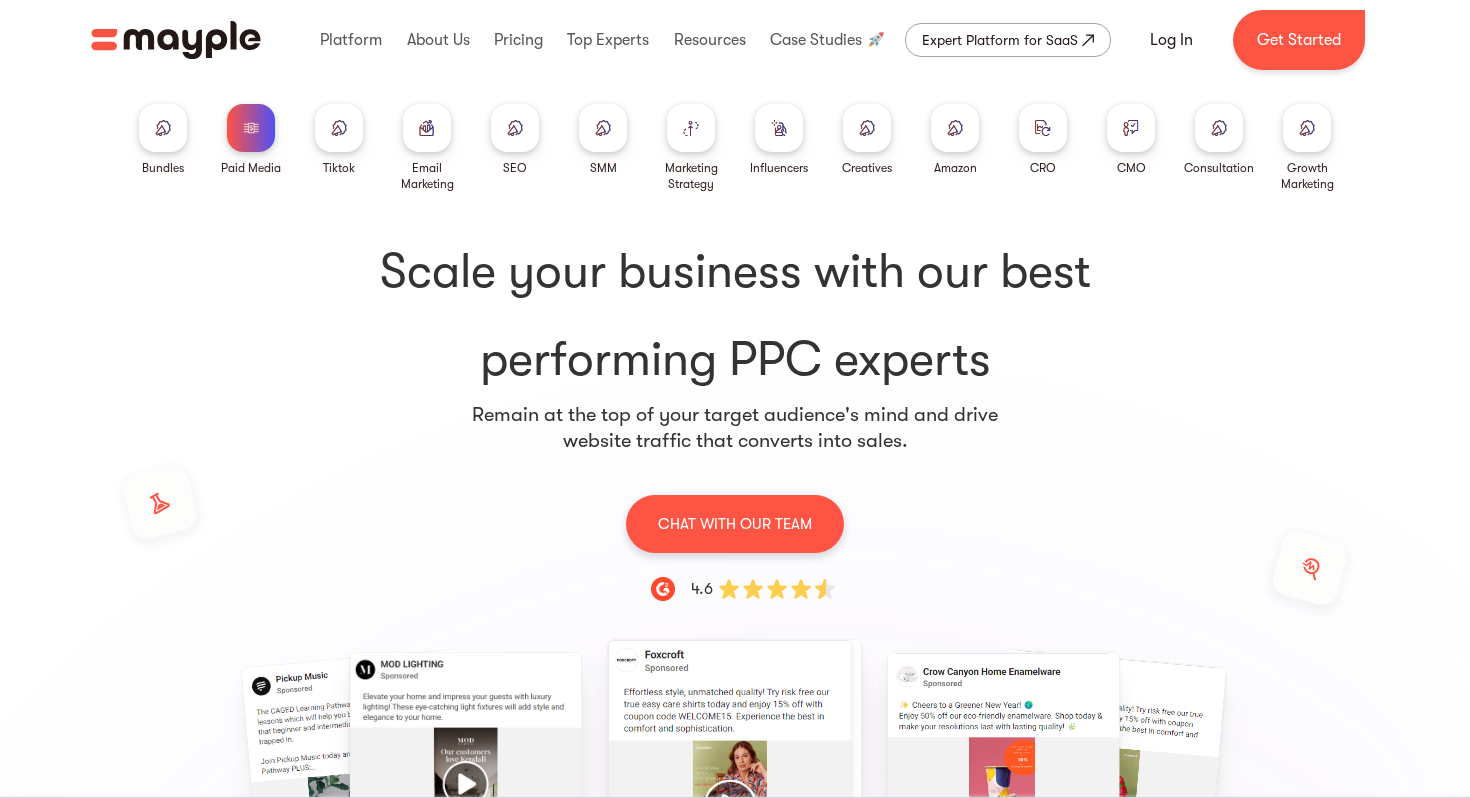 click at bounding box center [339, 127] 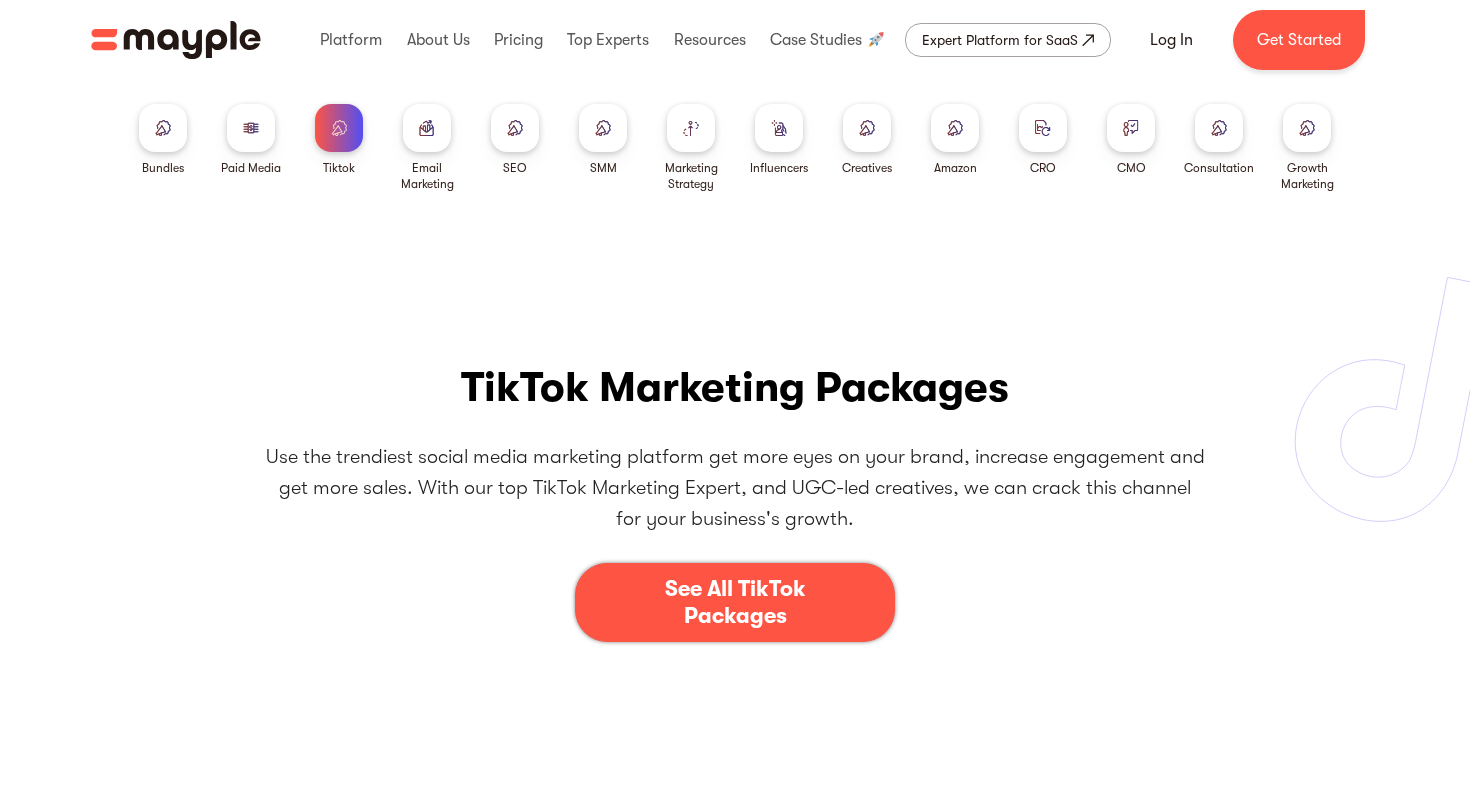 scroll, scrollTop: 0, scrollLeft: 0, axis: both 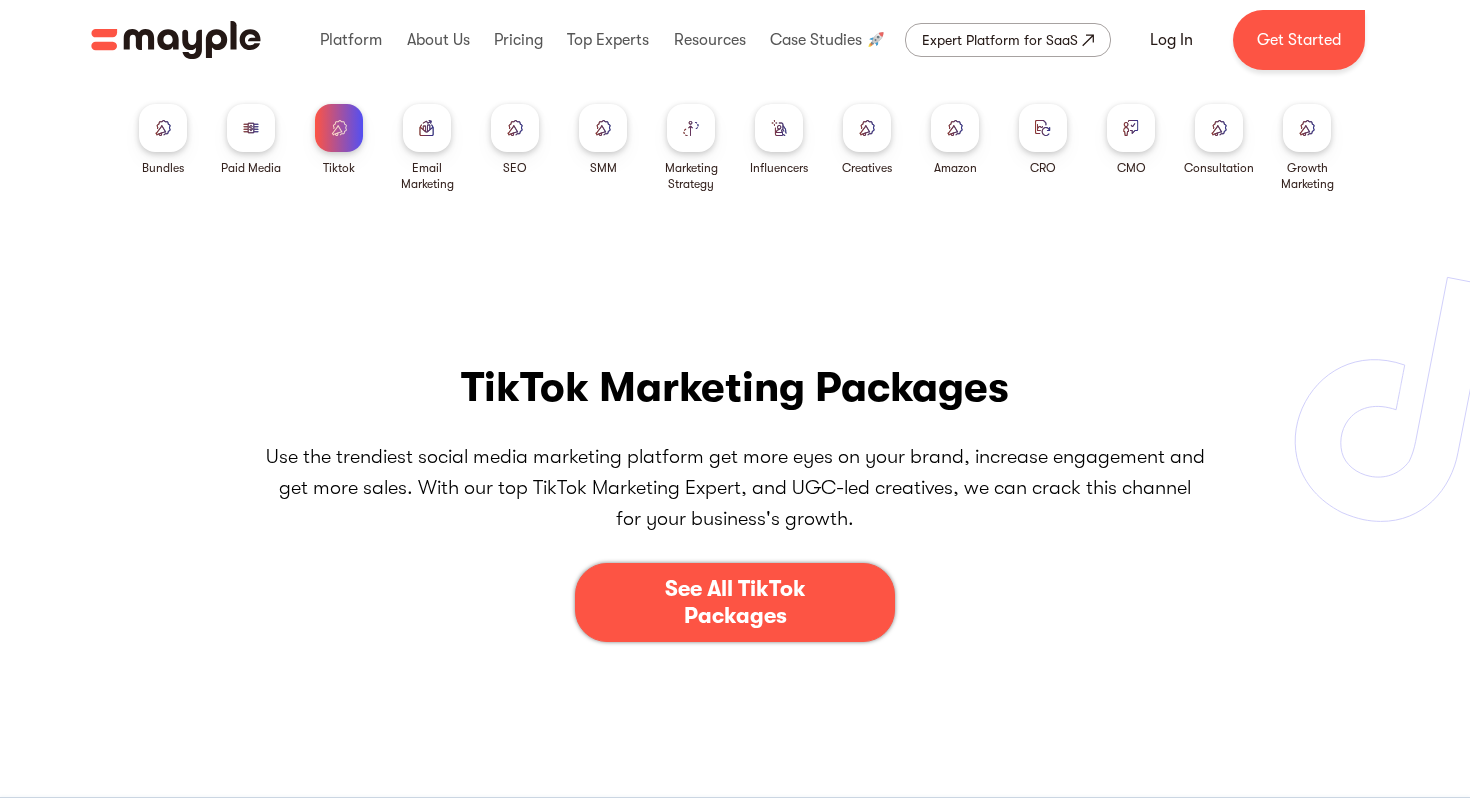 click on "See All TikTok Packages" at bounding box center (735, 602) 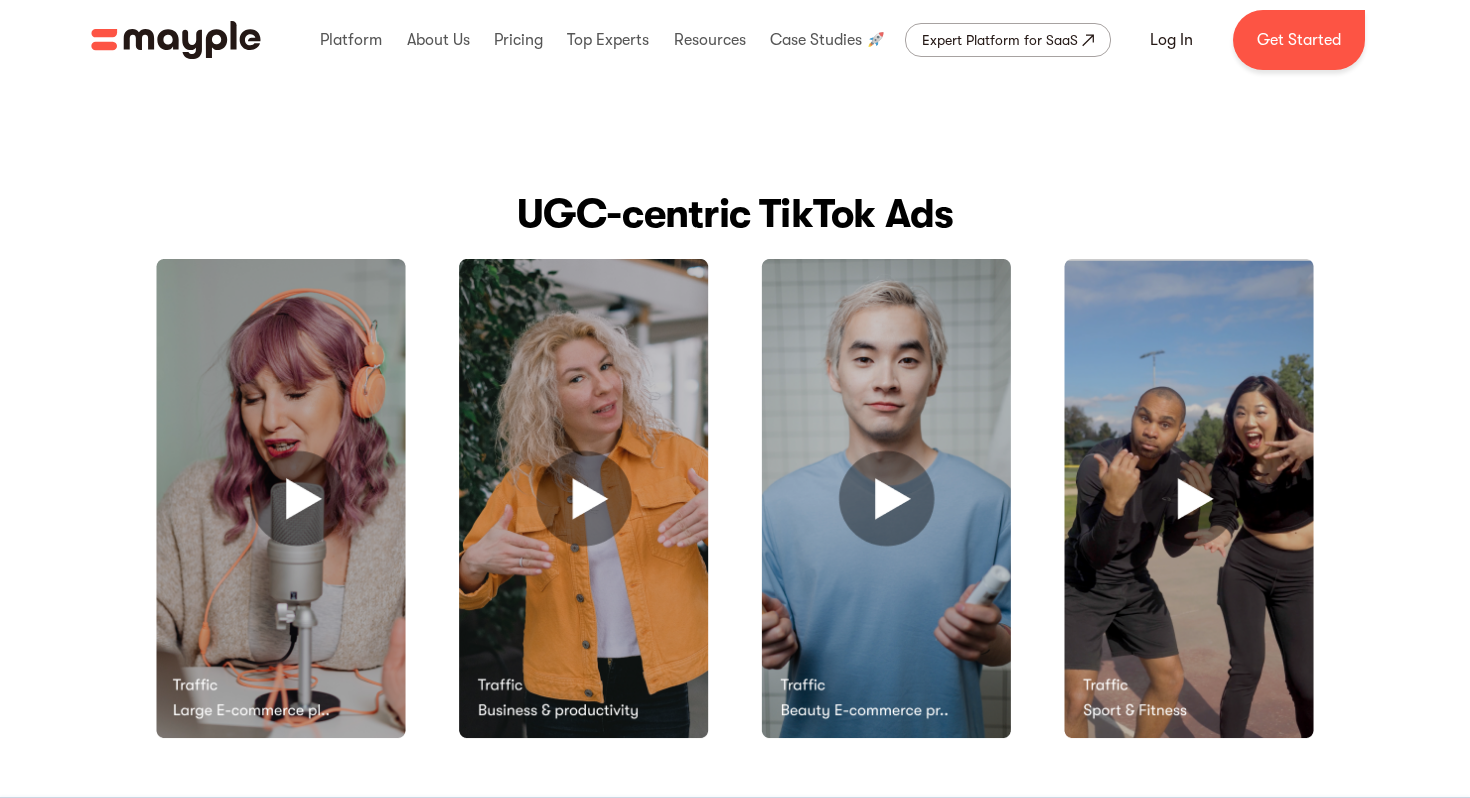 scroll, scrollTop: 0, scrollLeft: 0, axis: both 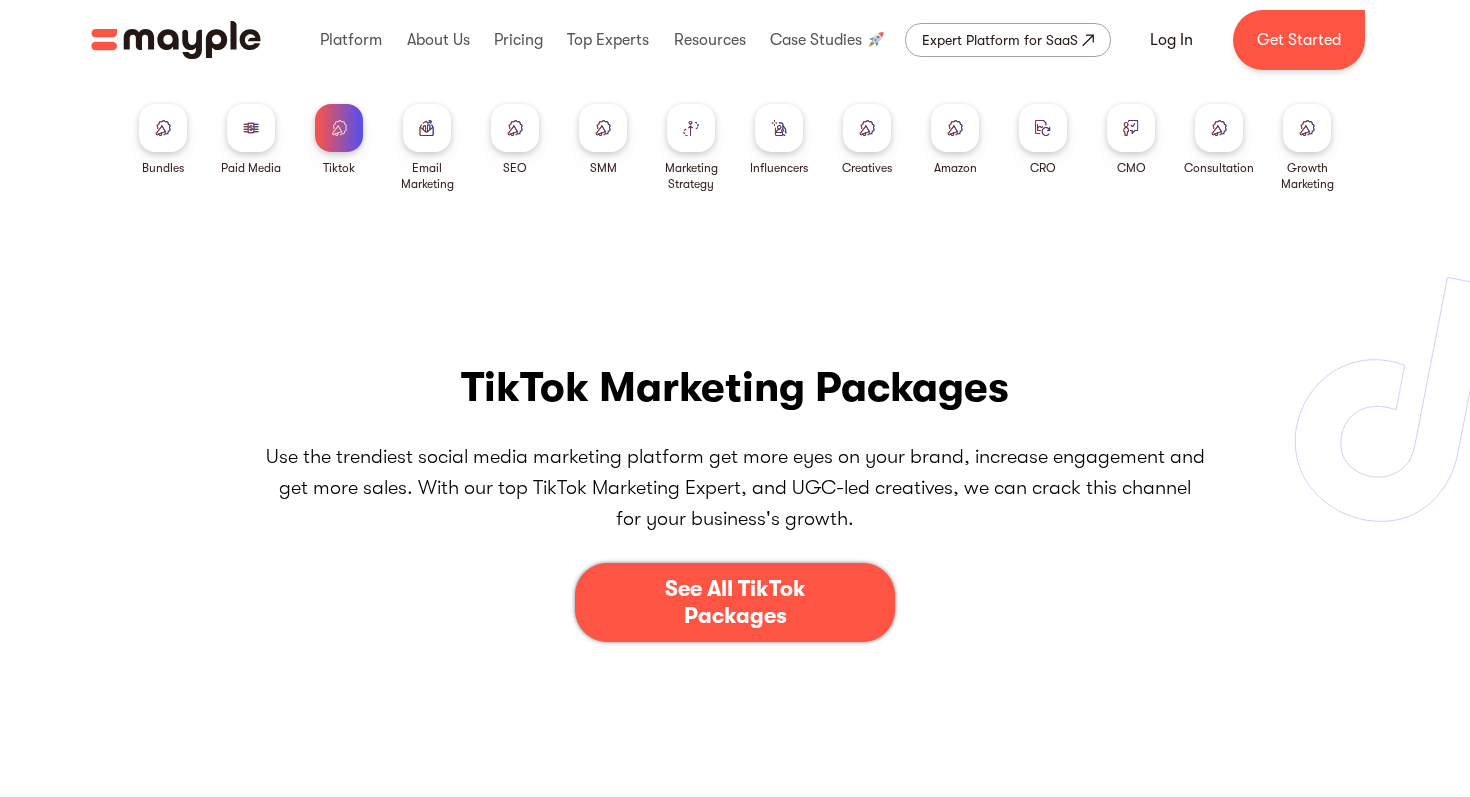 click at bounding box center (515, 128) 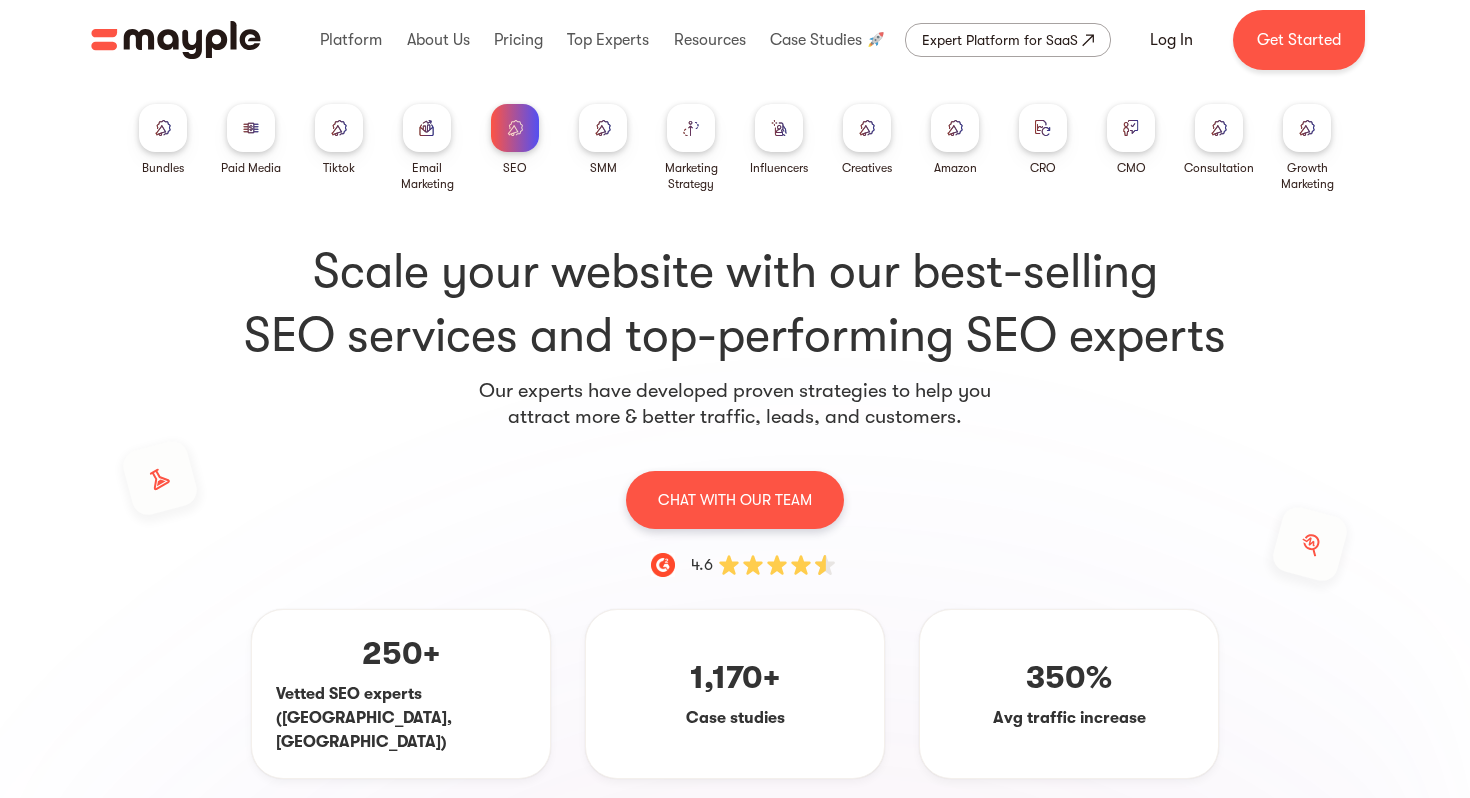 scroll, scrollTop: 0, scrollLeft: 0, axis: both 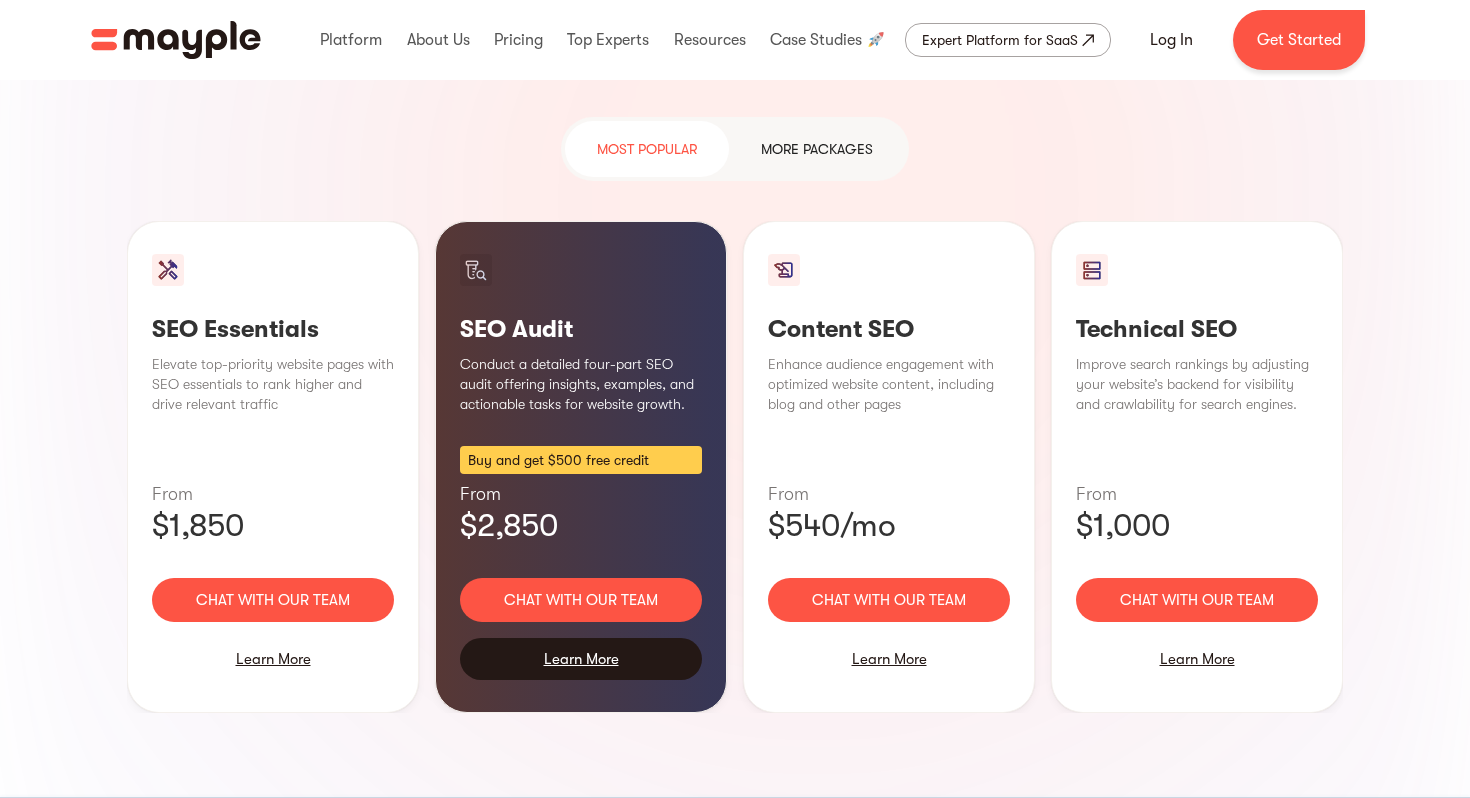 click on "Learn More" at bounding box center (581, 659) 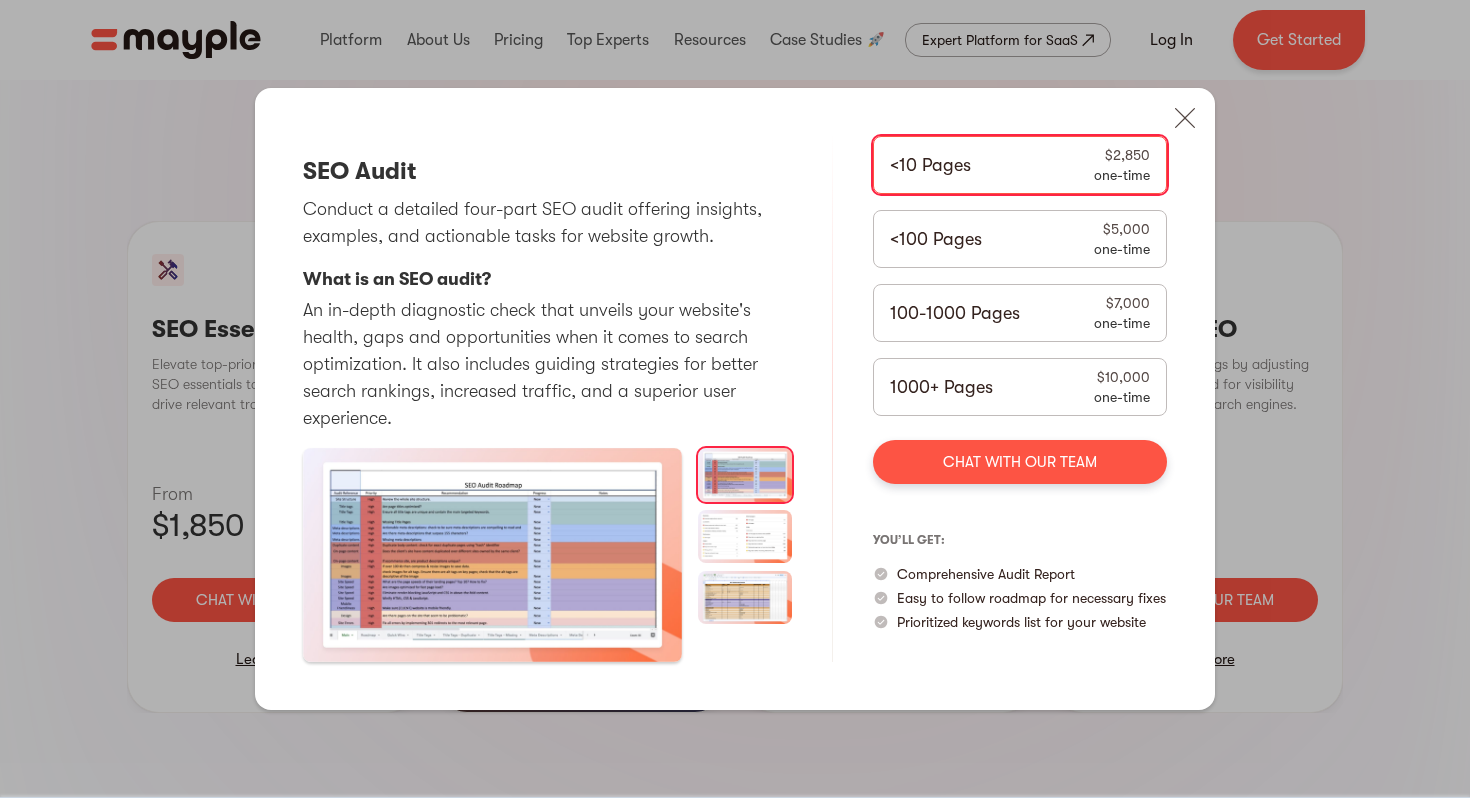 click at bounding box center (745, 474) 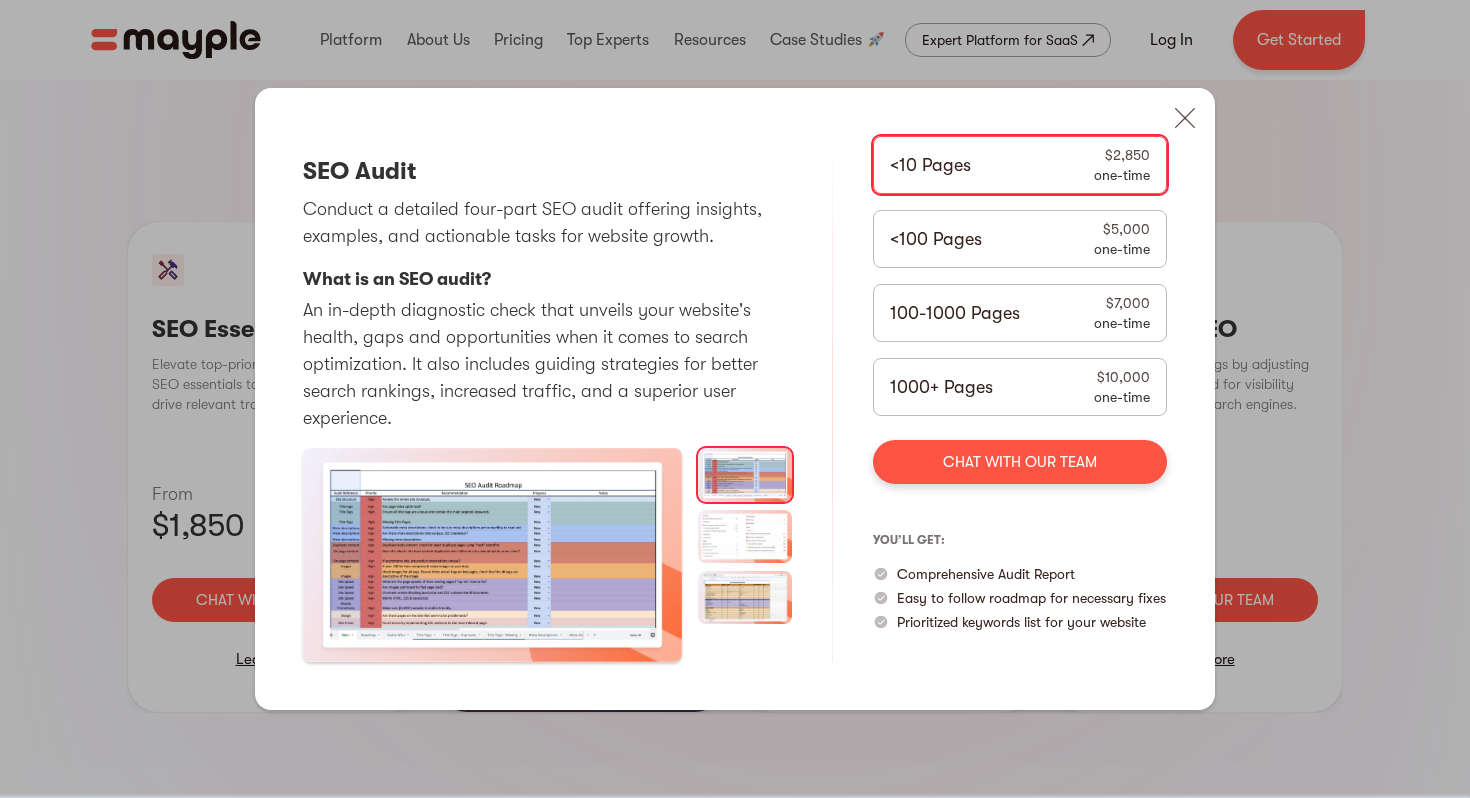 click at bounding box center (492, 554) 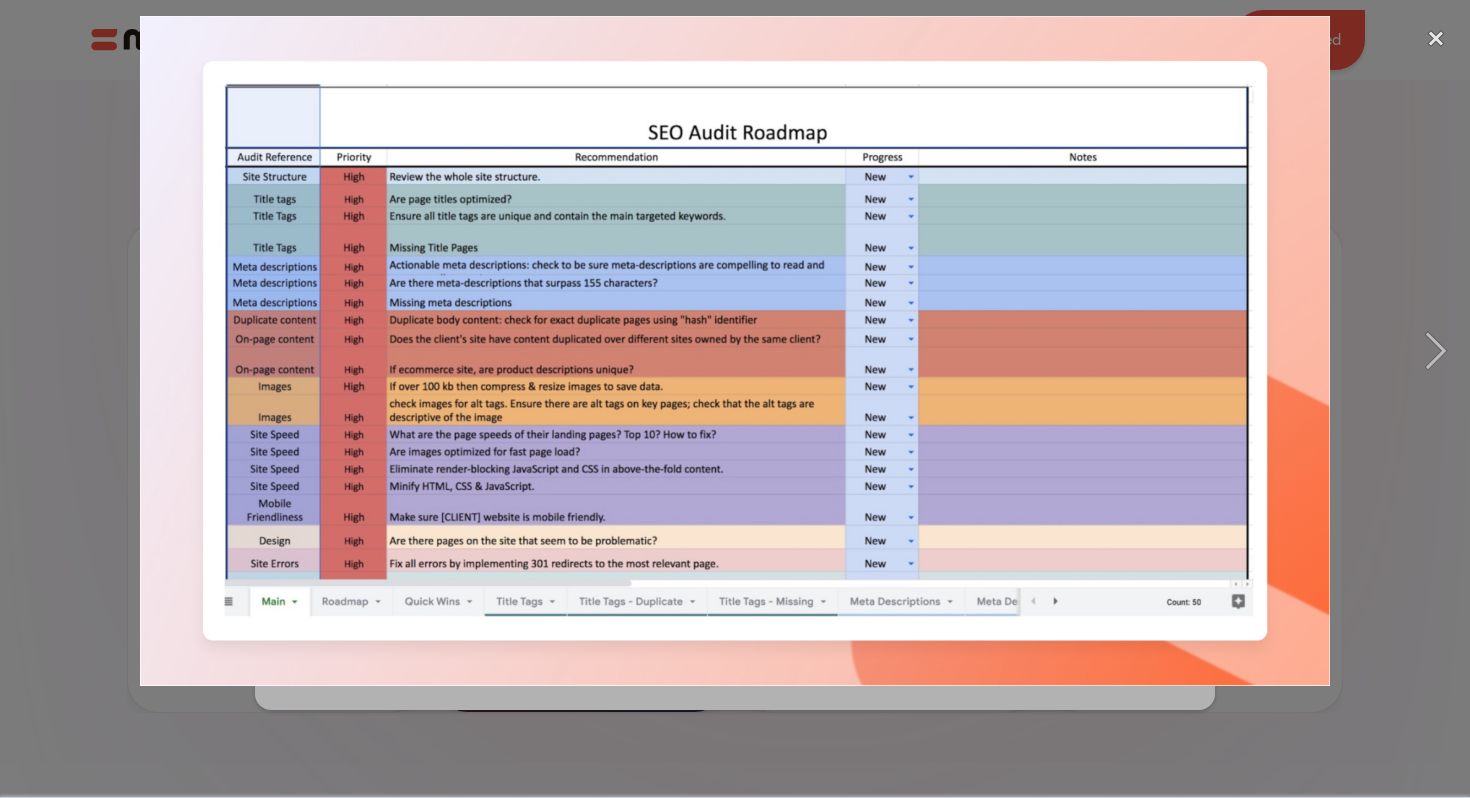 click at bounding box center (735, 351) 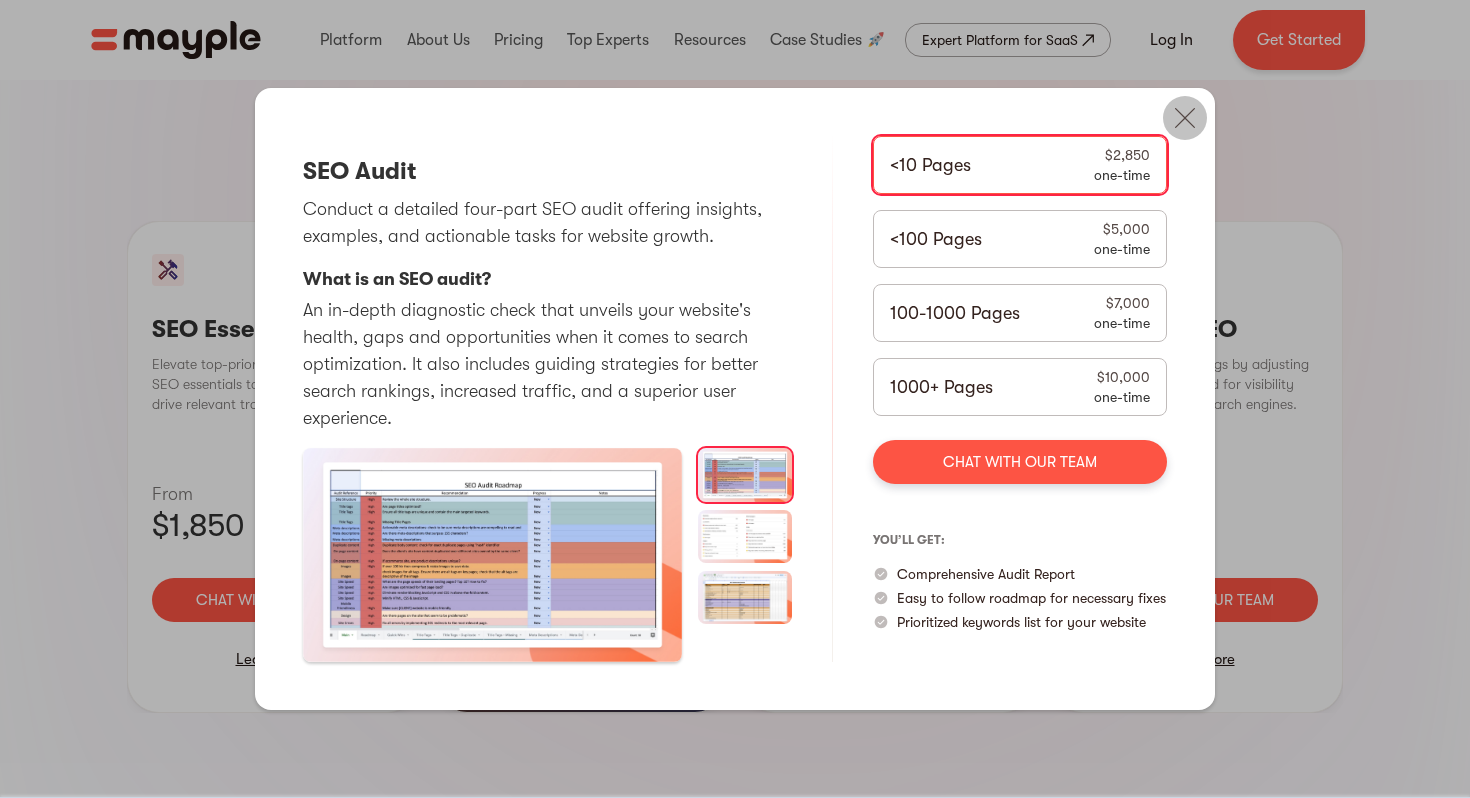 click at bounding box center (1185, 118) 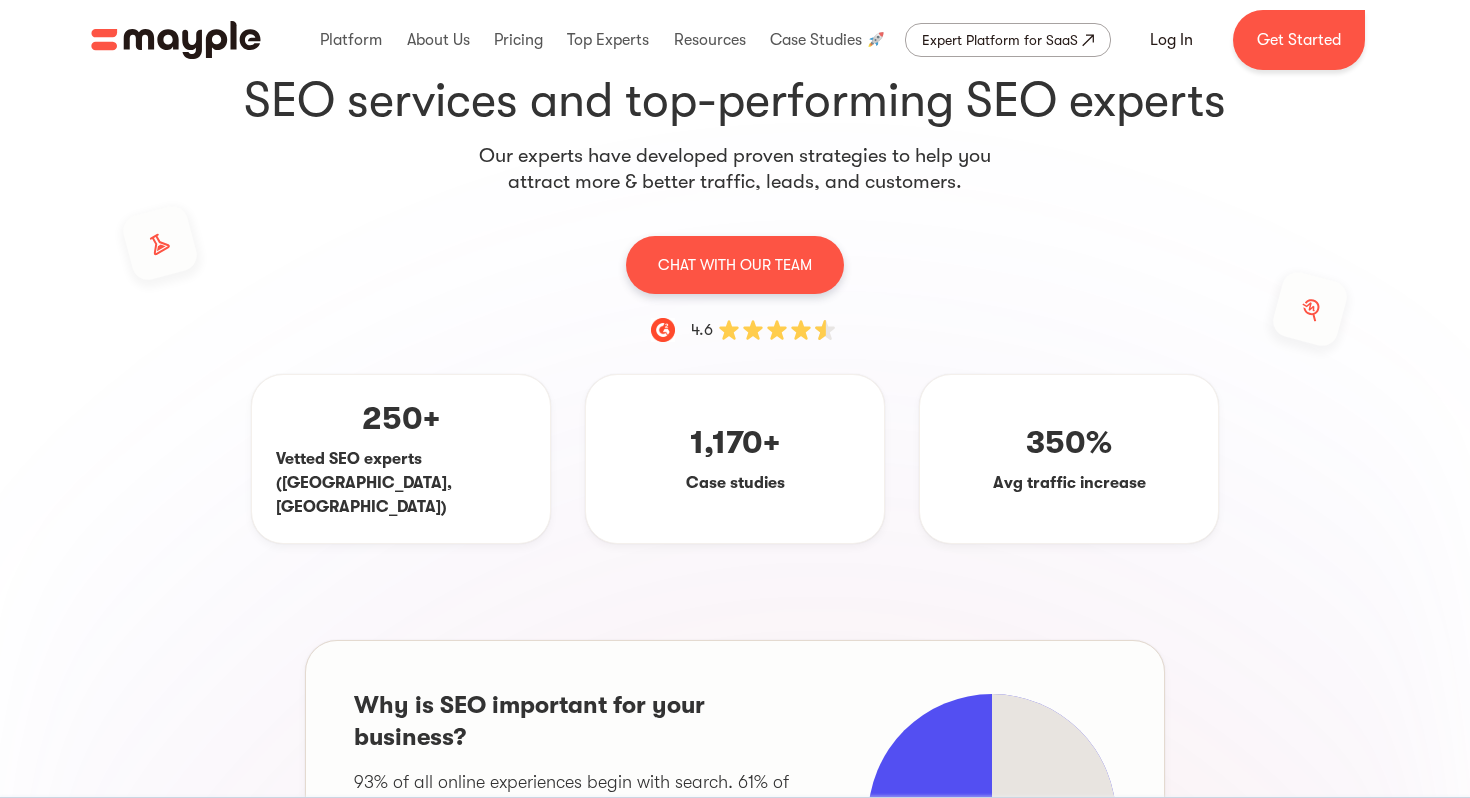 scroll, scrollTop: 0, scrollLeft: 0, axis: both 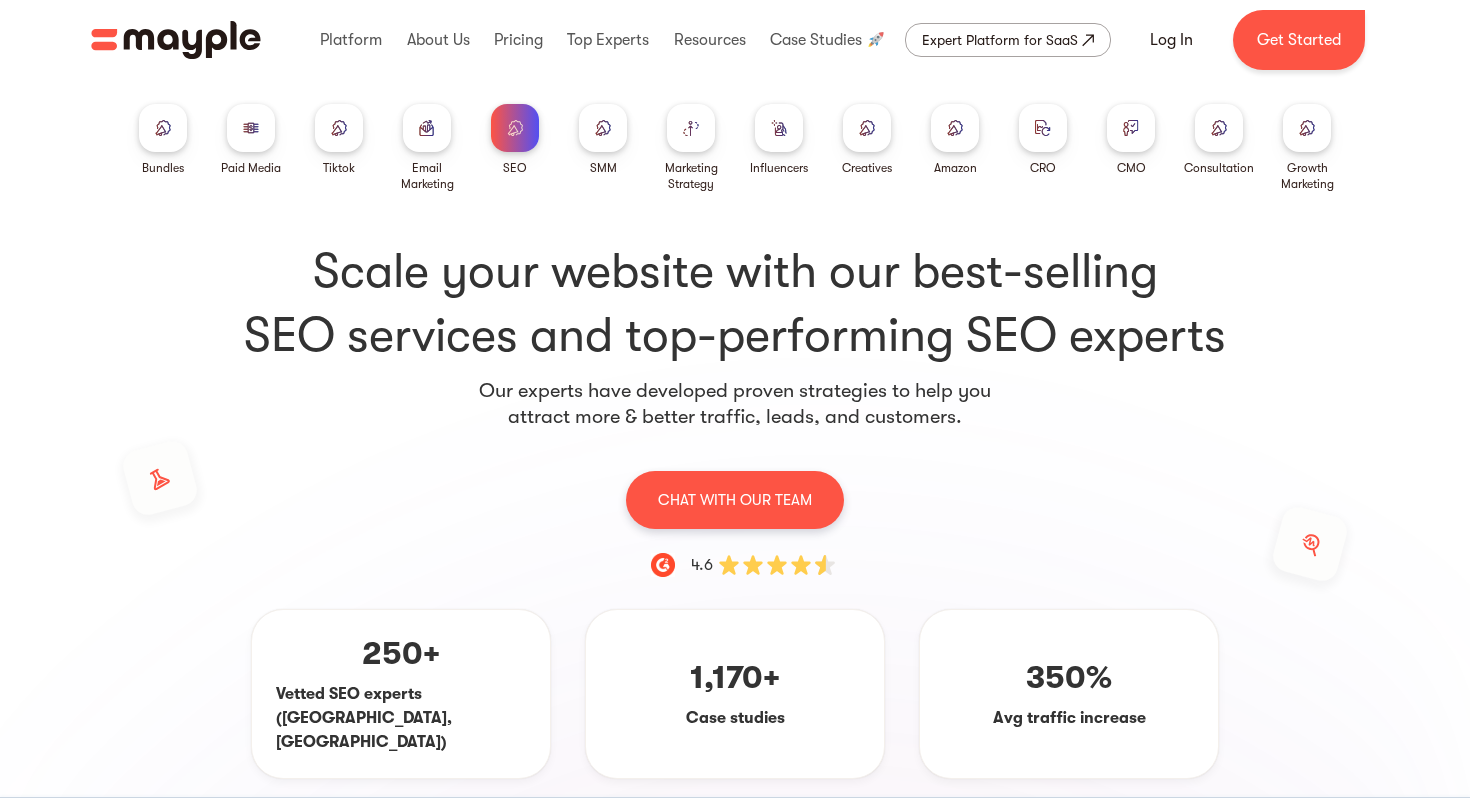 click at bounding box center [251, 127] 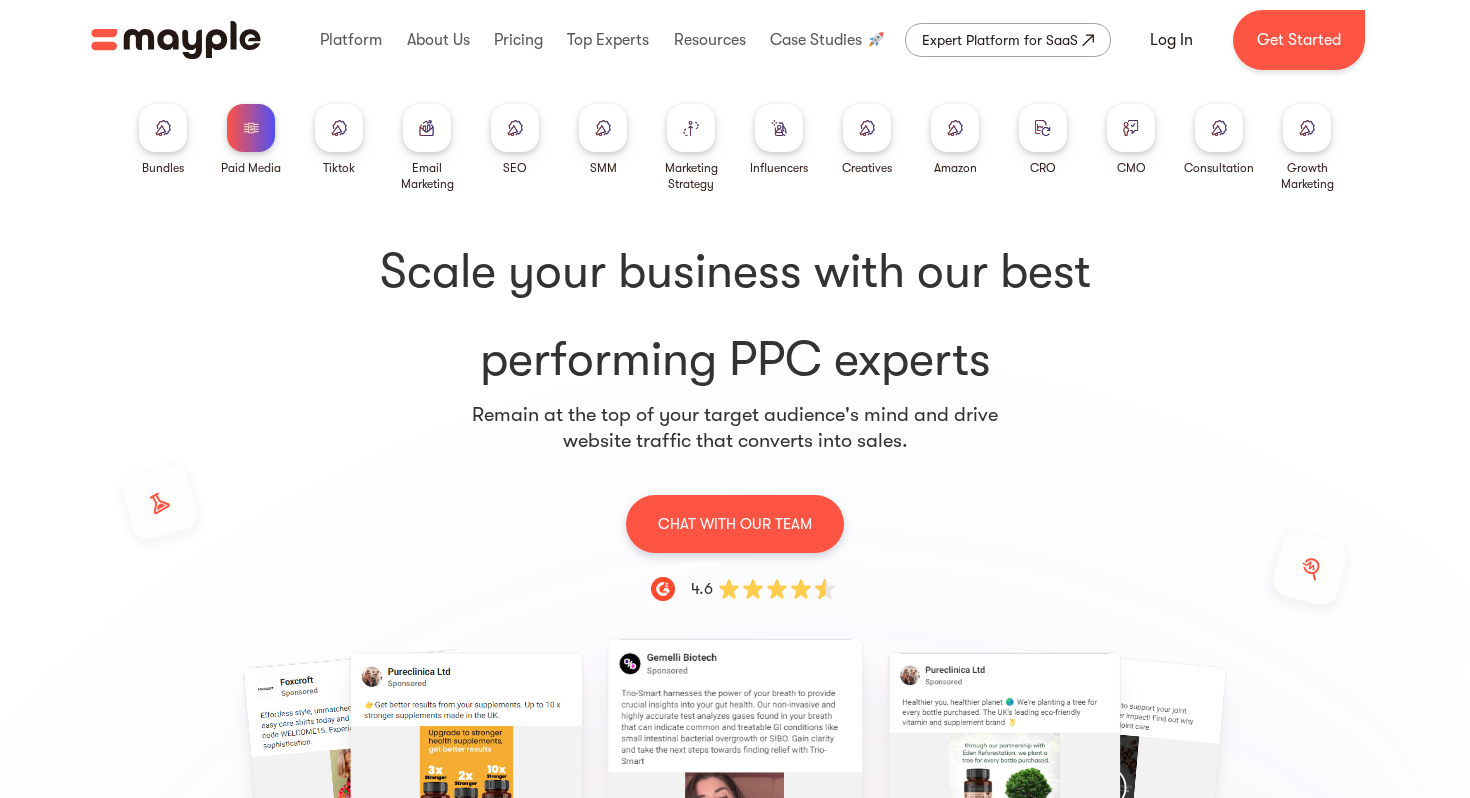 scroll, scrollTop: 0, scrollLeft: 0, axis: both 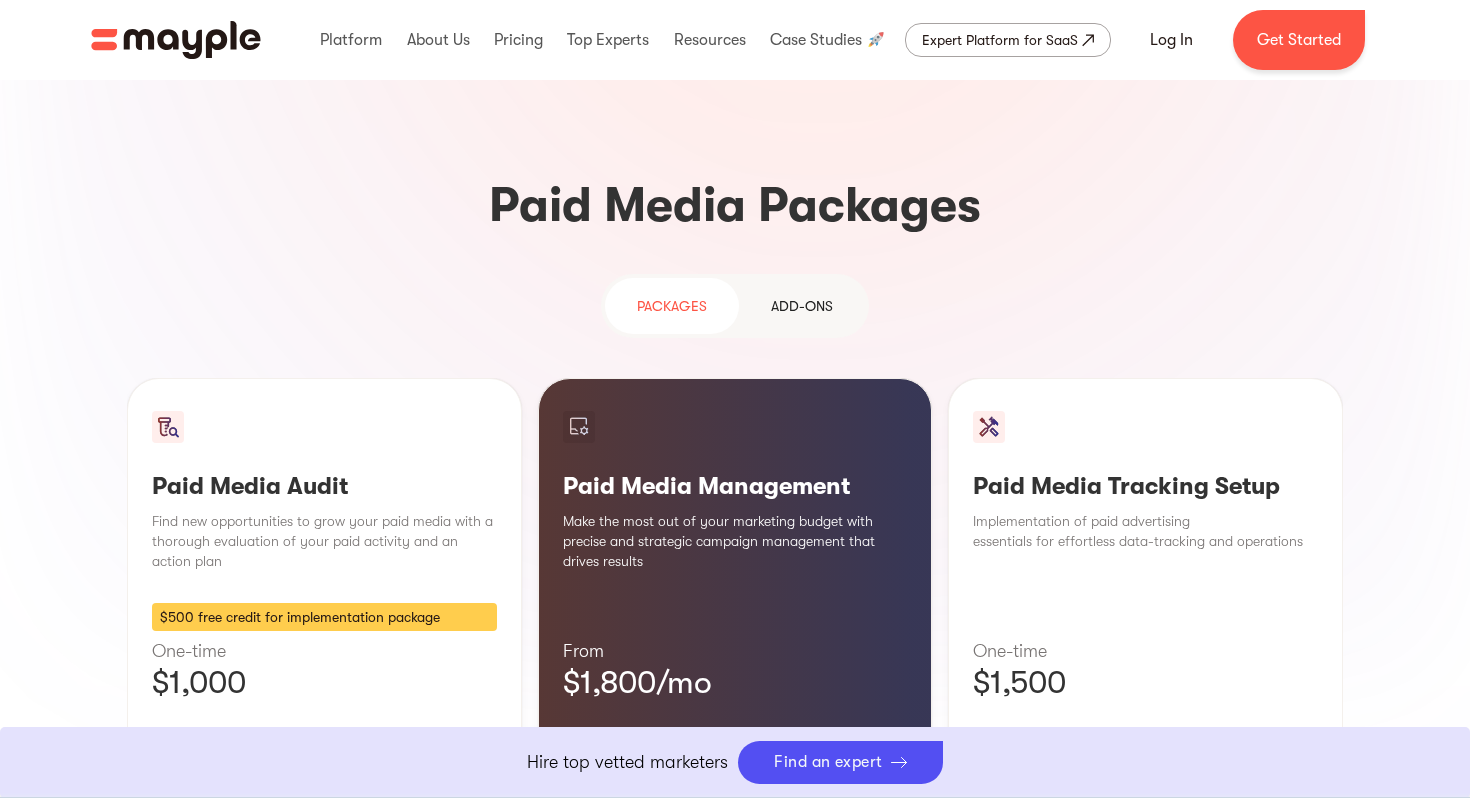 click on "Learn More" at bounding box center (735, 816) 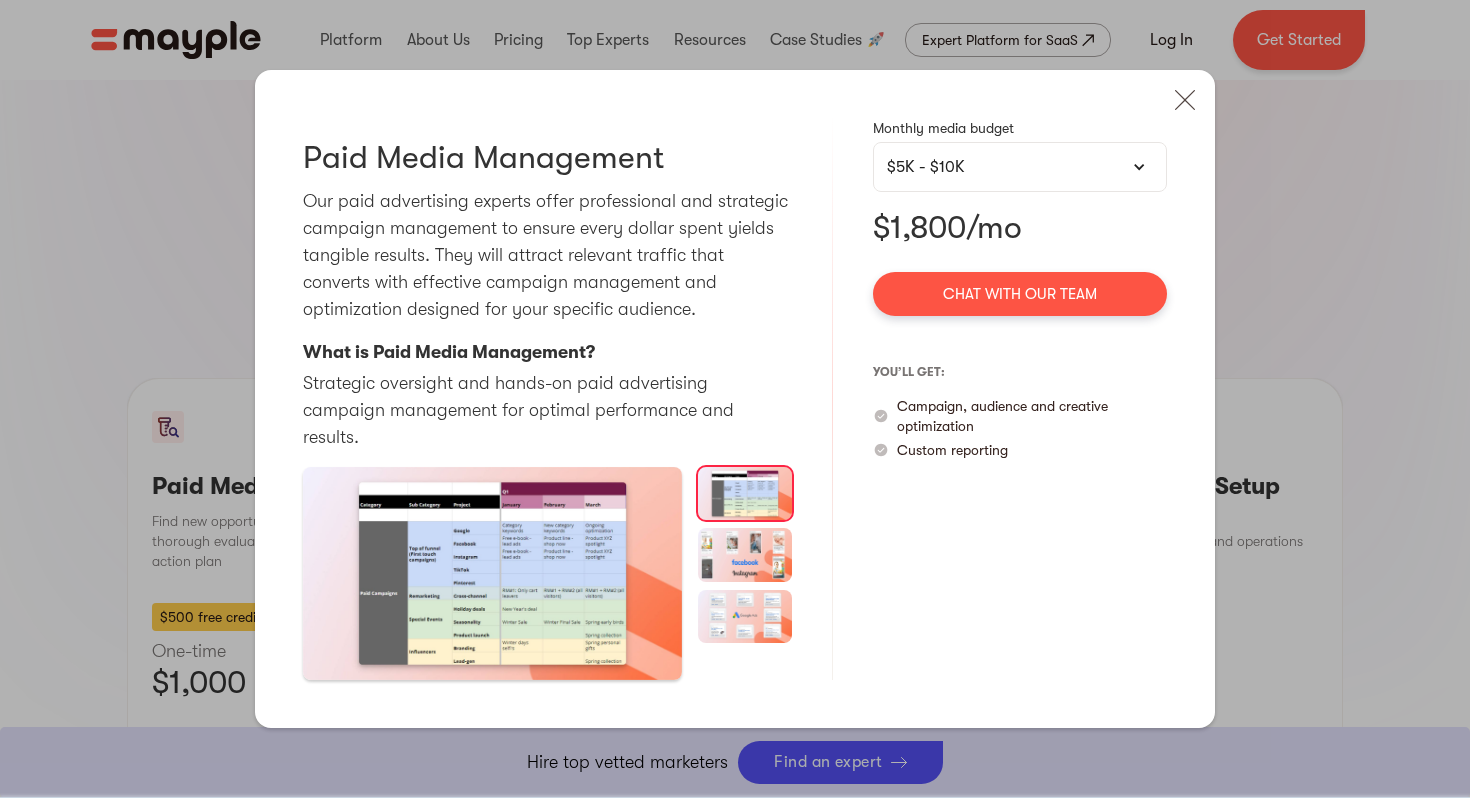 click on "$5K - $10K" at bounding box center (1020, 167) 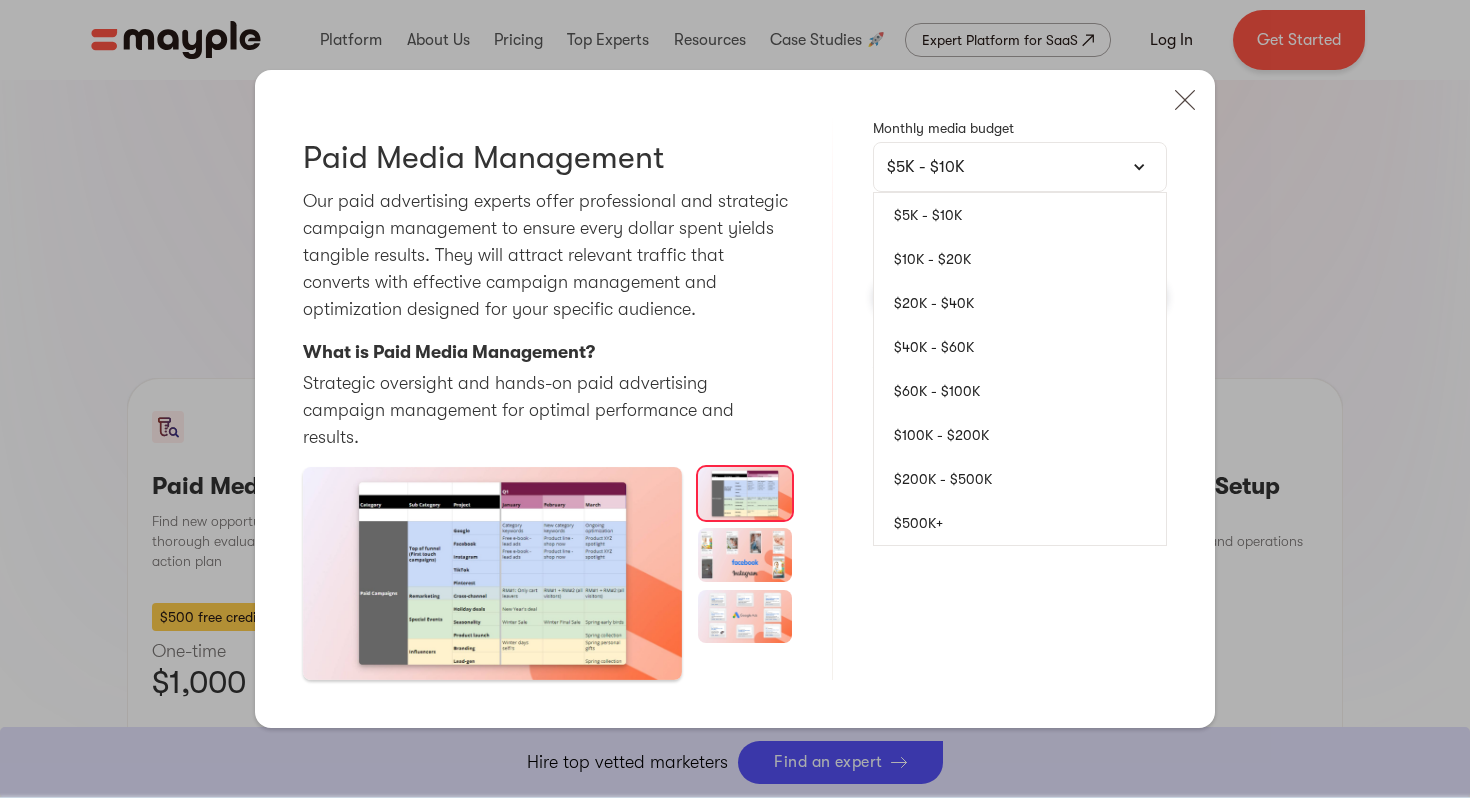 click on "$500K+" at bounding box center [1020, 523] 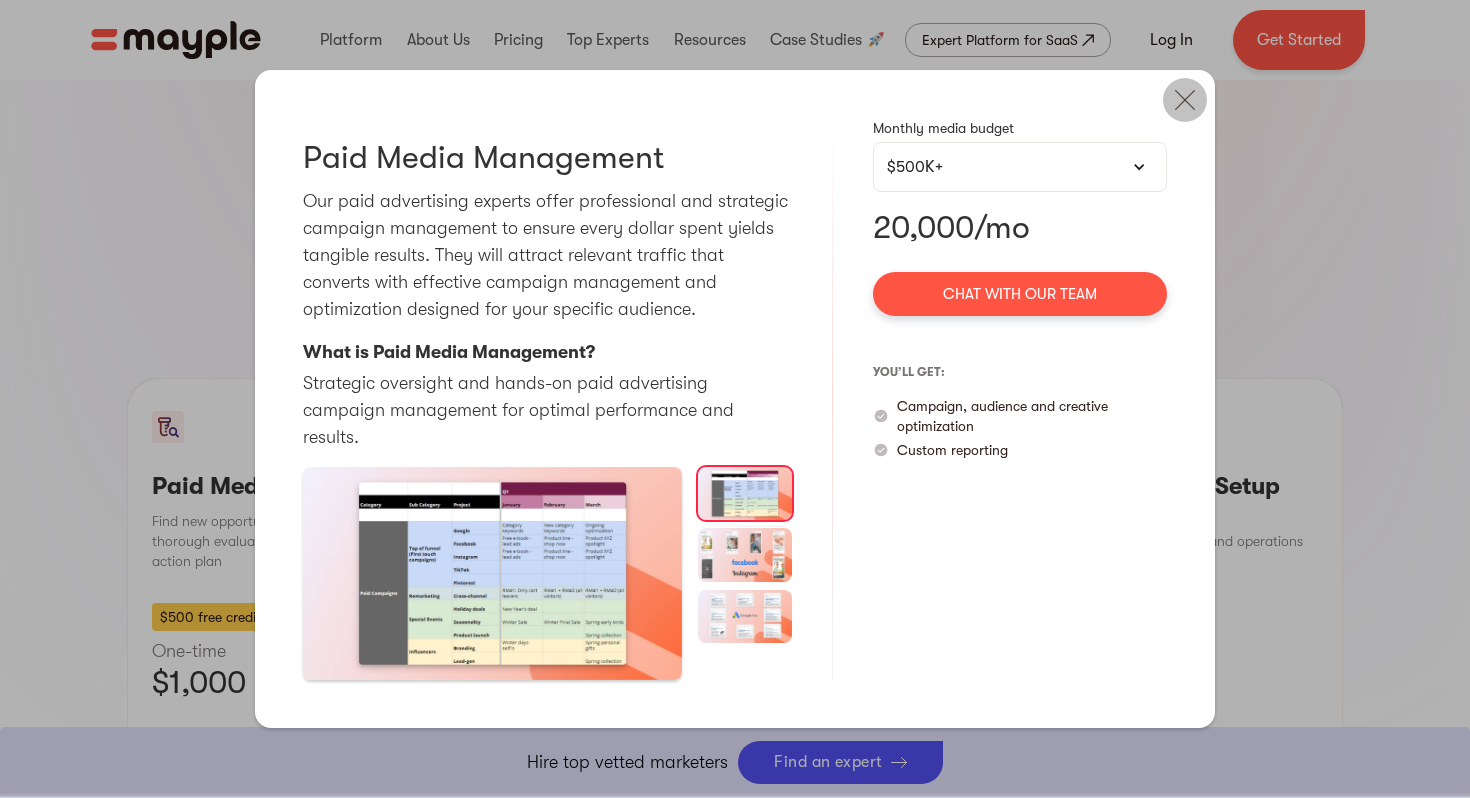 click at bounding box center [1185, 100] 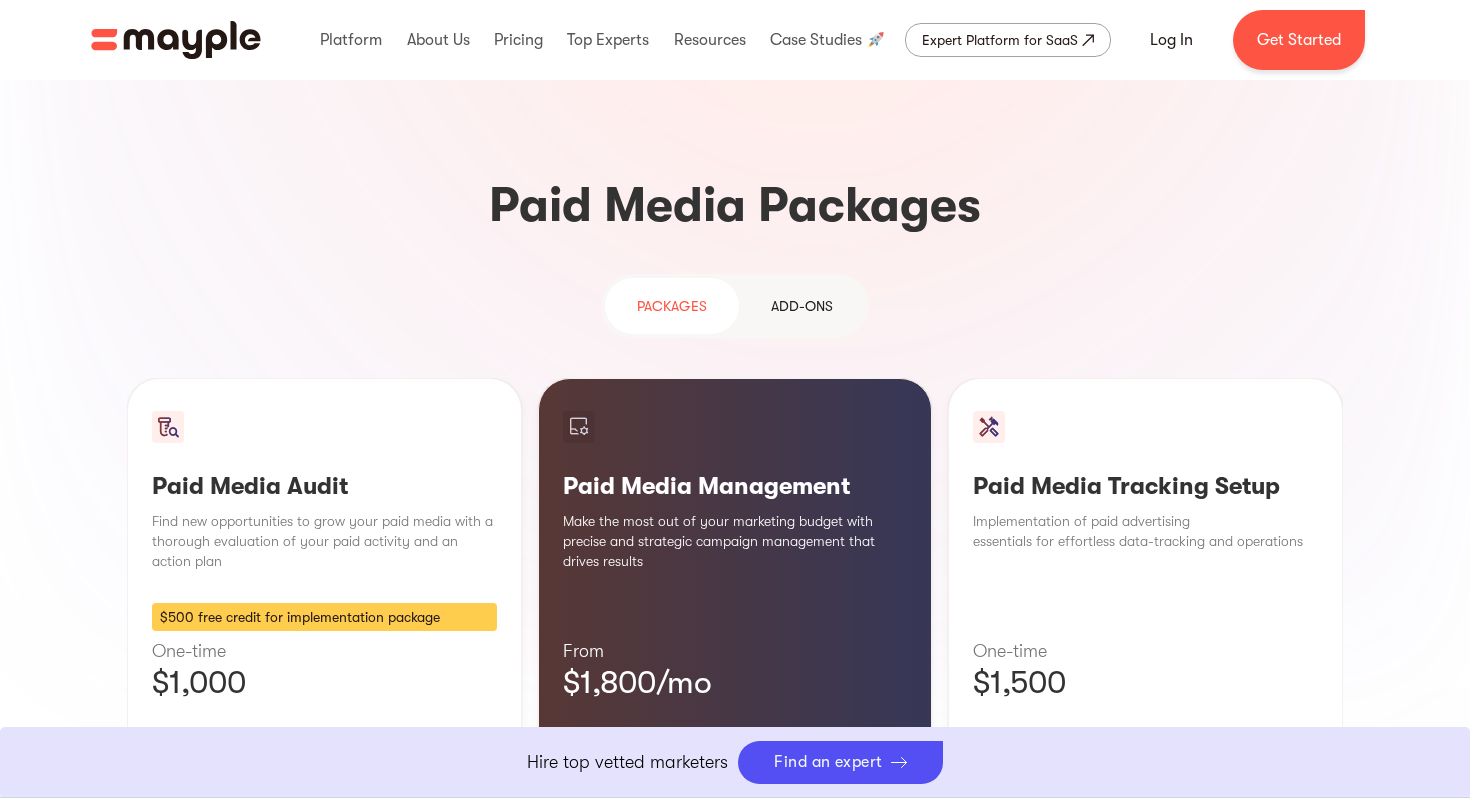 click on "Learn More" at bounding box center (735, 816) 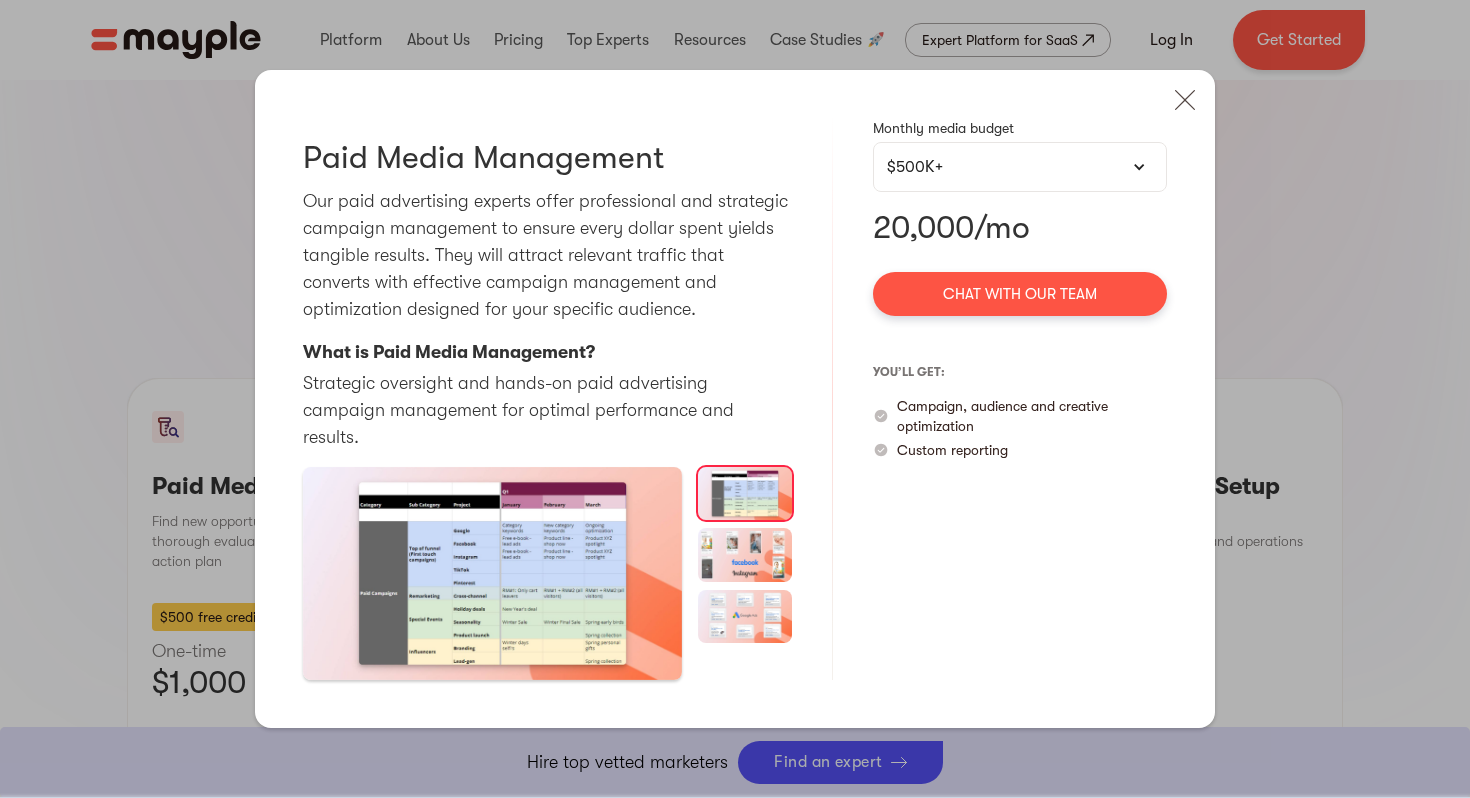 click on "$500K+" at bounding box center [1020, 167] 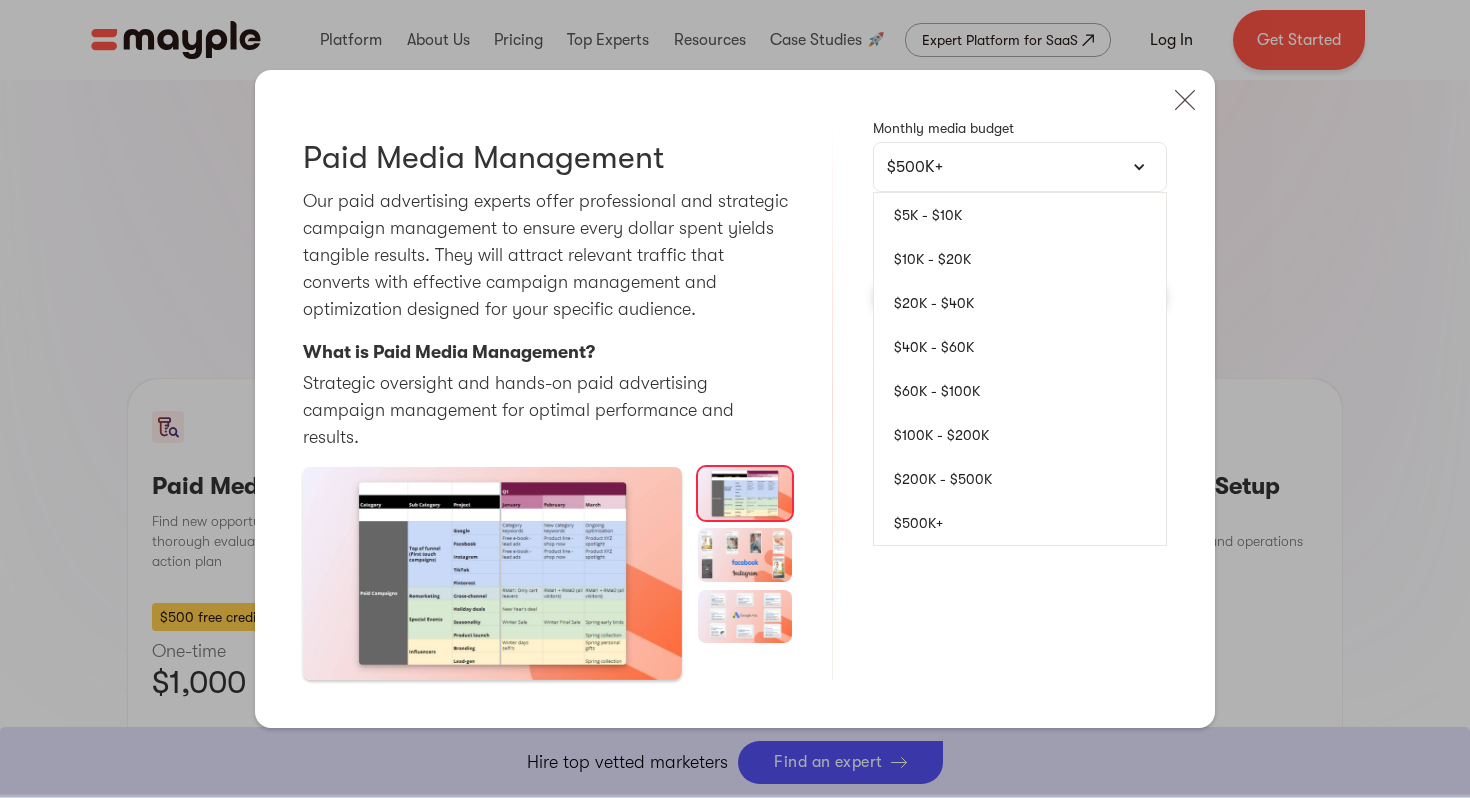 click on "$5K - $10K" at bounding box center [1020, 215] 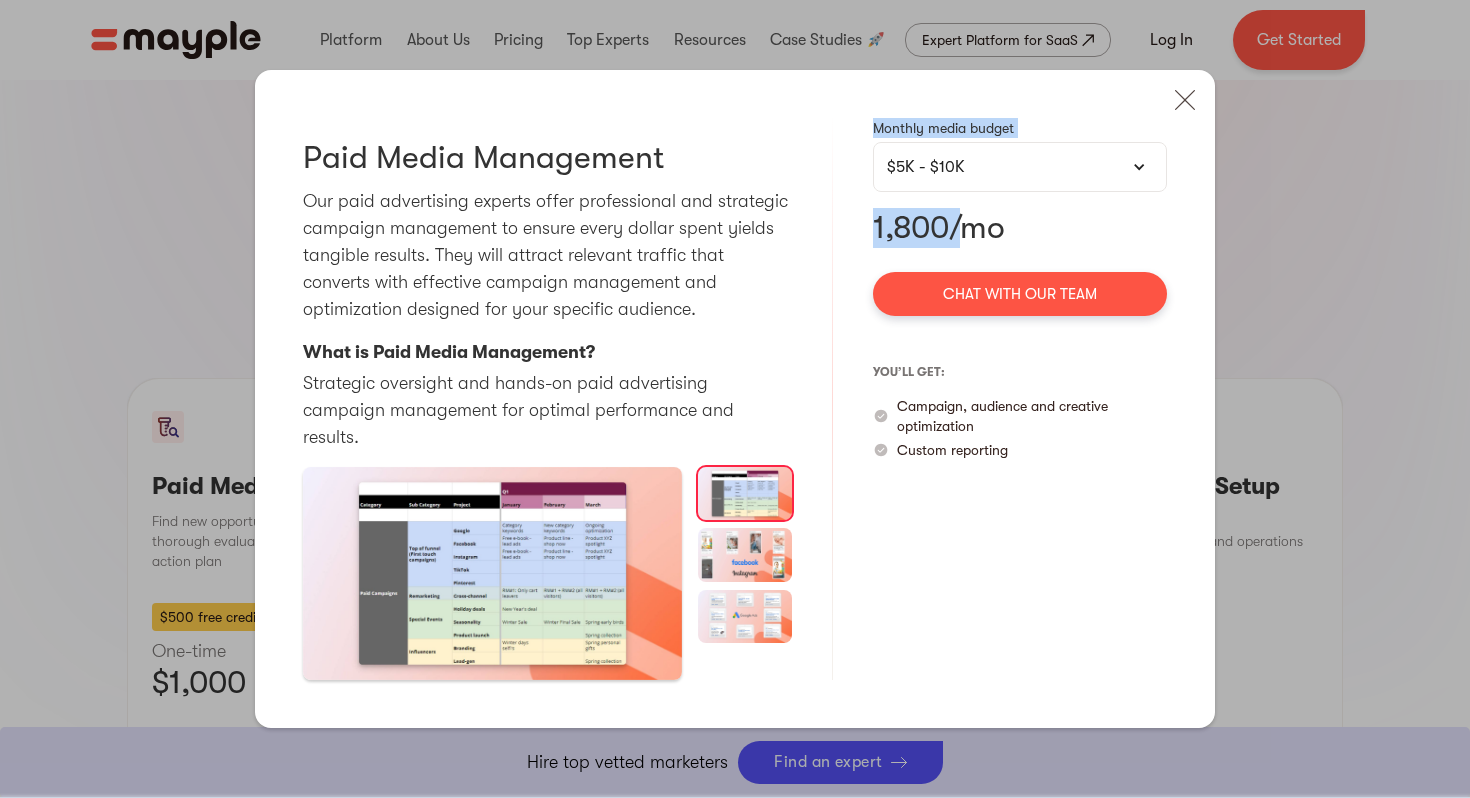 drag, startPoint x: 972, startPoint y: 258, endPoint x: 829, endPoint y: 258, distance: 143 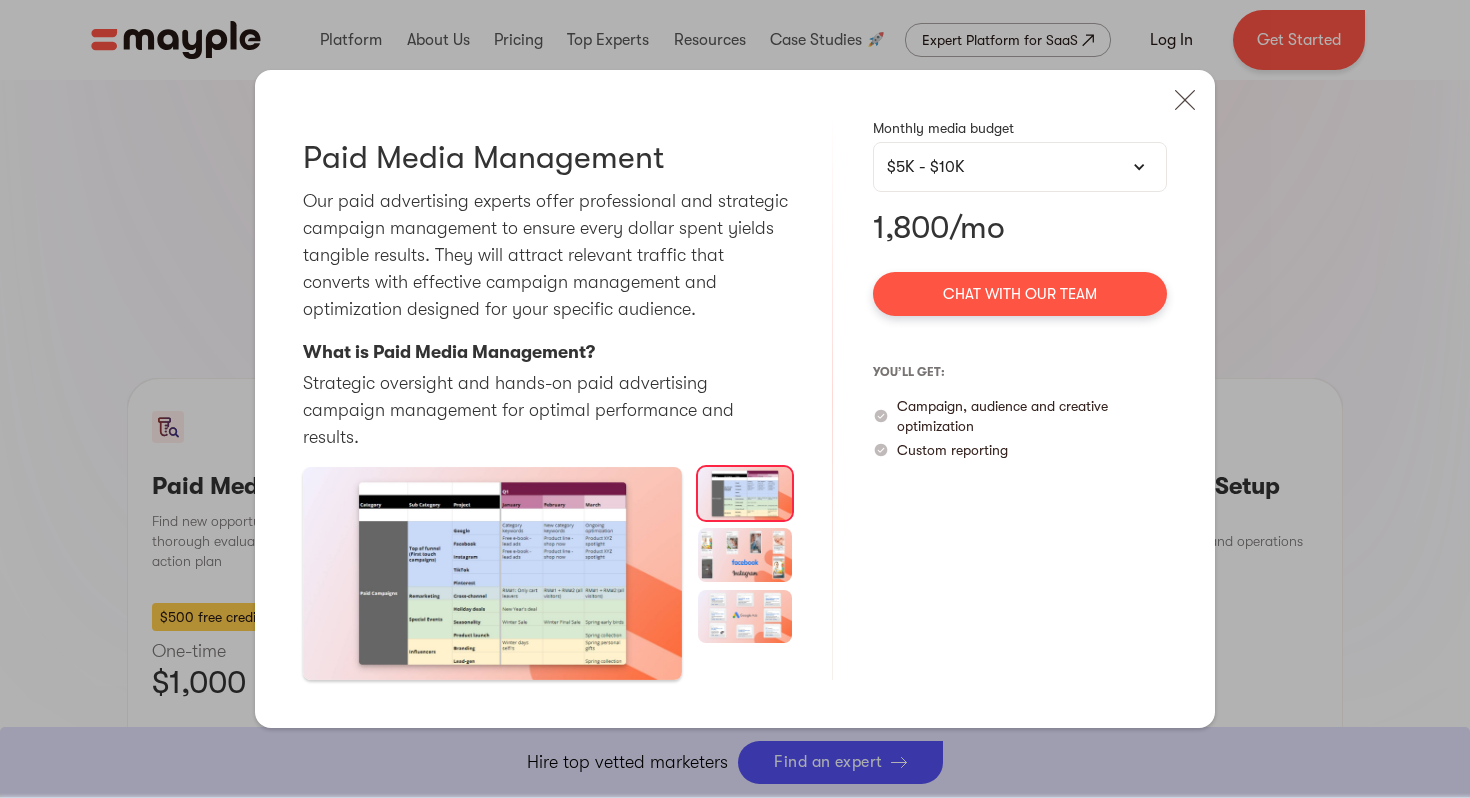 click on "$5K - $10K" at bounding box center [1020, 167] 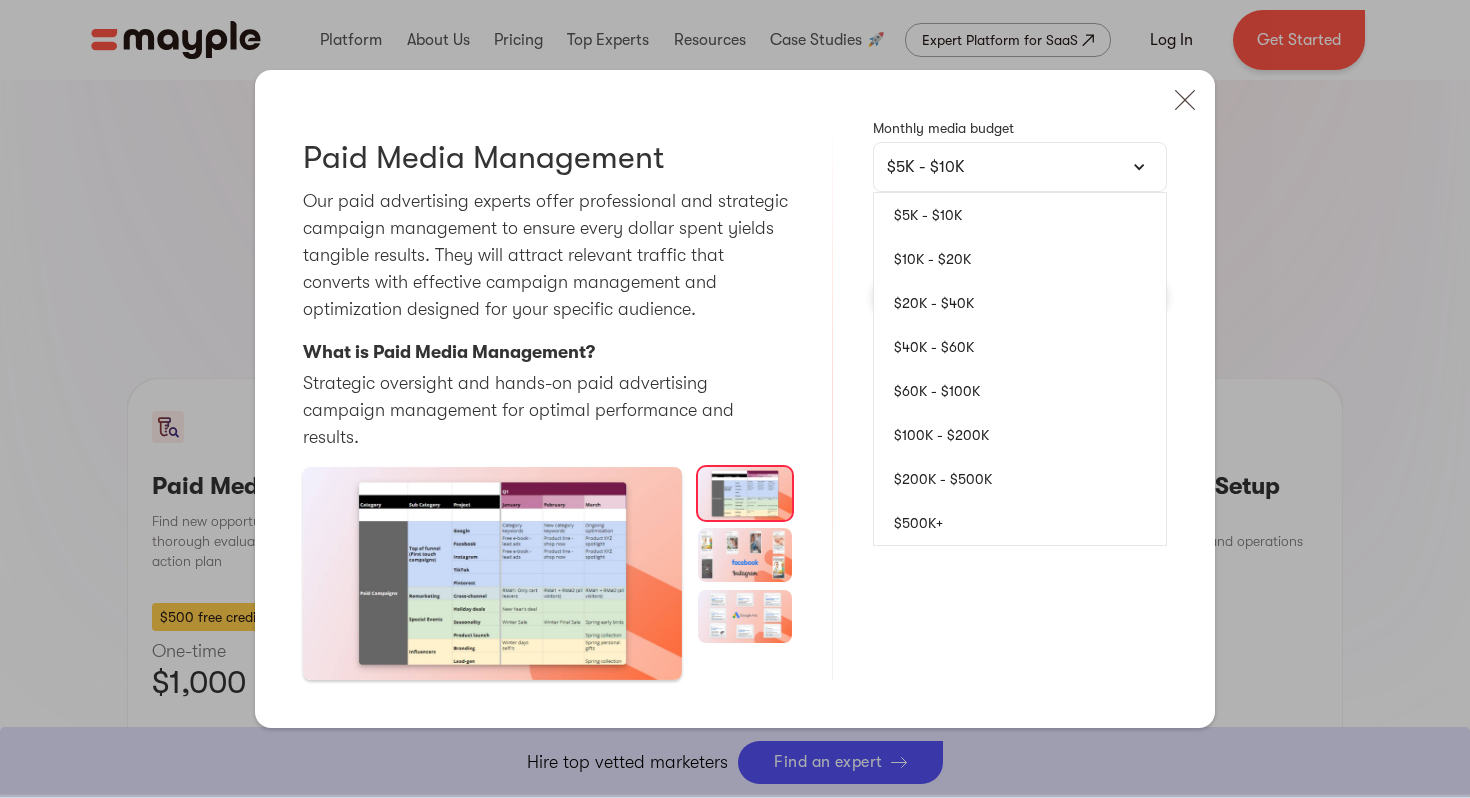 click on "$10K - $20K" at bounding box center [1020, 259] 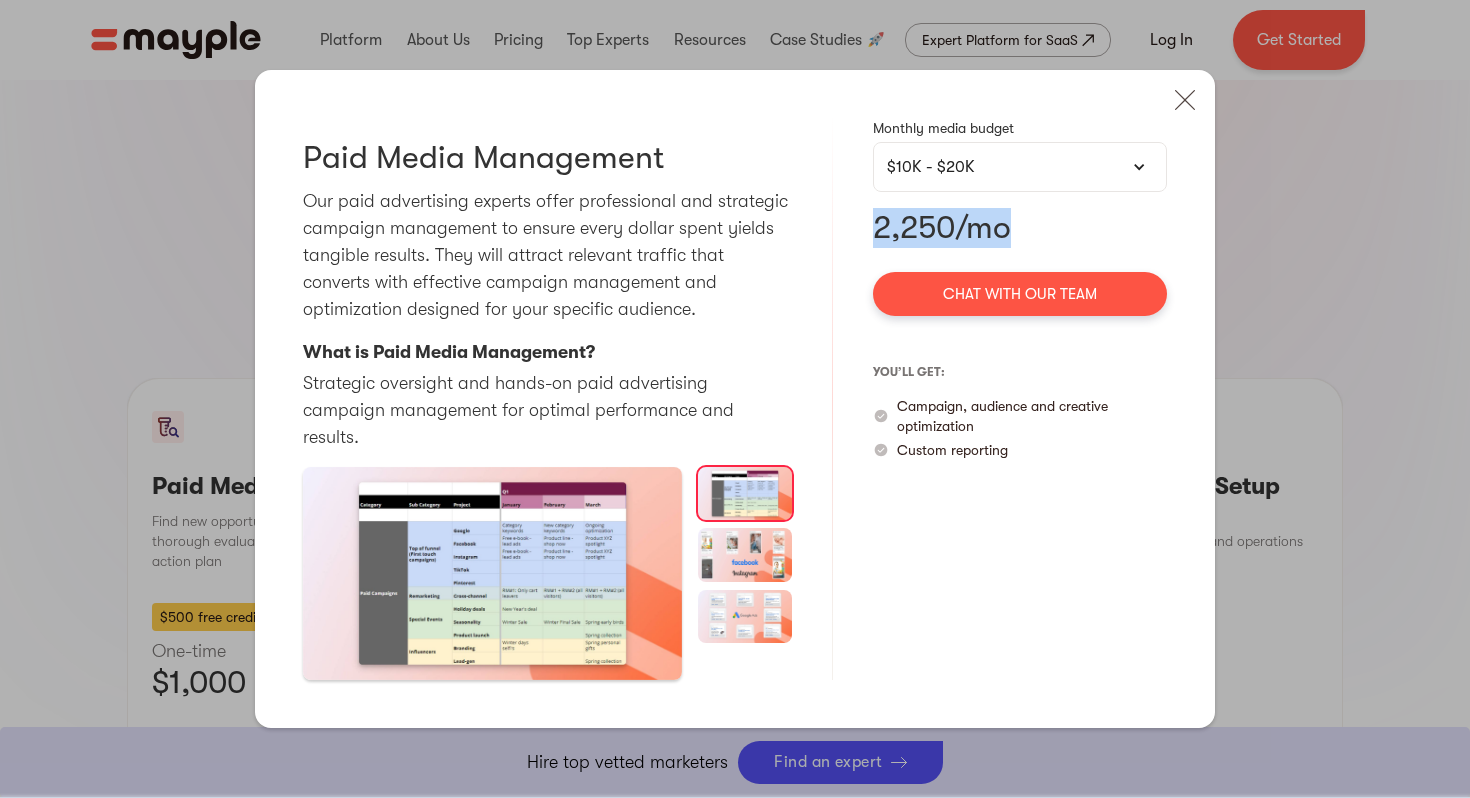 drag, startPoint x: 870, startPoint y: 257, endPoint x: 1067, endPoint y: 257, distance: 197 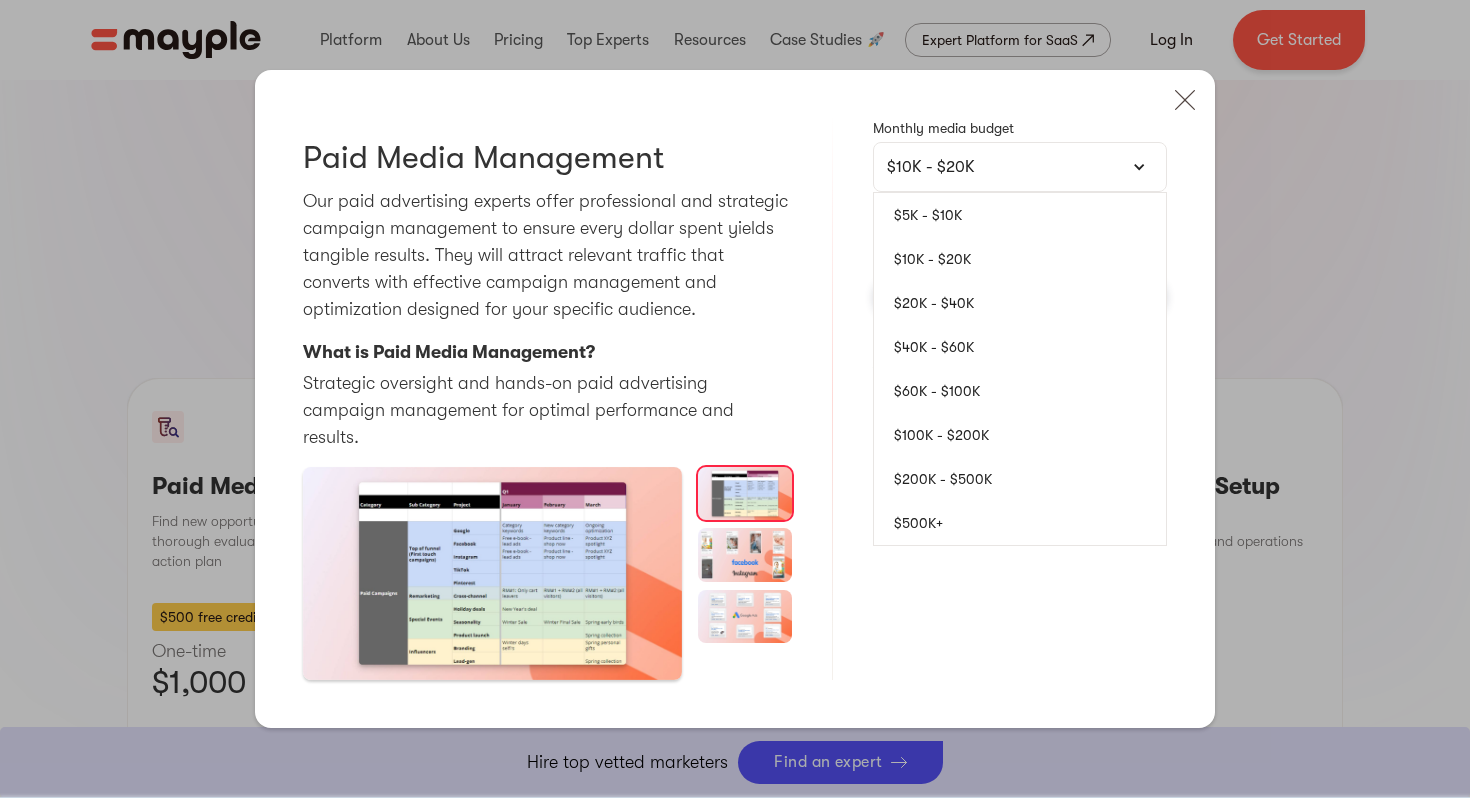 click on "$60K - $100K" at bounding box center (1020, 391) 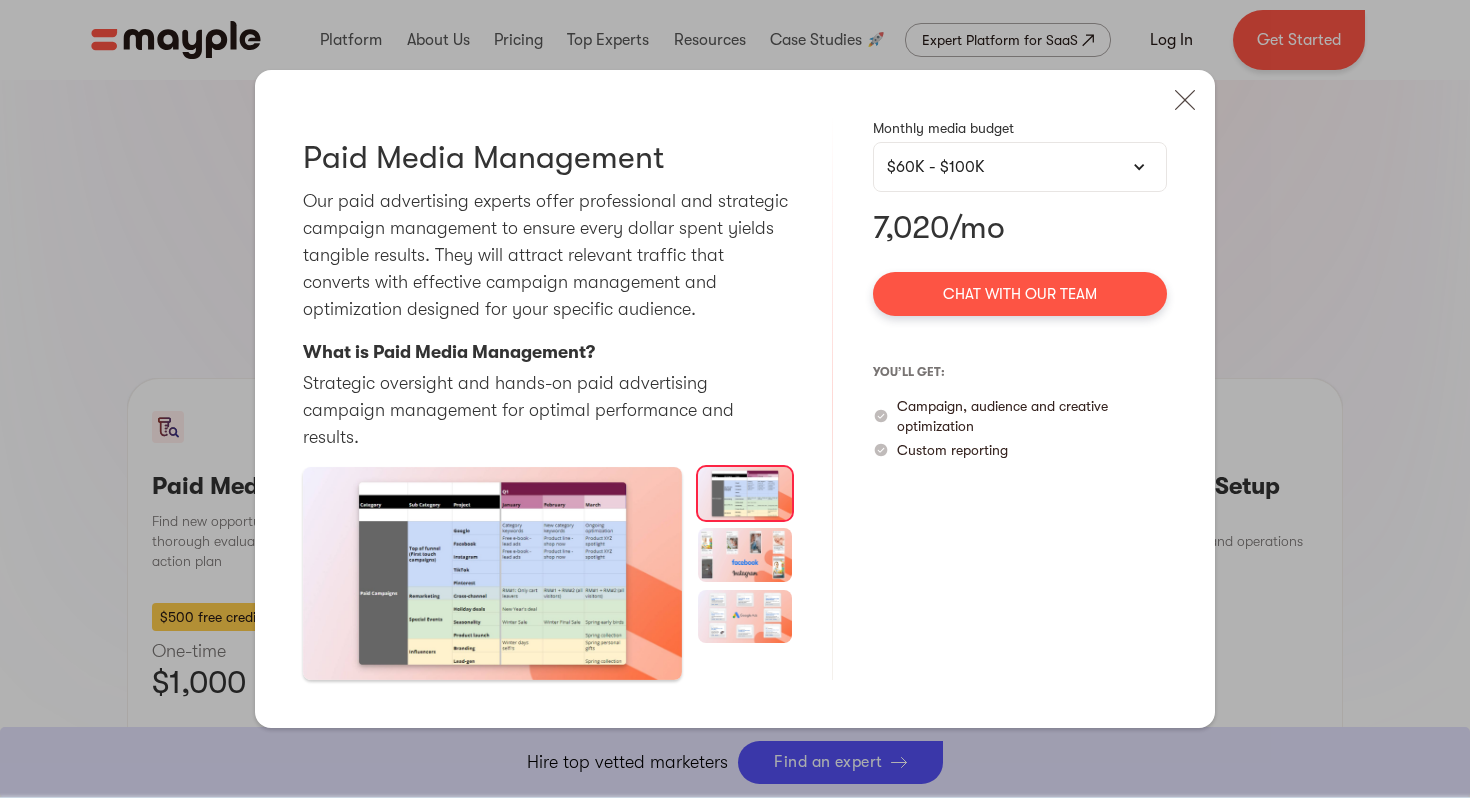 drag, startPoint x: 877, startPoint y: 202, endPoint x: 1084, endPoint y: 232, distance: 209.16261 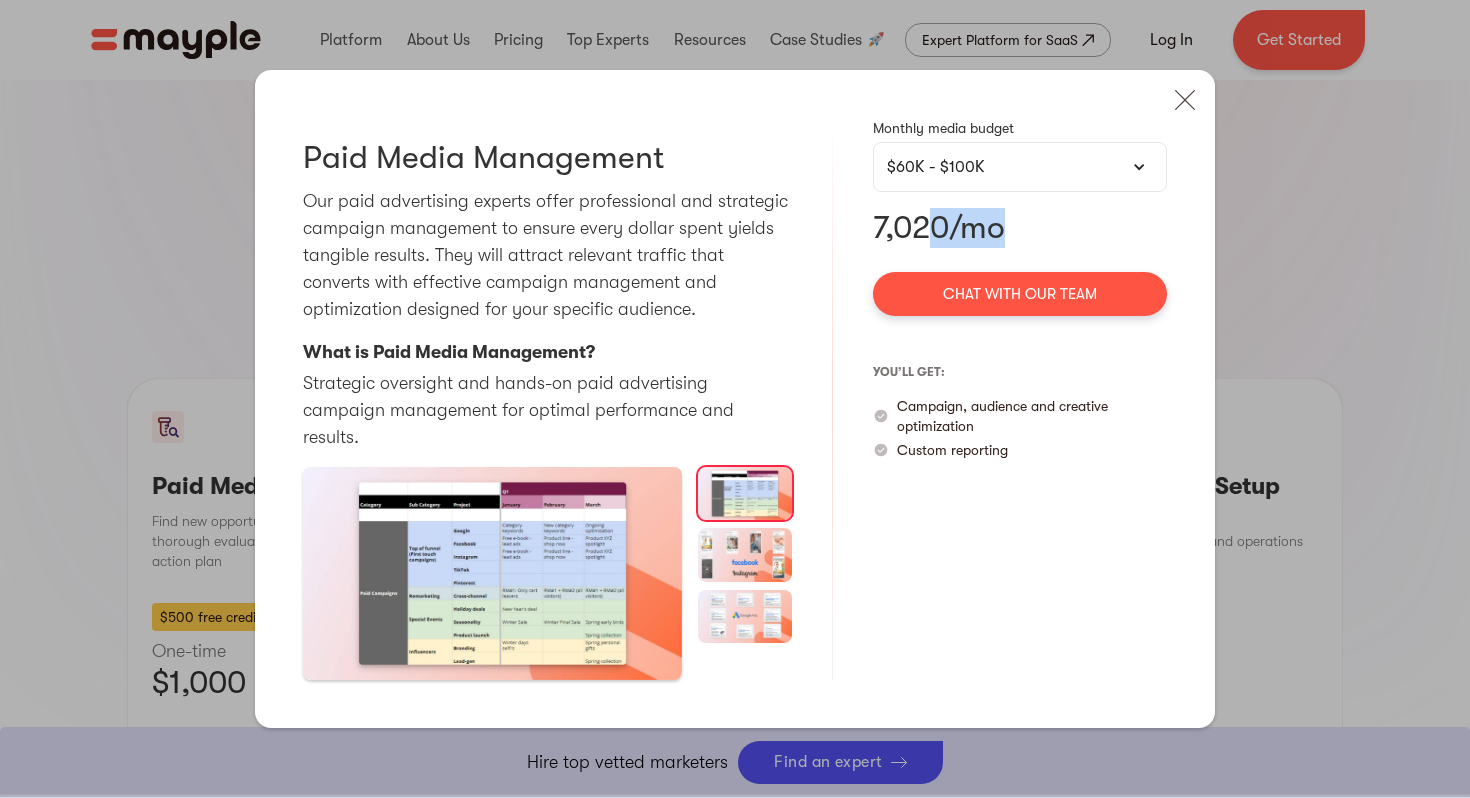 drag, startPoint x: 1084, startPoint y: 232, endPoint x: 925, endPoint y: 260, distance: 161.44658 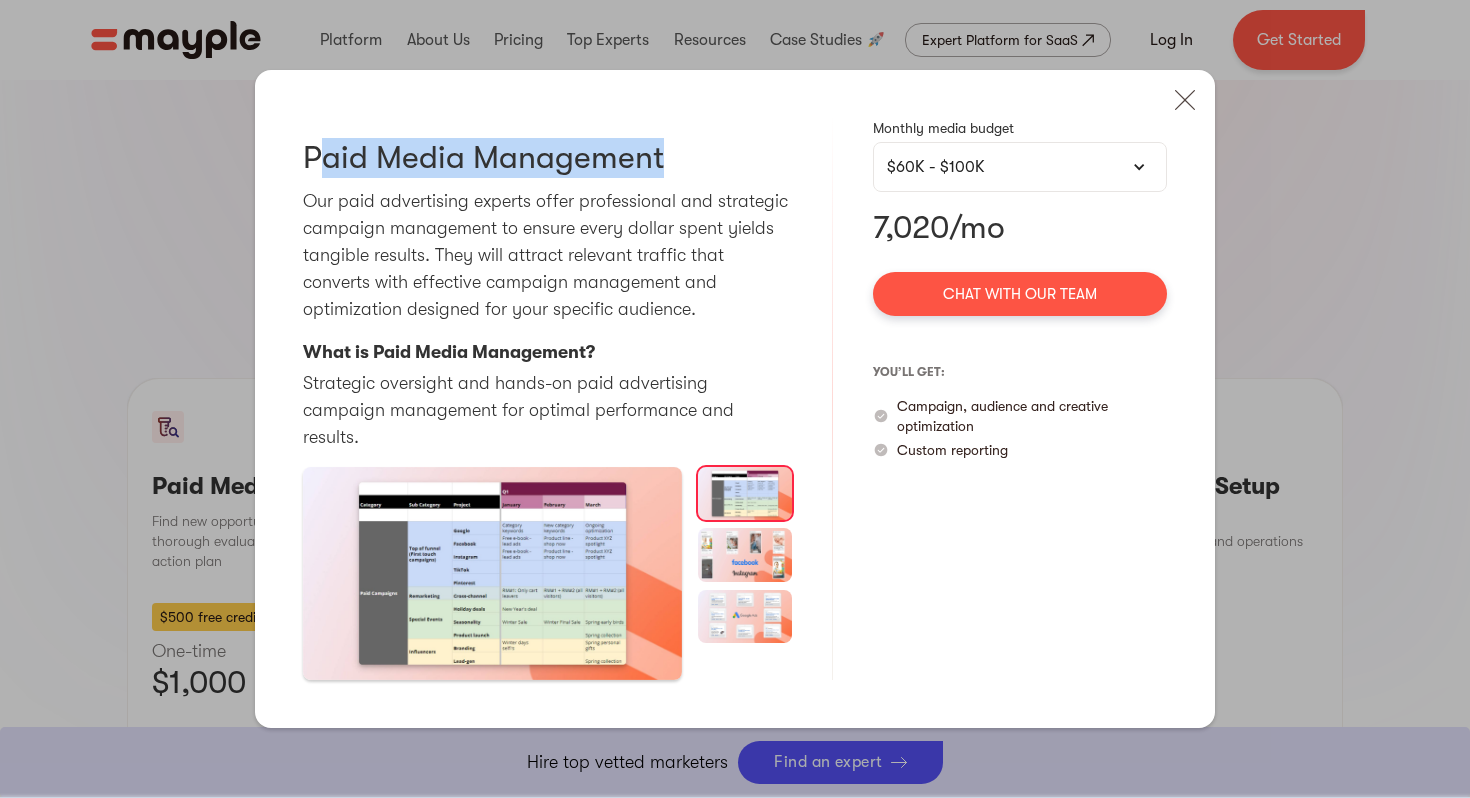 drag, startPoint x: 323, startPoint y: 166, endPoint x: 686, endPoint y: 185, distance: 363.49692 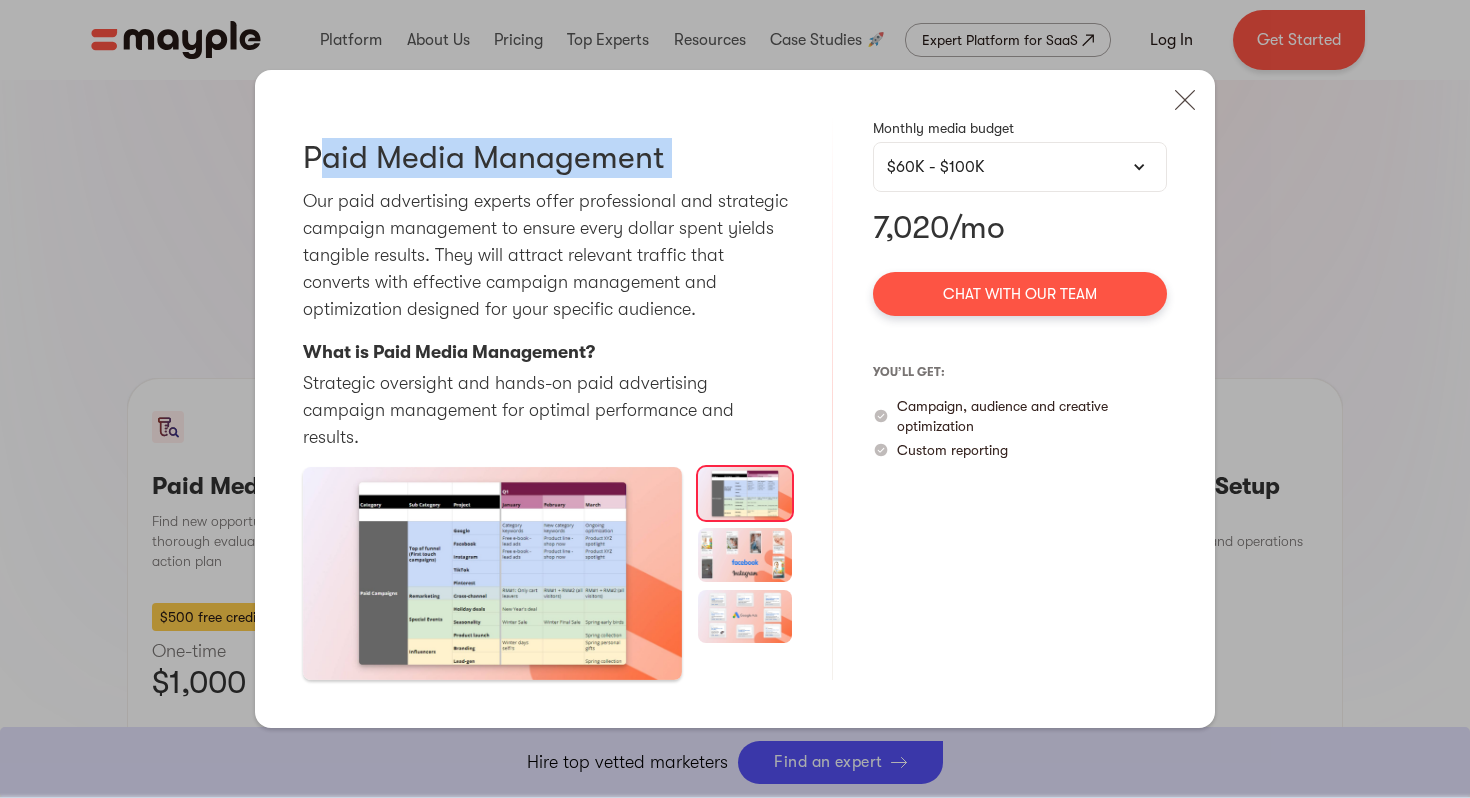 click on "Paid Media Management Our paid advertising experts offer professional and strategic campaign management to ensure every dollar spent yields tangible results. They will attract relevant traffic that converts with effective campaign management and optimization designed for your specific audience. What is Paid Media Management? Strategic oversight and hands-on paid advertising campaign management for optimal performance and results." at bounding box center [547, 399] 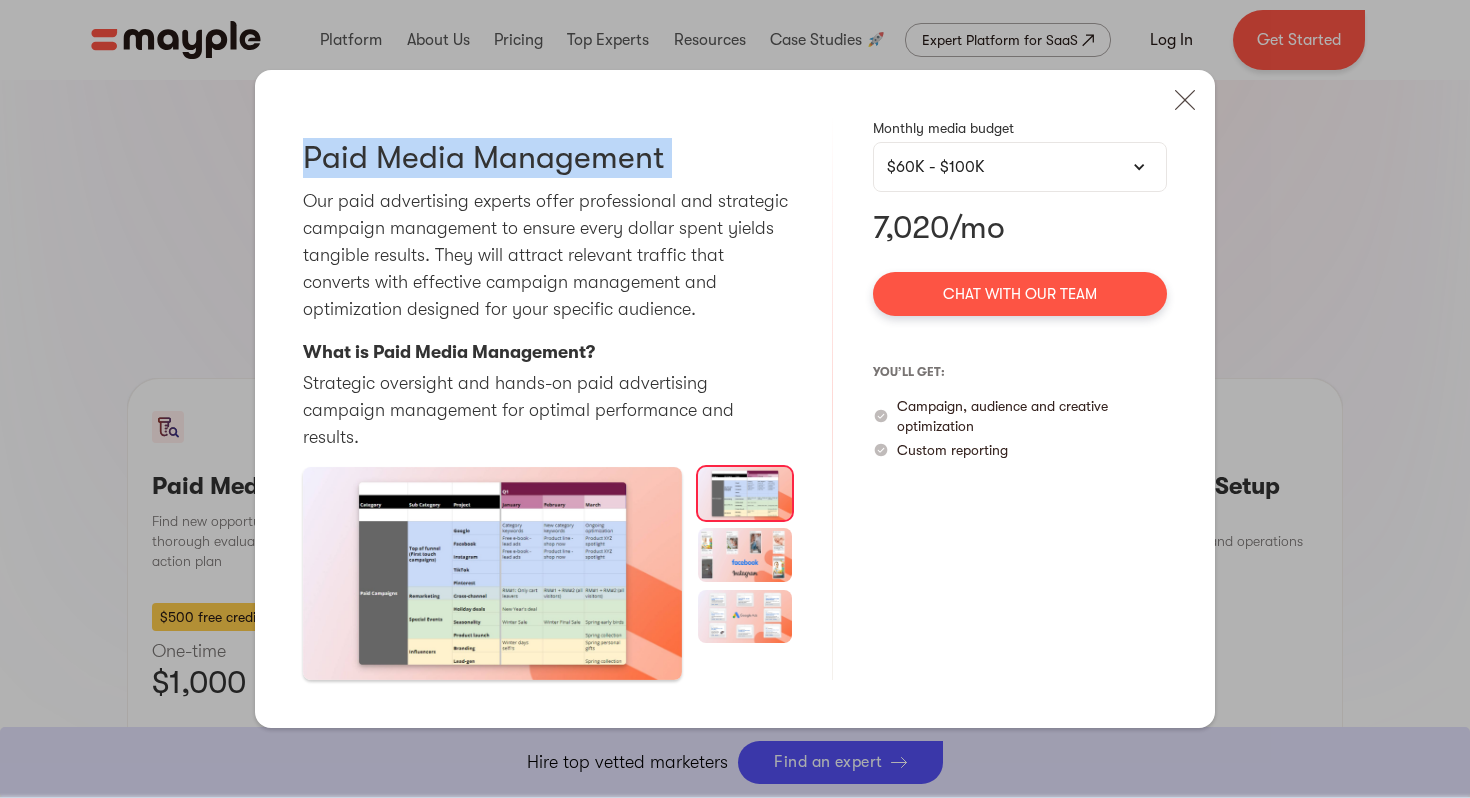 drag, startPoint x: 376, startPoint y: 180, endPoint x: 782, endPoint y: 189, distance: 406.09973 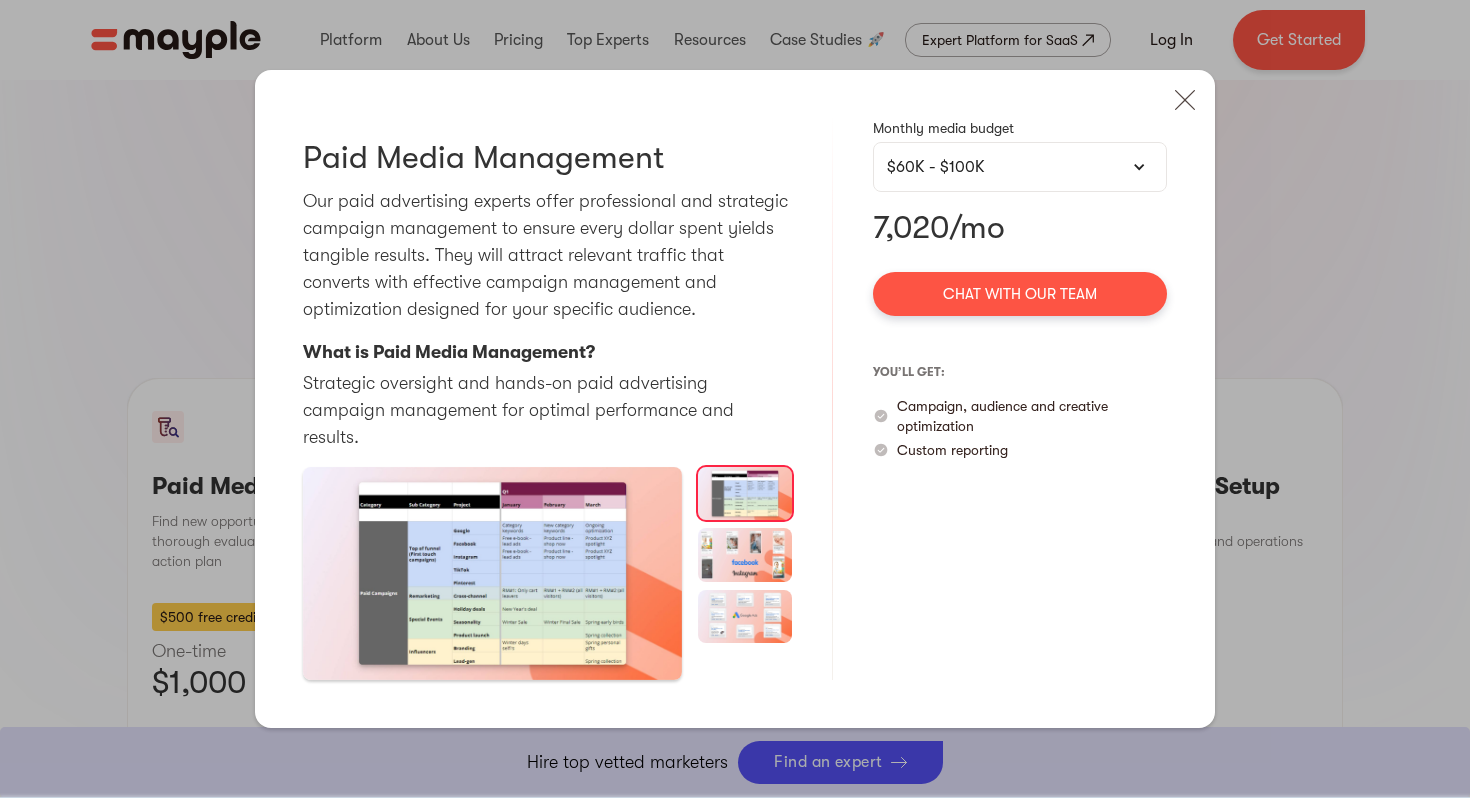 click on "$60K - $100K" at bounding box center [1020, 167] 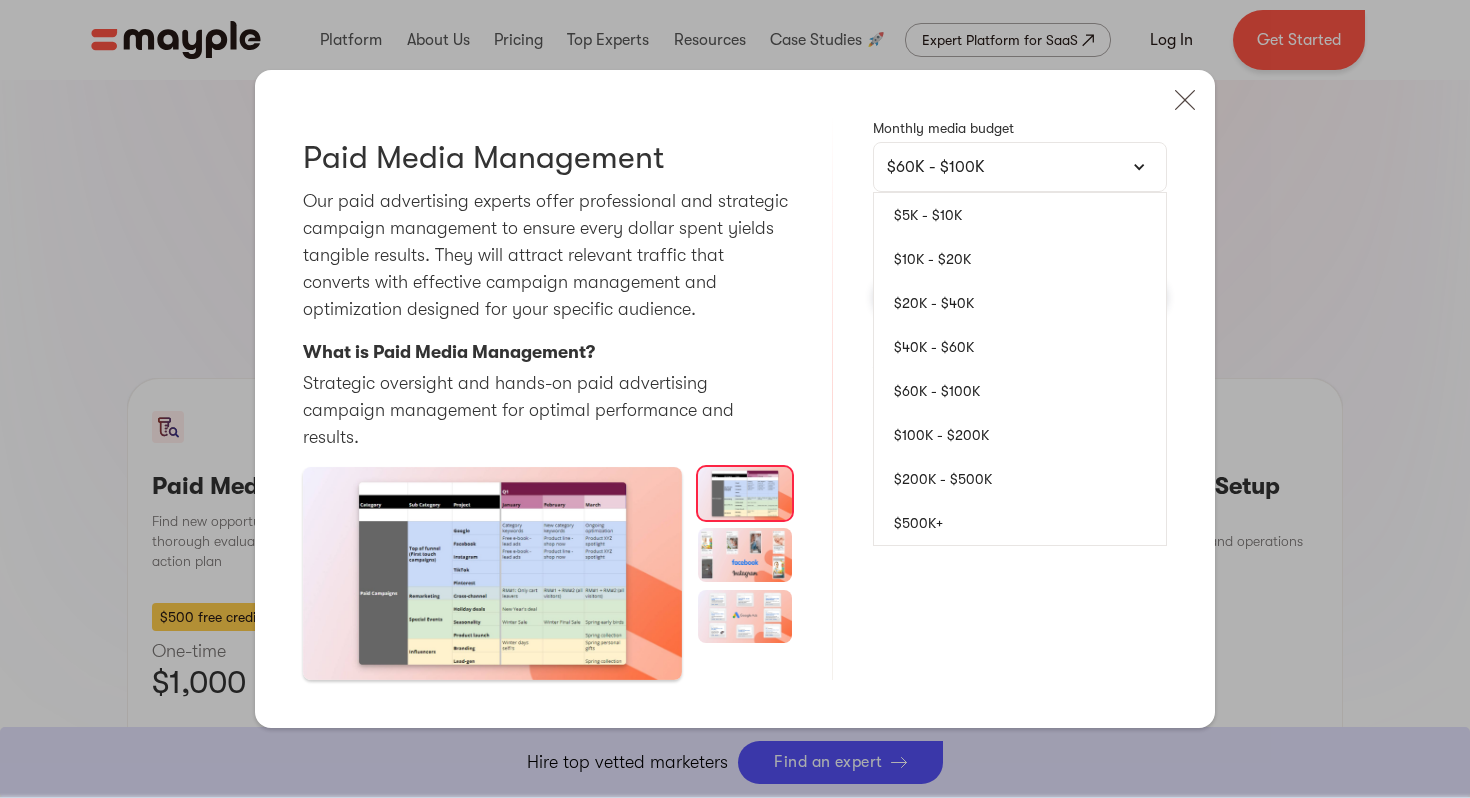 click on "Our paid advertising experts offer professional and strategic campaign management to ensure every dollar spent yields tangible results. They will attract relevant traffic that converts with effective campaign management and optimization designed for your specific audience." at bounding box center [547, 255] 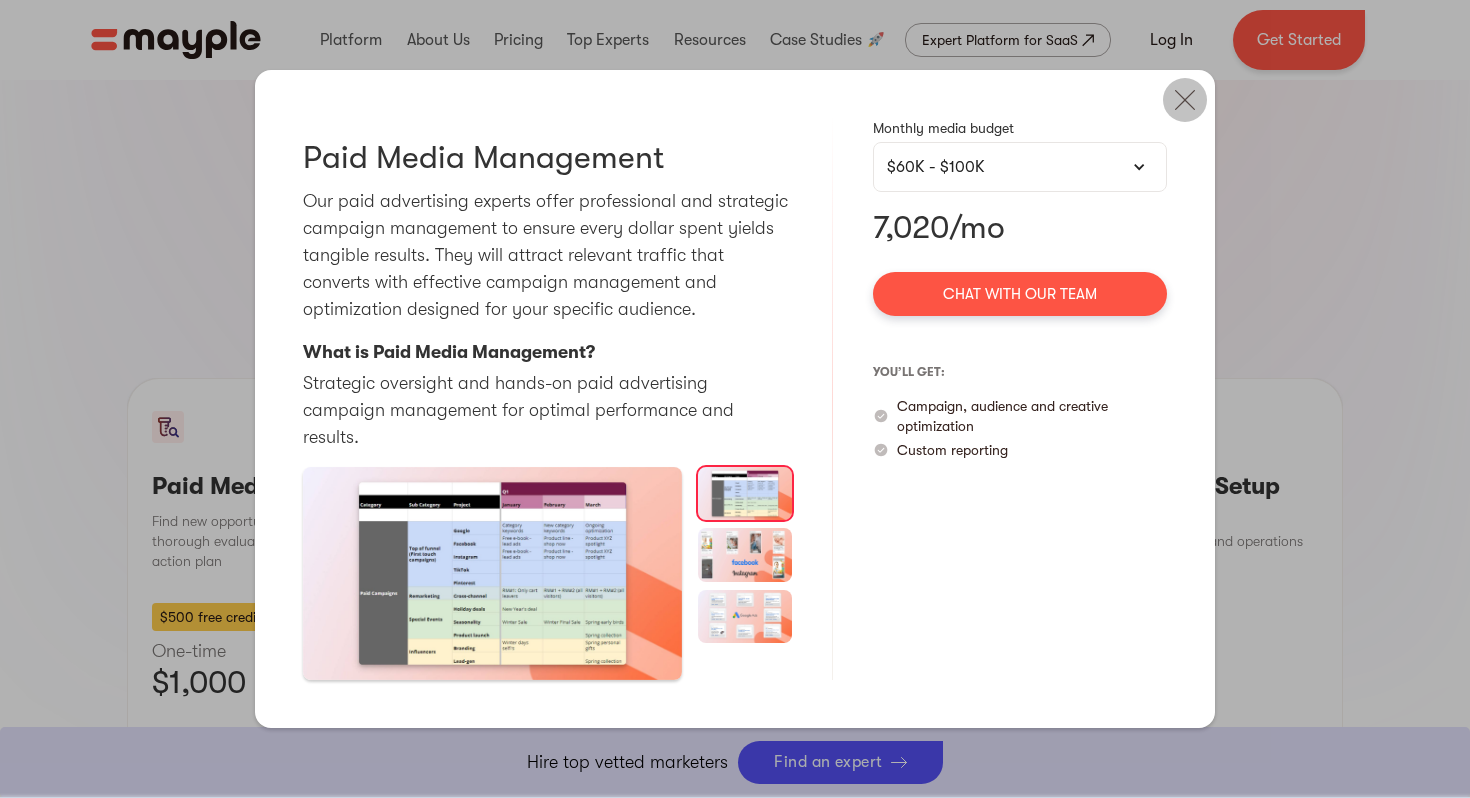click at bounding box center (1185, 100) 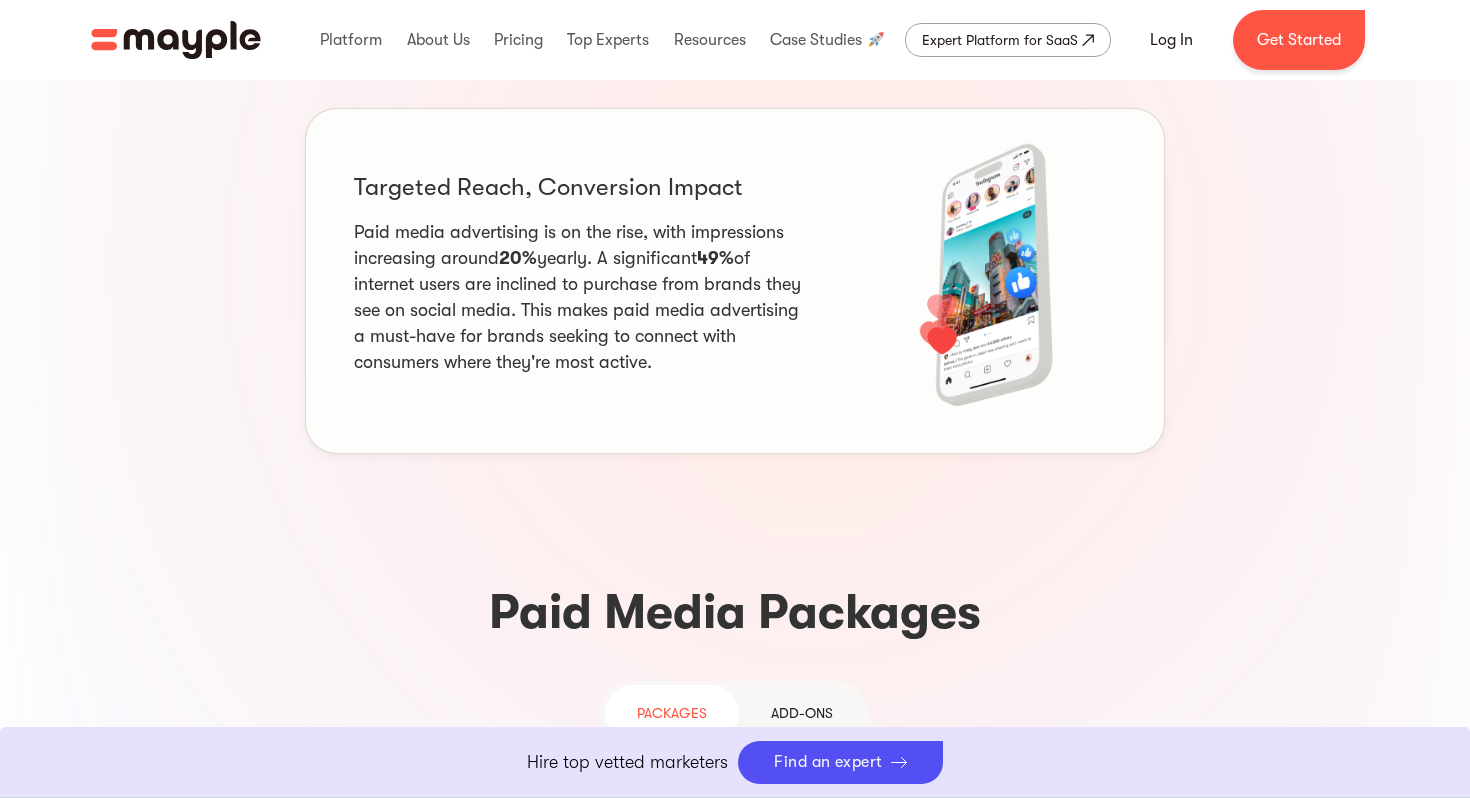 scroll, scrollTop: 0, scrollLeft: 0, axis: both 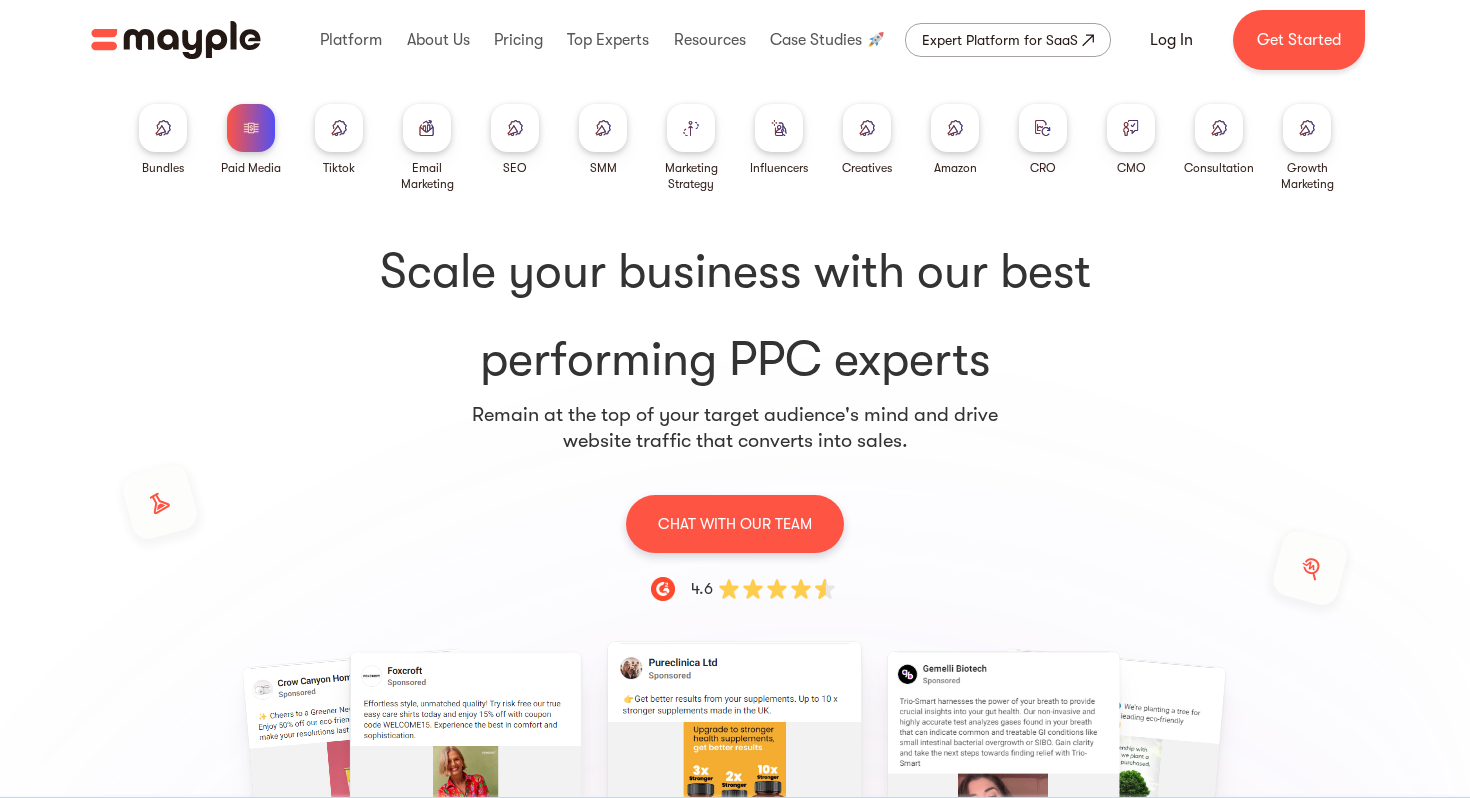 click at bounding box center (1043, 128) 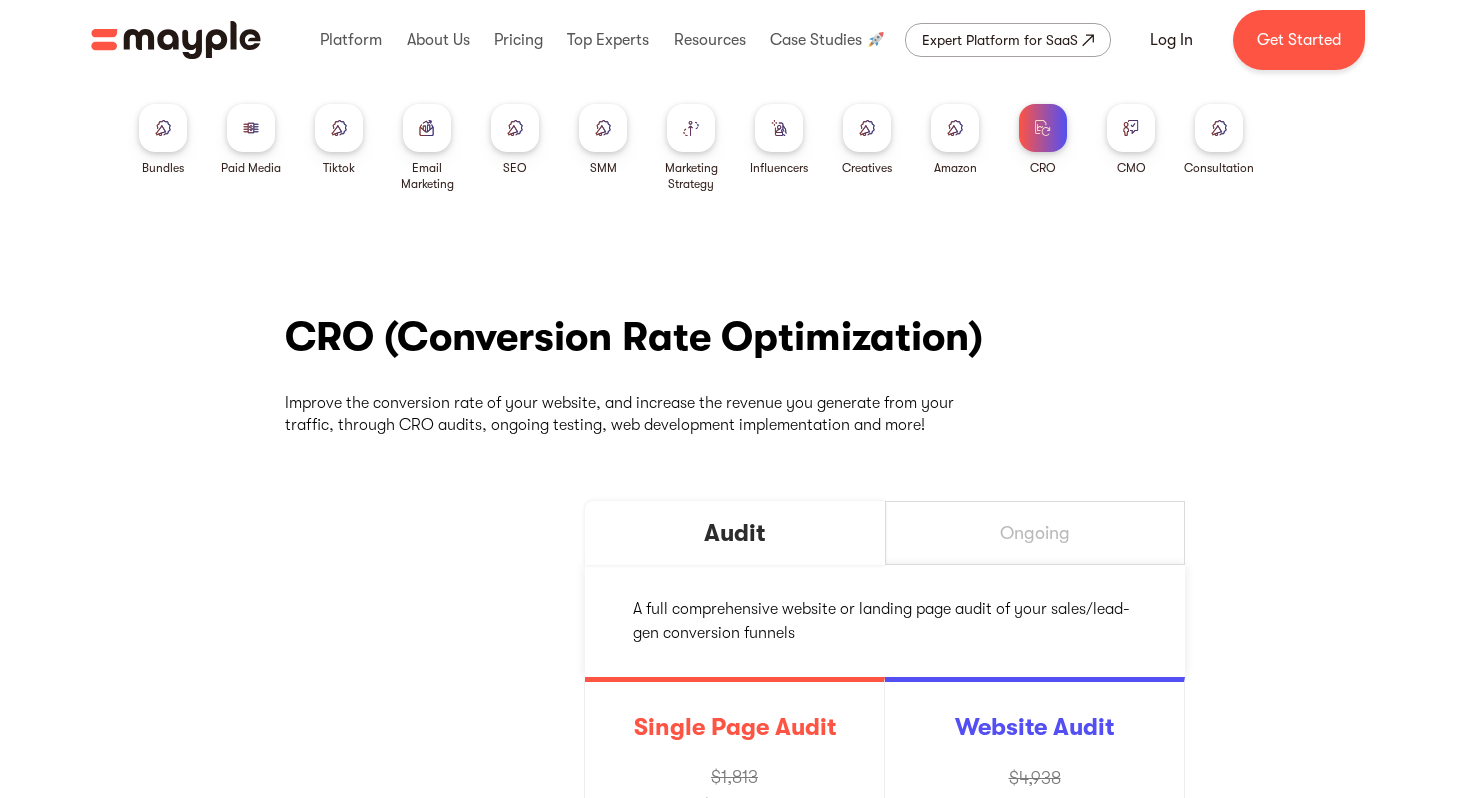 scroll, scrollTop: 0, scrollLeft: 0, axis: both 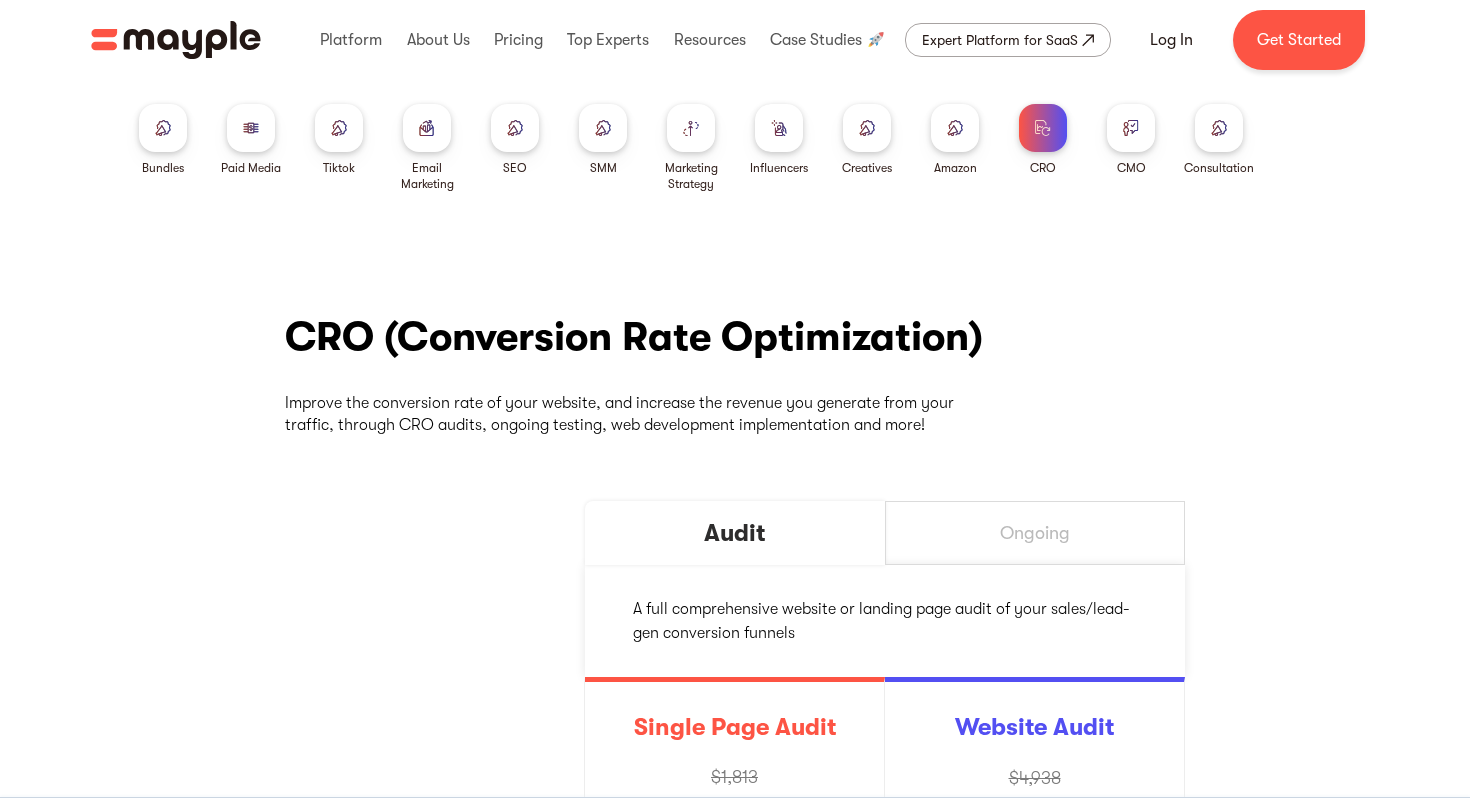 click at bounding box center (603, 128) 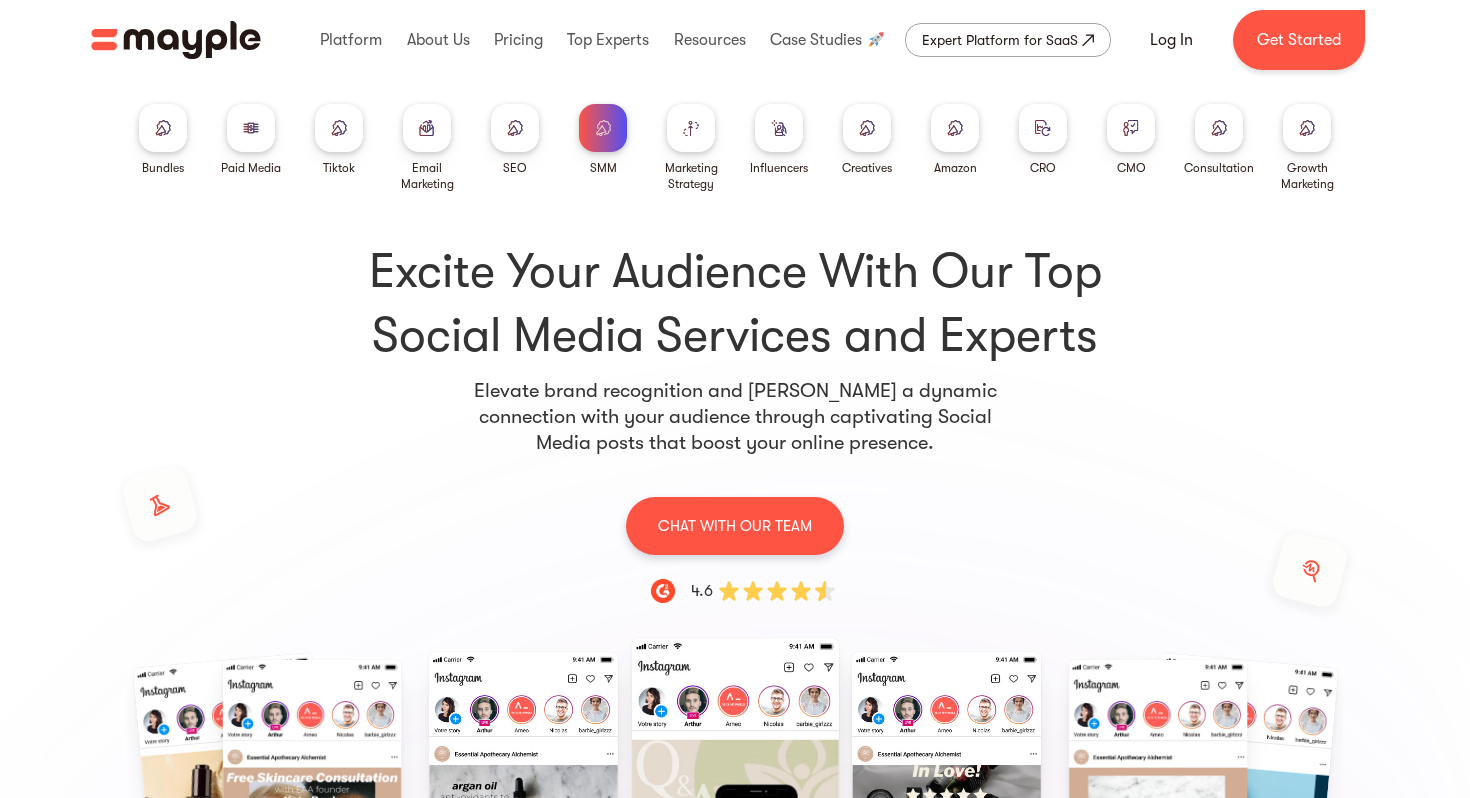 scroll, scrollTop: 0, scrollLeft: 0, axis: both 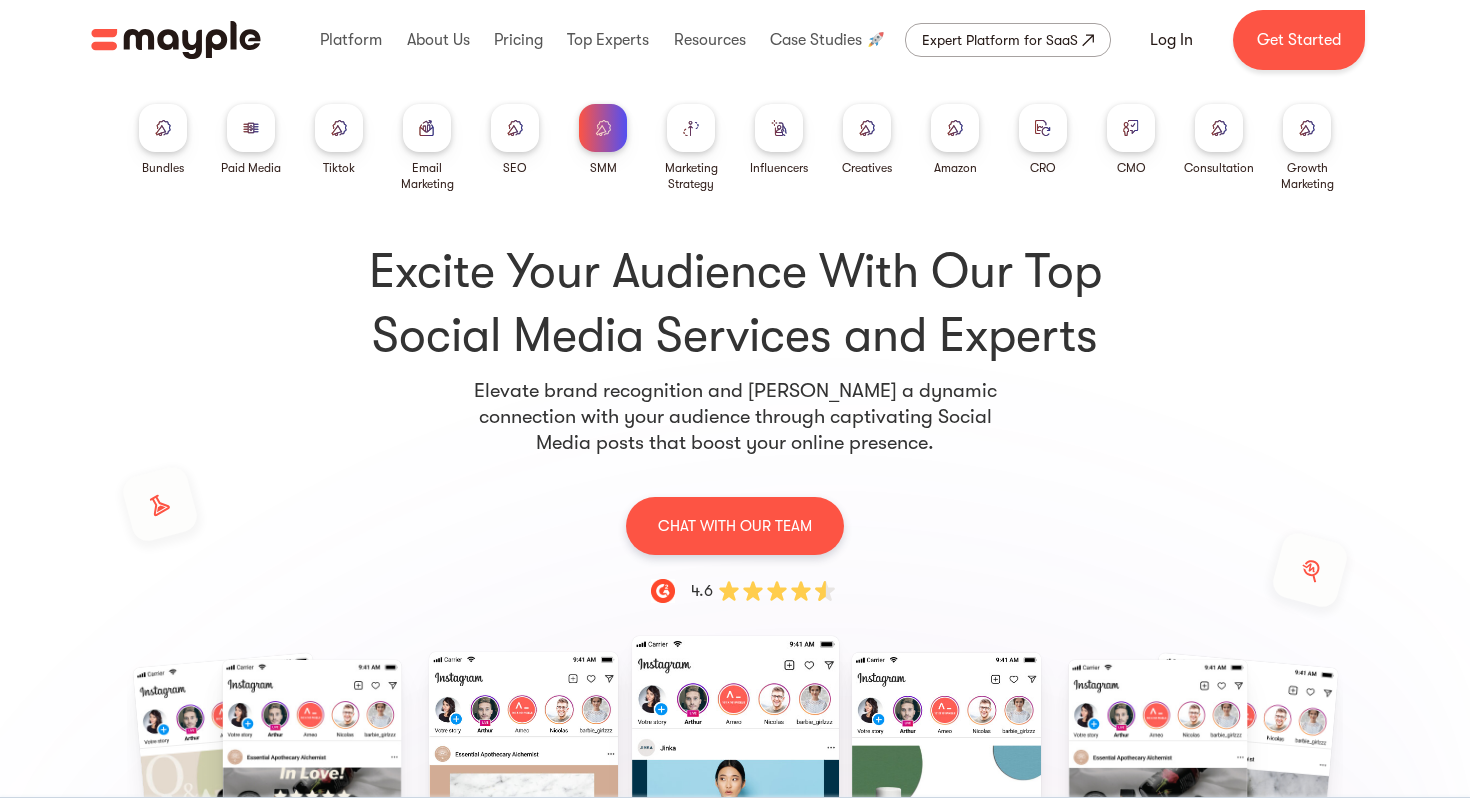 click at bounding box center (251, 128) 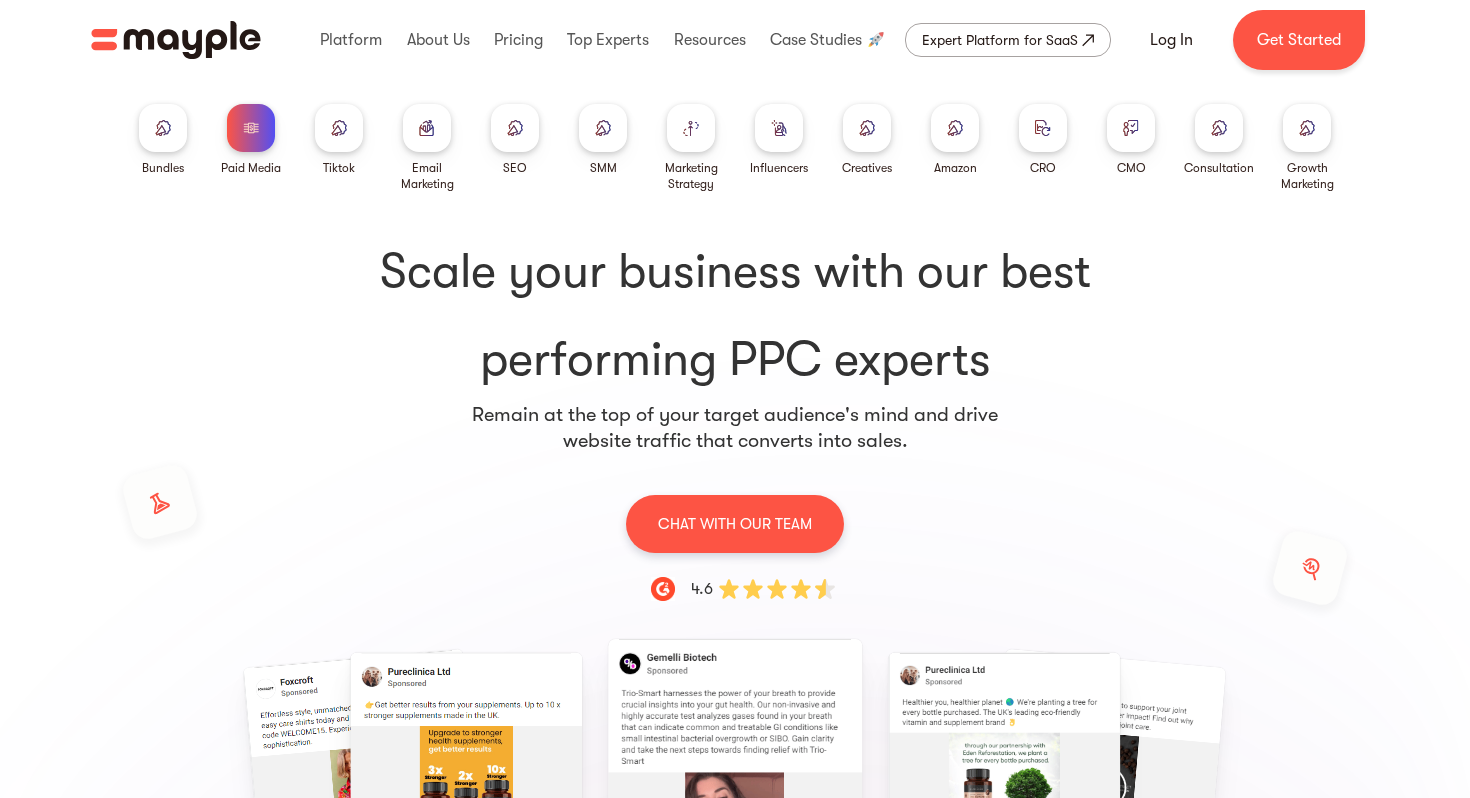 scroll, scrollTop: 0, scrollLeft: 0, axis: both 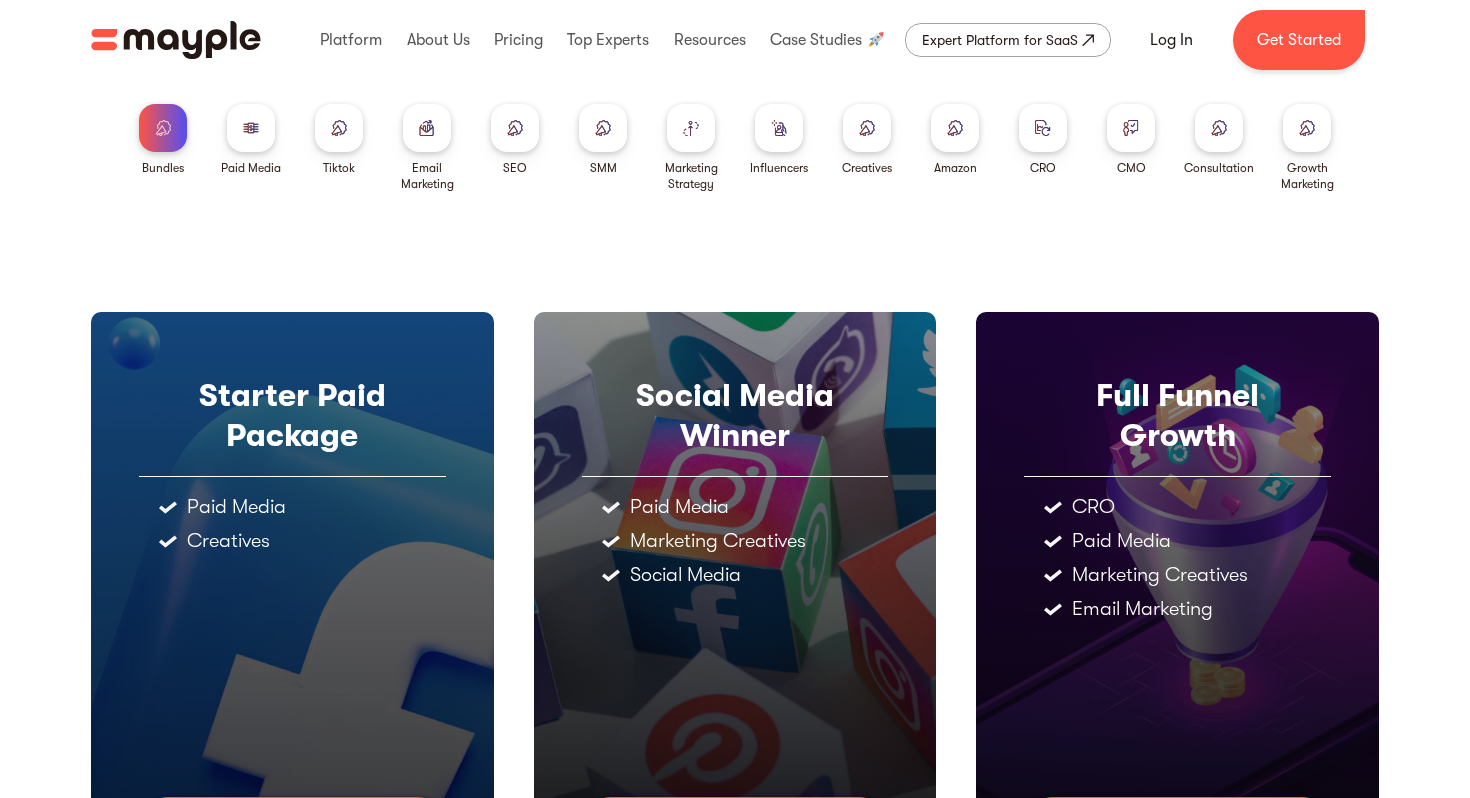 click on "Paid Media" at bounding box center (251, 140) 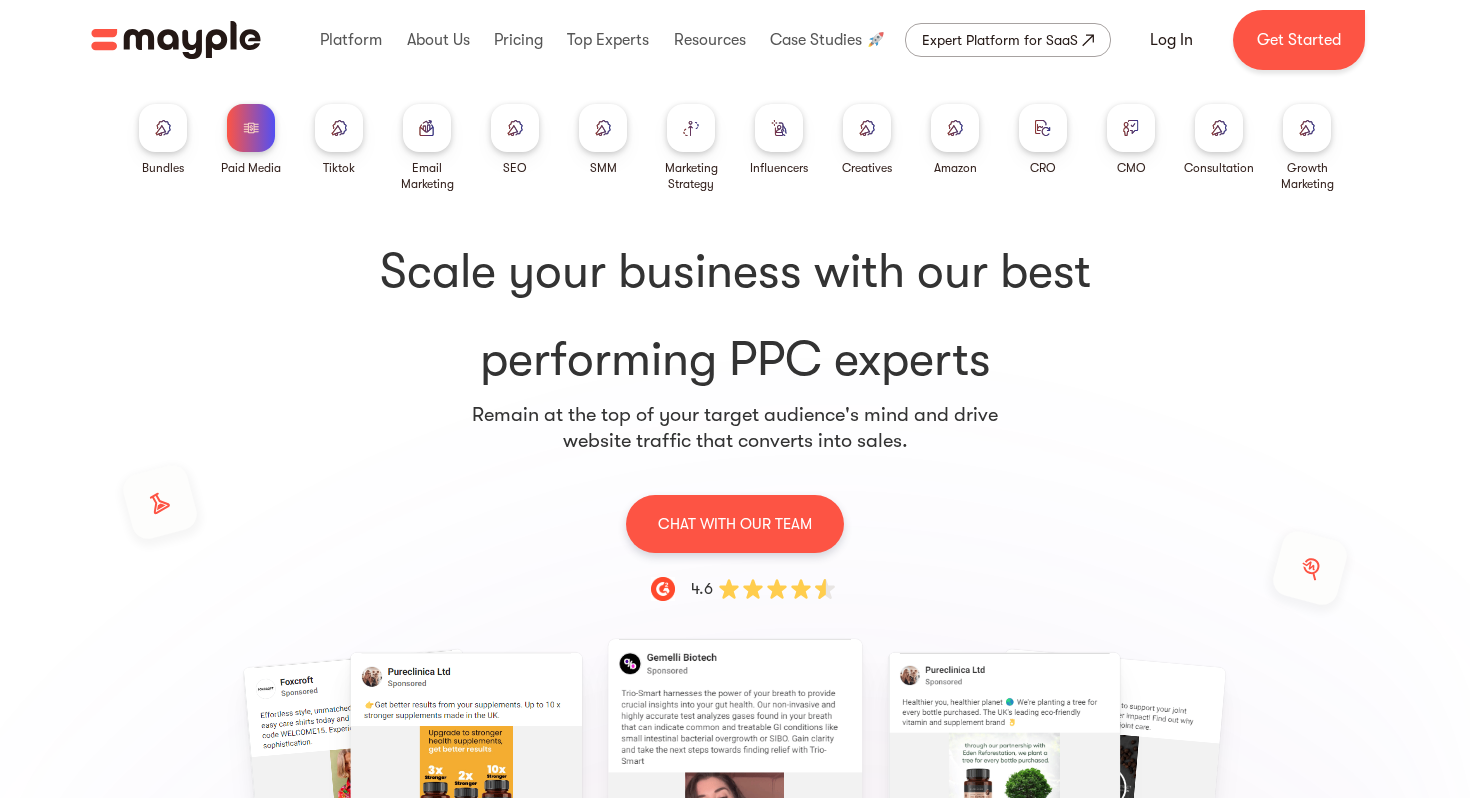 click at bounding box center [339, 127] 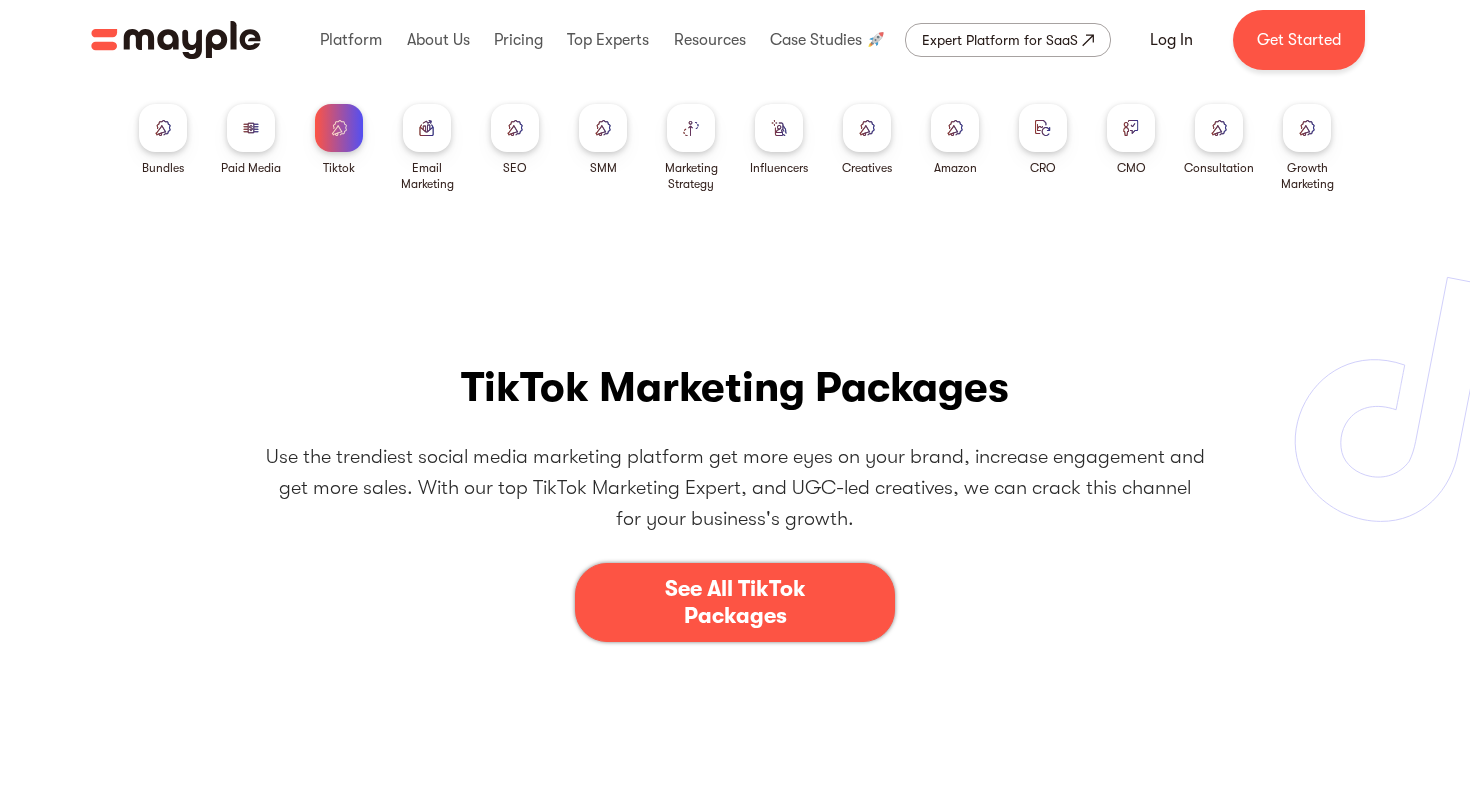 click at bounding box center (427, 128) 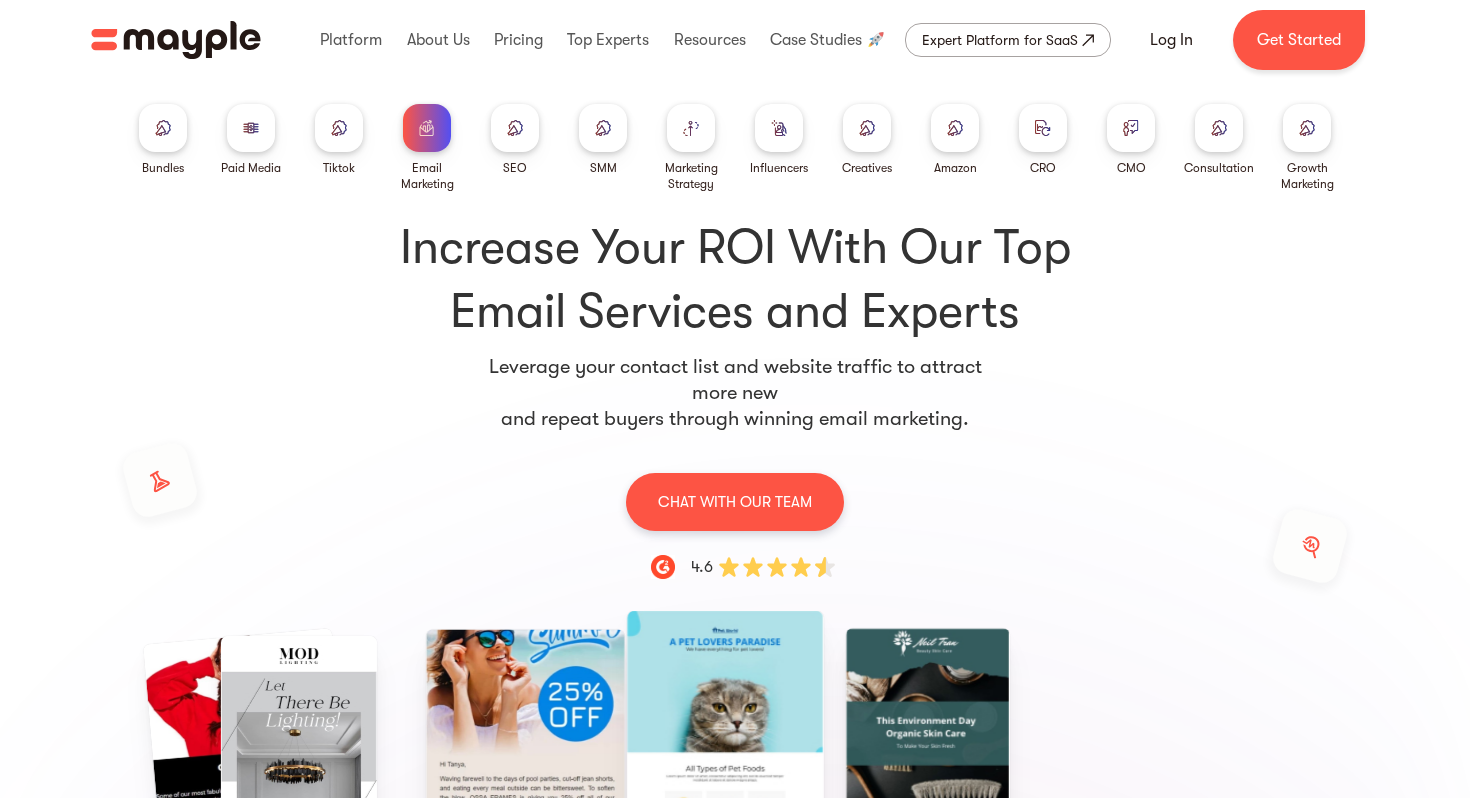 scroll, scrollTop: 0, scrollLeft: 0, axis: both 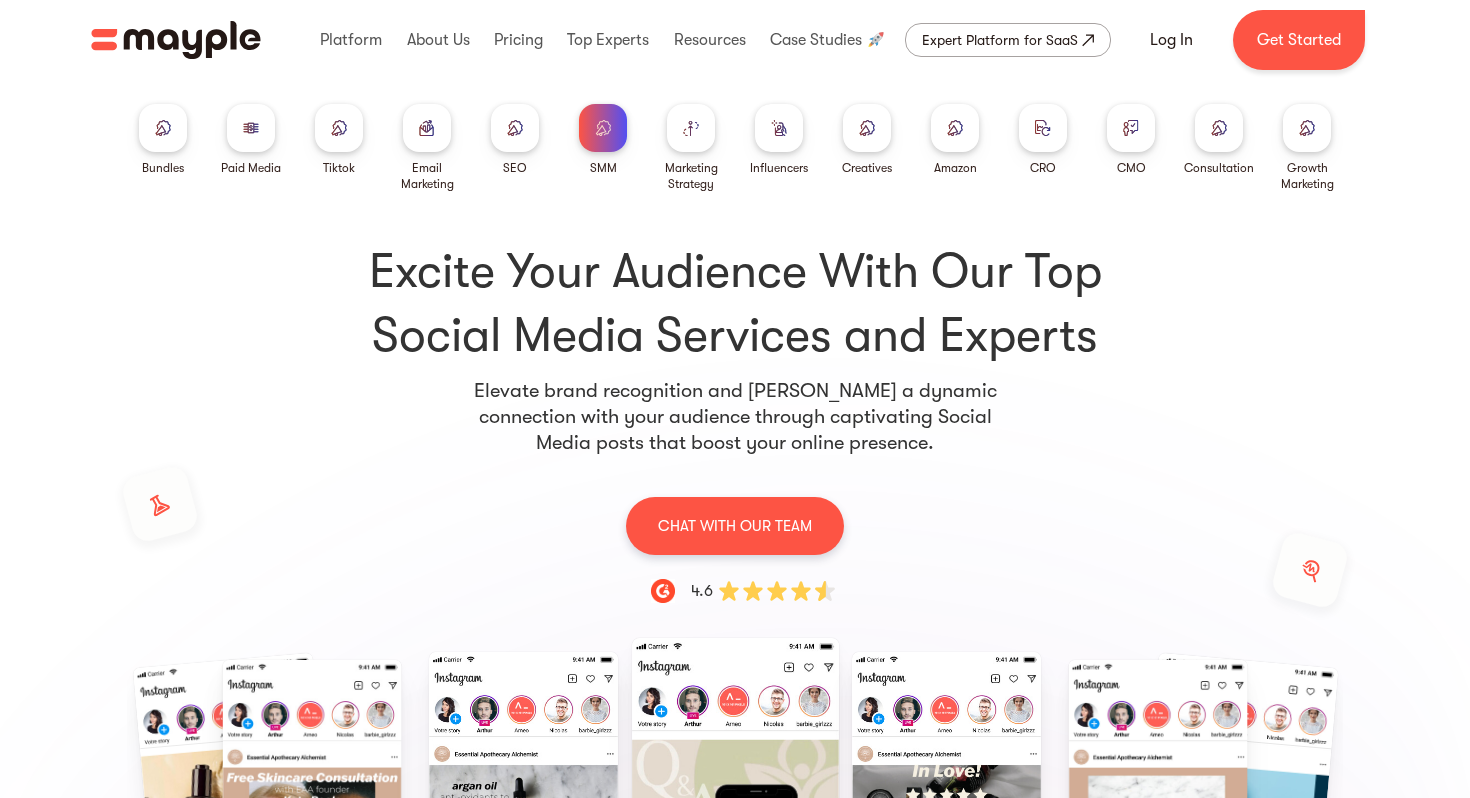 click at bounding box center [691, 128] 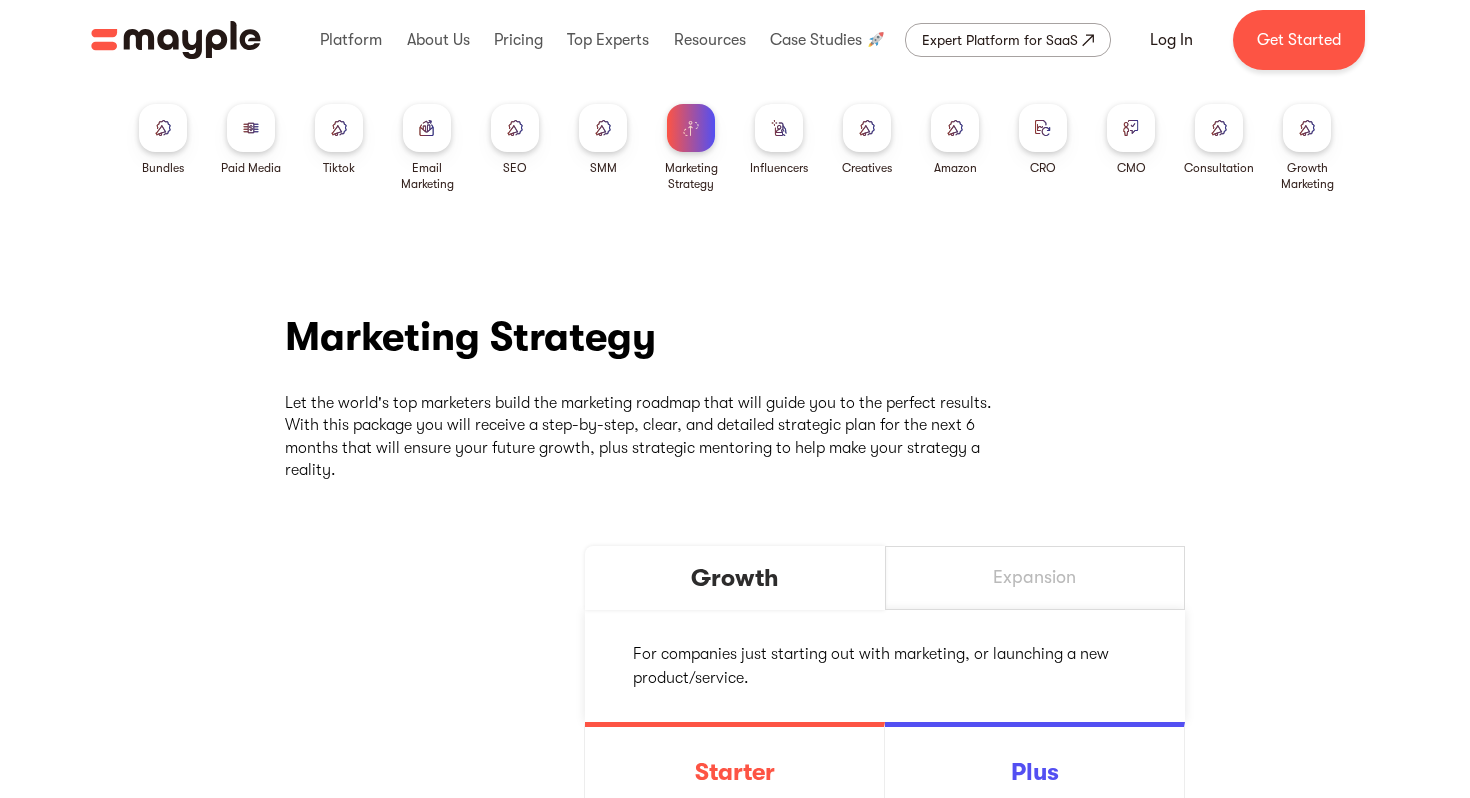 scroll, scrollTop: 0, scrollLeft: 0, axis: both 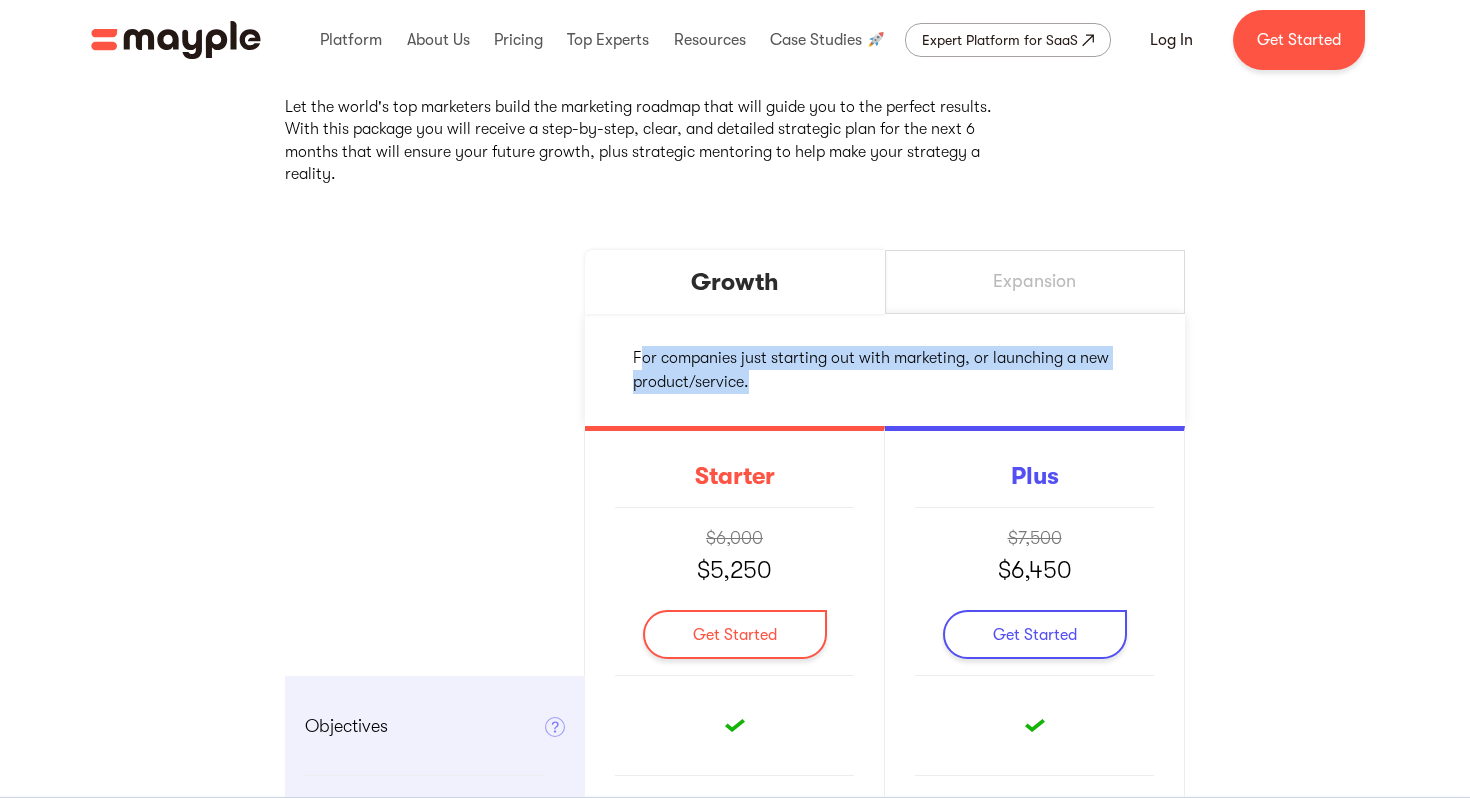 drag, startPoint x: 639, startPoint y: 363, endPoint x: 868, endPoint y: 402, distance: 232.29723 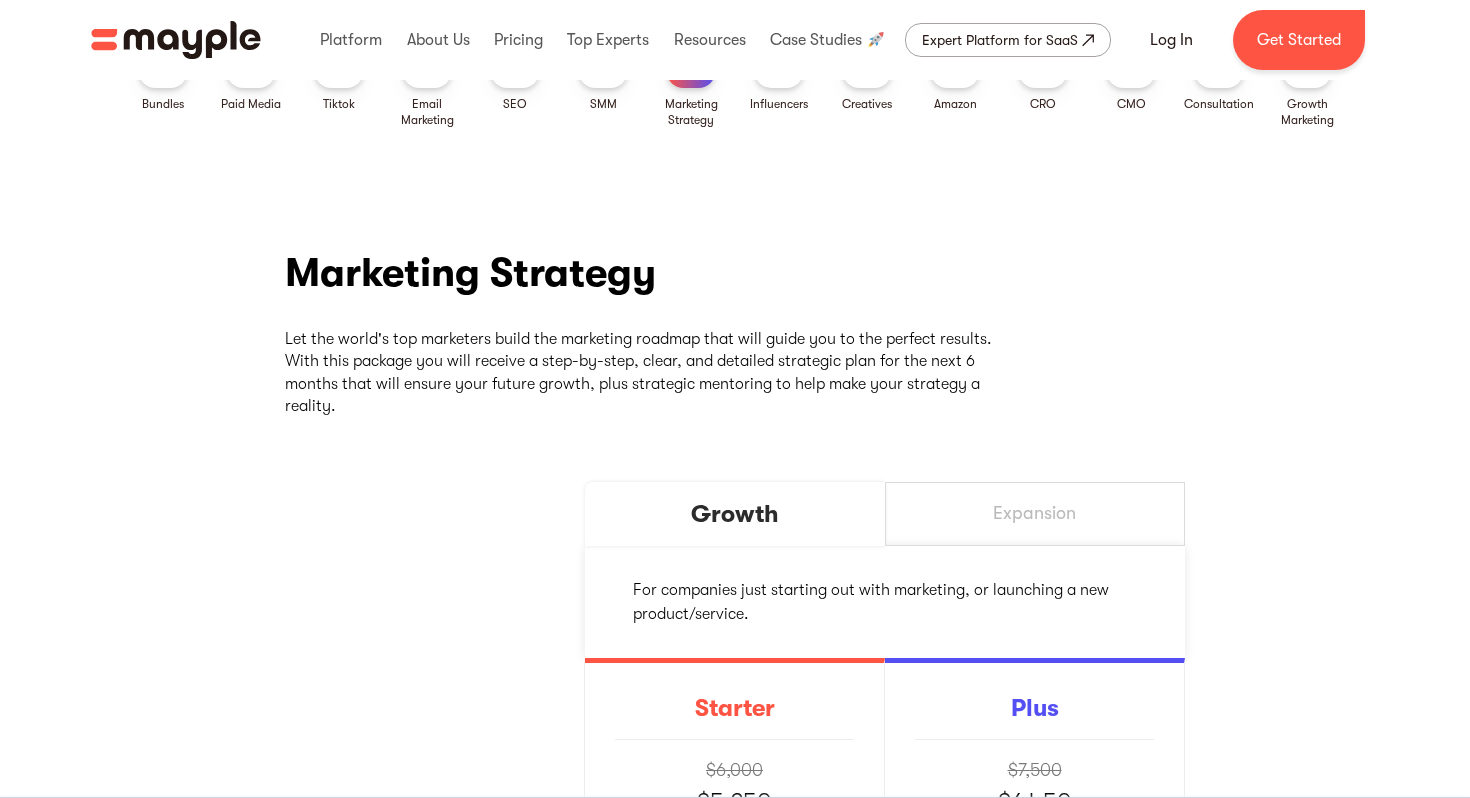 scroll, scrollTop: 0, scrollLeft: 0, axis: both 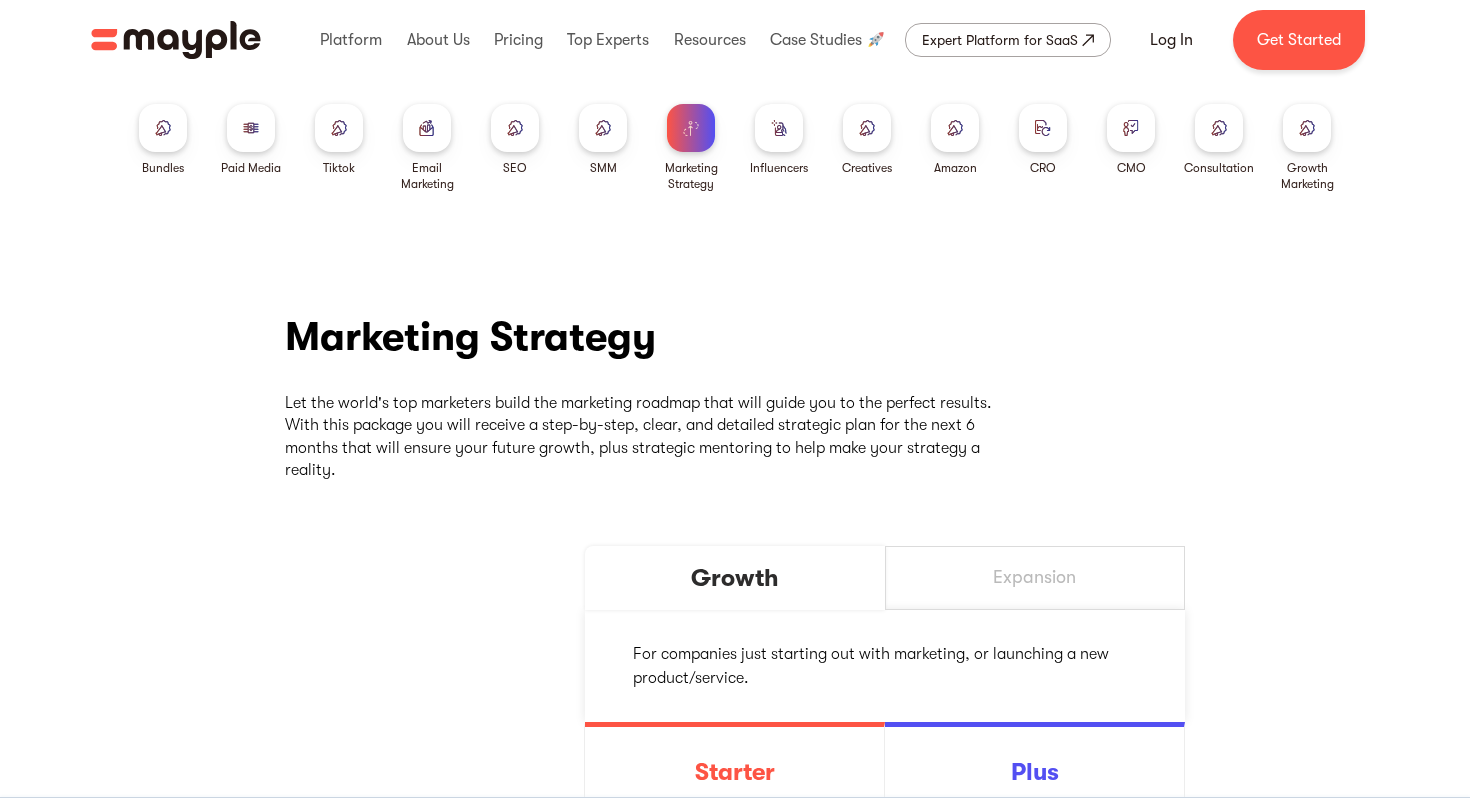 click at bounding box center [867, 128] 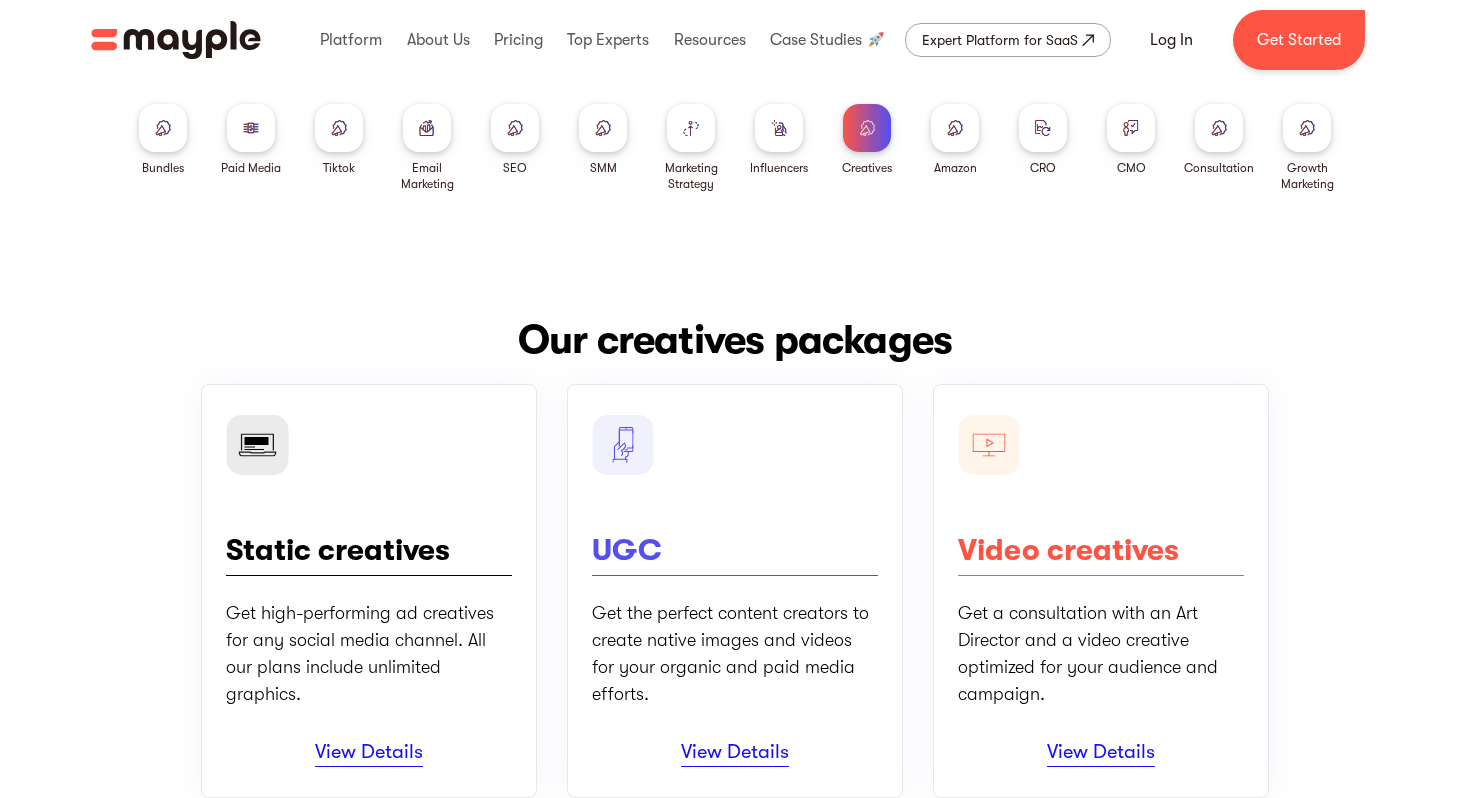 scroll, scrollTop: 0, scrollLeft: 0, axis: both 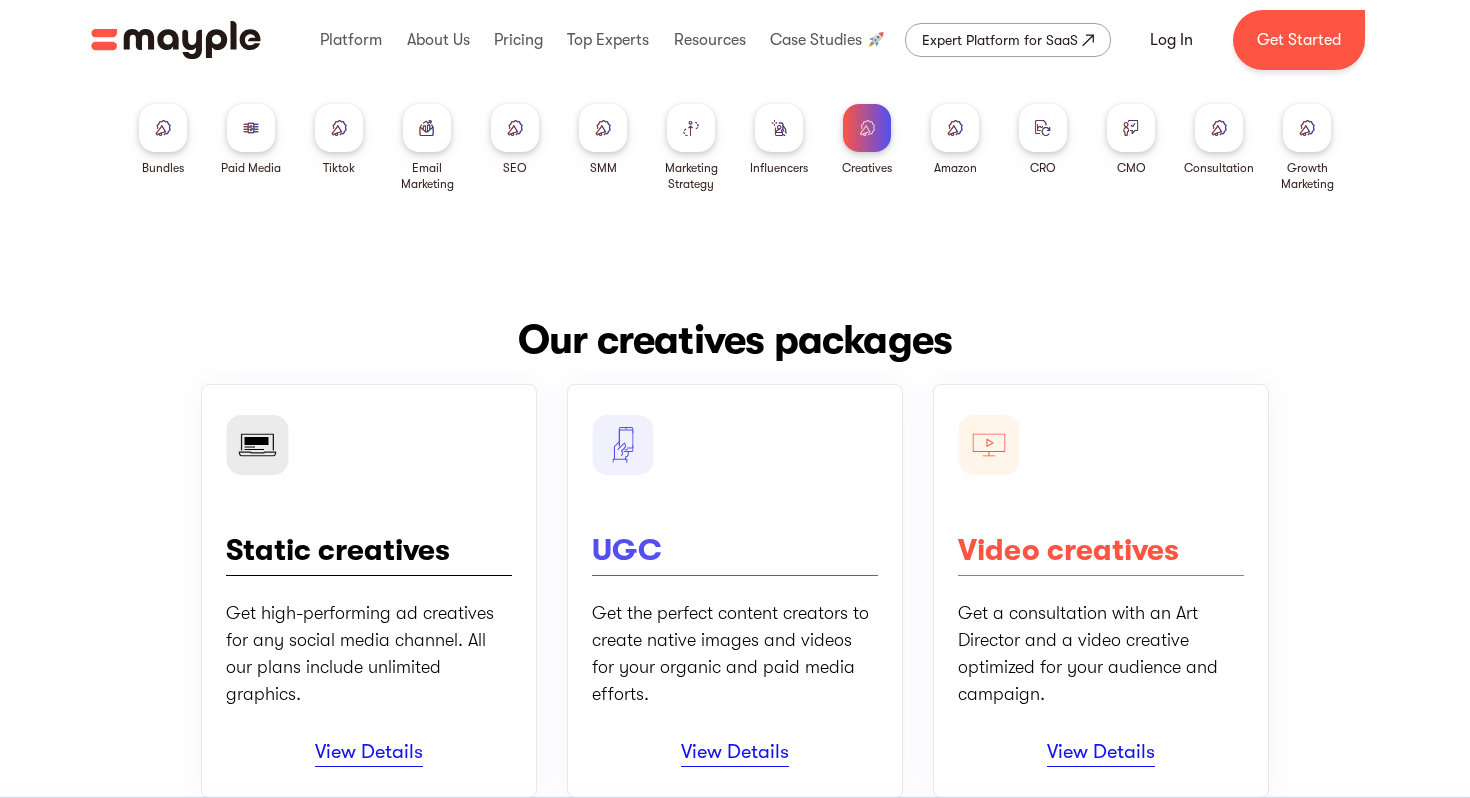 click at bounding box center [955, 128] 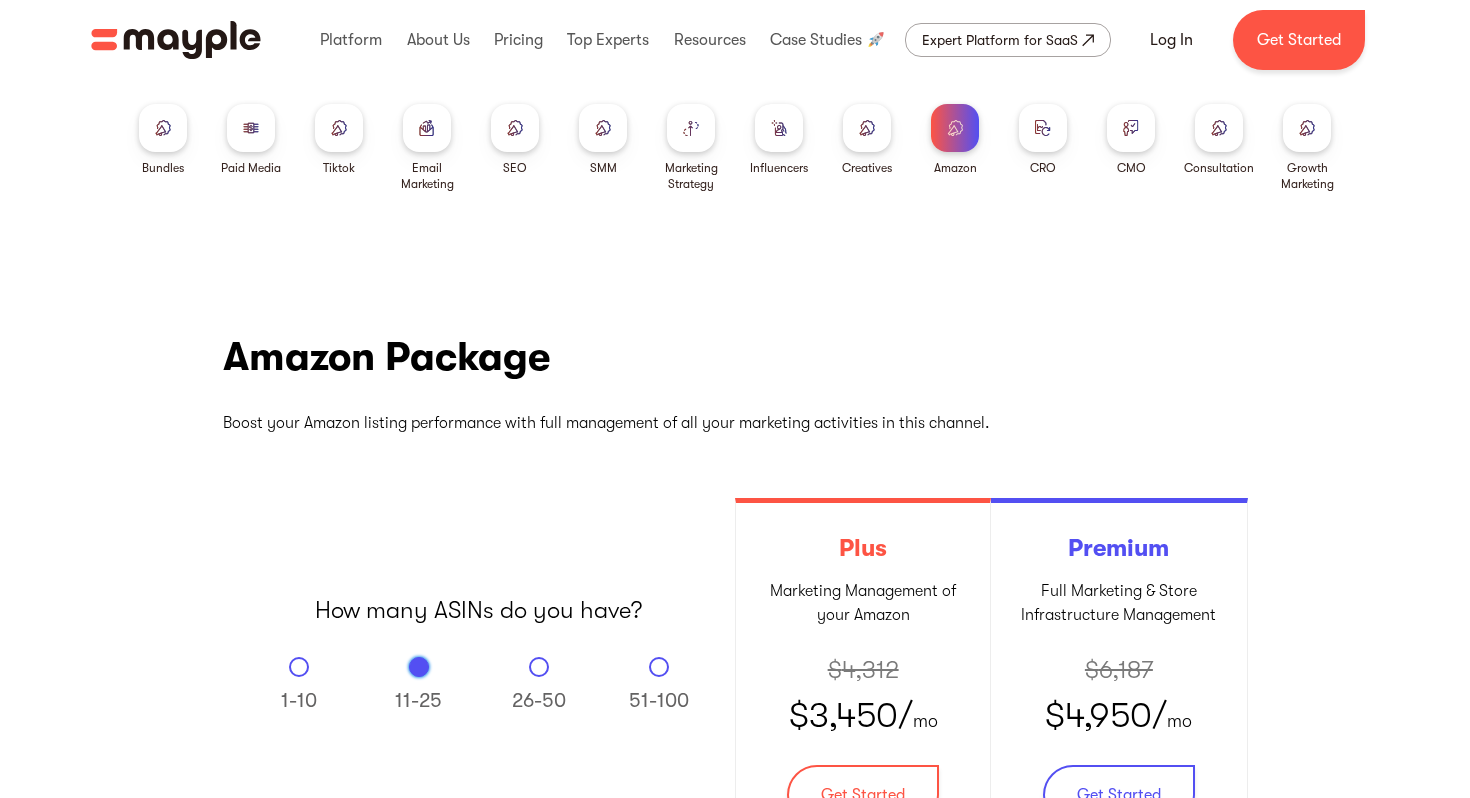 scroll, scrollTop: 0, scrollLeft: 0, axis: both 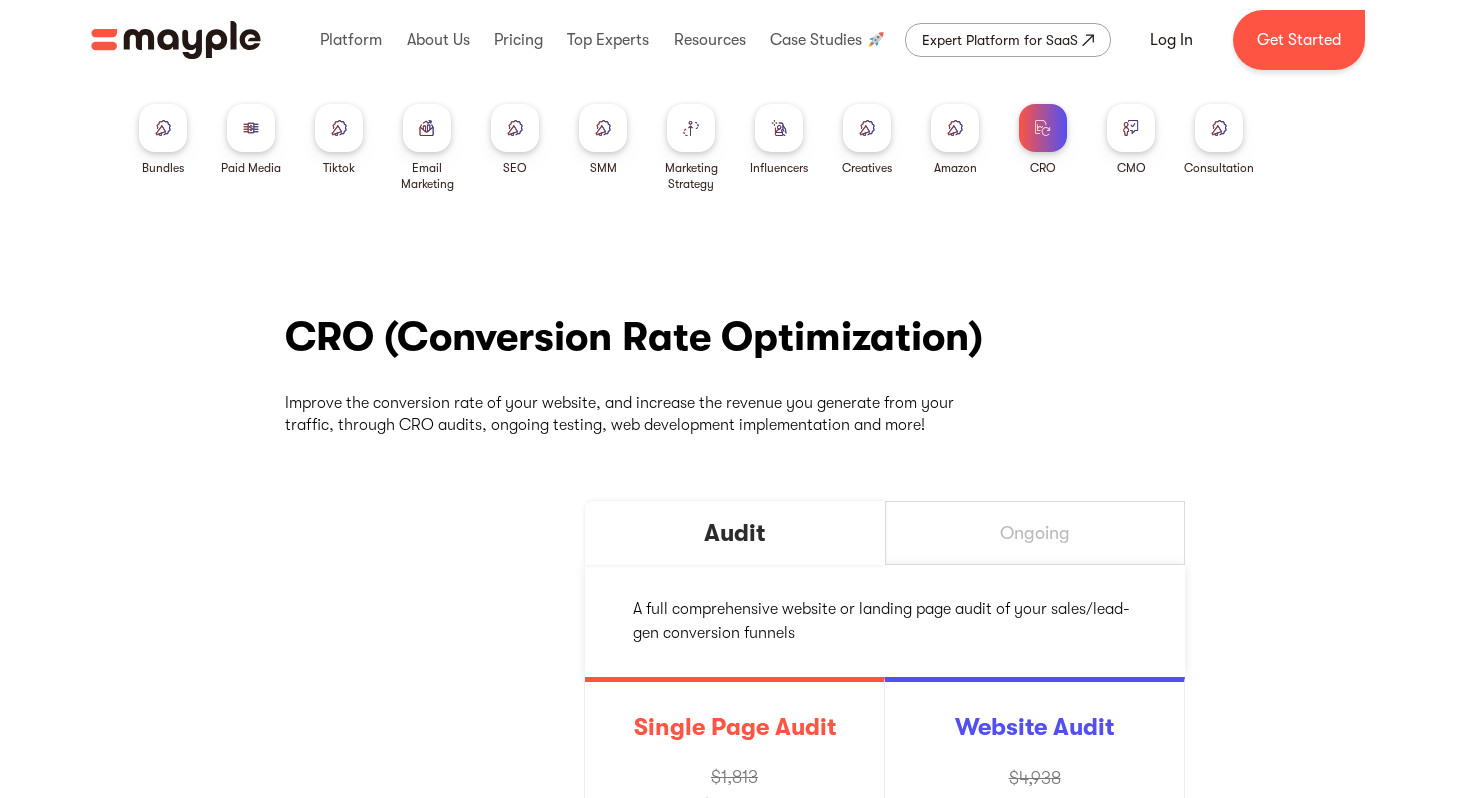 click at bounding box center [1131, 128] 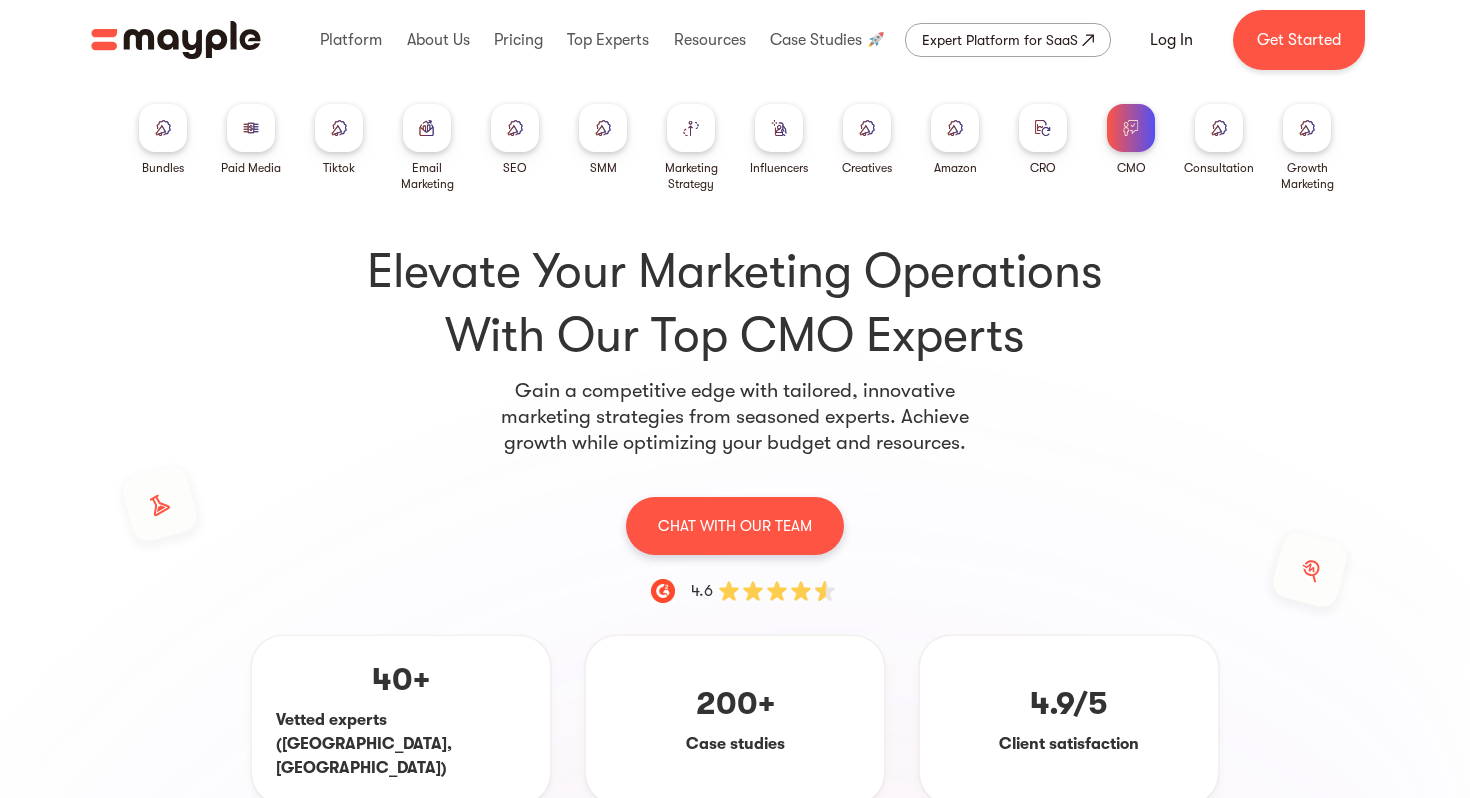 scroll, scrollTop: 0, scrollLeft: 0, axis: both 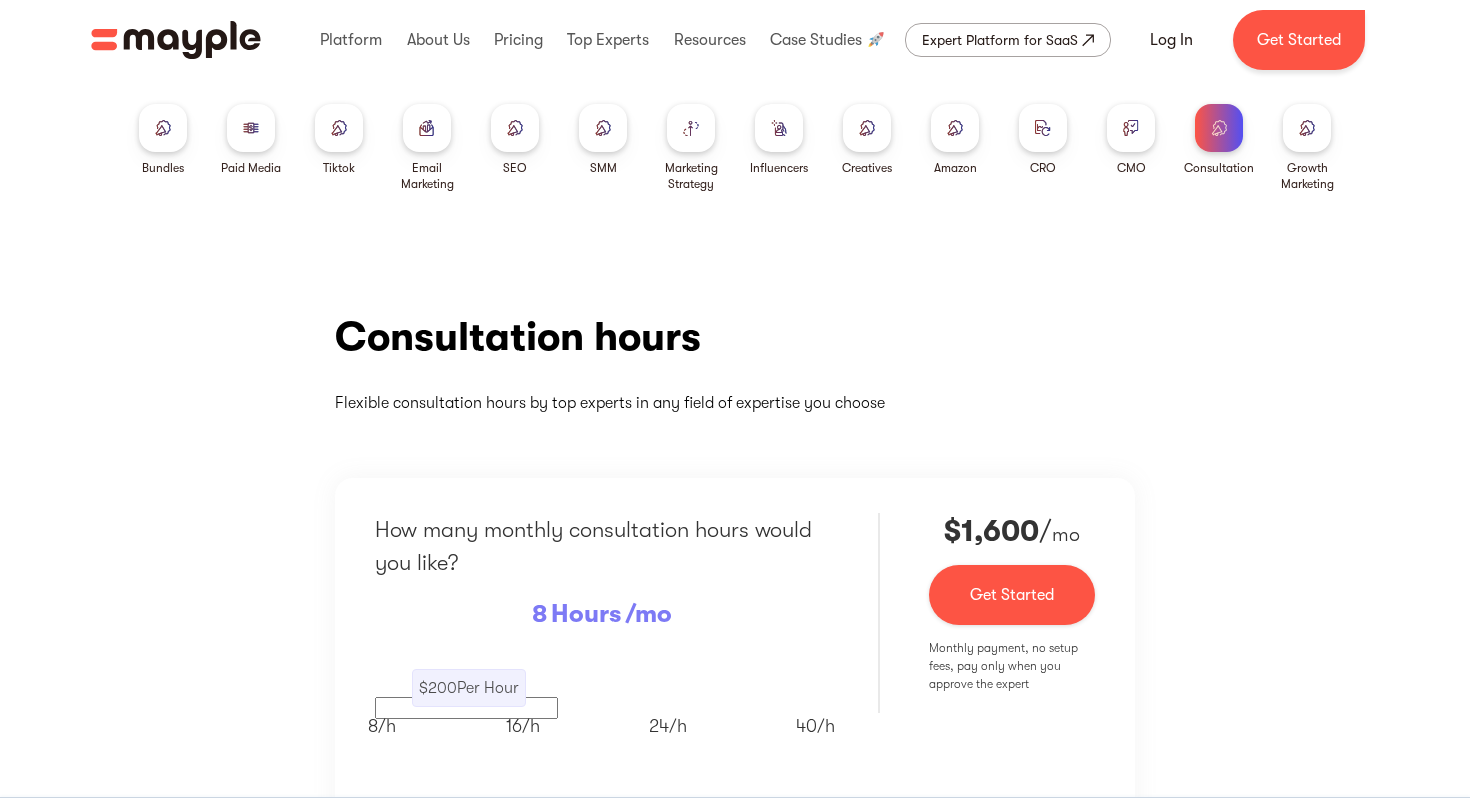click at bounding box center (1307, 127) 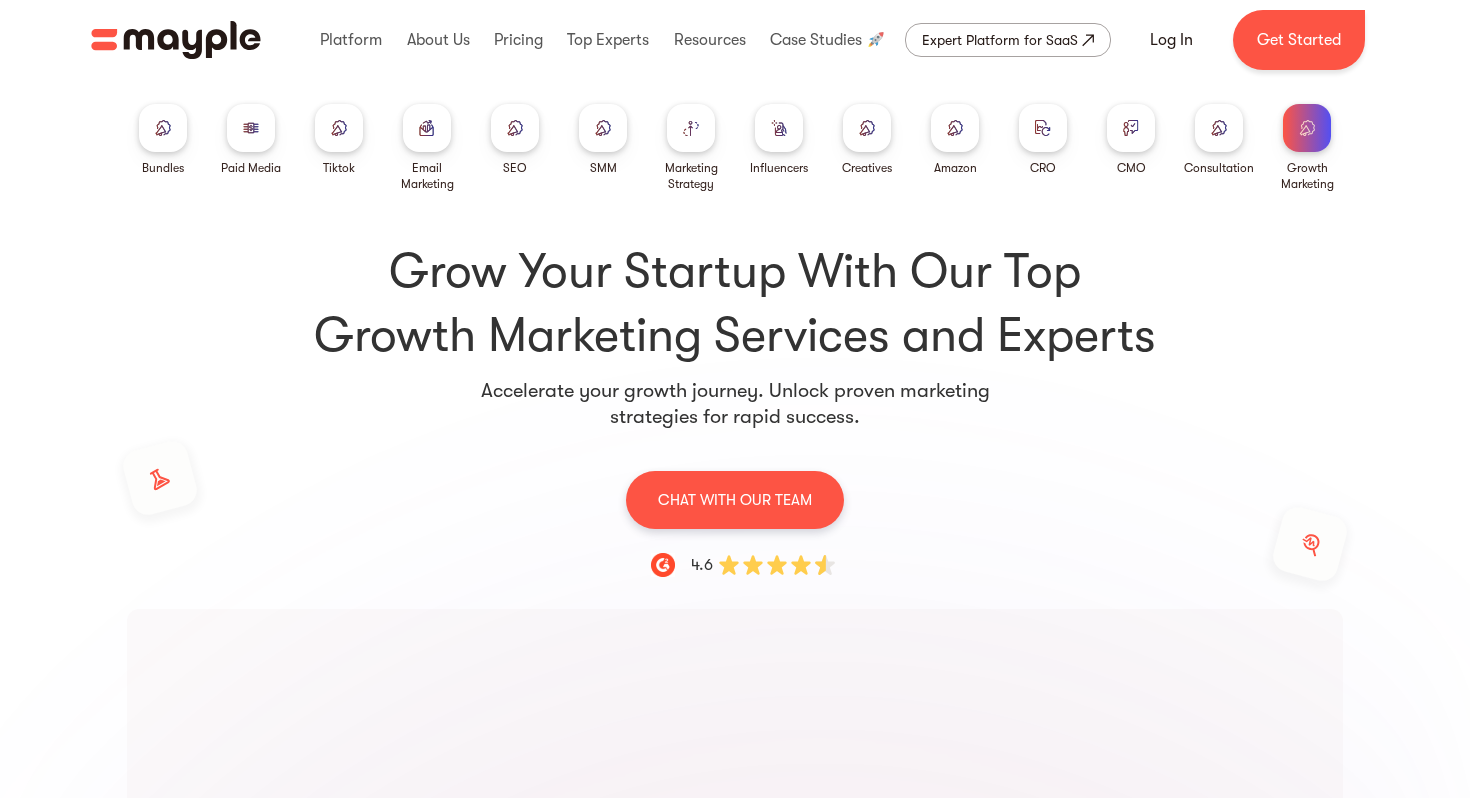 scroll, scrollTop: 0, scrollLeft: 0, axis: both 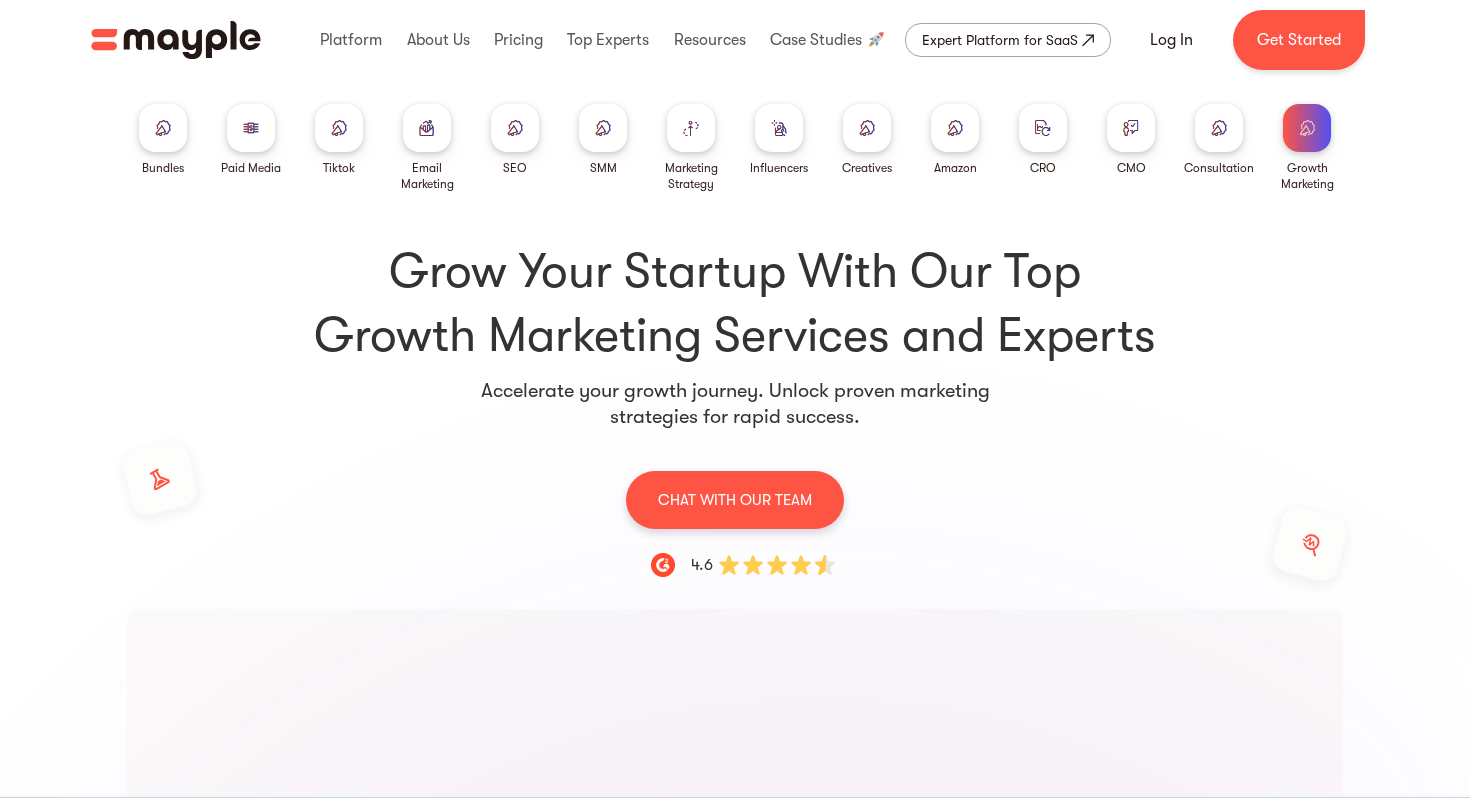 click on "Grow Your Startup With Our Top  Growth Marketing Services and Experts Accelerate your growth journey. Unlock proven marketing  strategies for rapid success. CHAT WITH OUR TEAM 4.6
400+ Vetted Growth Marketing Experts (US, CA, UK) 2,400+ Case studies 45% Avg. Monthly Revenue Growth 400+ Vetted Growth Marketing Experts (US, CA, UK) 2,400+ Case studies 120% Avg. Monthly Revenue Growth Experience the power of growth marketing Growth Marketing  Journey Growth marketing goes beyond the ongoing marketing activity and emphasizes continuous testing, experimentation, and refinement to optimize results. Strategic blueprint Your journey begins with crafting a strategic blueprint. Guided by thorough industry research and established methodologies, this plan serves as your anchor in the dynamic realm of growth marketing. Creative exploration Focus Dedicated team" at bounding box center [735, 1306] 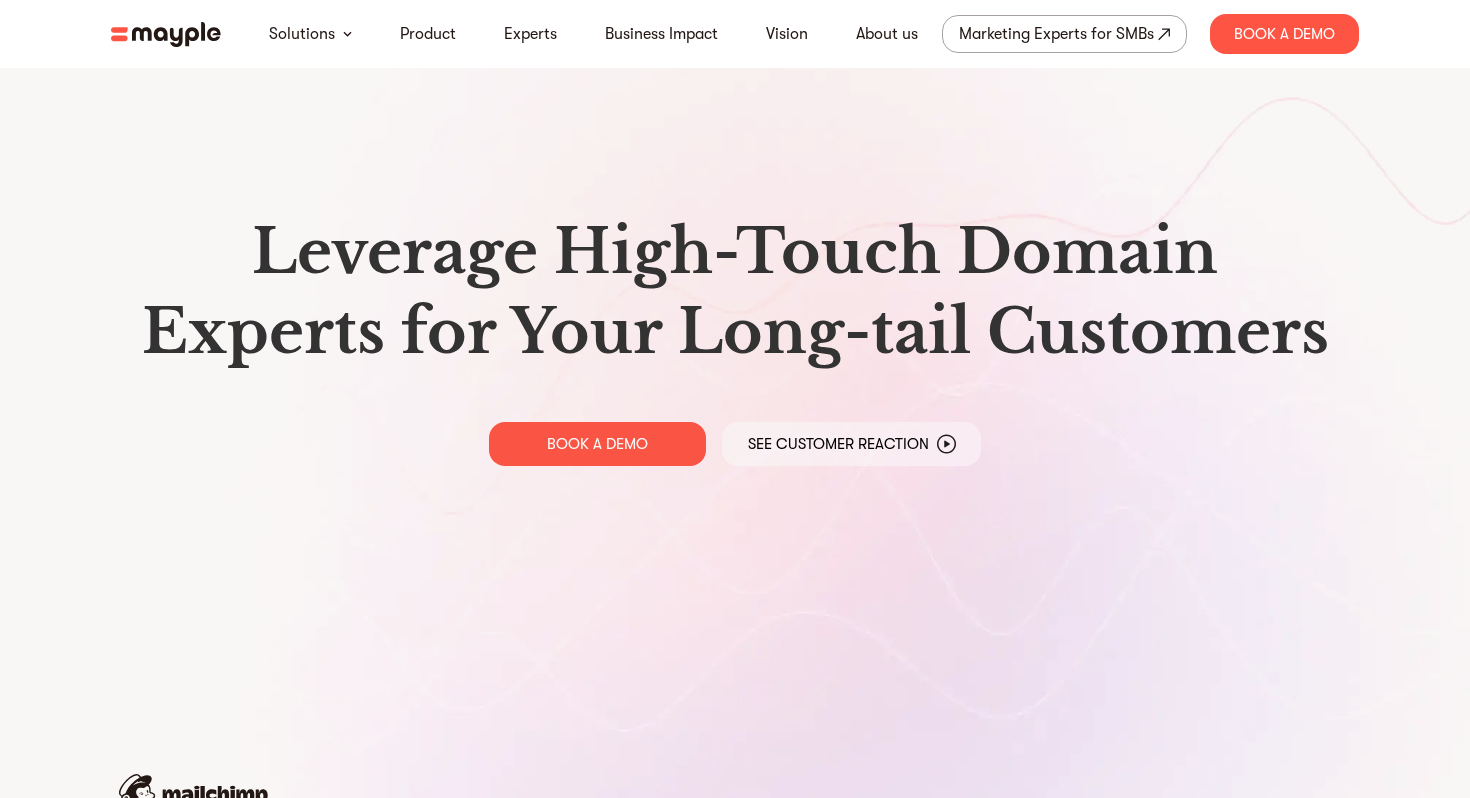 scroll, scrollTop: 0, scrollLeft: 0, axis: both 